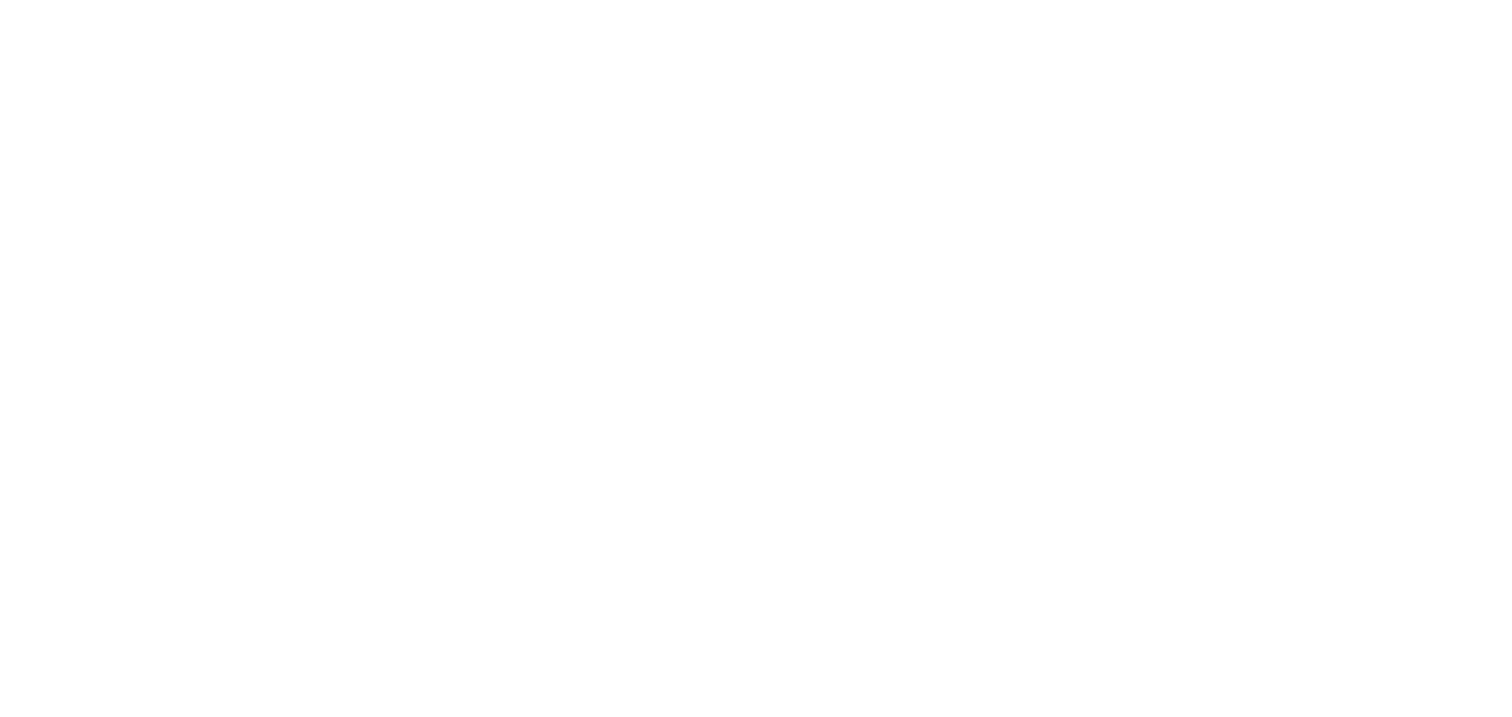 scroll, scrollTop: 0, scrollLeft: 0, axis: both 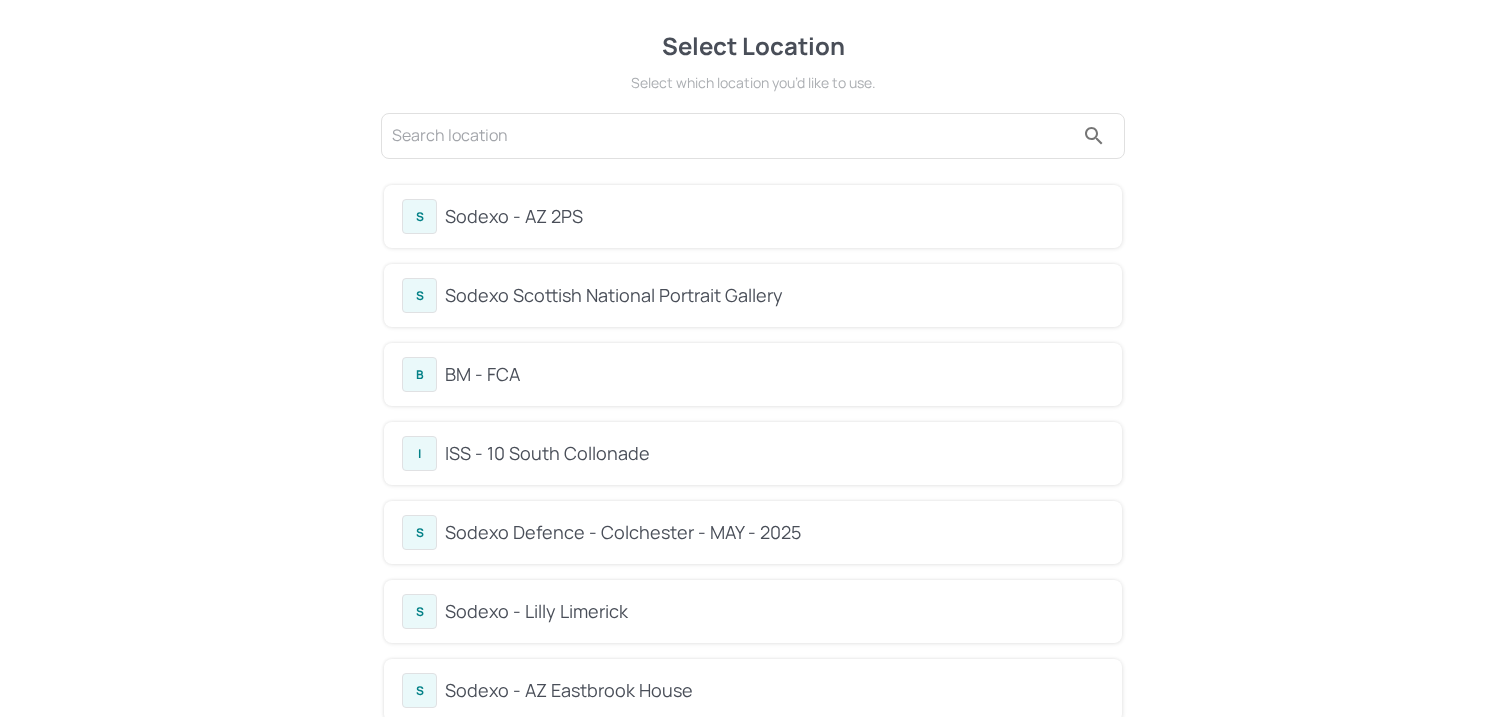 click on "Select Location Select which location you’d like to use. S Sodexo - AZ 2PS S Sodexo Scottish National Portrait Gallery B BM - FCA  I ISS - 10 South Collonade S Sodexo Defence - Colchester - MAY - 2025 S Sodexo - Lilly Limerick S Sodexo - AZ Eastbrook House S Sodexo Defence - Colchester - September - 2025 S Sodexo - Toyota Epsom S Sodexo Defence - PAC - September 2025 S Sodexo Defence - PAC - MAY 2025 S Sodexo-Shell-2025-JUN A Aramark - Aegon S Sodexo - Microsoft TVP S Sodexo - AZ Academy House S Sodexo - Microsoft - 2KS P P&G Reading - Kitchen Works S Sodexo Defence - Winchester - MAY 2025 S Sodexo Defence - Swinton - September 2025 S Sodexo Defence - Swinton- MAY 2025 I ISS SQB - The Whole Grain I ISS Velocity - The Place M Microsoft - Enfield I ISS Healthcare - QEH S Sodexo - Microsoft - Cambridge    Sodexo - Leonardo Yeovil  S Sodexo - Shell - Modern Recipe I ISS Barclays 1 Churchill Place S Sodexo Modern Recipe - Kerry Foods B BHAFC - Players Lounge I ISS Barclays Snow Hill Create a new Location" at bounding box center [753, 1358] 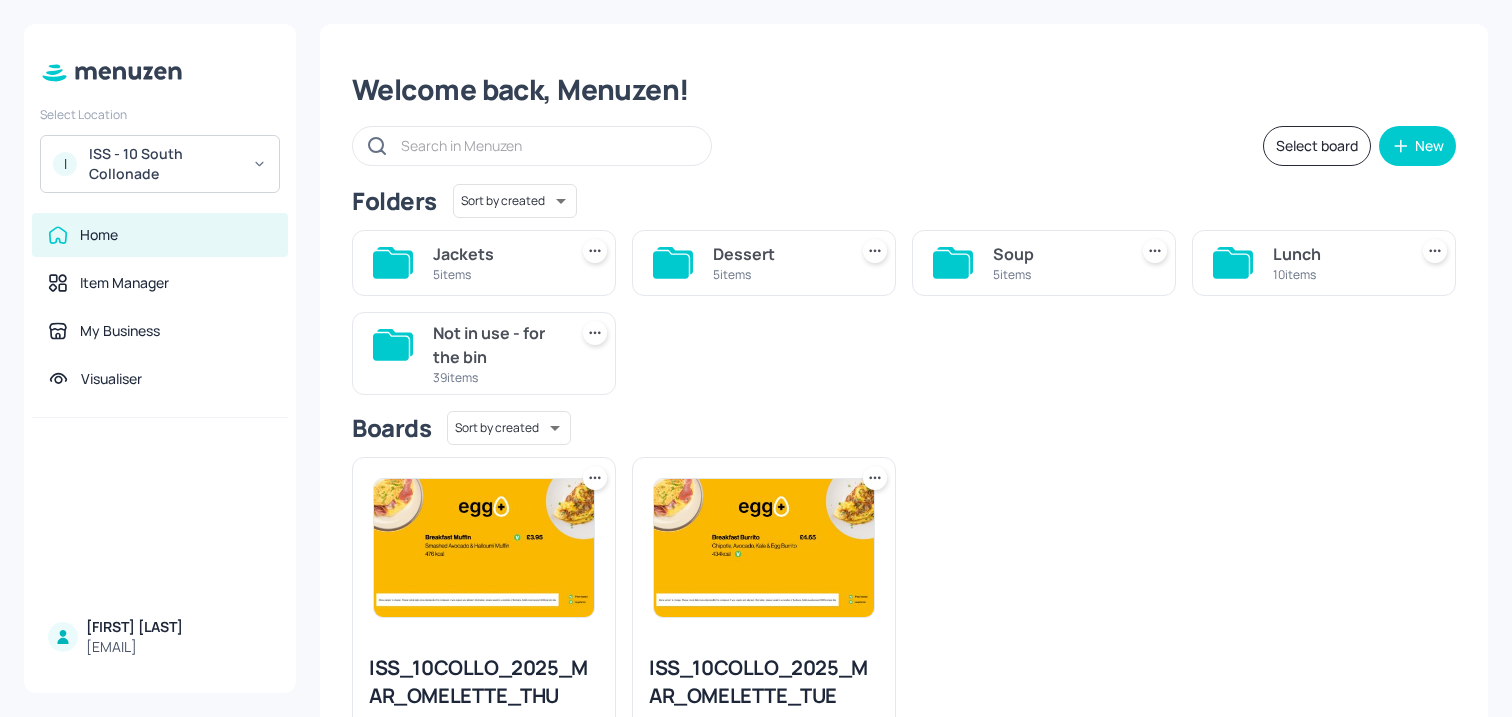 click on "Soup 5  items" at bounding box center [1044, 263] 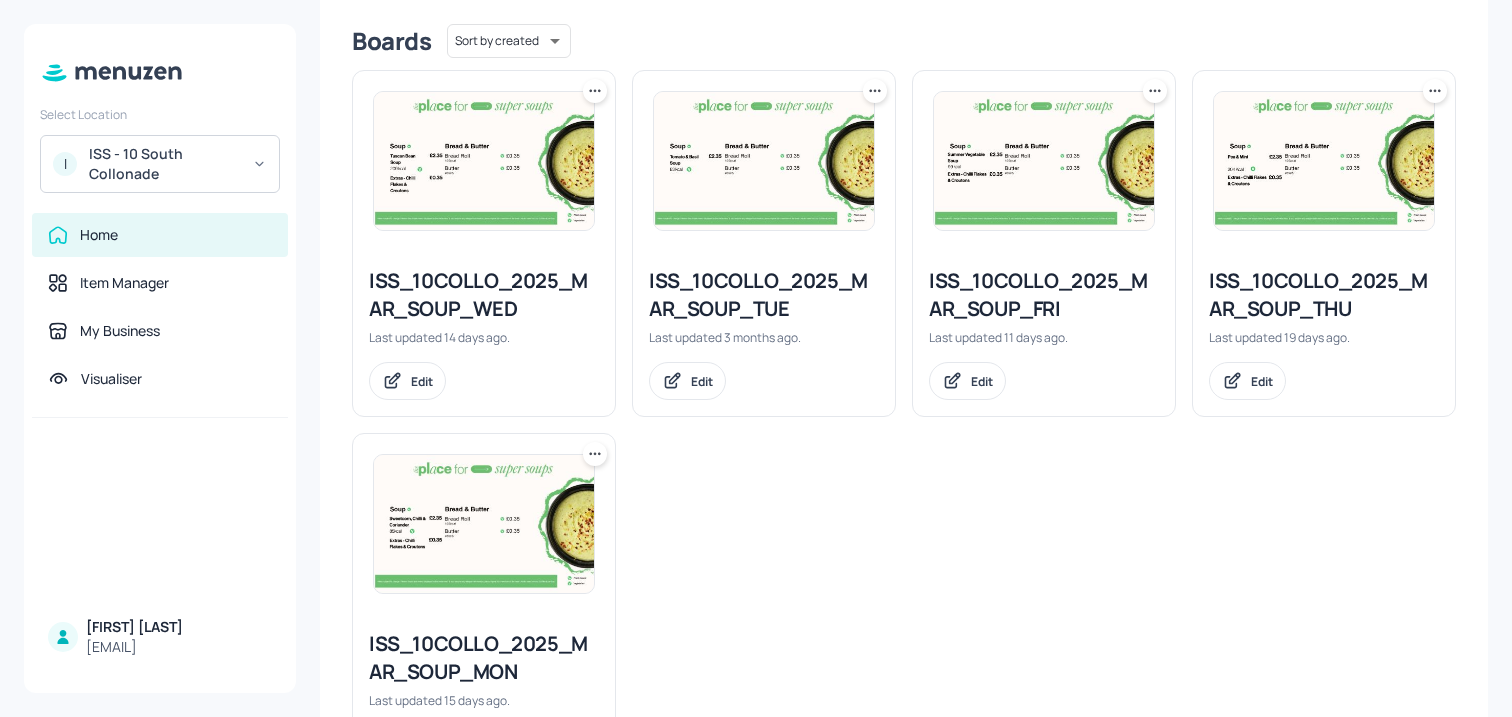 scroll, scrollTop: 500, scrollLeft: 0, axis: vertical 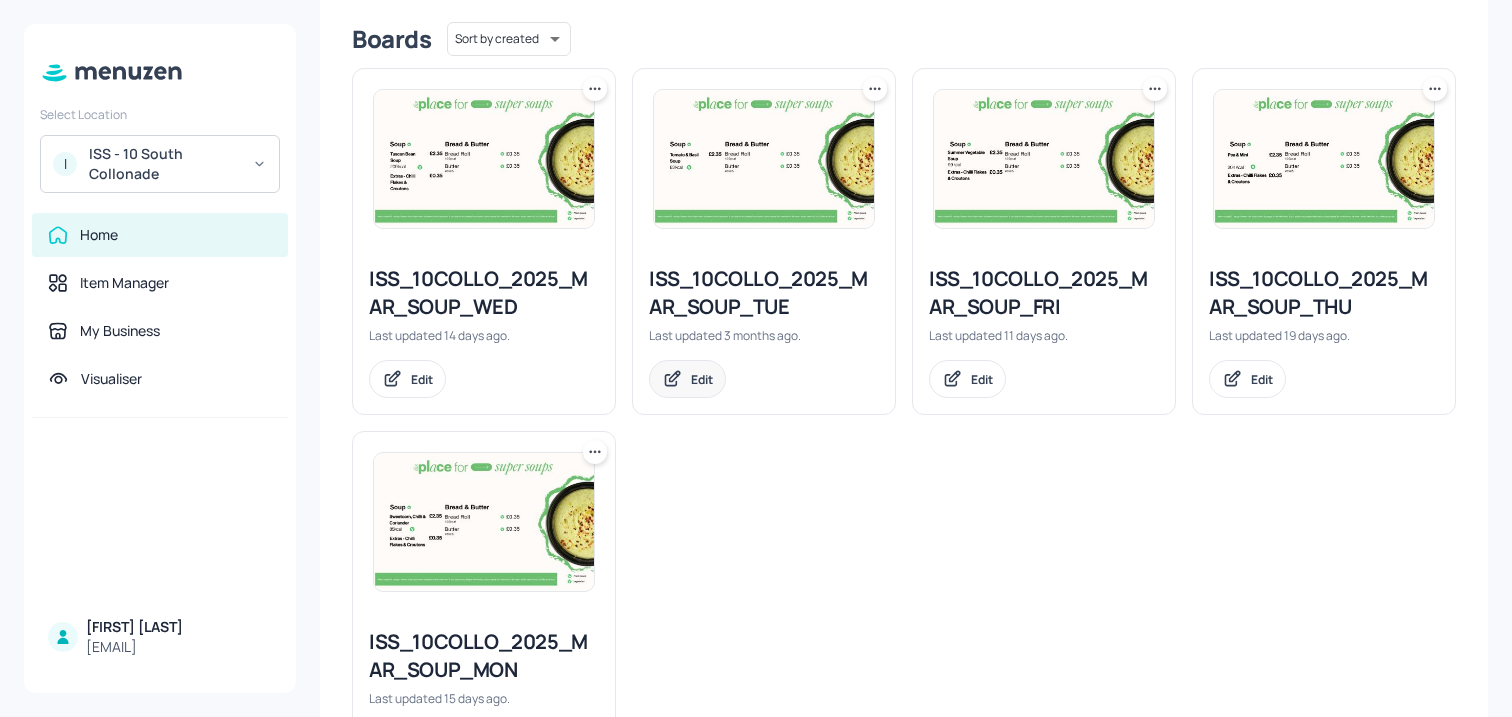 click on "Edit" at bounding box center (702, 379) 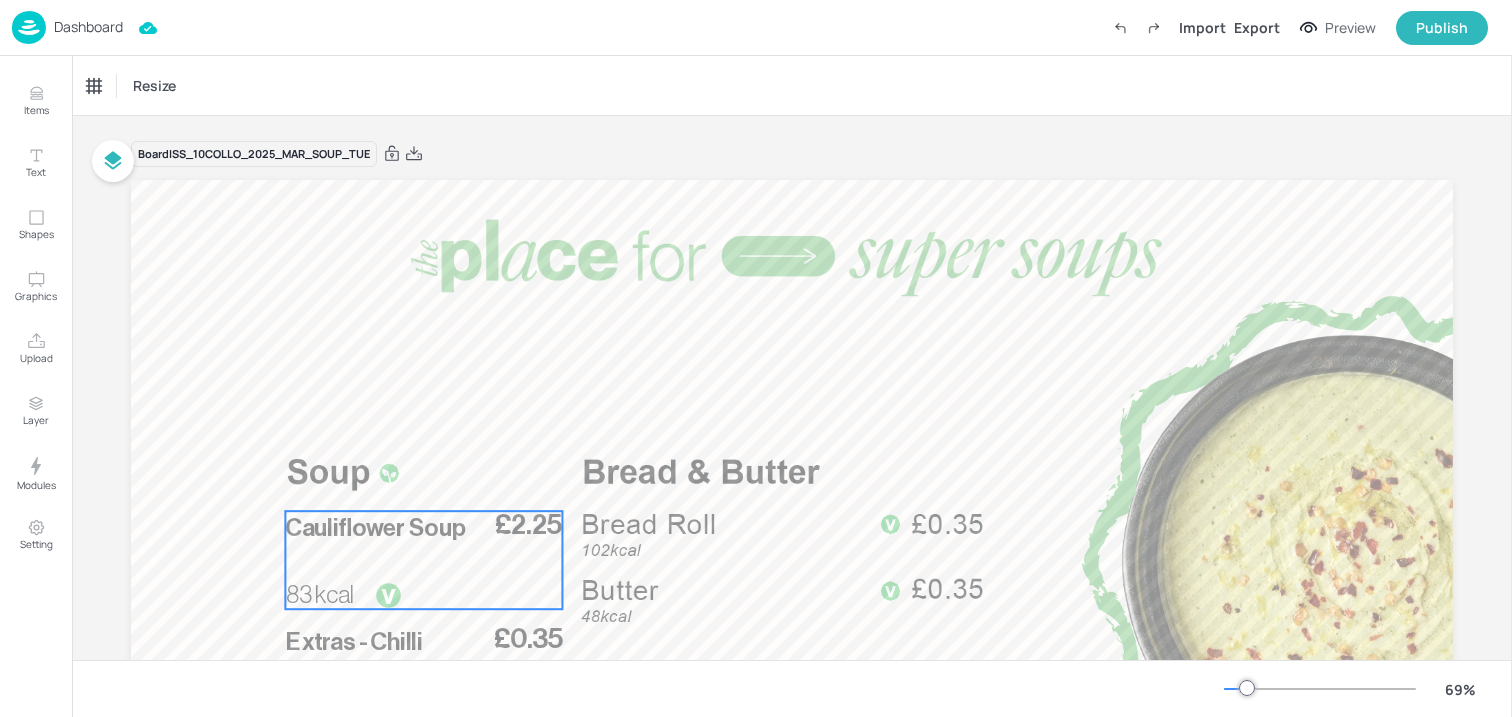 click on "Cauliflower Soup" at bounding box center (375, 528) 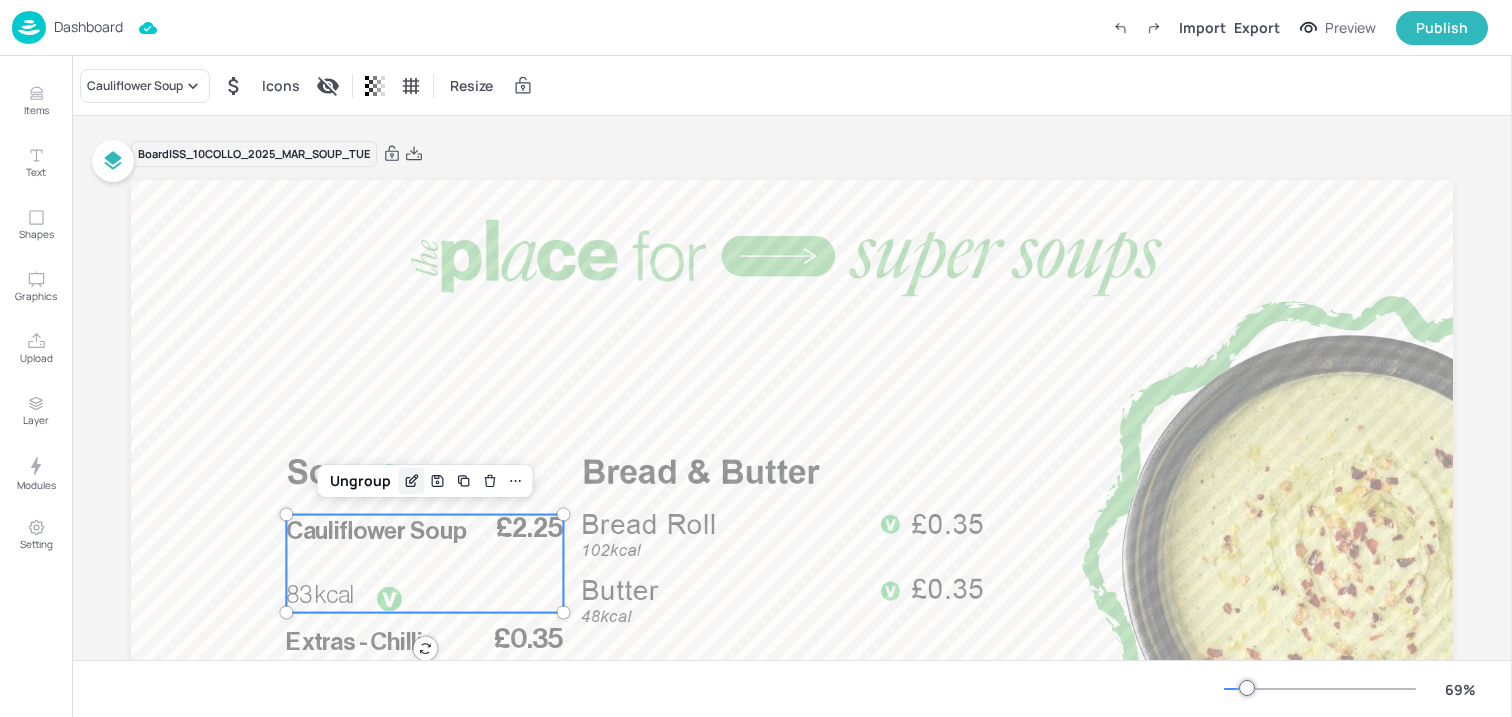 click 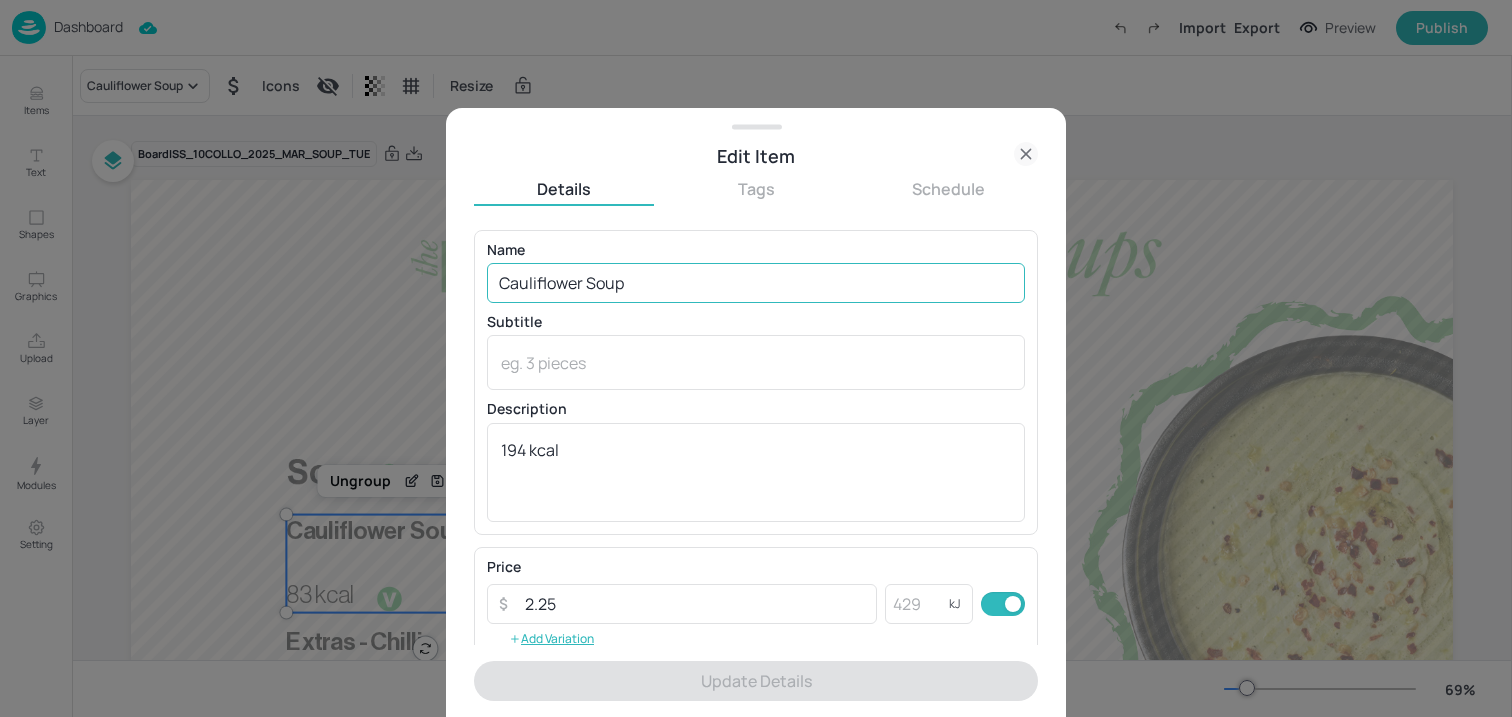 click on "Cauliflower Soup" at bounding box center (756, 283) 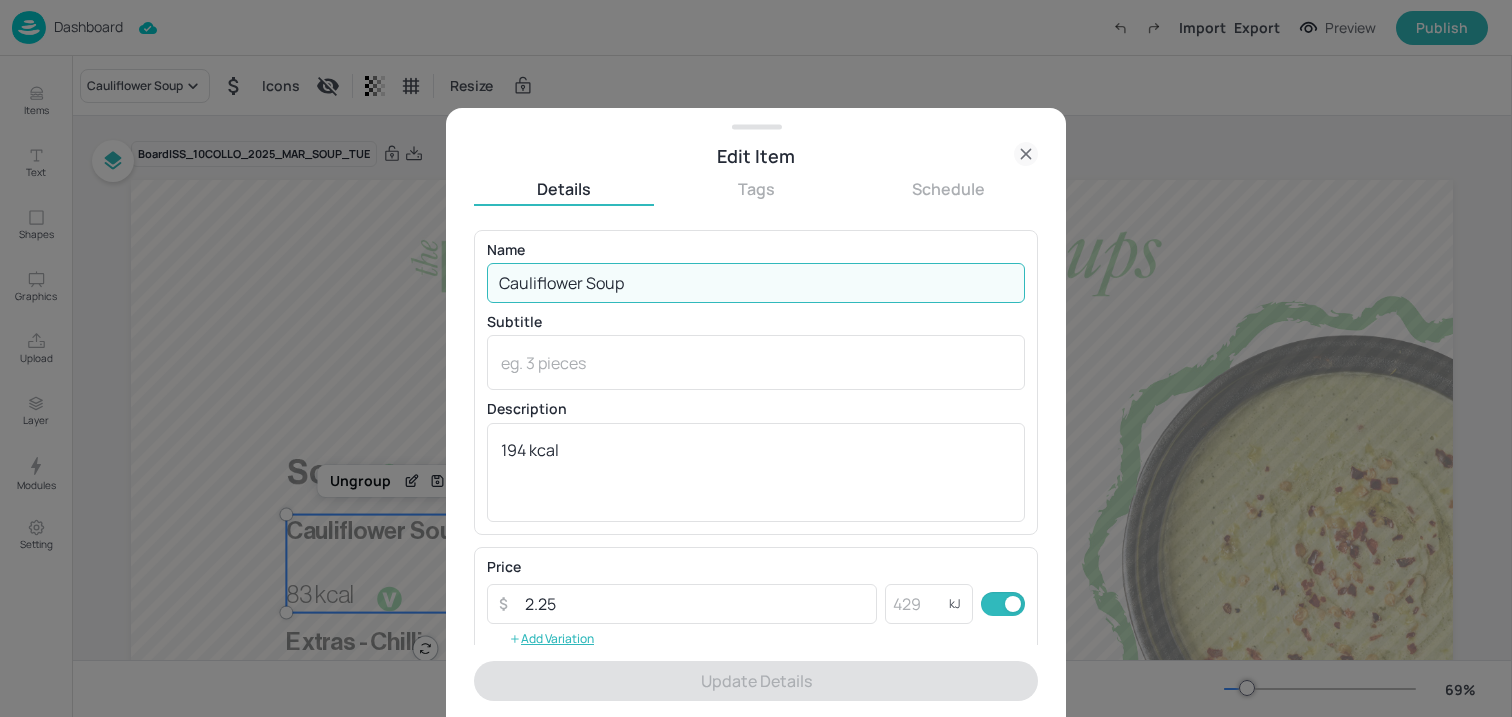 click on "Cauliflower Soup" at bounding box center [756, 283] 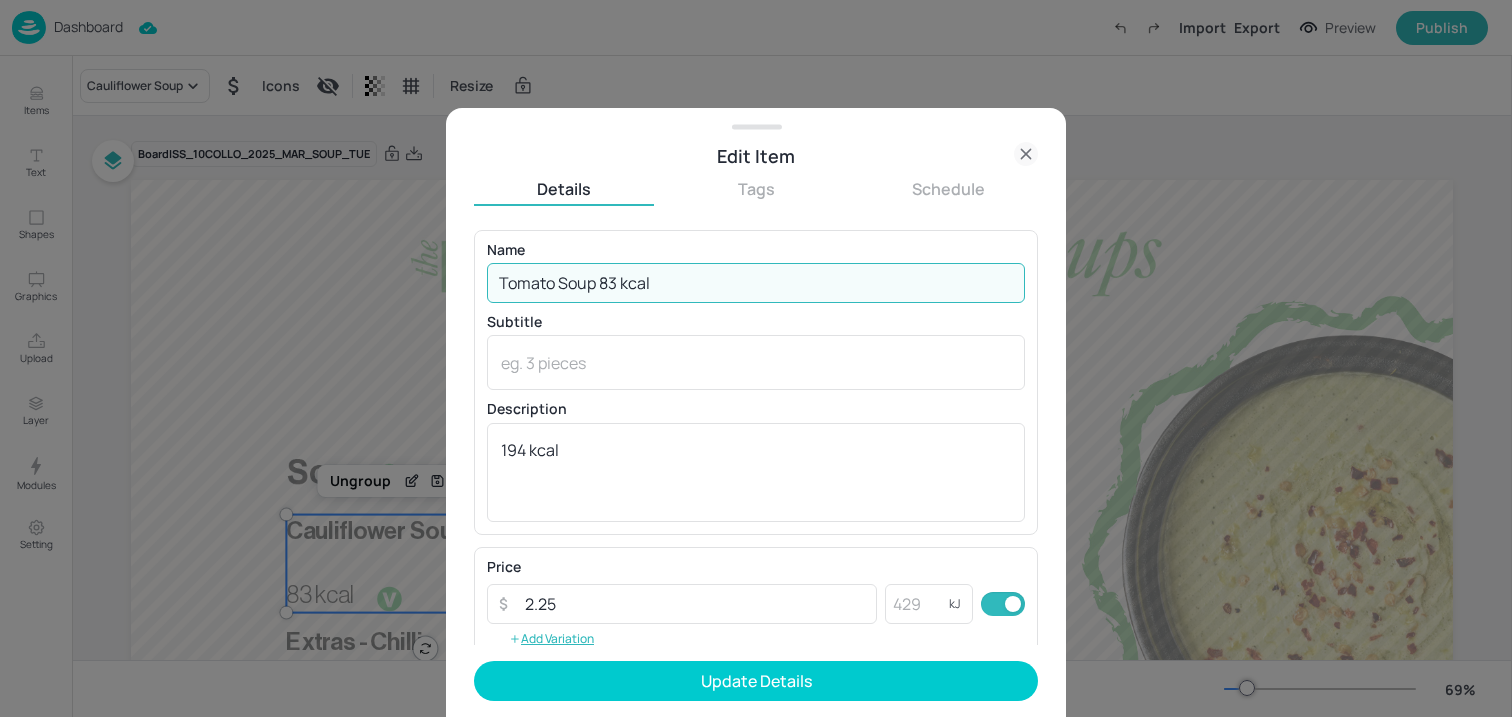 drag, startPoint x: 601, startPoint y: 282, endPoint x: 714, endPoint y: 282, distance: 113 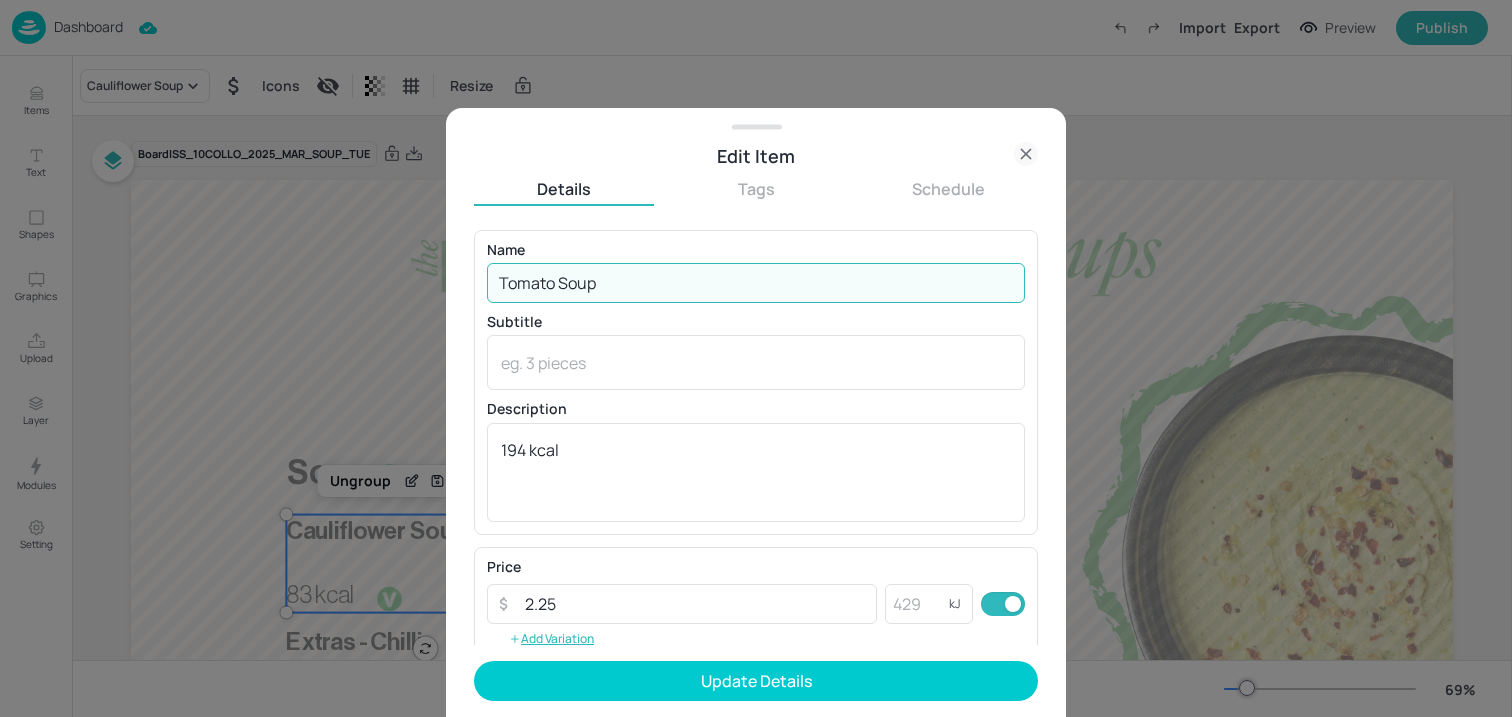 type on "Tomato Soup" 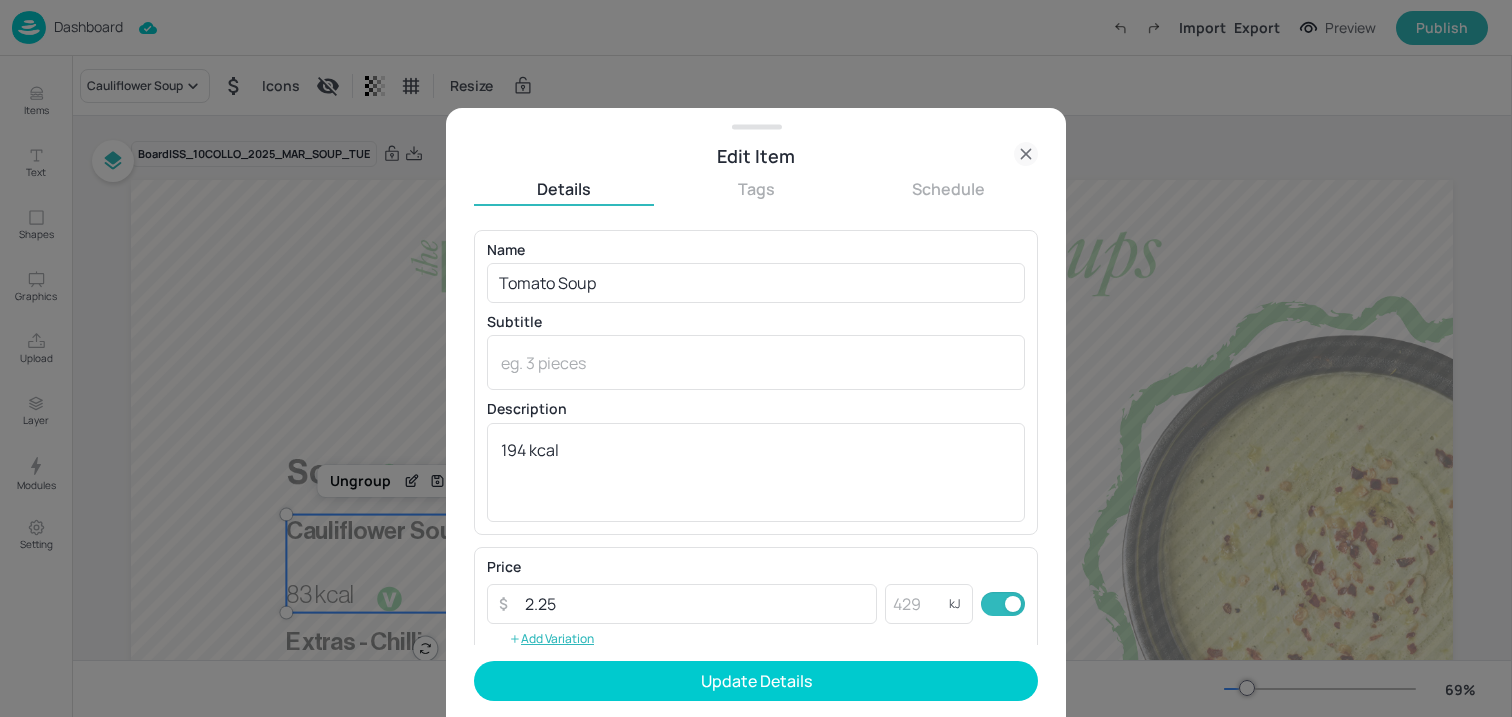 click on "Description 194 kcal x ​" at bounding box center (756, 461) 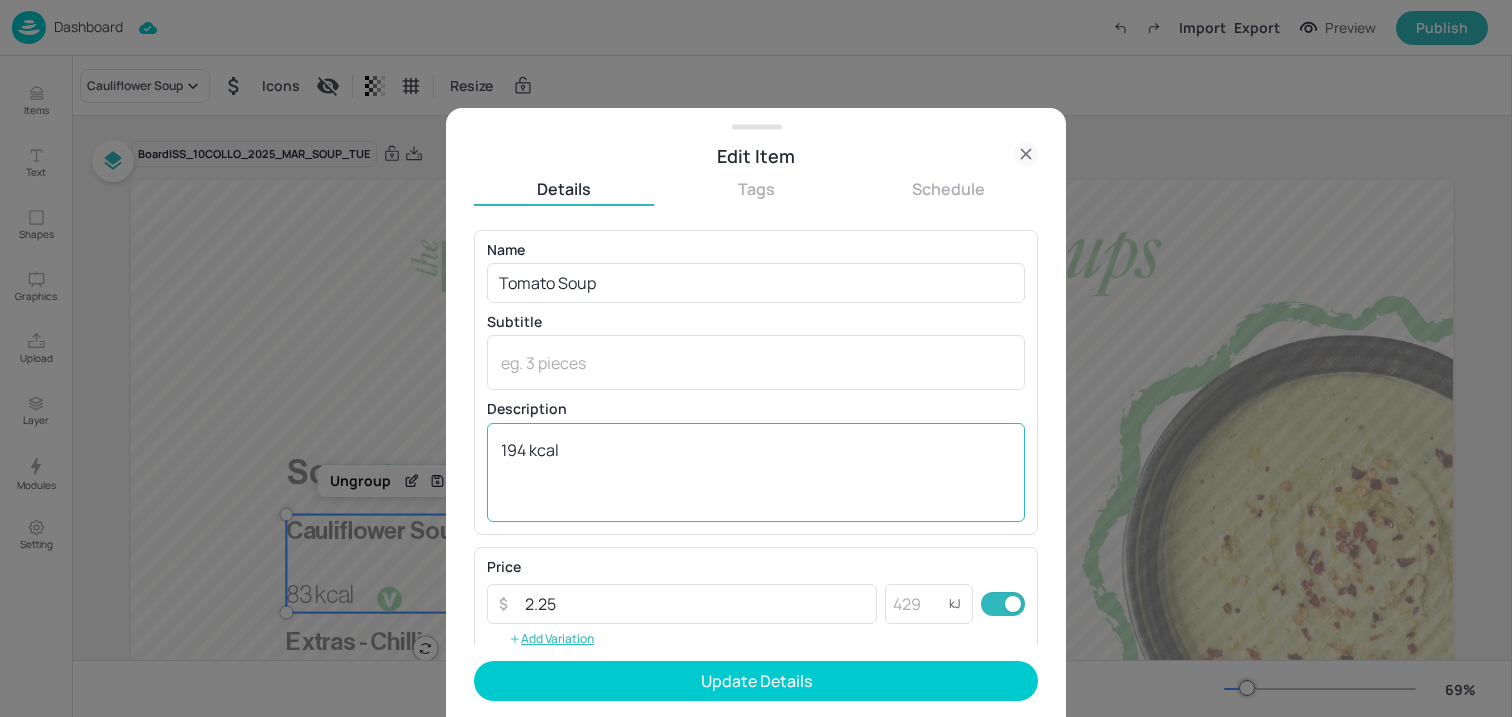 click on "194 kcal" at bounding box center (756, 472) 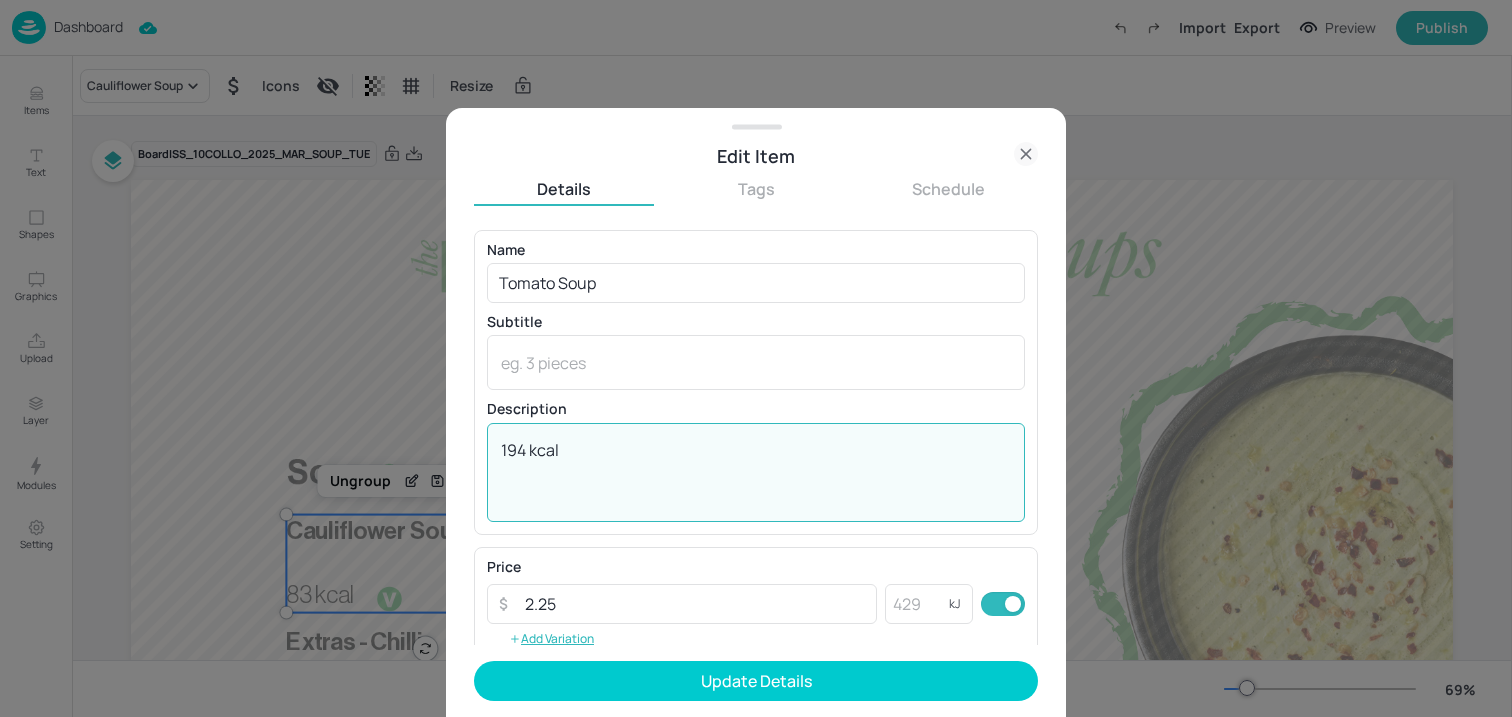 click on "194 kcal" at bounding box center [756, 472] 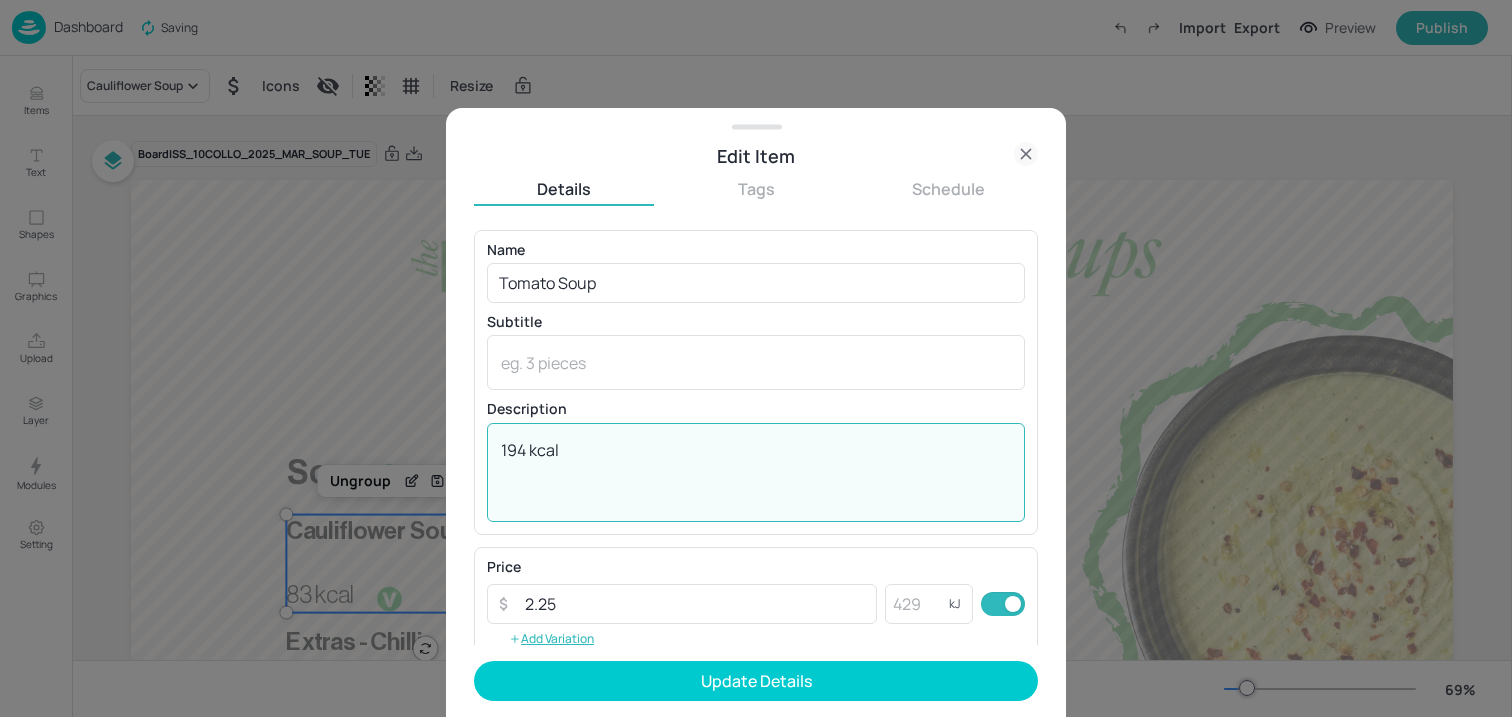 paste on "83 kcal" 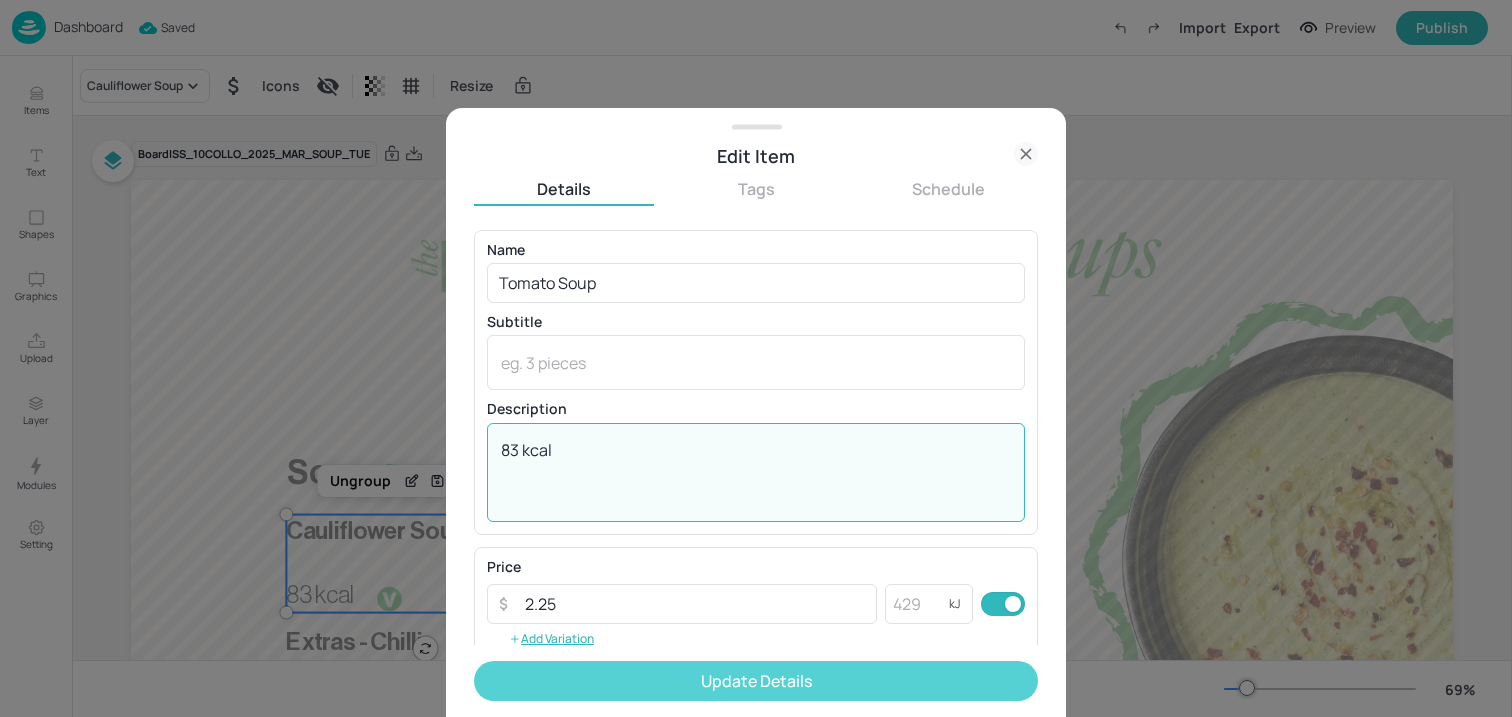 type on "83 kcal" 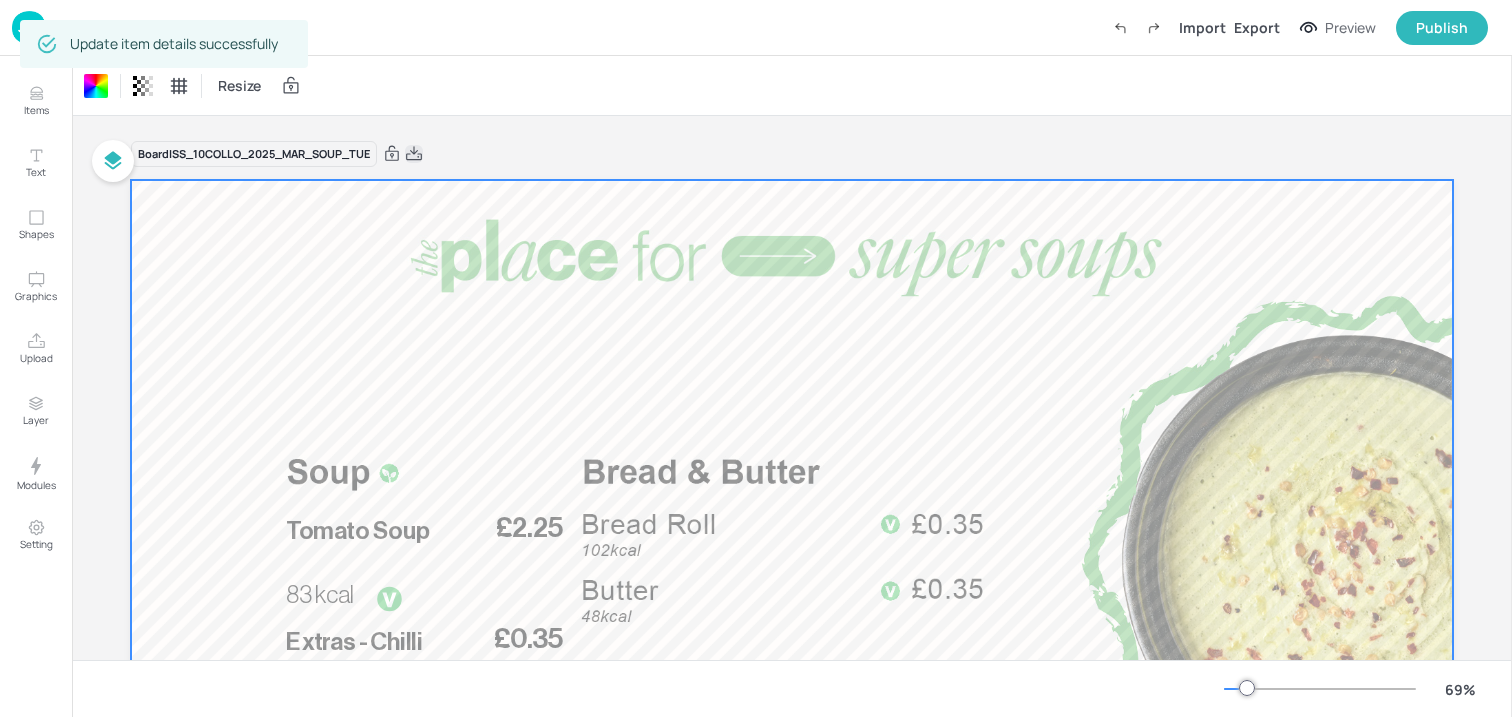 click 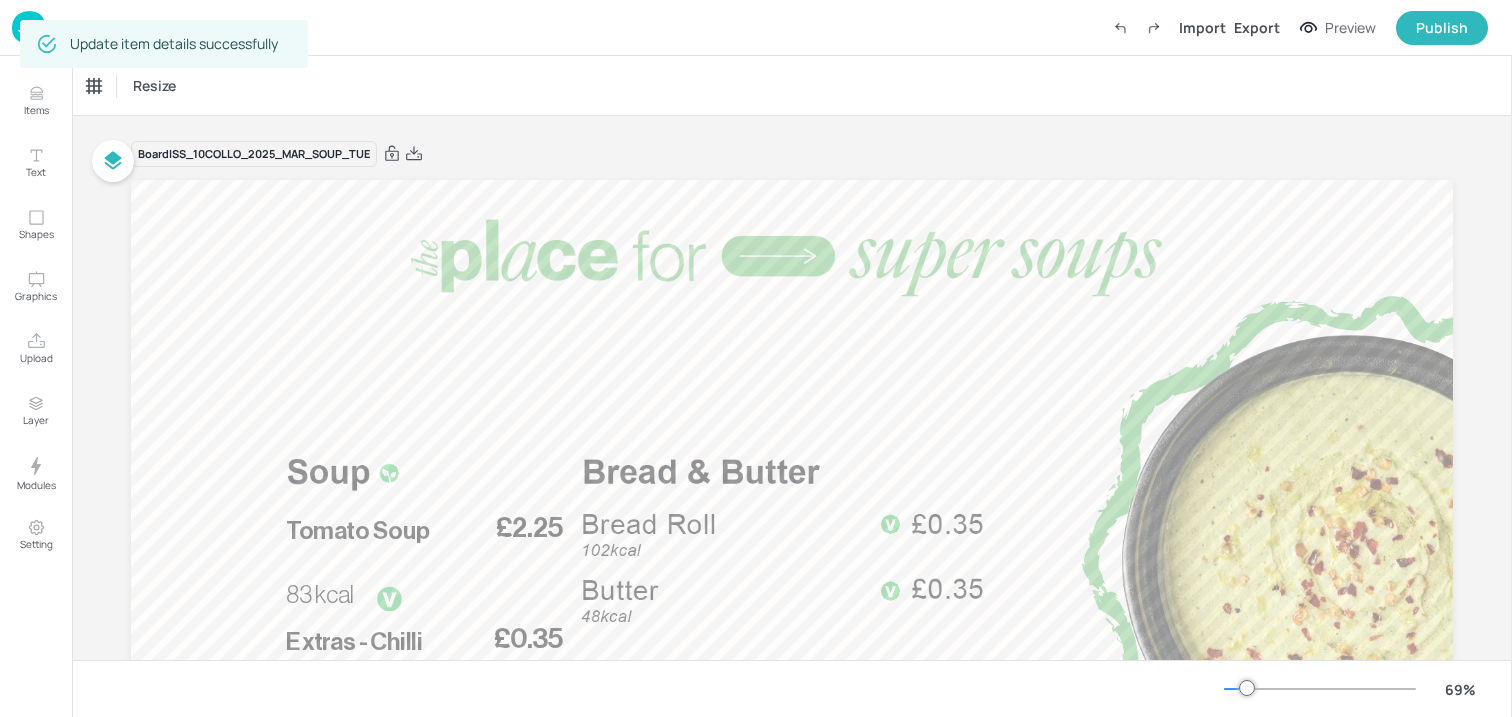 click at bounding box center (29, 27) 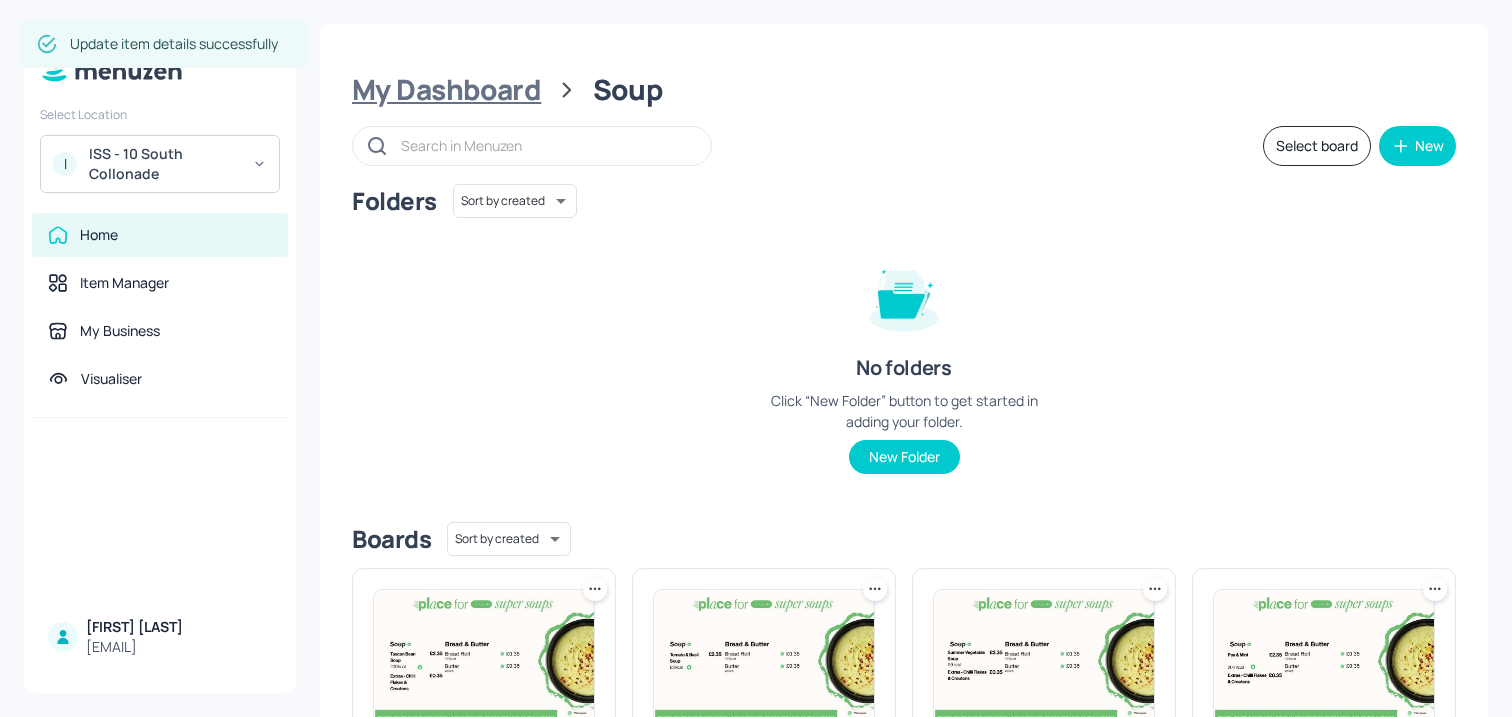 click on "My Dashboard" at bounding box center (446, 90) 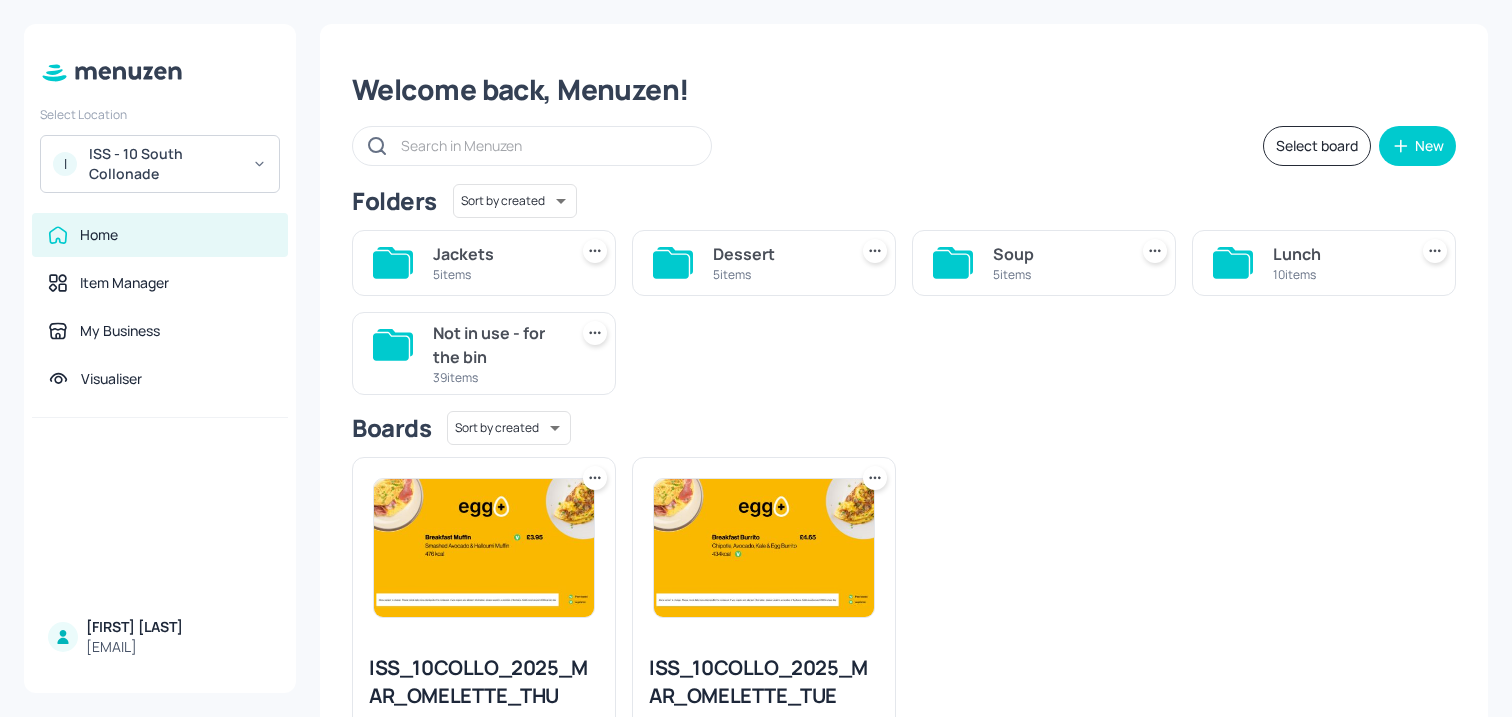 click on "Lunch 10  items" at bounding box center [1324, 263] 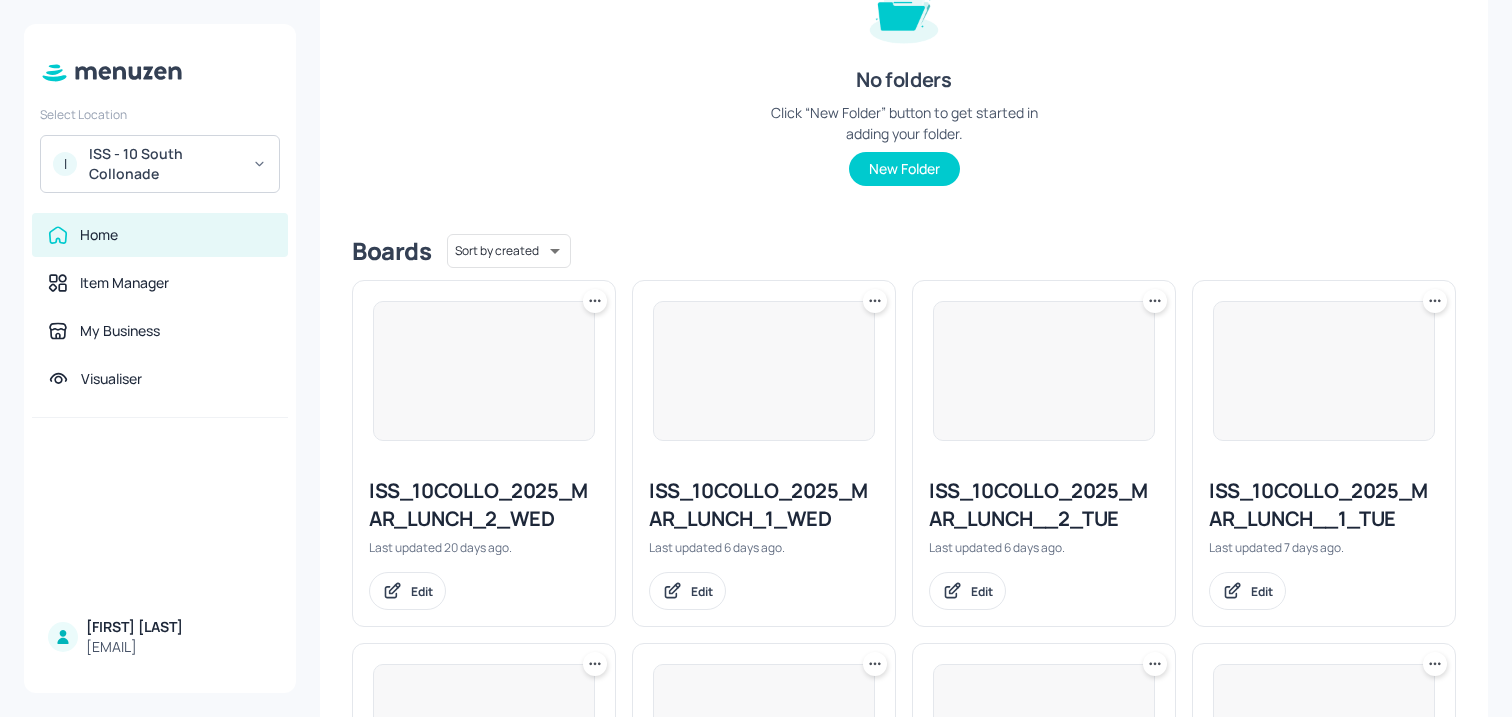 scroll, scrollTop: 513, scrollLeft: 0, axis: vertical 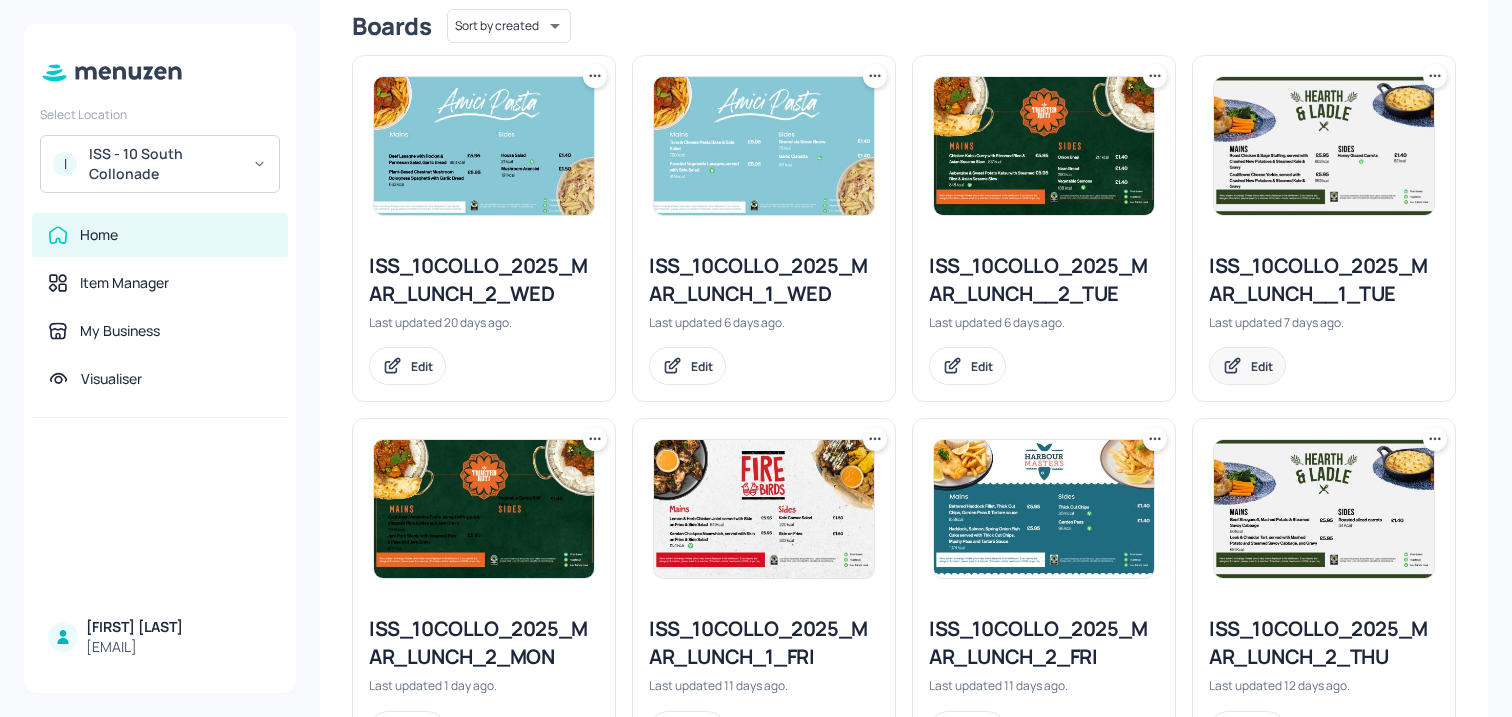 click on "Edit" at bounding box center (1247, 366) 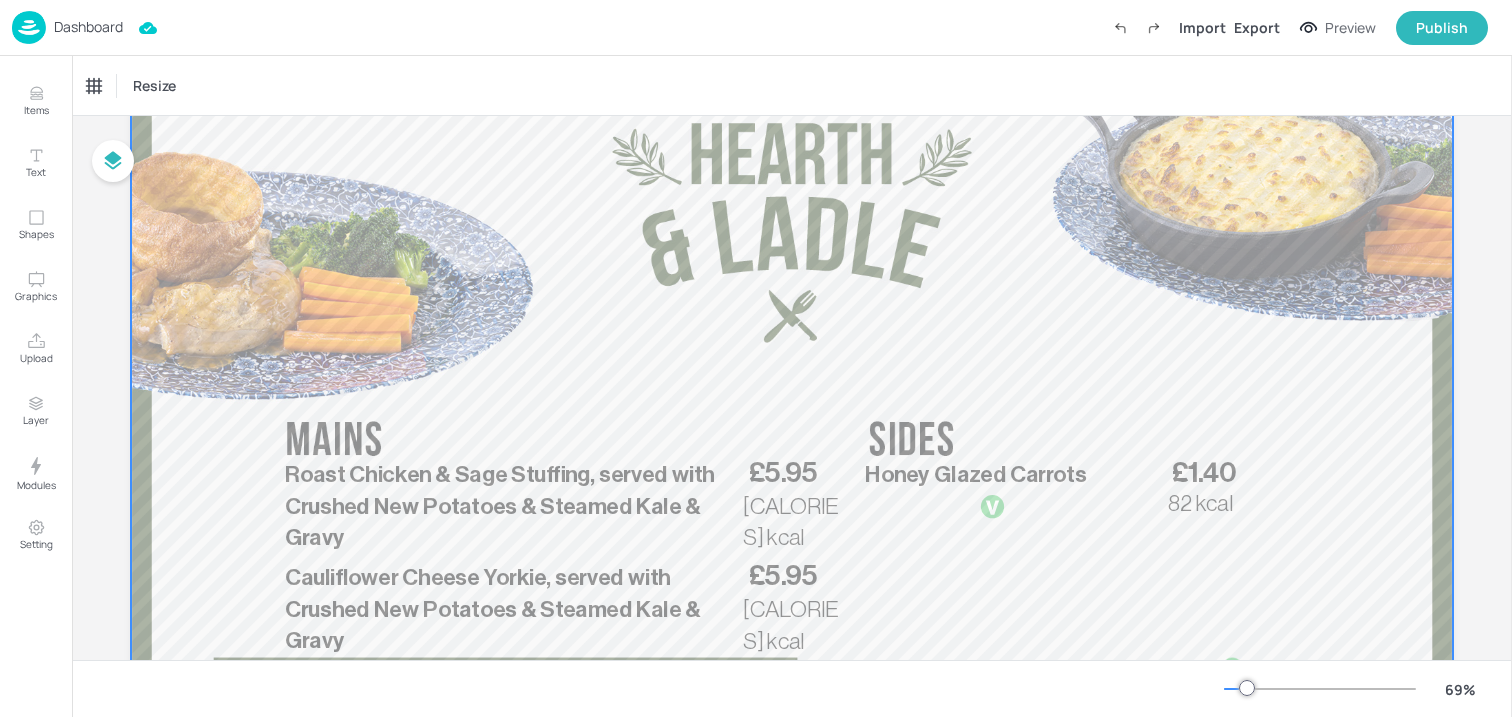 scroll, scrollTop: 140, scrollLeft: 0, axis: vertical 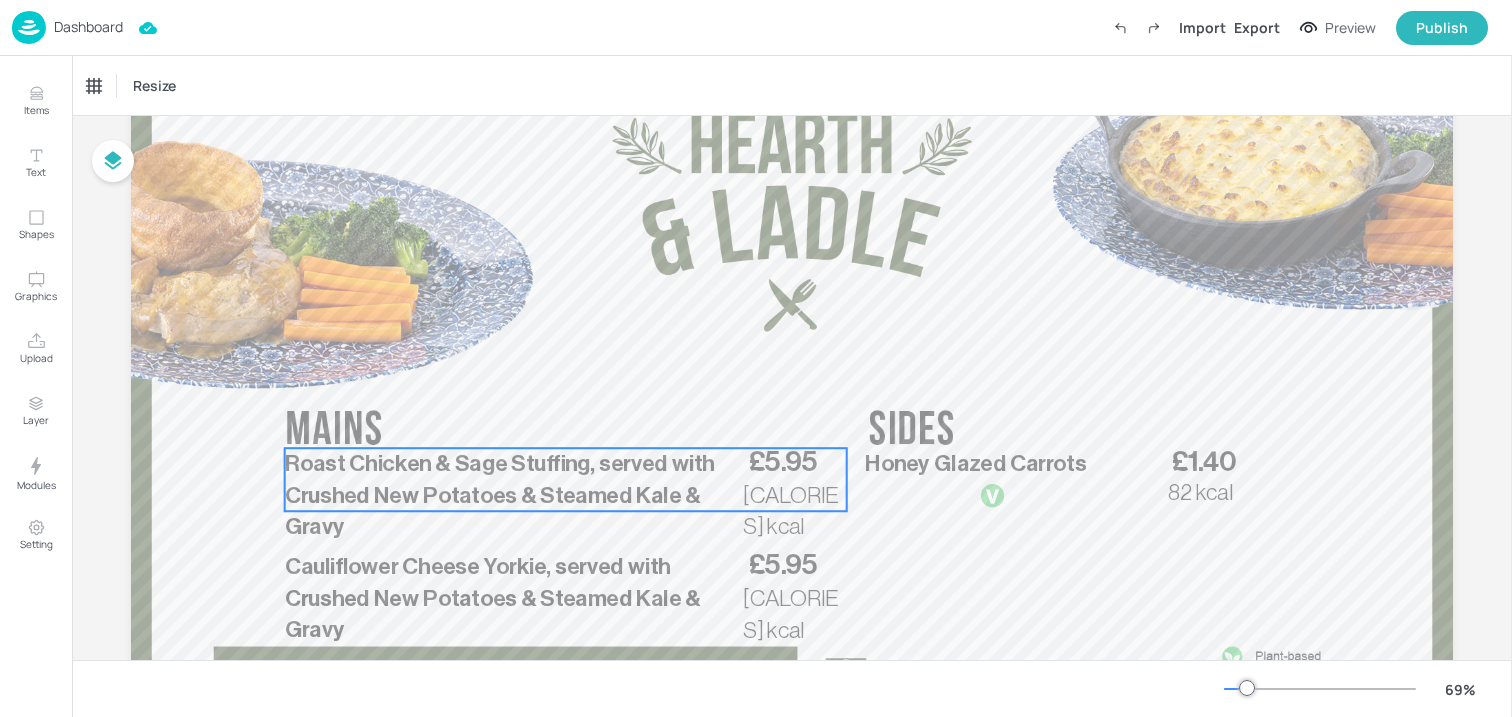 click on "Roast Chicken & Sage Stuffing, served with Crushed New Potatoes & Steamed Kale & Gravy" at bounding box center (500, 495) 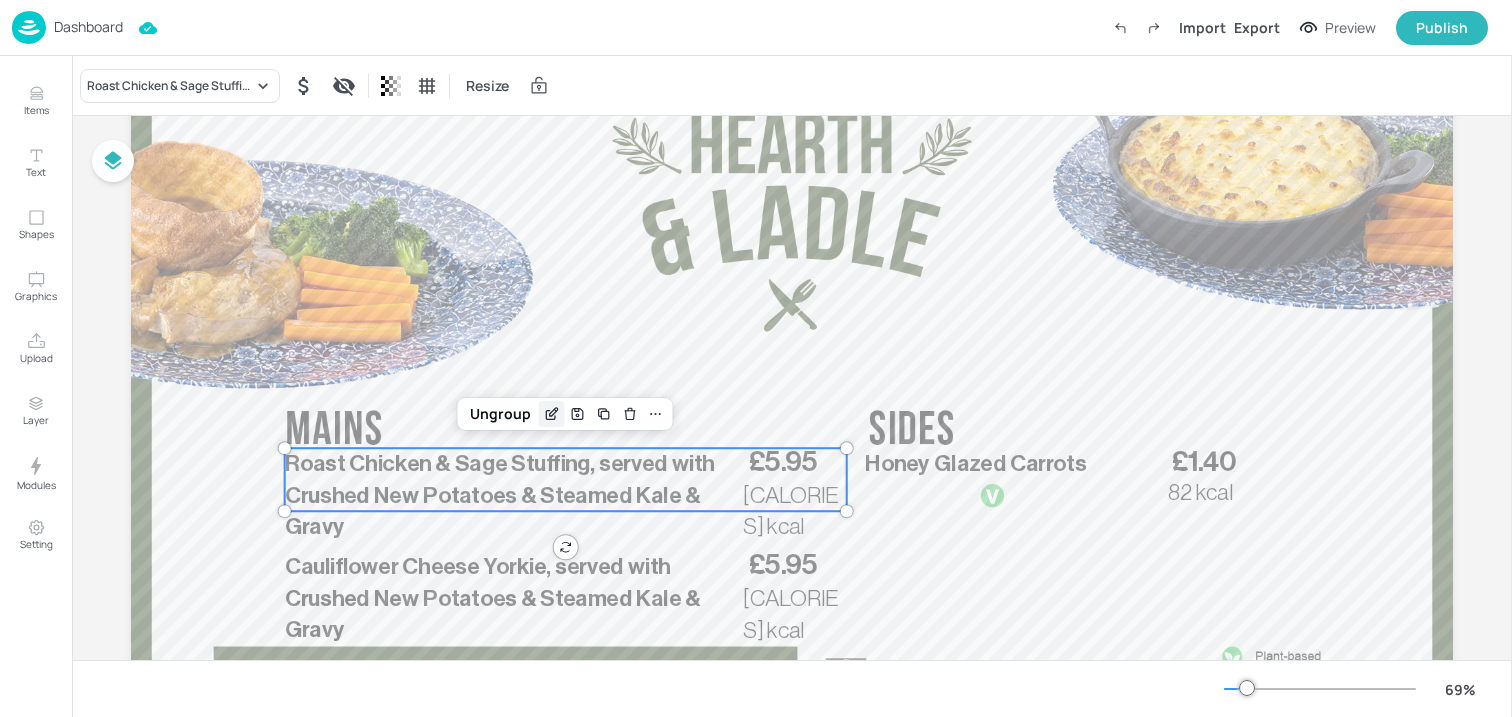 click 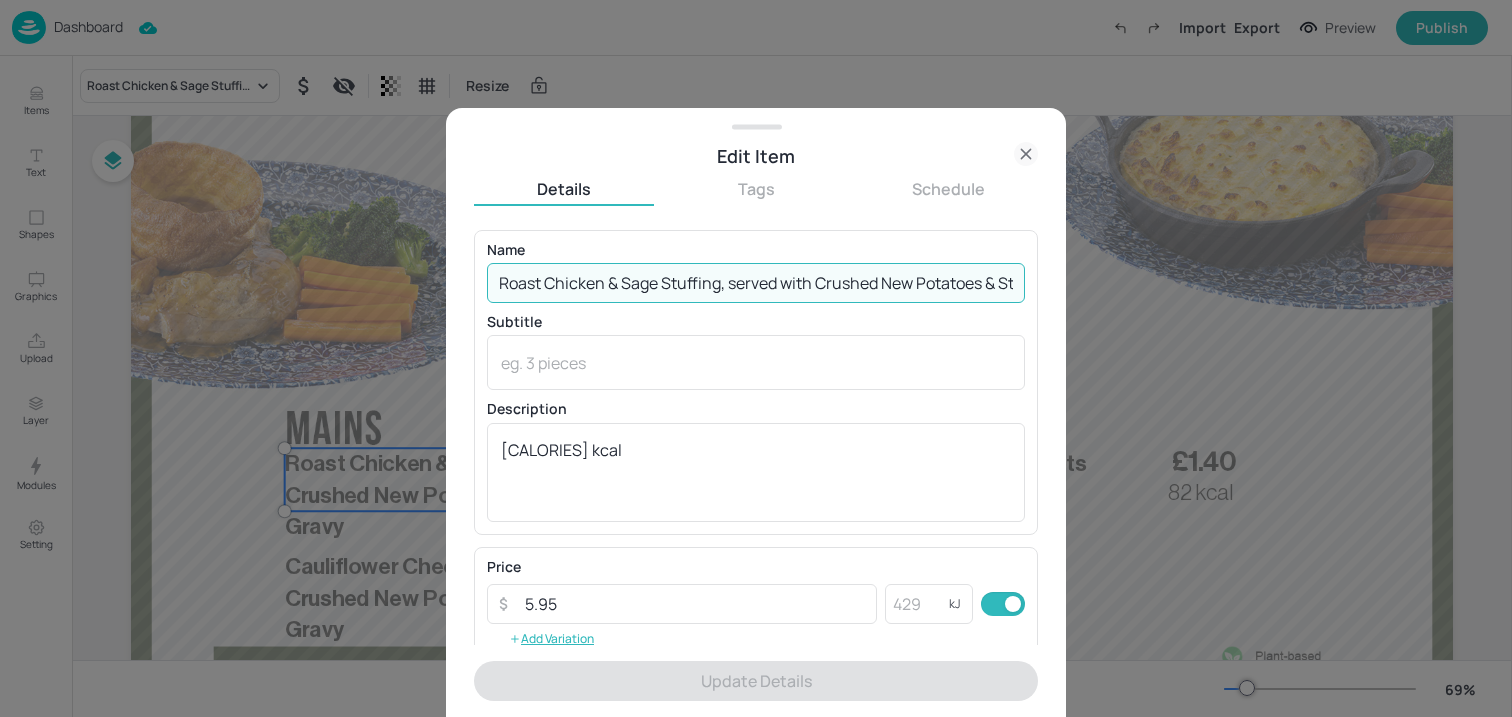 click on "Roast Chicken & Sage Stuffing, served with Crushed New Potatoes & Steamed Kale & Gravy" at bounding box center [756, 283] 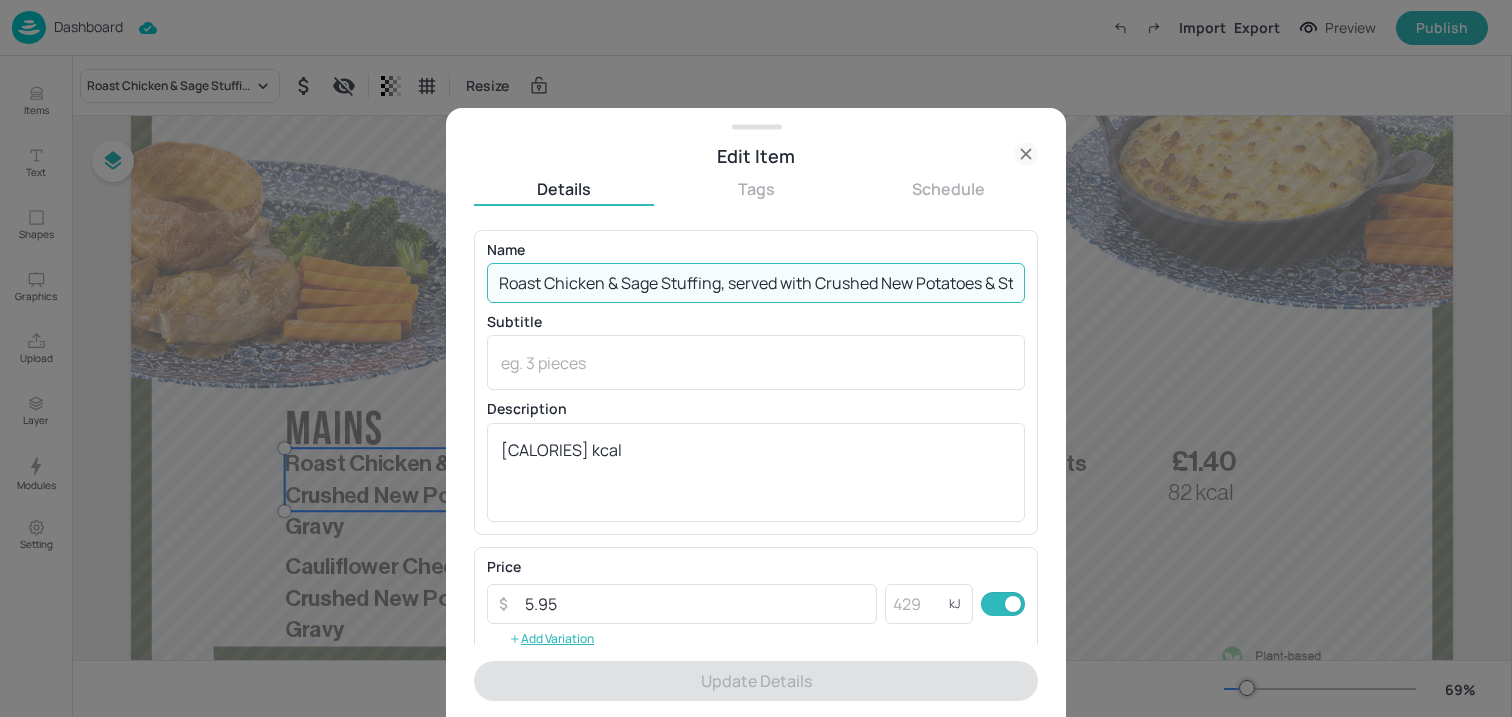 click on "Roast Chicken & Sage Stuffing, served with Crushed New Potatoes & Steamed Kale & Gravy" at bounding box center [756, 283] 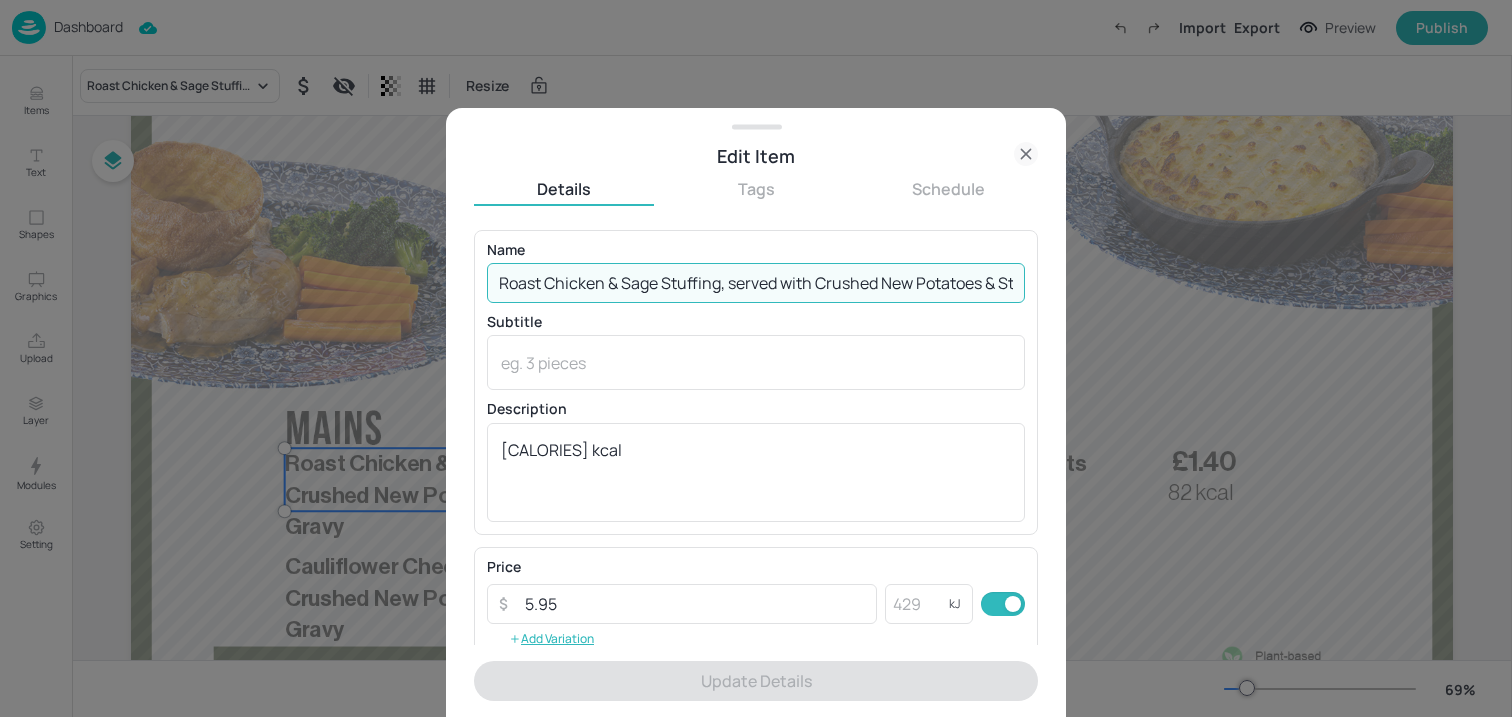 paste on "Lamb Shoulder, roast potatoes, Roast Carrots, Gravy 771 kcal £5.95" 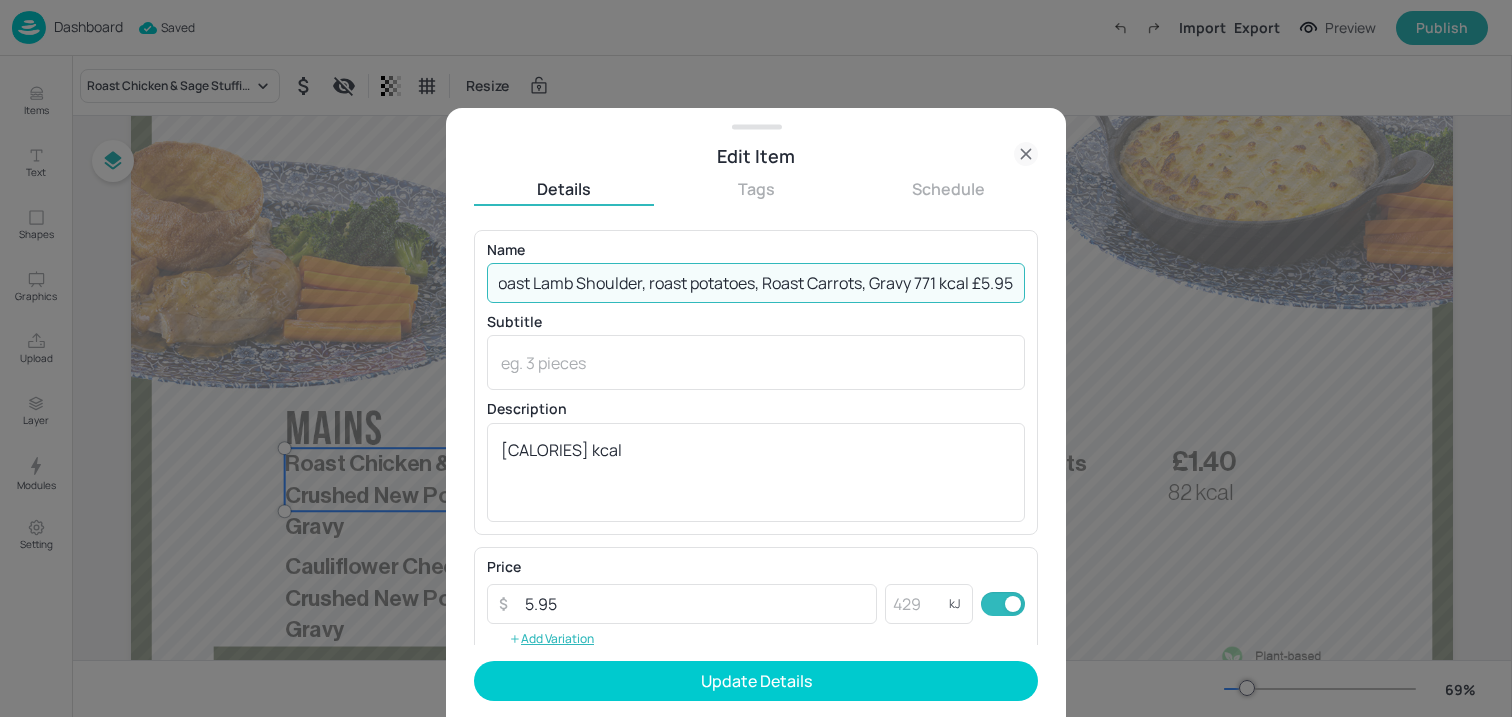 scroll, scrollTop: 0, scrollLeft: 26, axis: horizontal 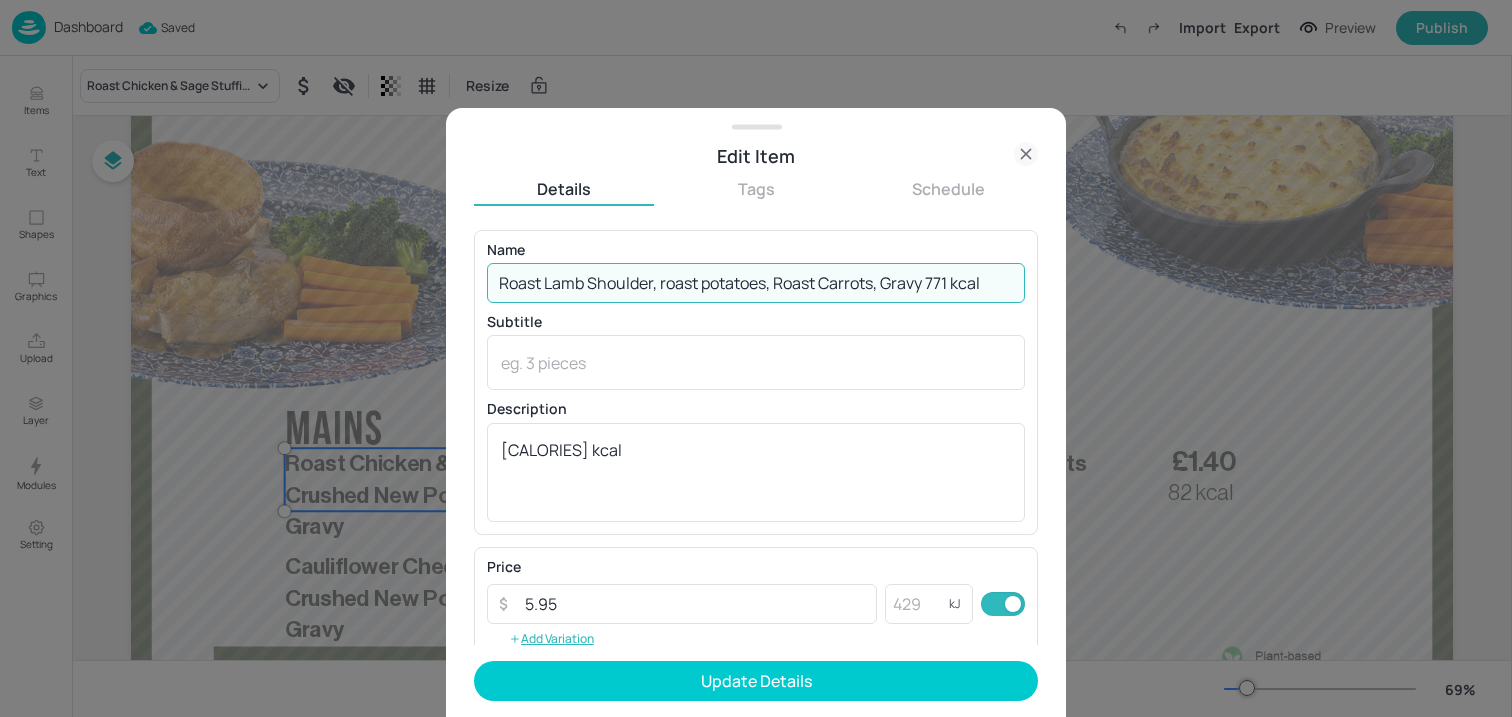 drag, startPoint x: 933, startPoint y: 283, endPoint x: 1016, endPoint y: 287, distance: 83.09633 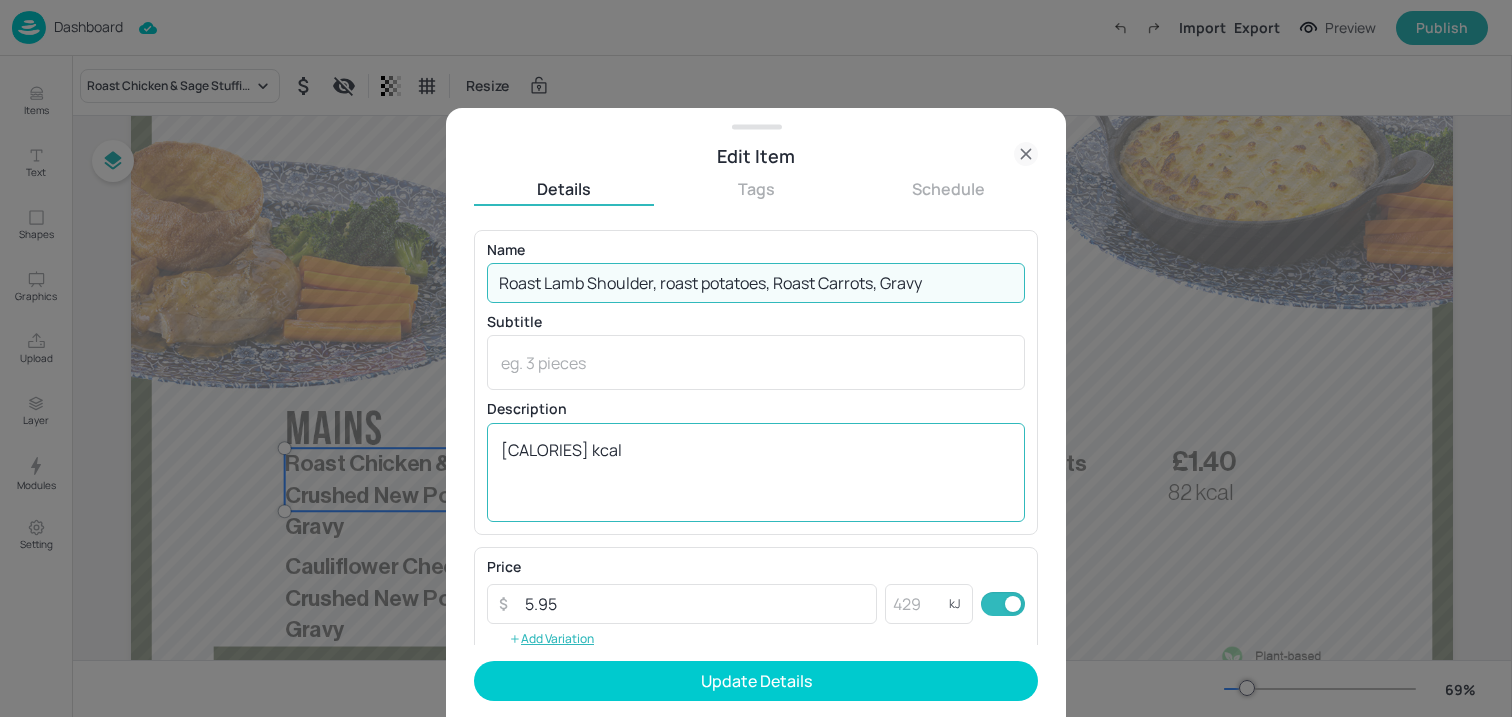 type on "Roast Lamb Shoulder, roast potatoes, Roast Carrots, Gravy" 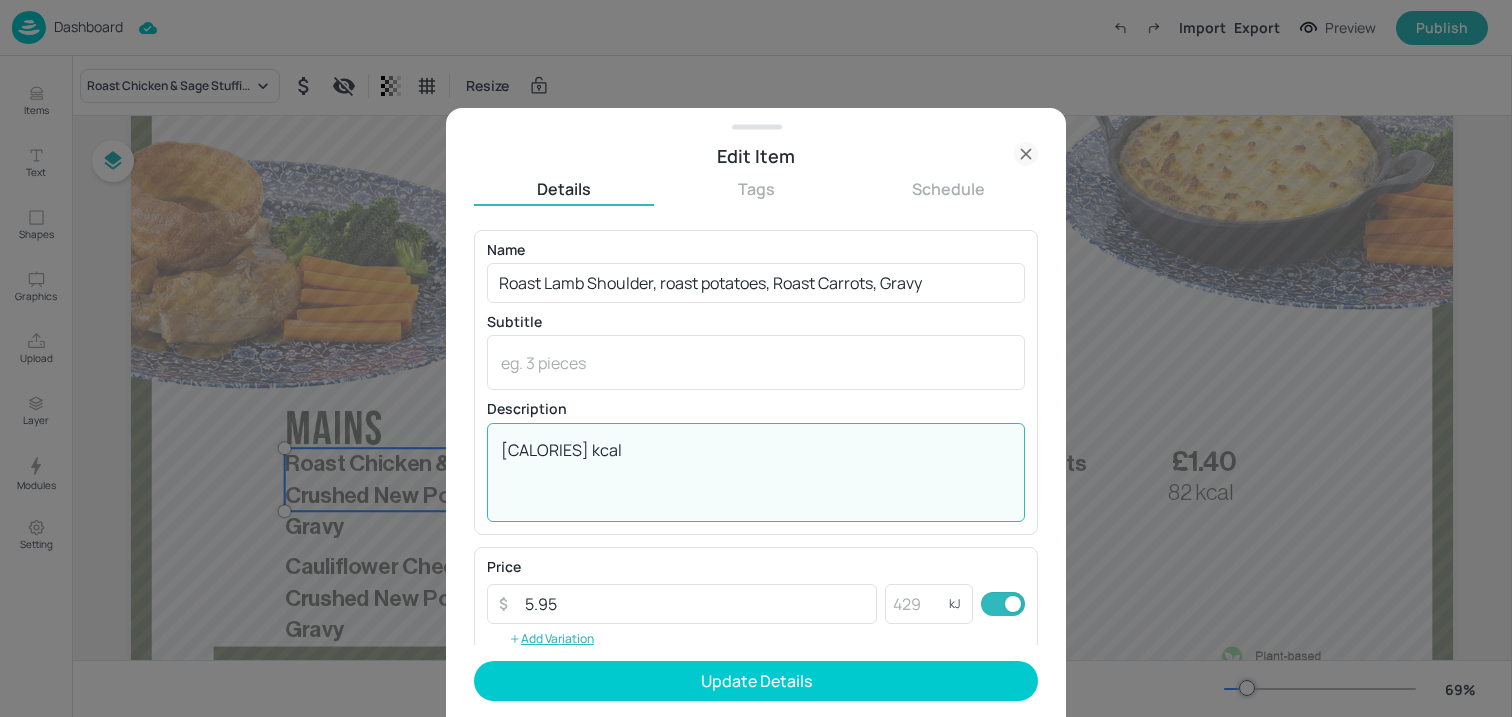 click on "662 kcal" at bounding box center [756, 472] 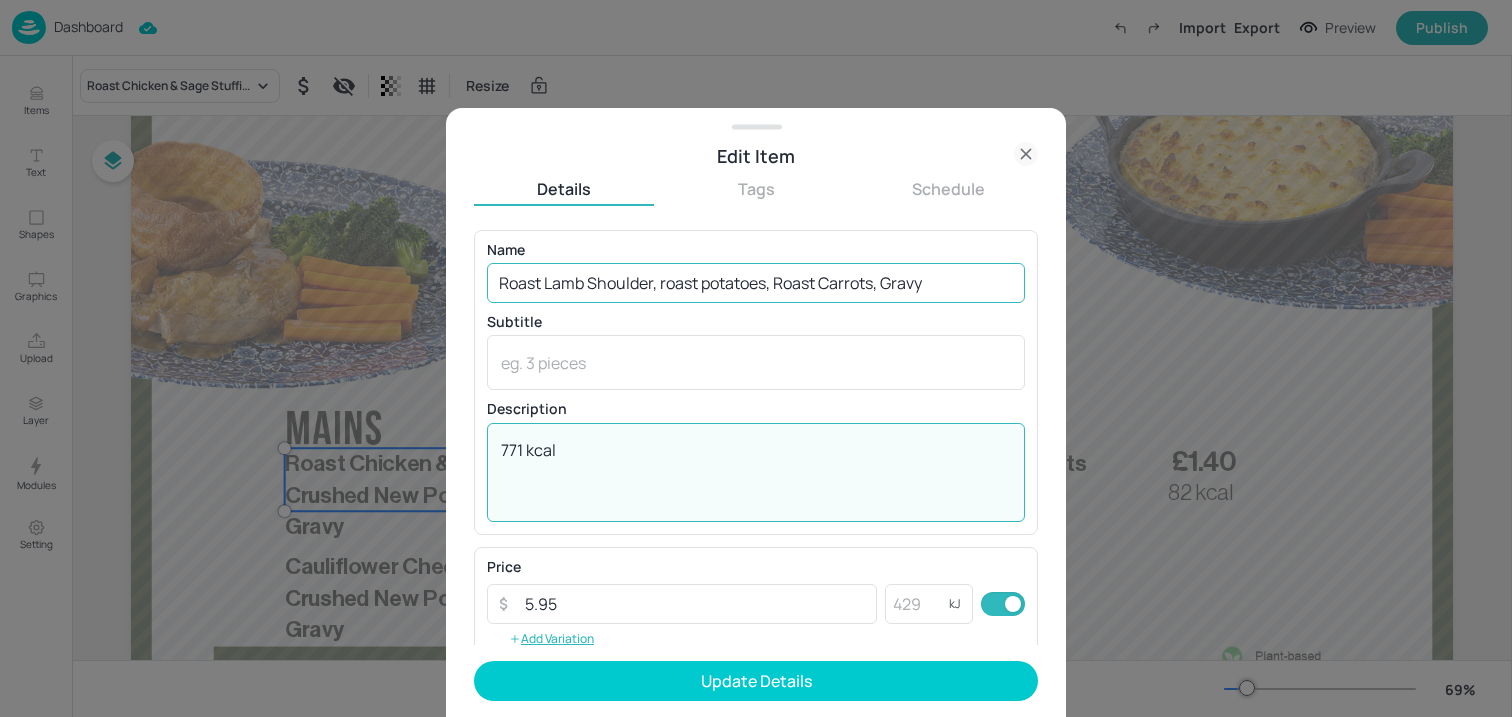 type on "771 kcal" 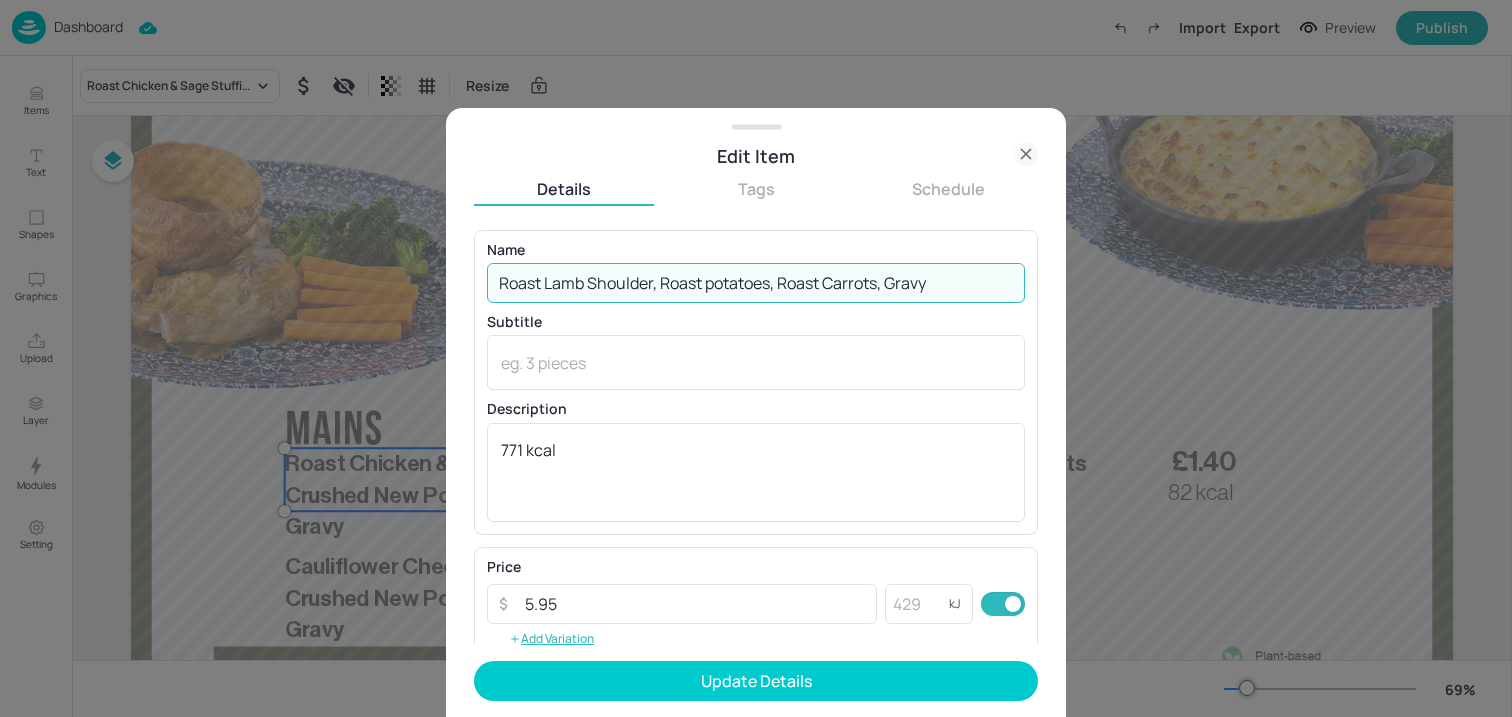 click on "Roast Lamb Shoulder, Roast potatoes, Roast Carrots, Gravy" at bounding box center [756, 283] 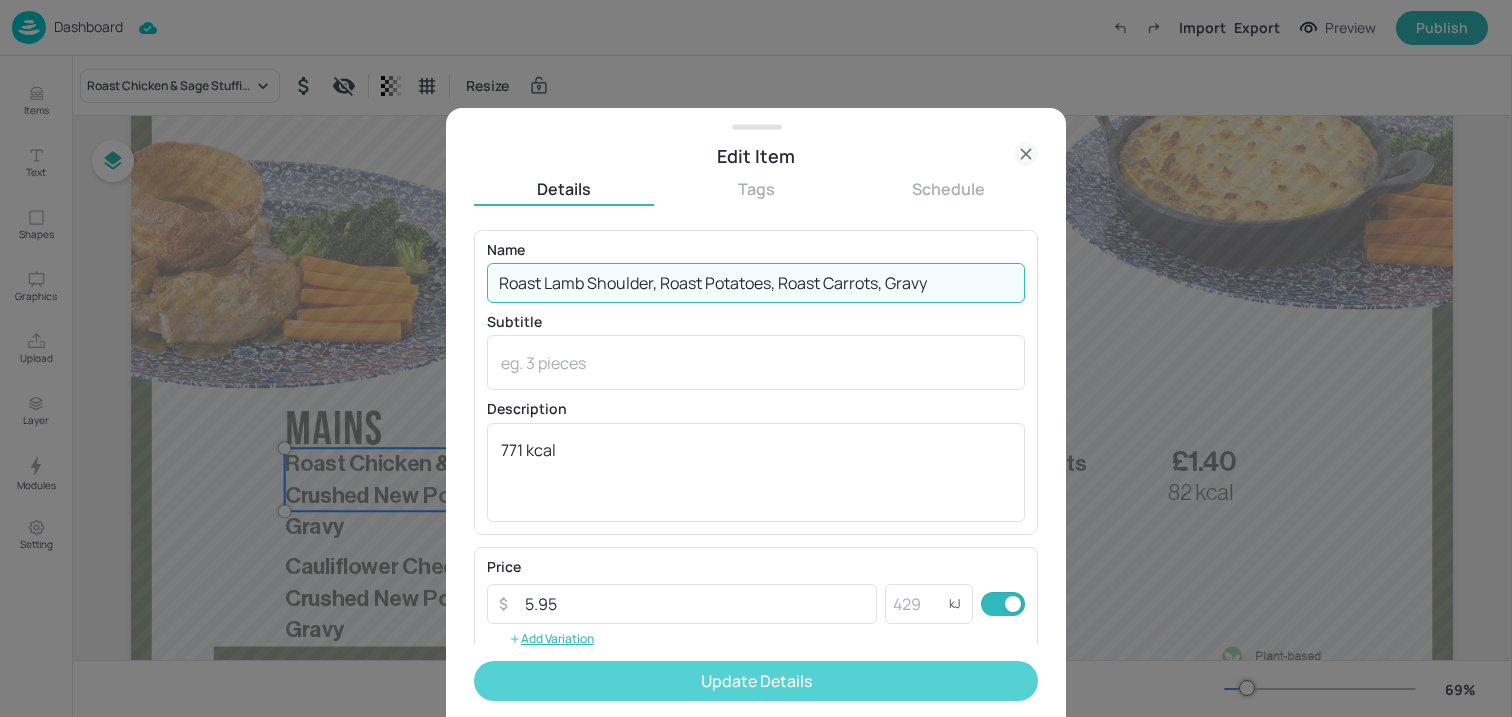 type on "Roast Lamb Shoulder, Roast Potatoes, Roast Carrots, Gravy" 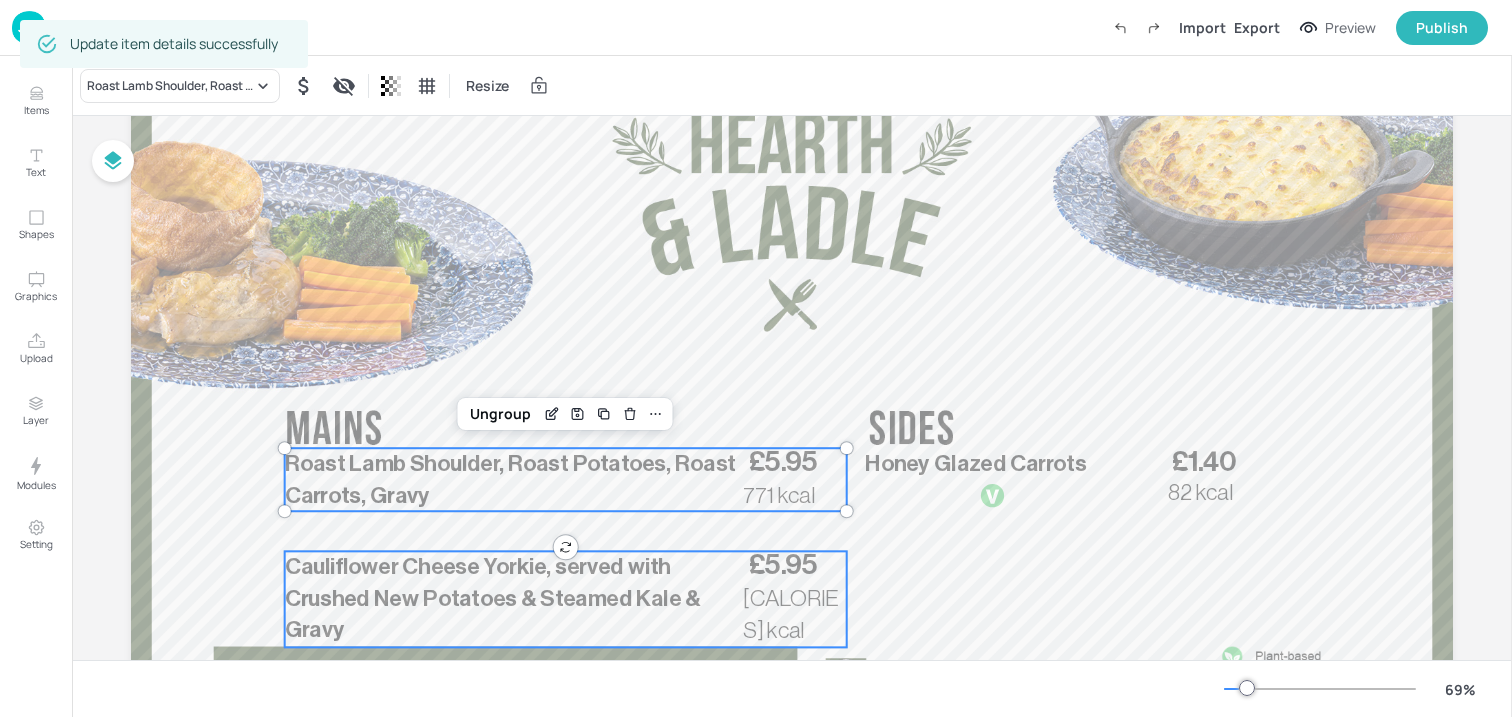 click on "Cauliflower Cheese Yorkie, served with Crushed New Potatoes & Steamed Kale & Gravy" at bounding box center [493, 598] 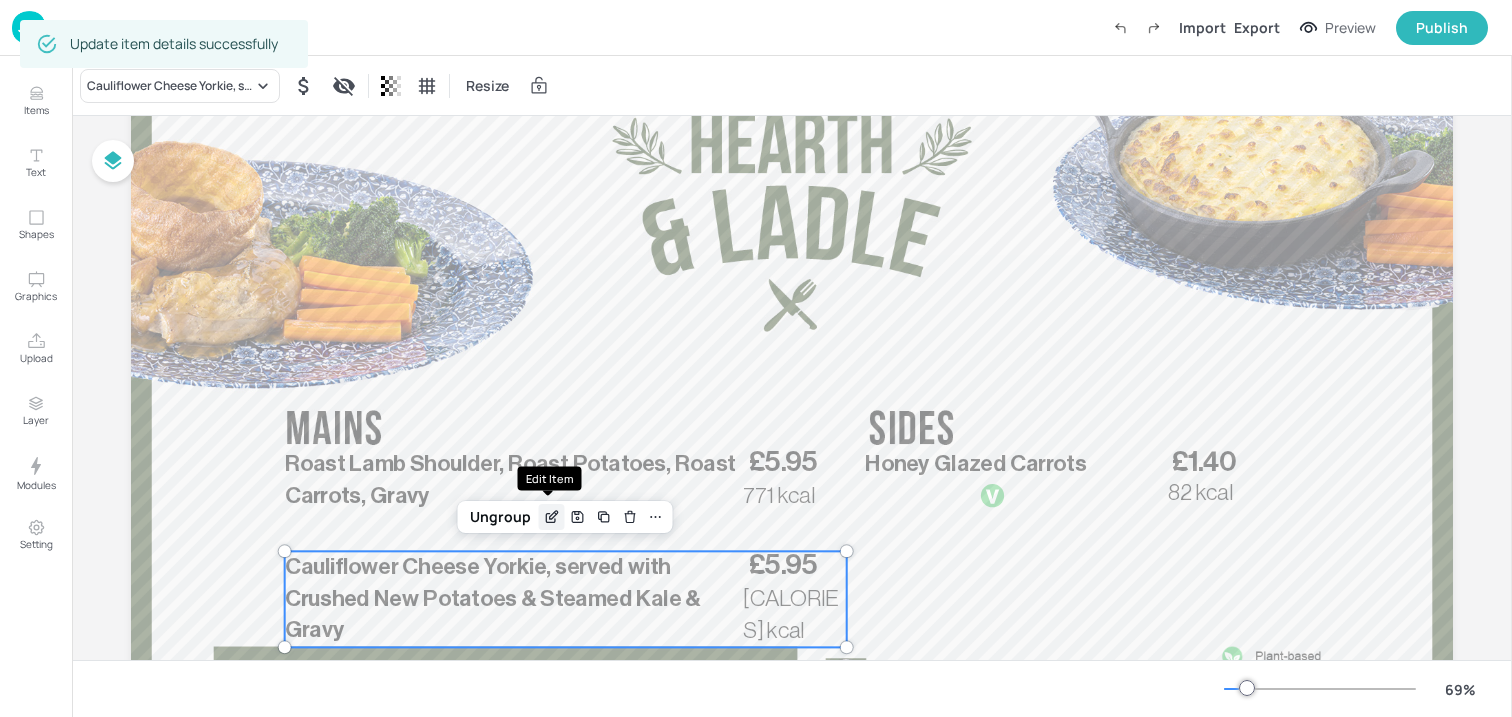 click 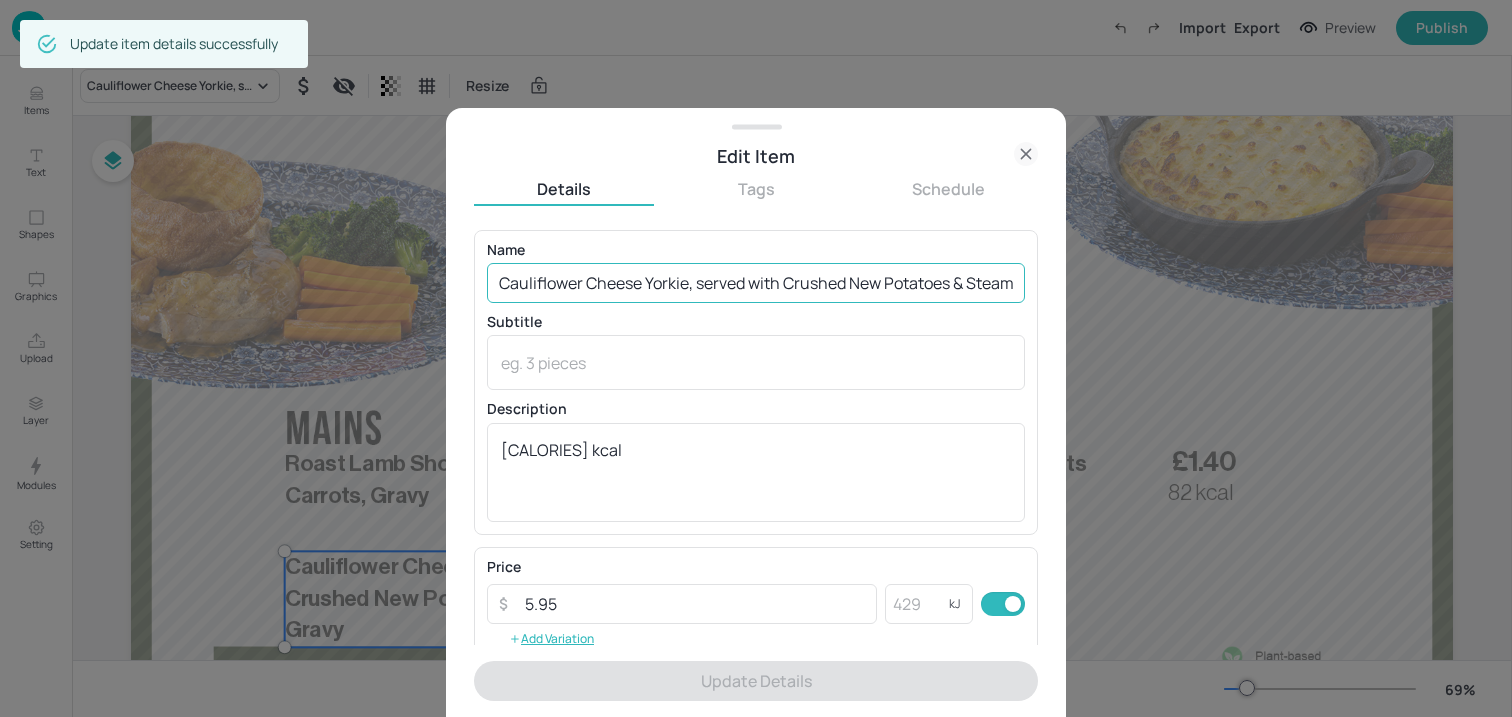 click on "Cauliflower Cheese Yorkie, served with Crushed New Potatoes & Steamed Kale & Gravy" at bounding box center (756, 283) 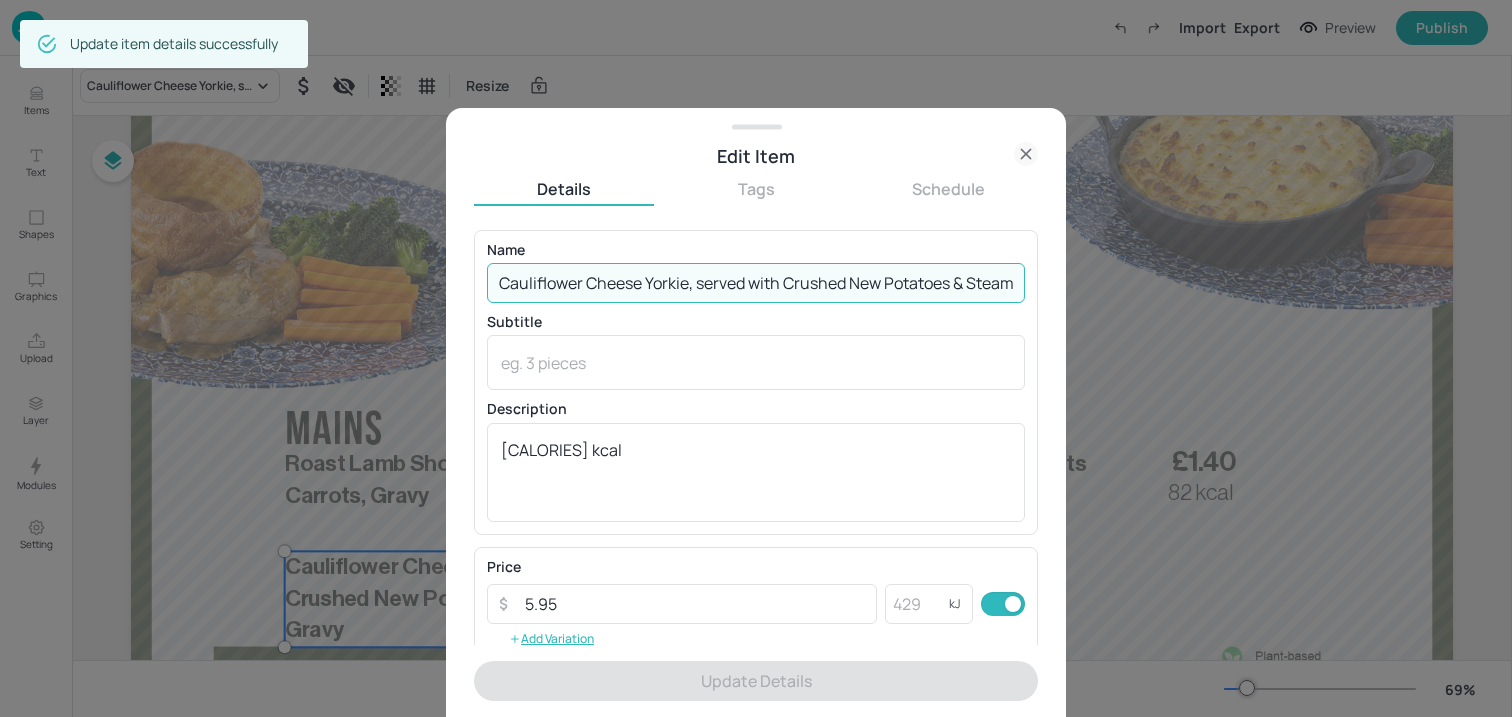 click on "Cauliflower Cheese Yorkie, served with Crushed New Potatoes & Steamed Kale & Gravy" at bounding box center (756, 283) 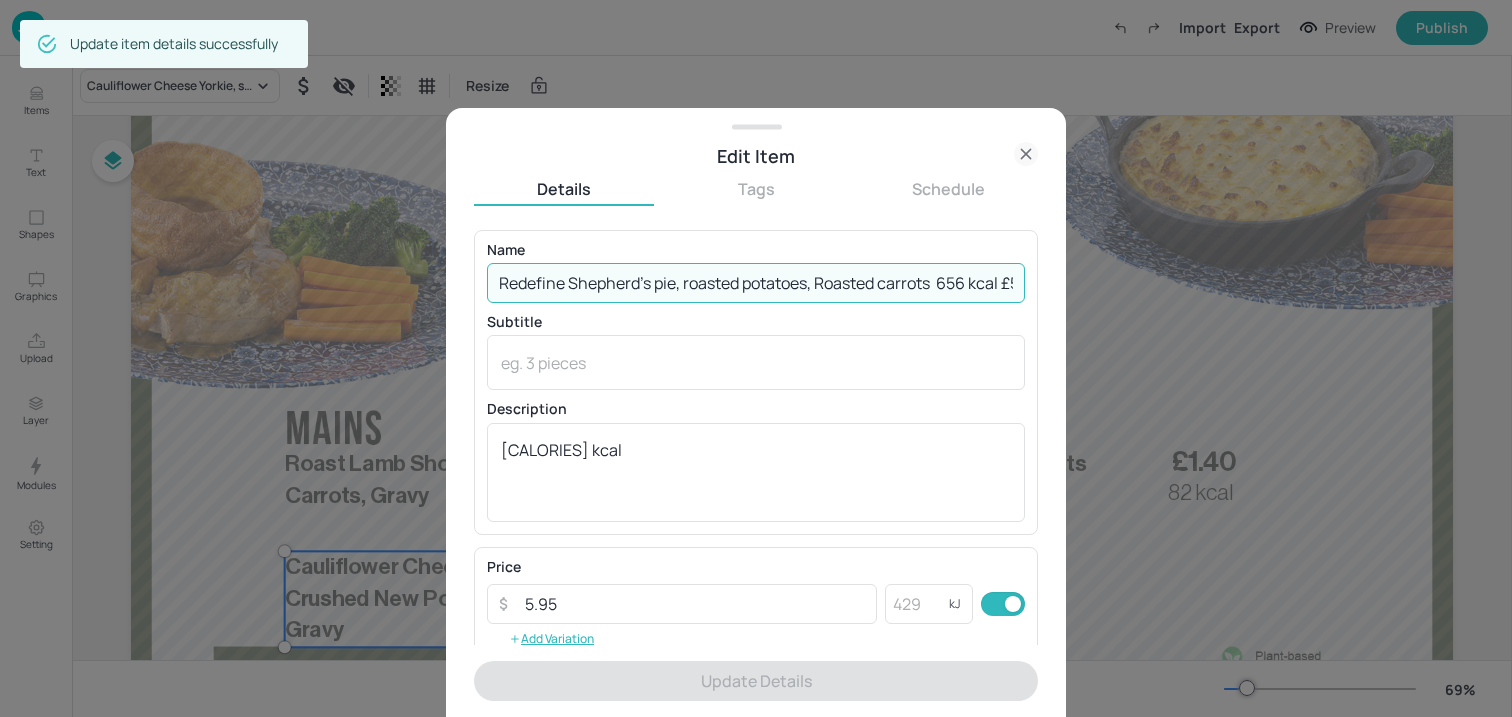 scroll, scrollTop: 0, scrollLeft: 43, axis: horizontal 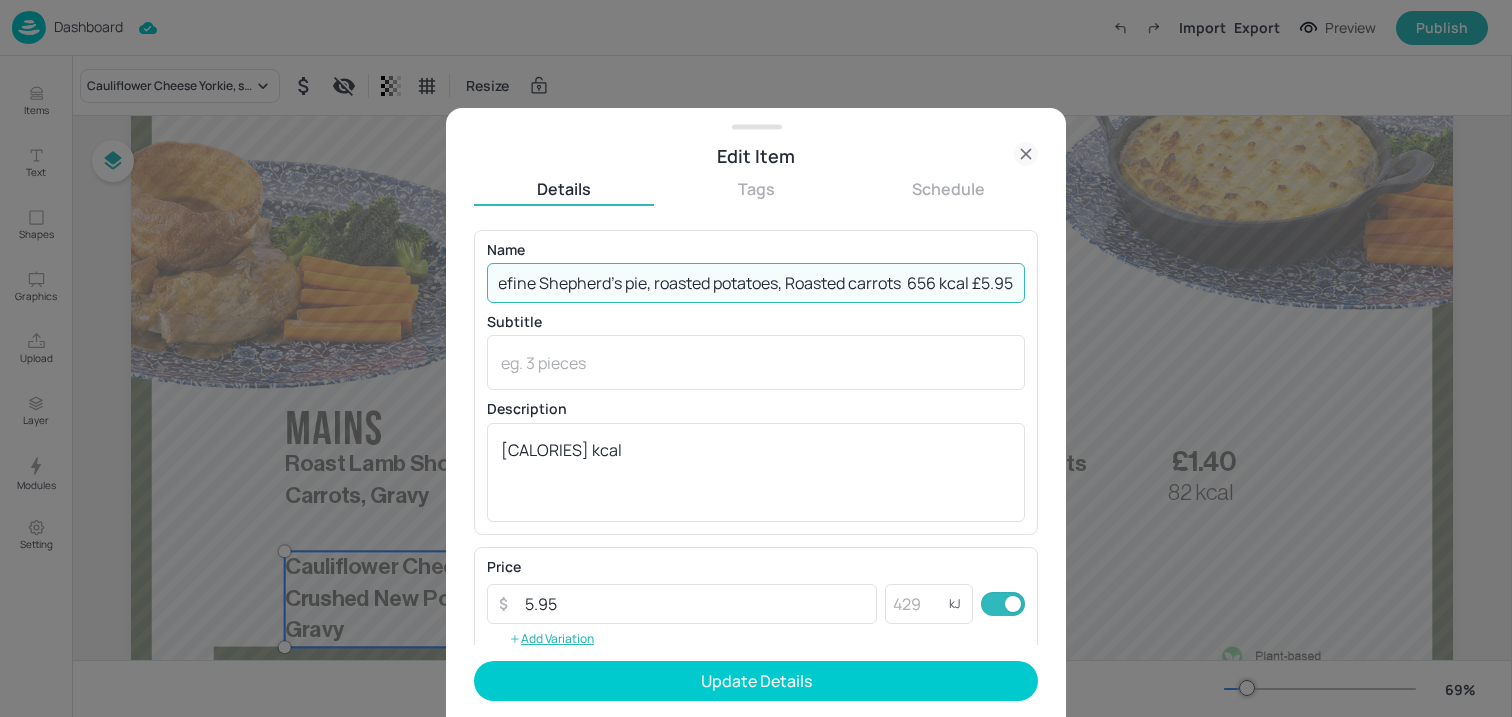 drag, startPoint x: 966, startPoint y: 284, endPoint x: 1064, endPoint y: 283, distance: 98.005104 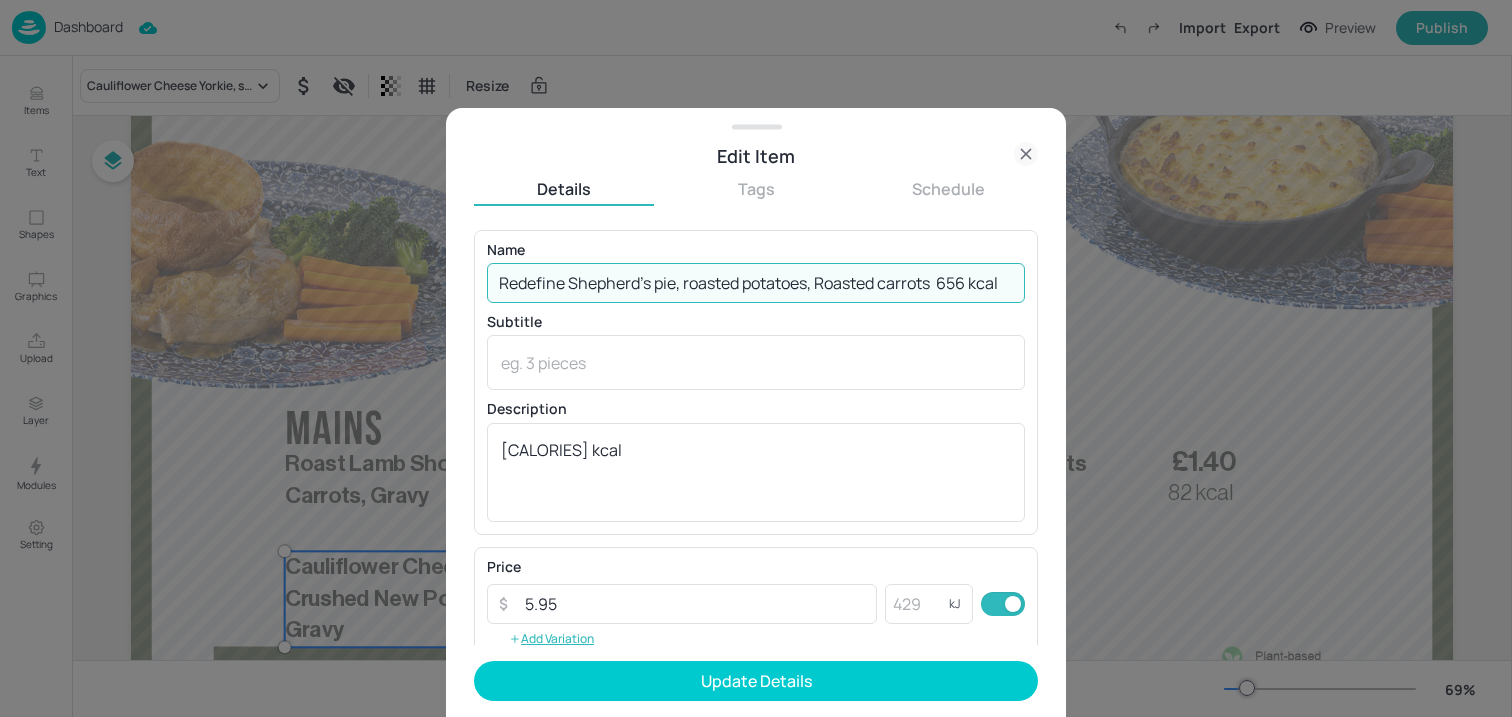 scroll, scrollTop: 0, scrollLeft: 0, axis: both 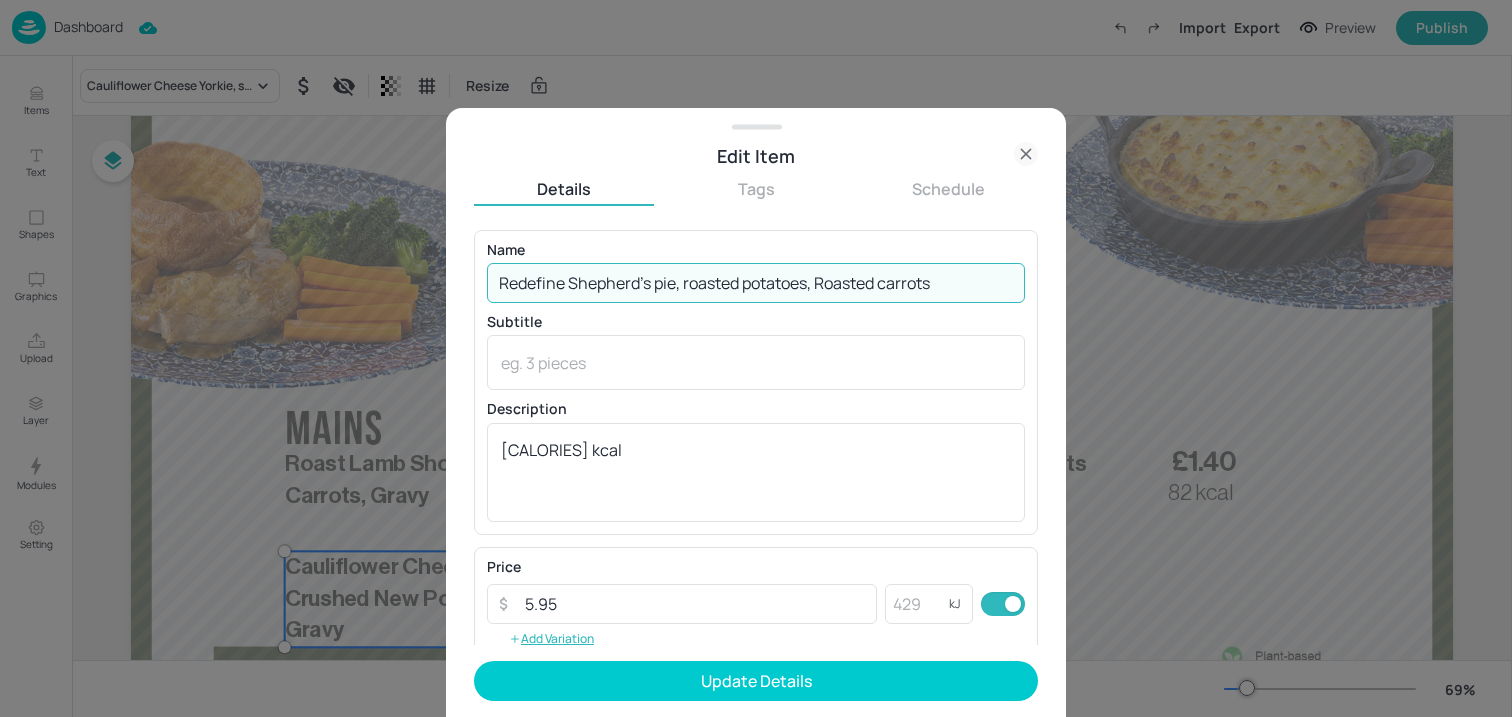 click on "Redefine Shepherd’s pie, roasted potatoes, Roasted carrots" at bounding box center (756, 283) 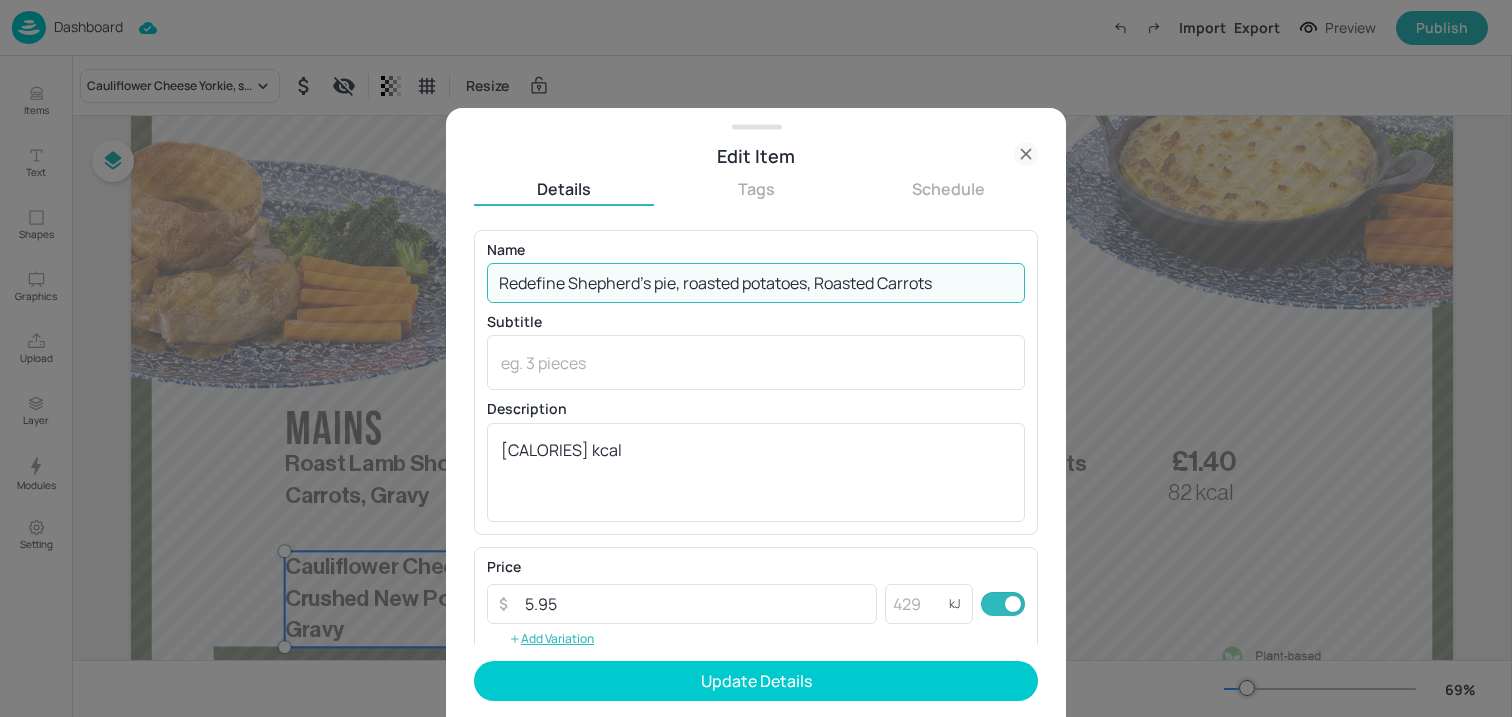 click on "Redefine Shepherd’s pie, roasted potatoes, Roasted Carrots" at bounding box center (756, 283) 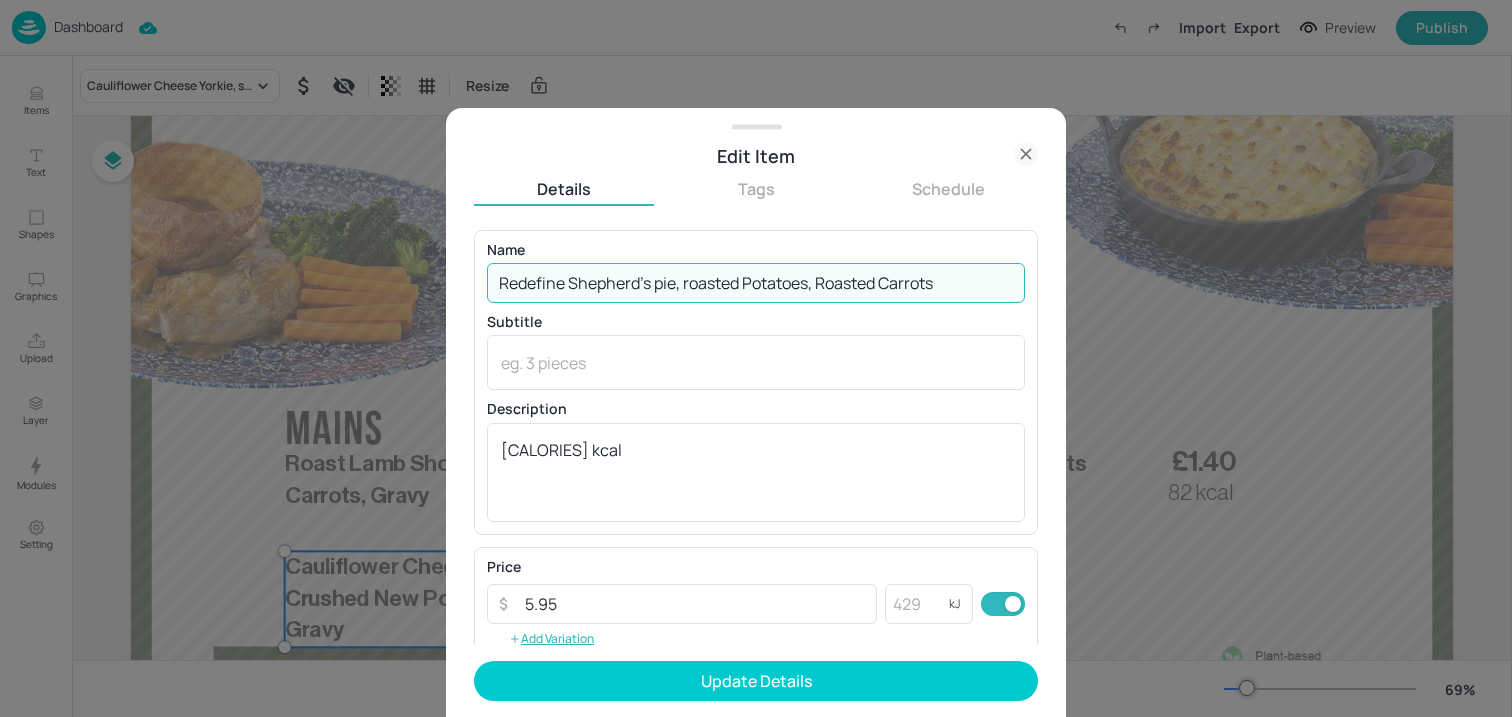 click on "Redefine Shepherd’s pie, roasted Potatoes, Roasted Carrots" at bounding box center [756, 283] 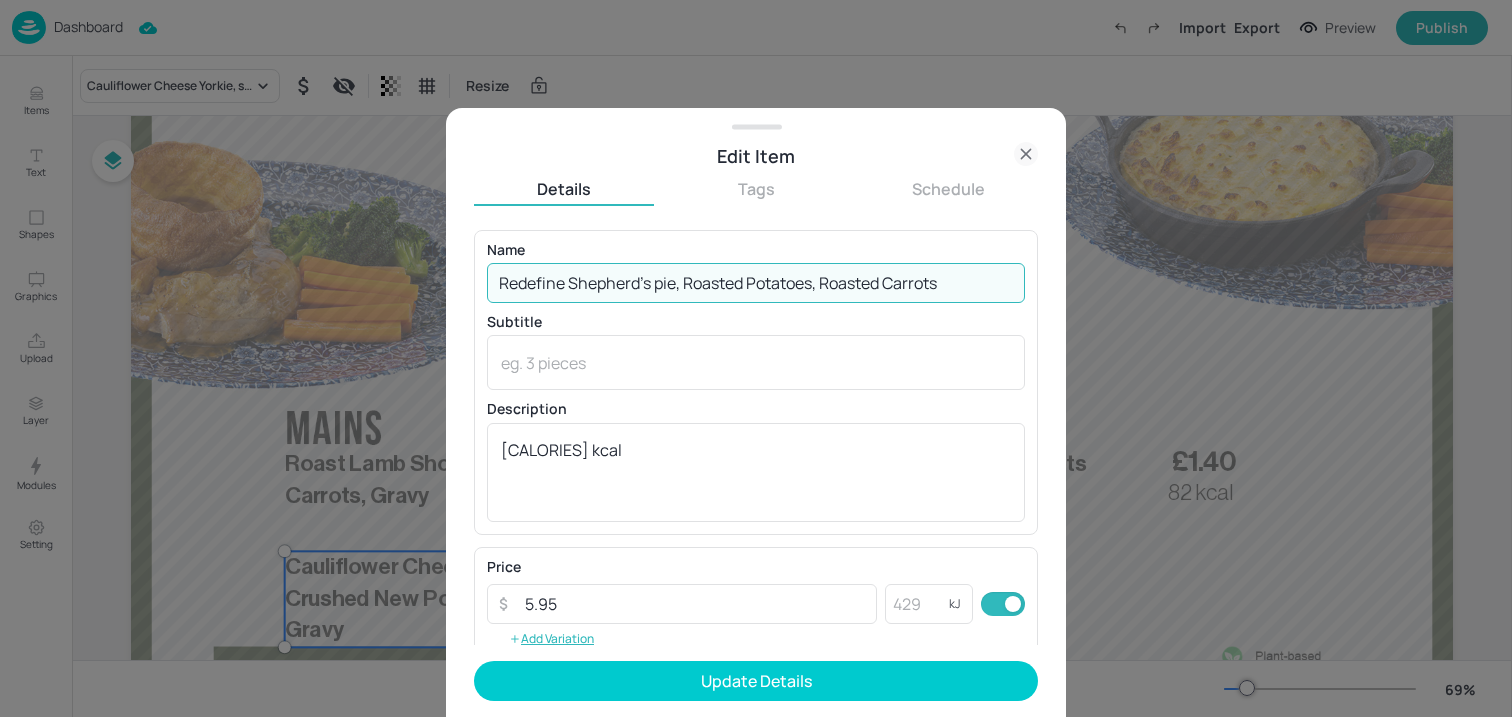 click on "Redefine Shepherd’s pie, Roasted Potatoes, Roasted Carrots" at bounding box center (756, 283) 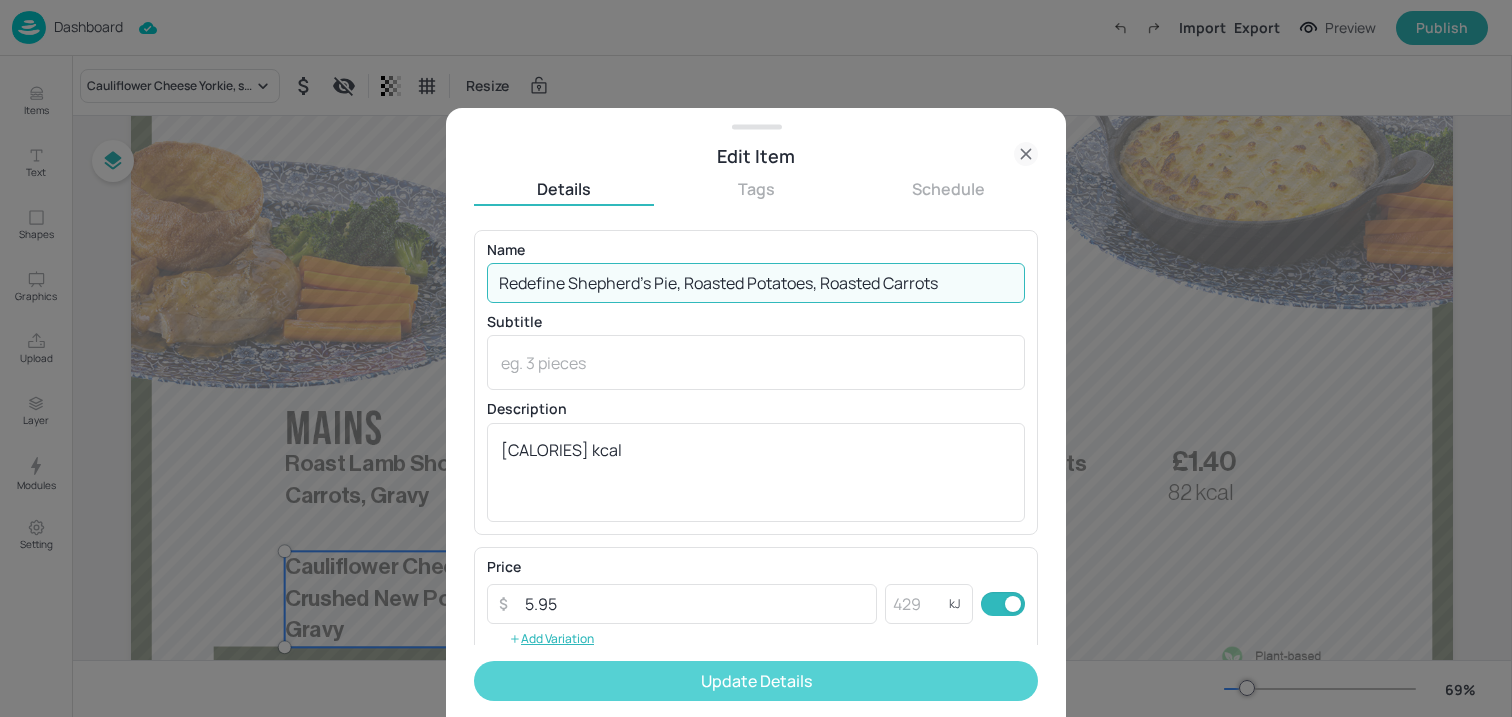type on "Redefine Shepherd’s Pie, Roasted Potatoes, Roasted Carrots" 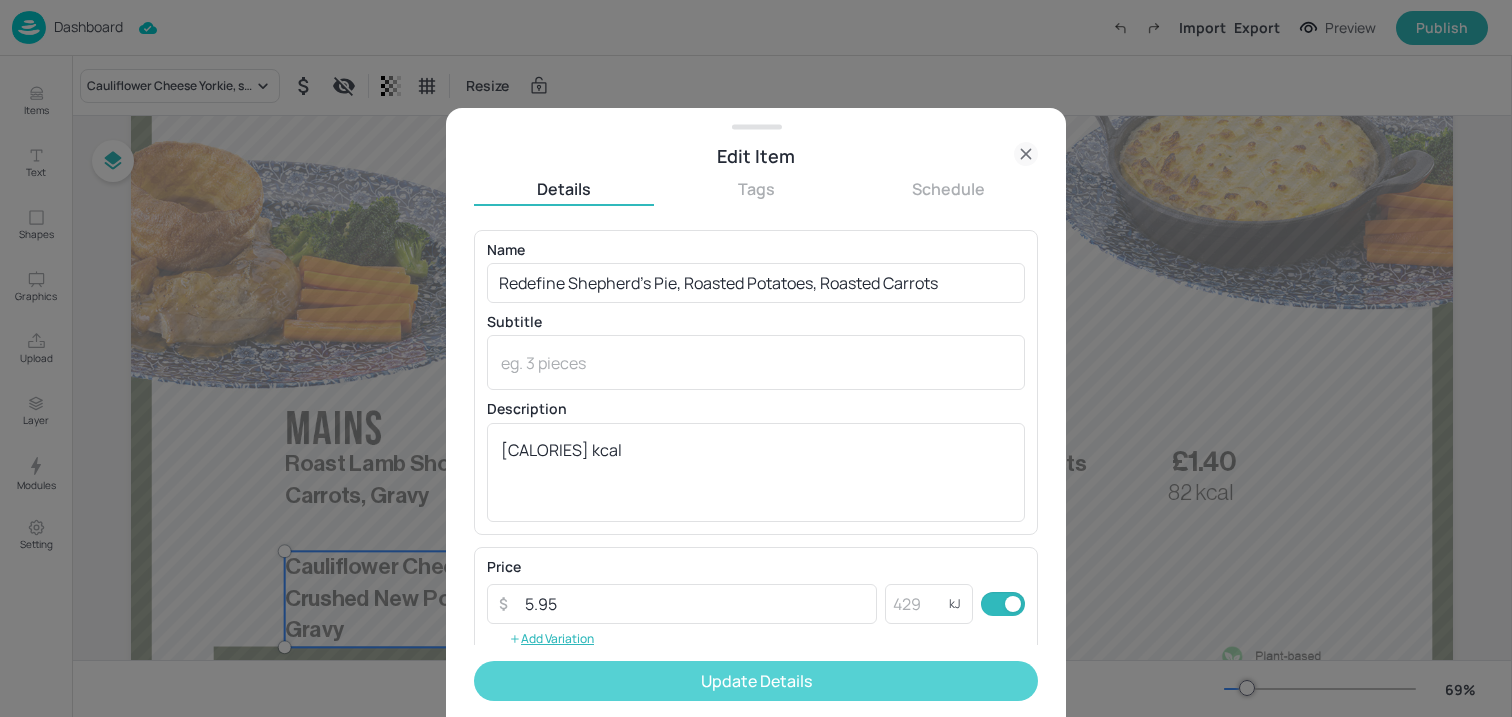 click on "Update Details" at bounding box center (756, 681) 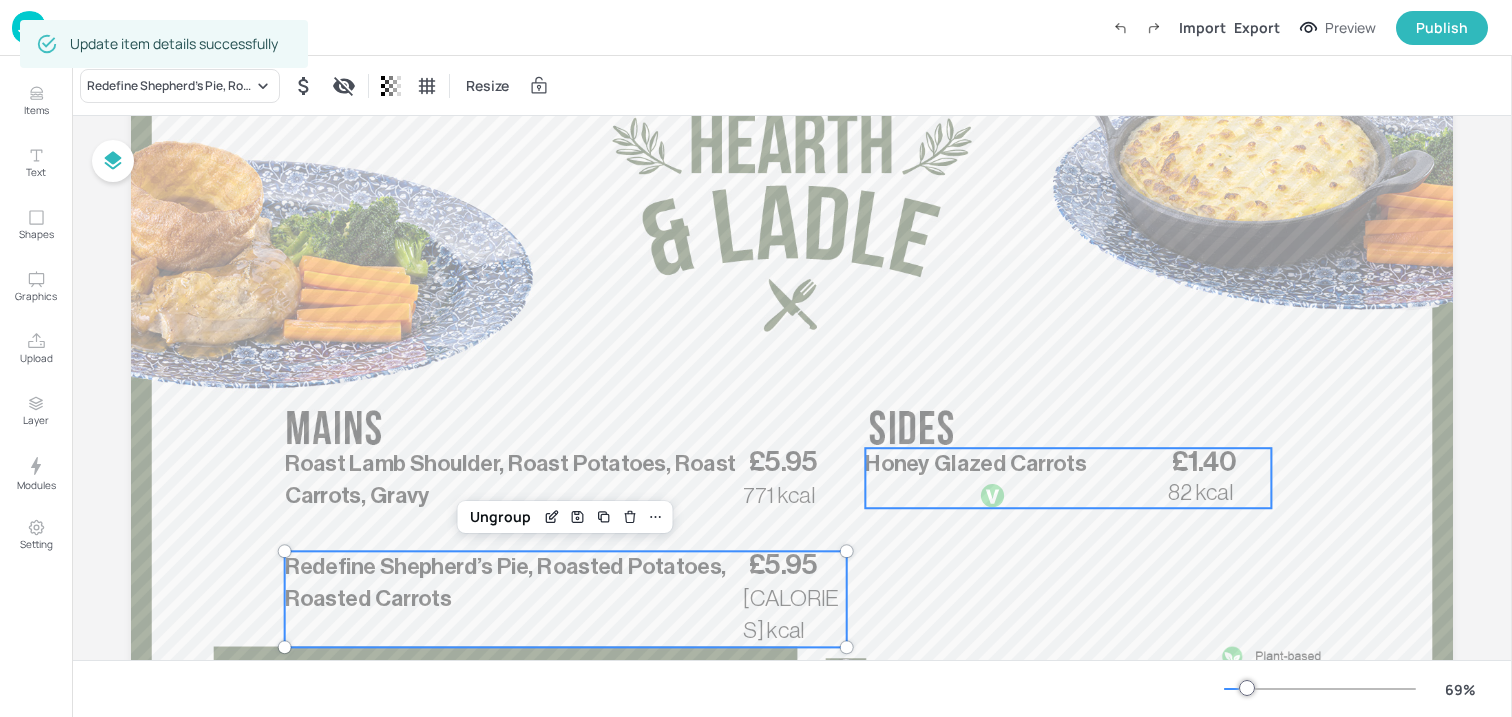 click on "Honey Glazed Carrots" at bounding box center (975, 463) 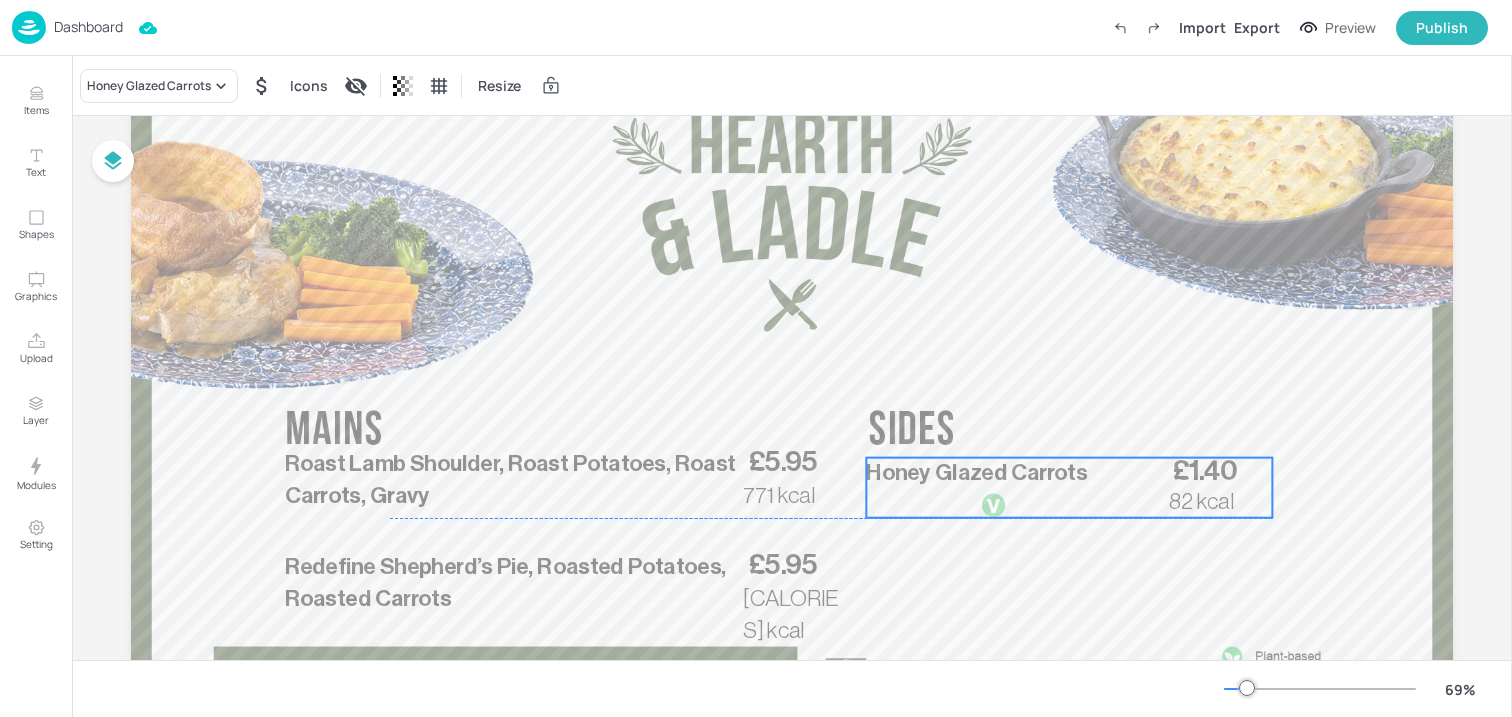 click on "Honey Glazed Carrots" at bounding box center [1040, 474] 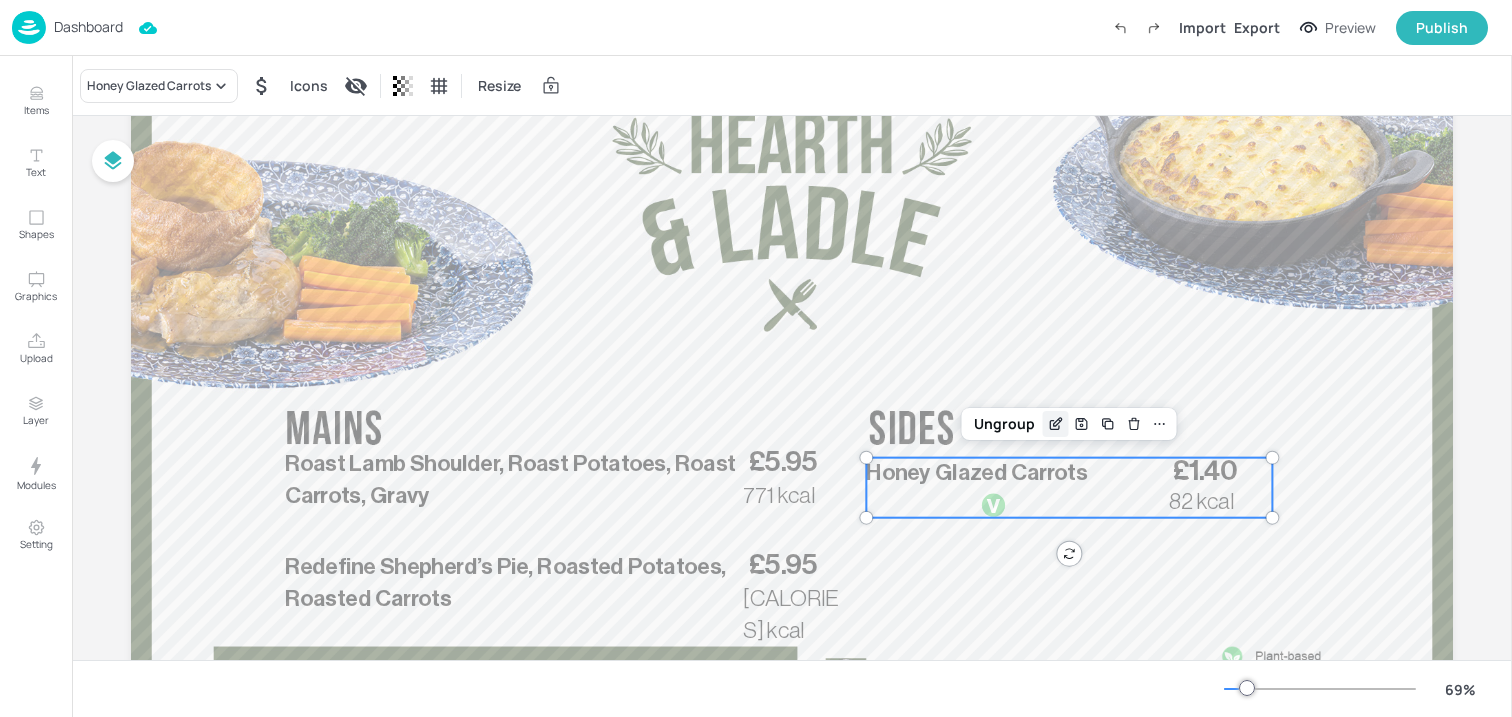 click at bounding box center (1056, 424) 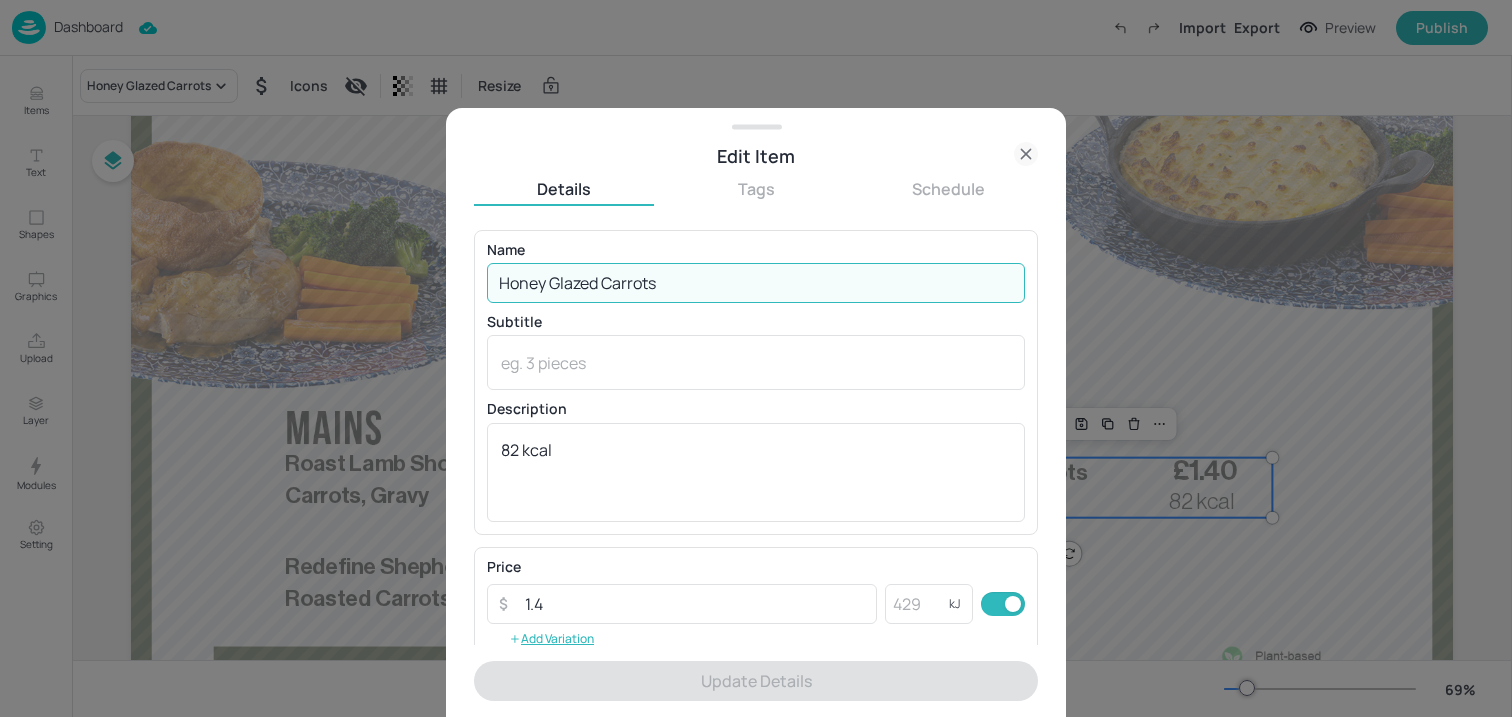 click on "Honey Glazed Carrots" at bounding box center [756, 283] 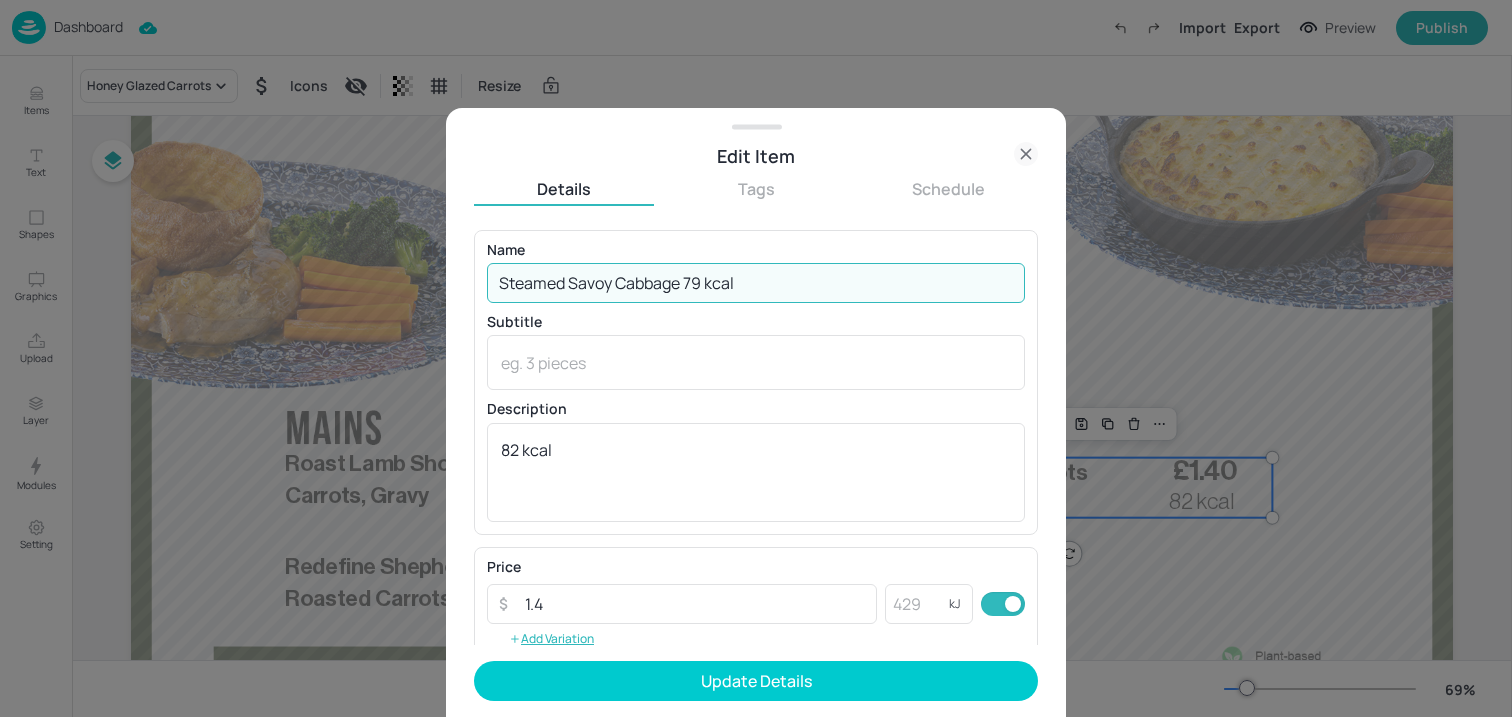 drag, startPoint x: 687, startPoint y: 287, endPoint x: 798, endPoint y: 286, distance: 111.0045 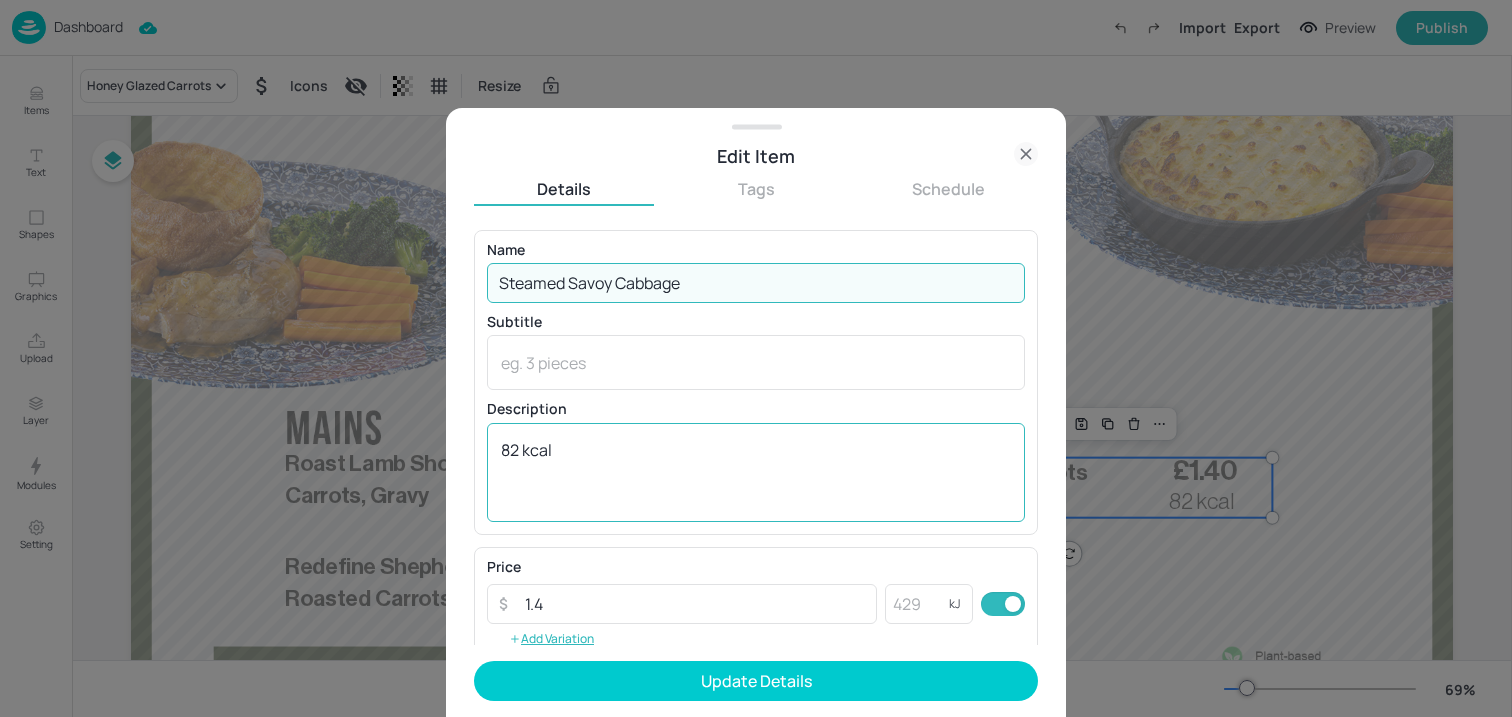 type on "Steamed Savoy Cabbage" 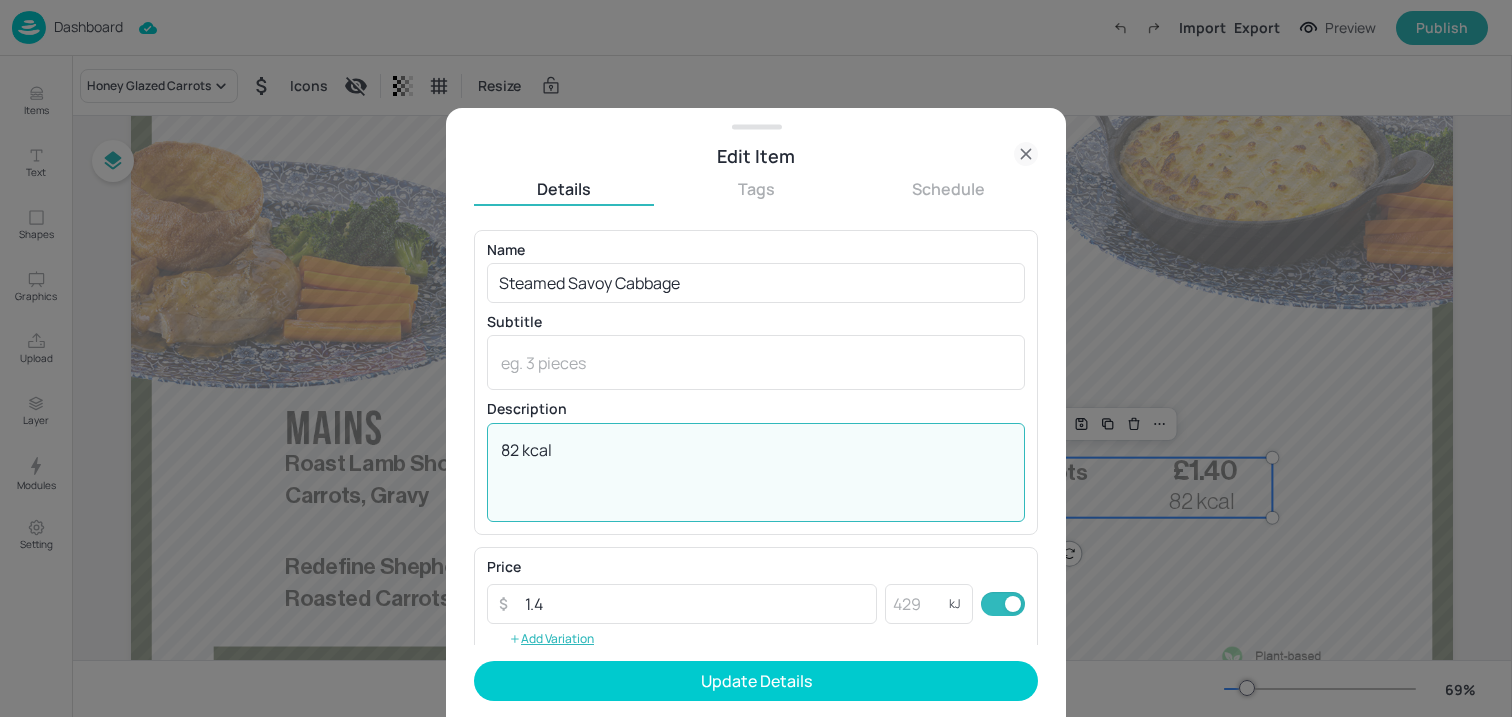 click on "82 kcal" at bounding box center (756, 472) 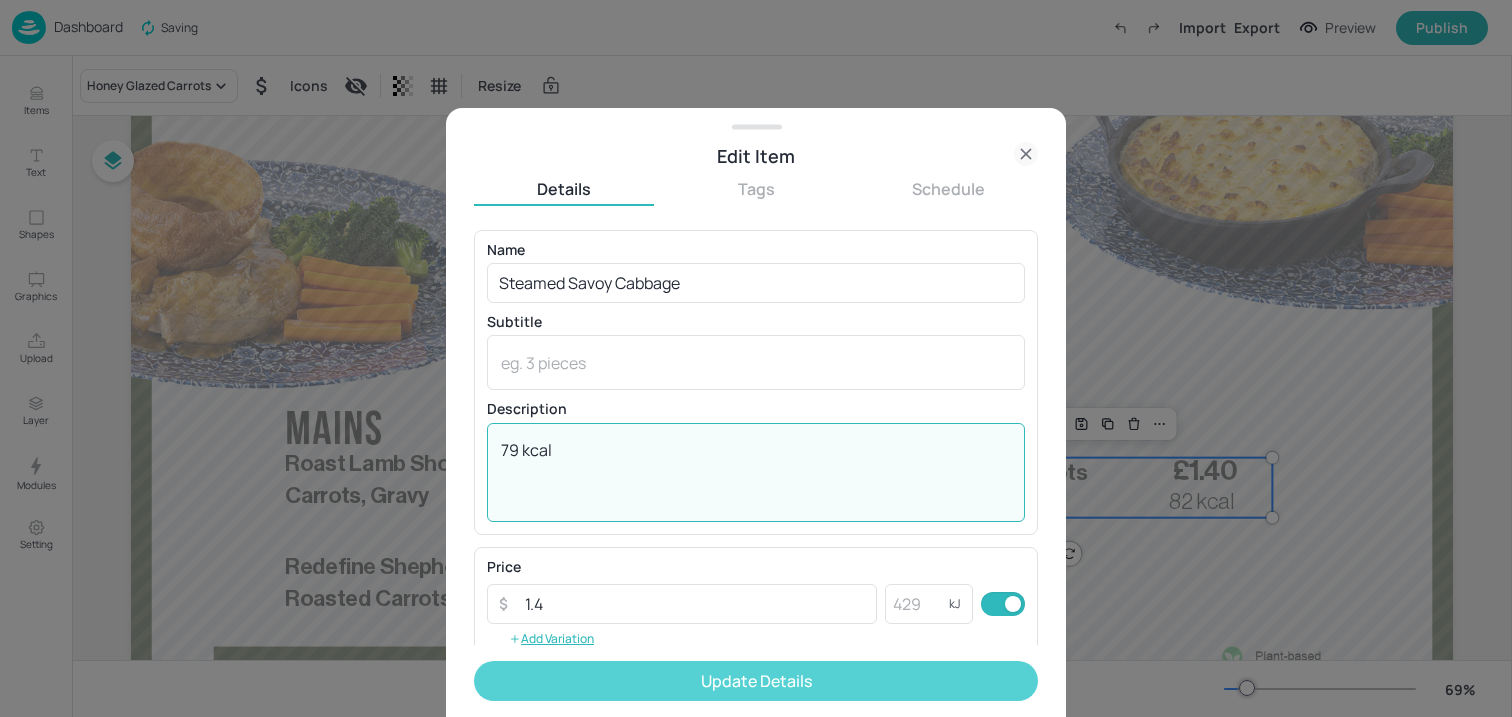 type on "79 kcal" 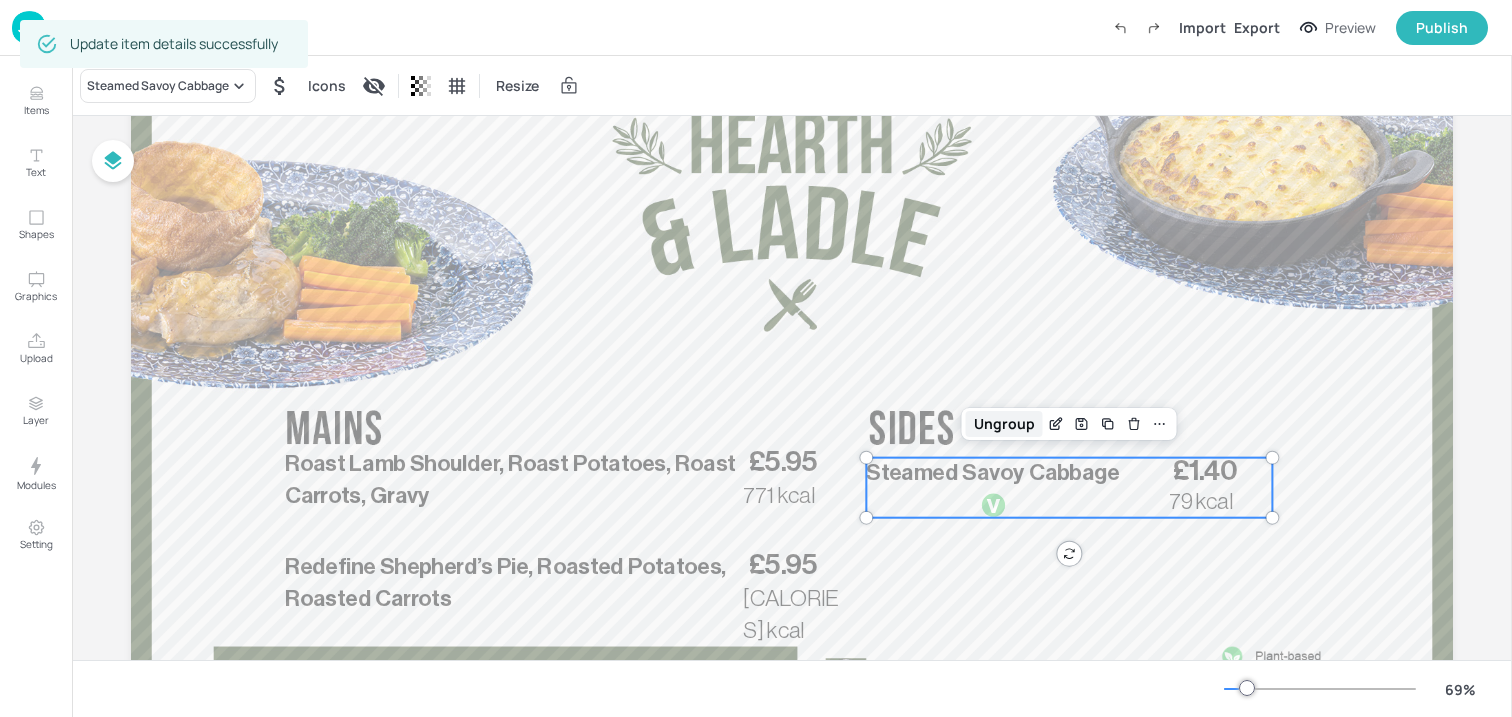 click on "Ungroup" at bounding box center (1004, 424) 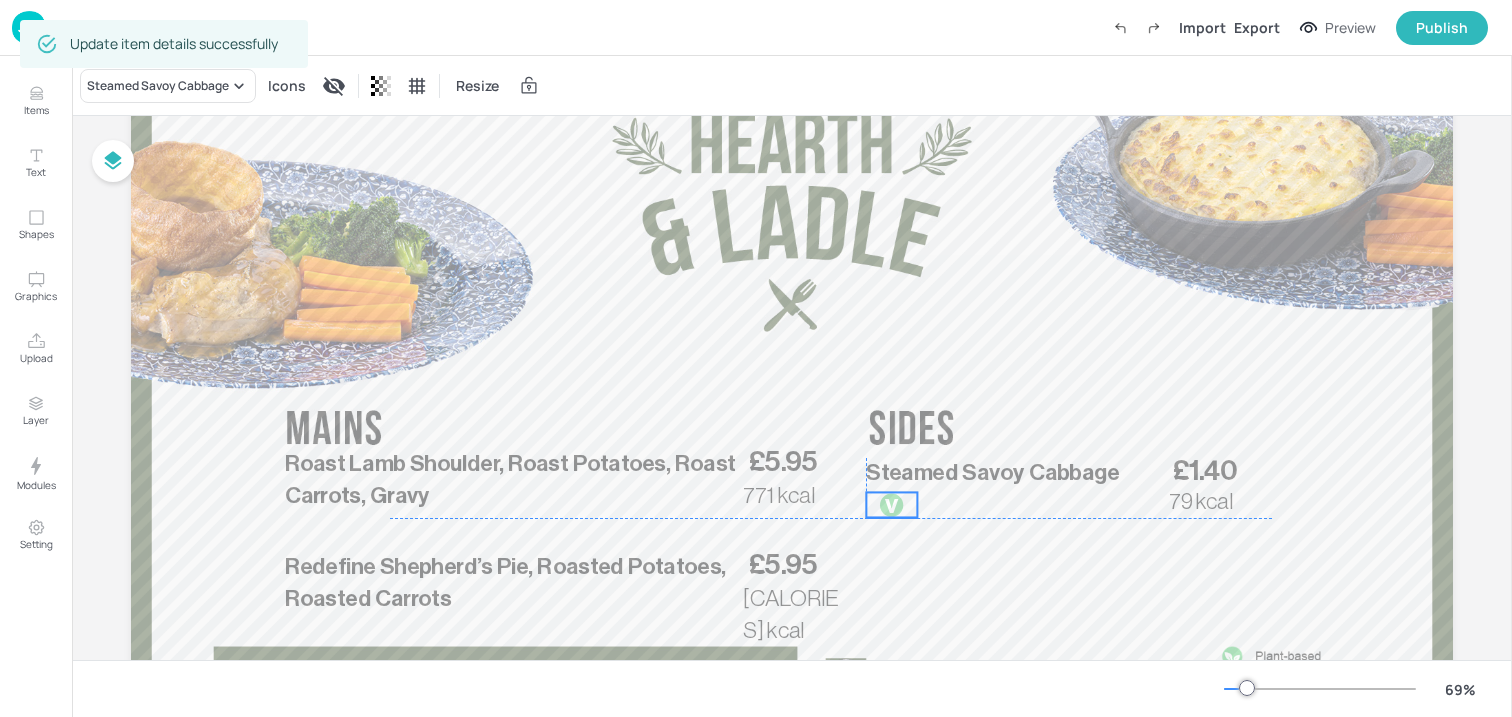 drag, startPoint x: 998, startPoint y: 505, endPoint x: 897, endPoint y: 504, distance: 101.00495 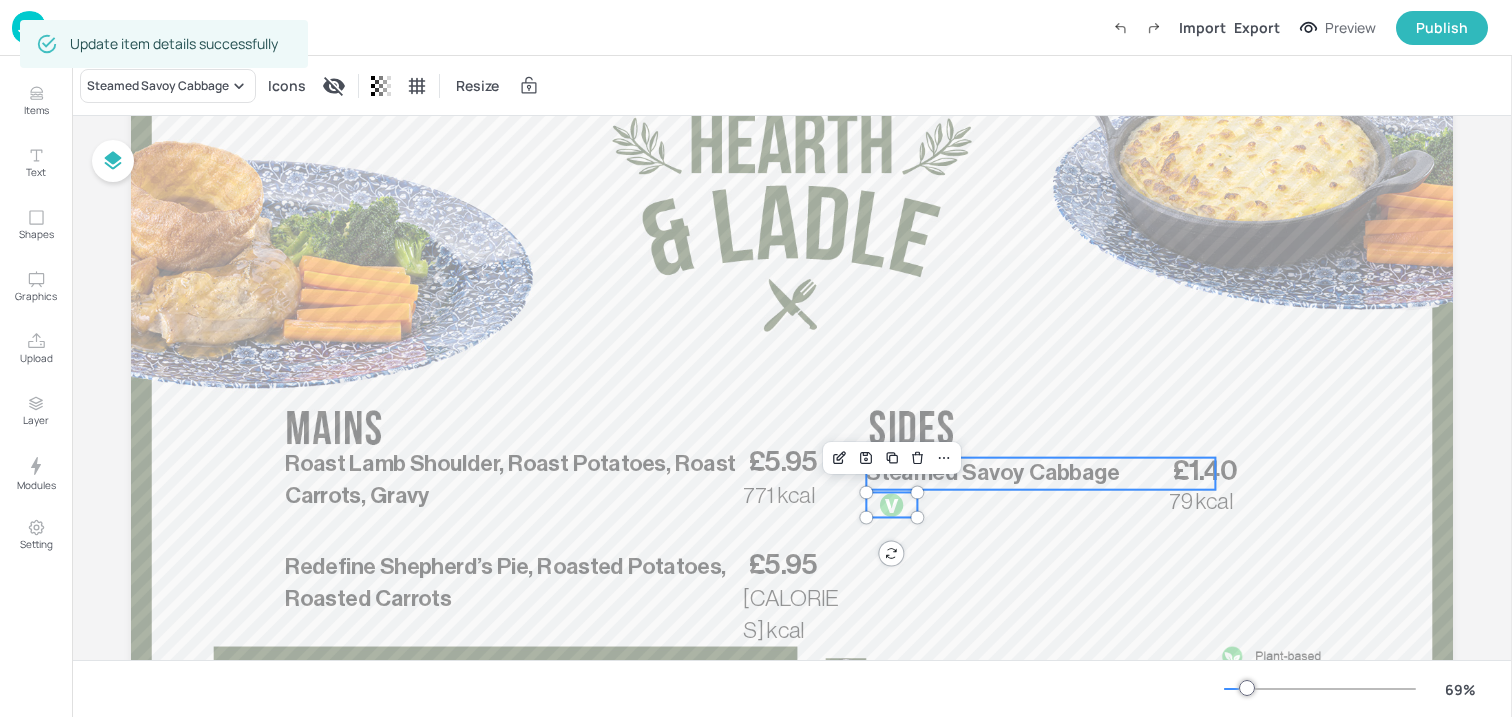click on "Steamed Savoy Cabbage" at bounding box center [1040, 474] 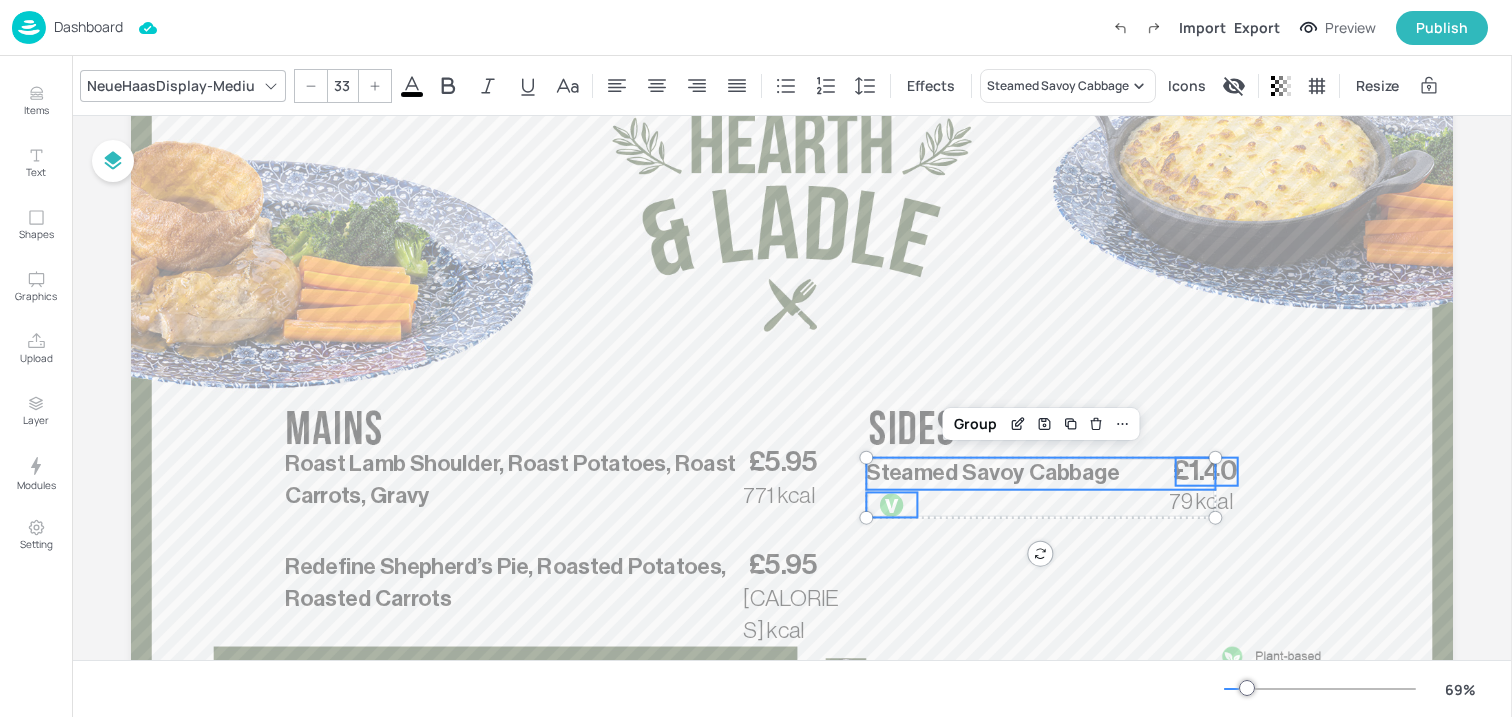 click on "£1.40" at bounding box center (1205, 472) 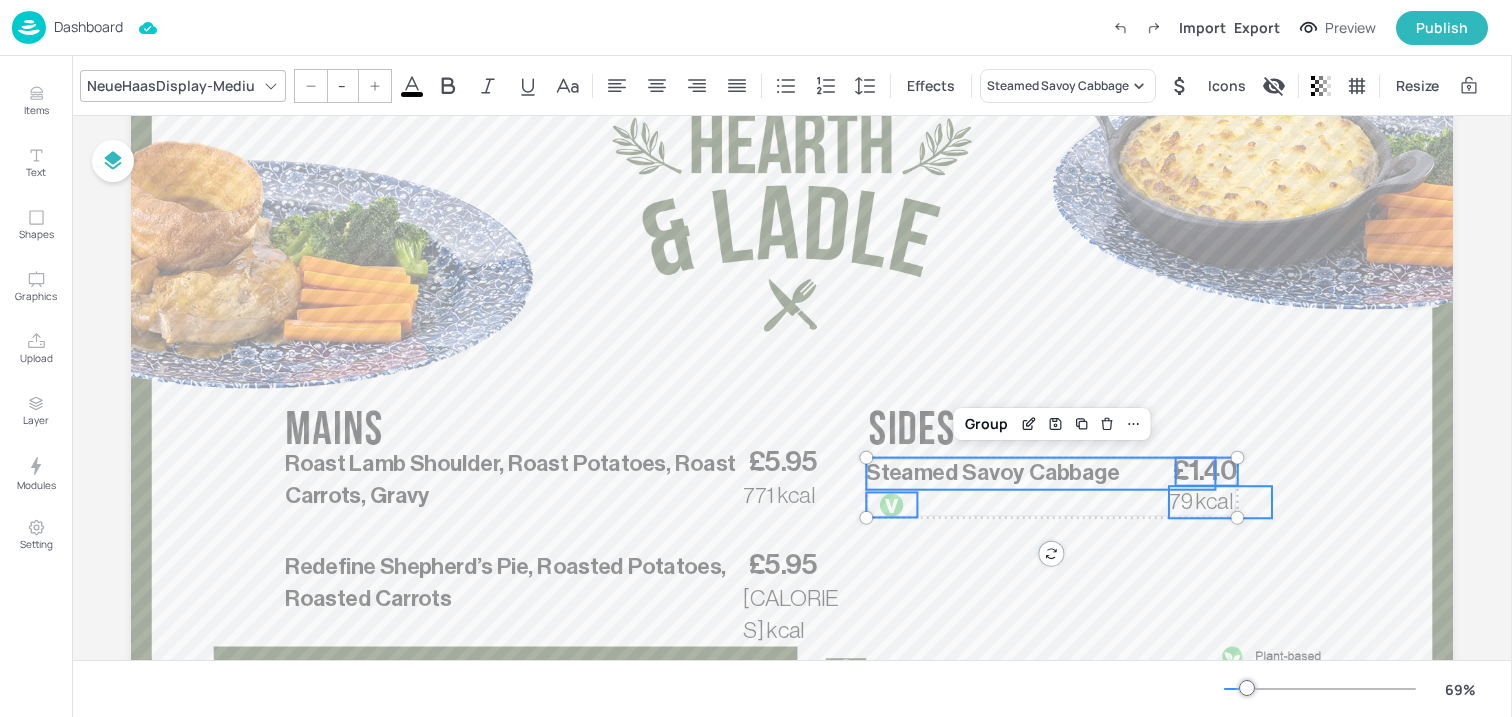 click on "79 kcal" at bounding box center (1201, 501) 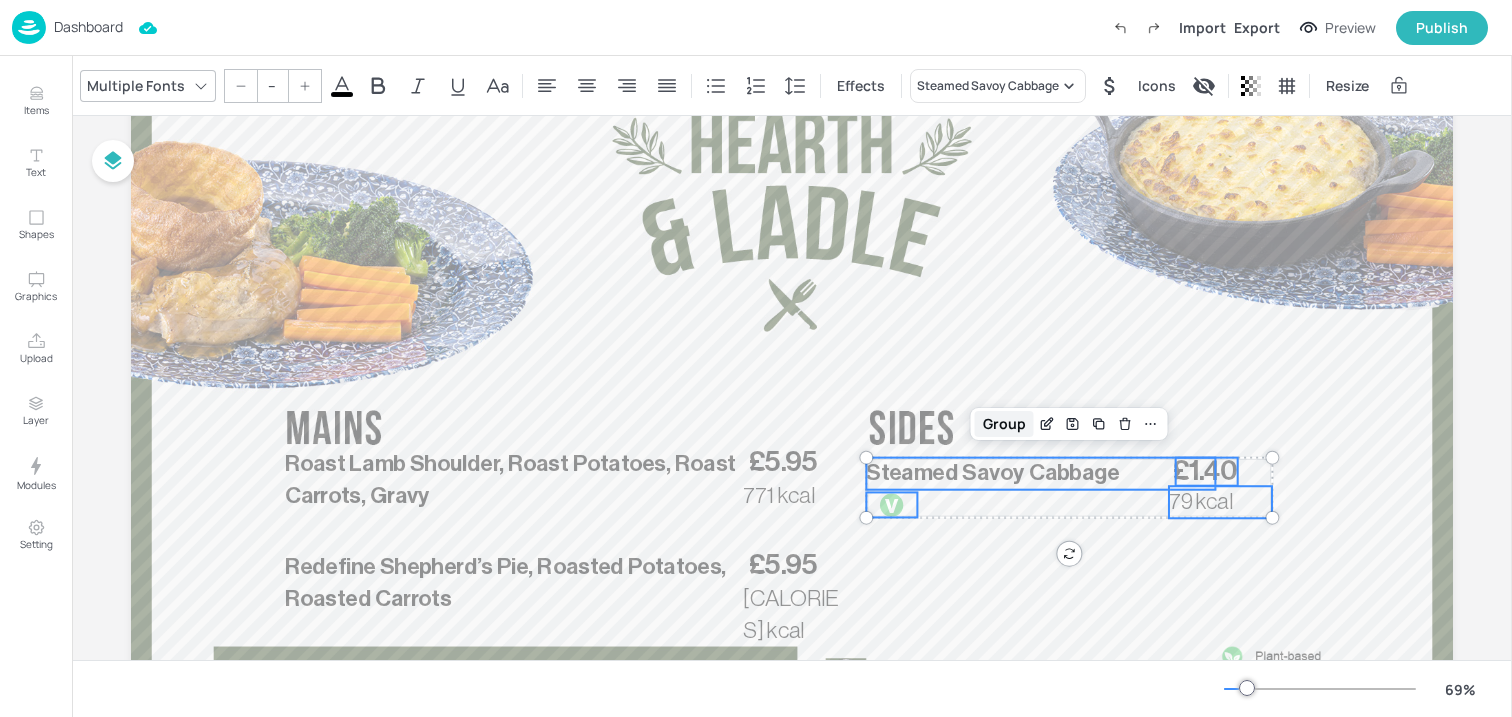 click on "Group" at bounding box center [1004, 424] 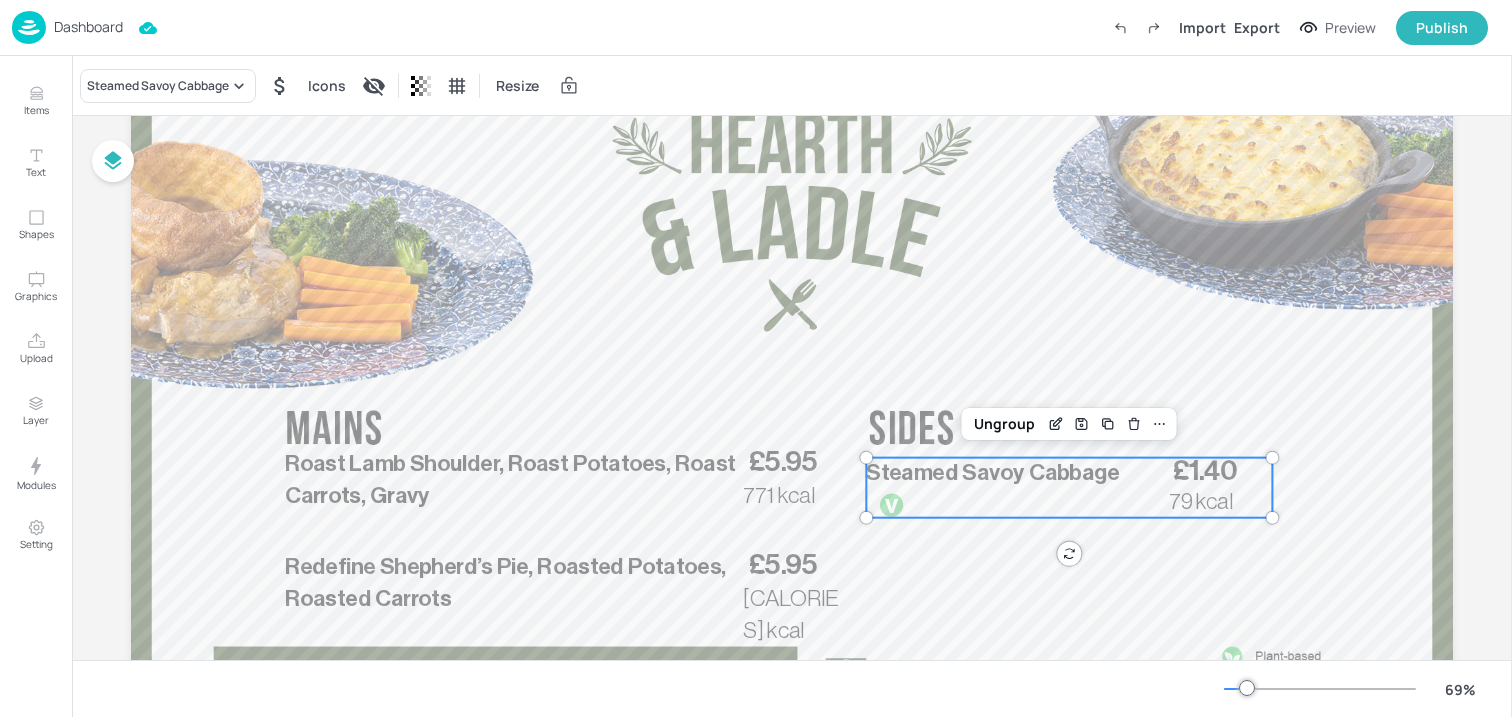 click at bounding box center [792, 412] 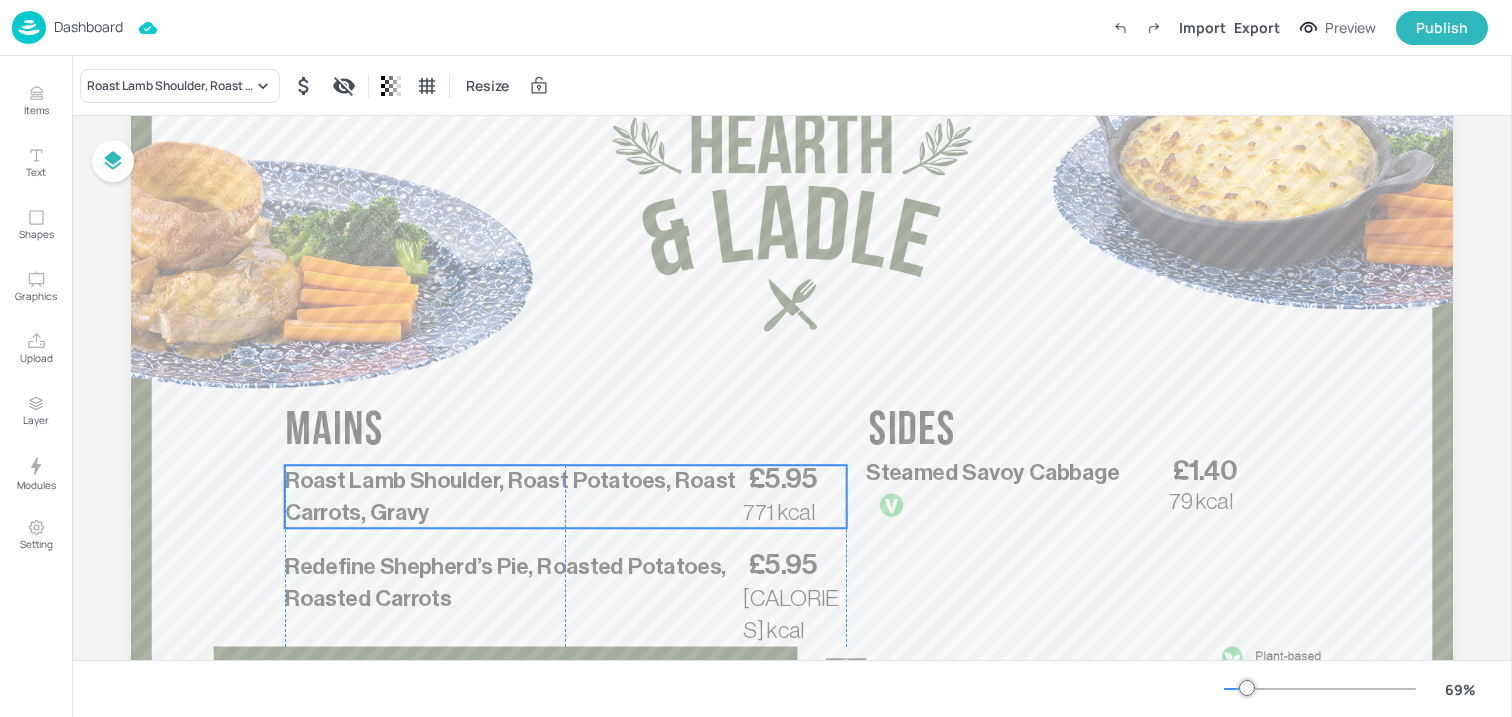 drag, startPoint x: 478, startPoint y: 487, endPoint x: 480, endPoint y: 504, distance: 17.117243 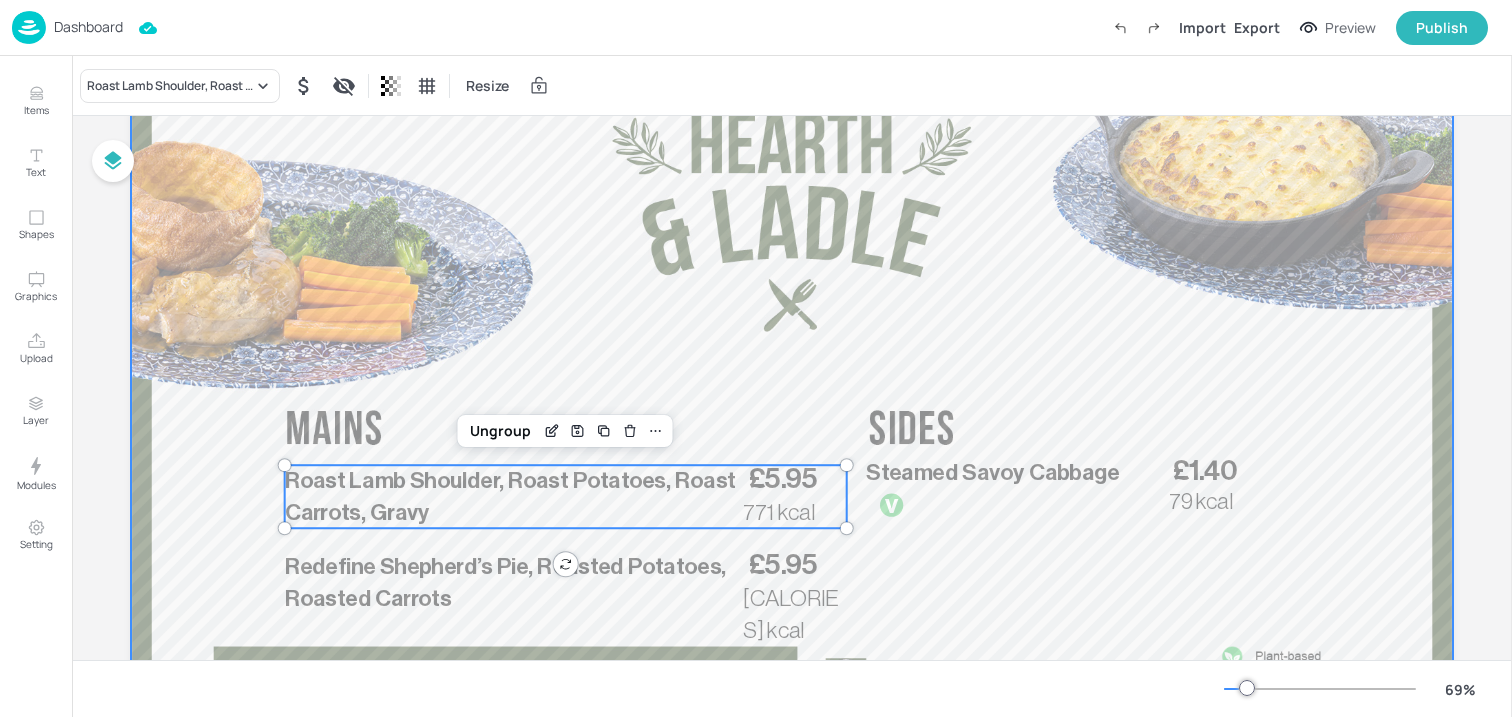 click at bounding box center (792, 412) 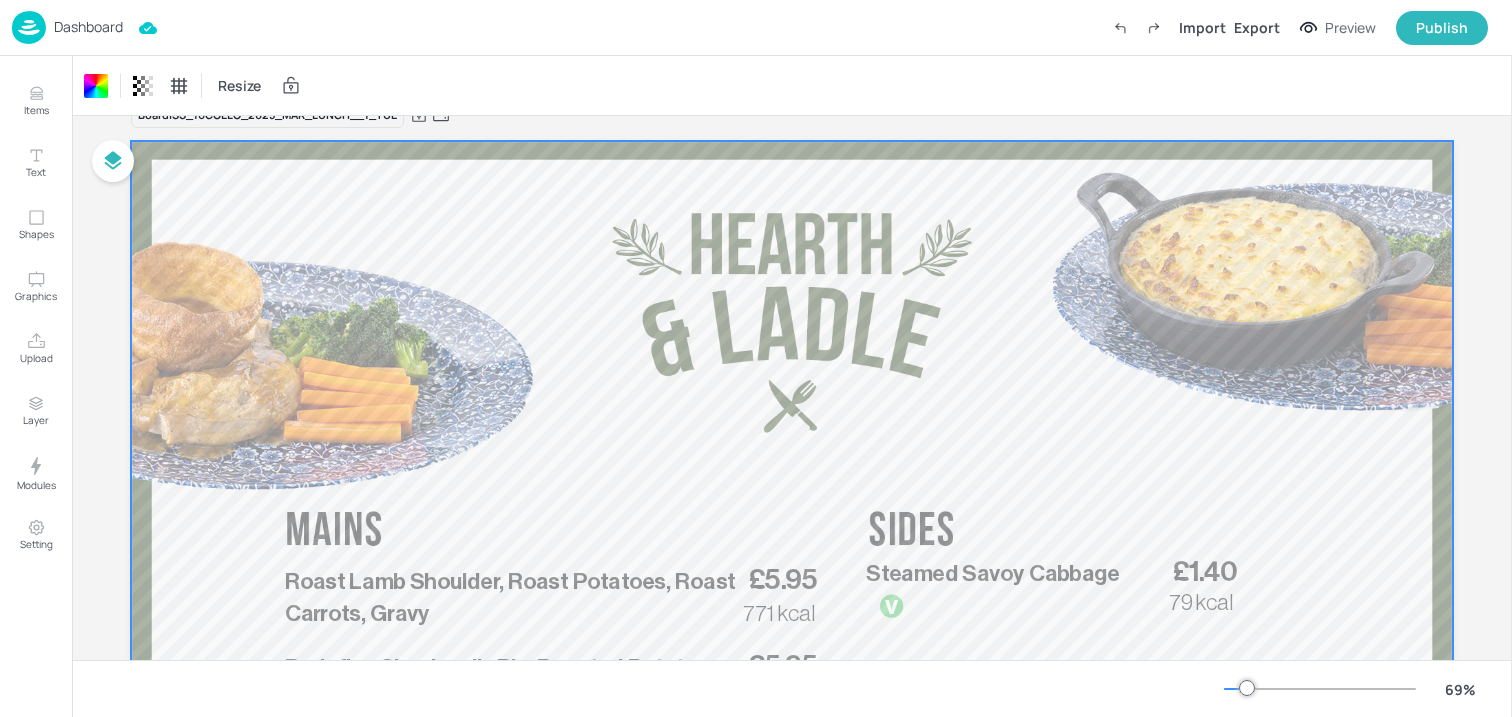 scroll, scrollTop: 0, scrollLeft: 0, axis: both 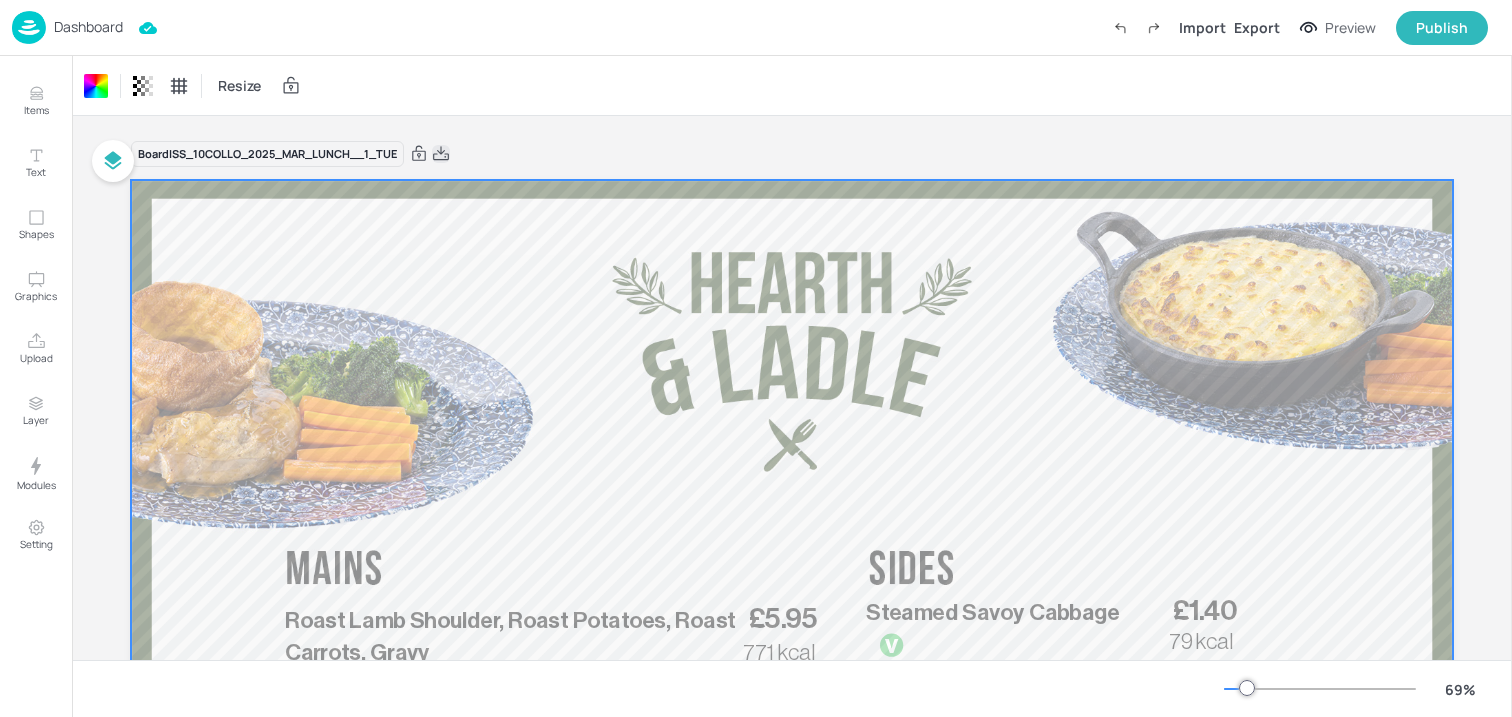 click 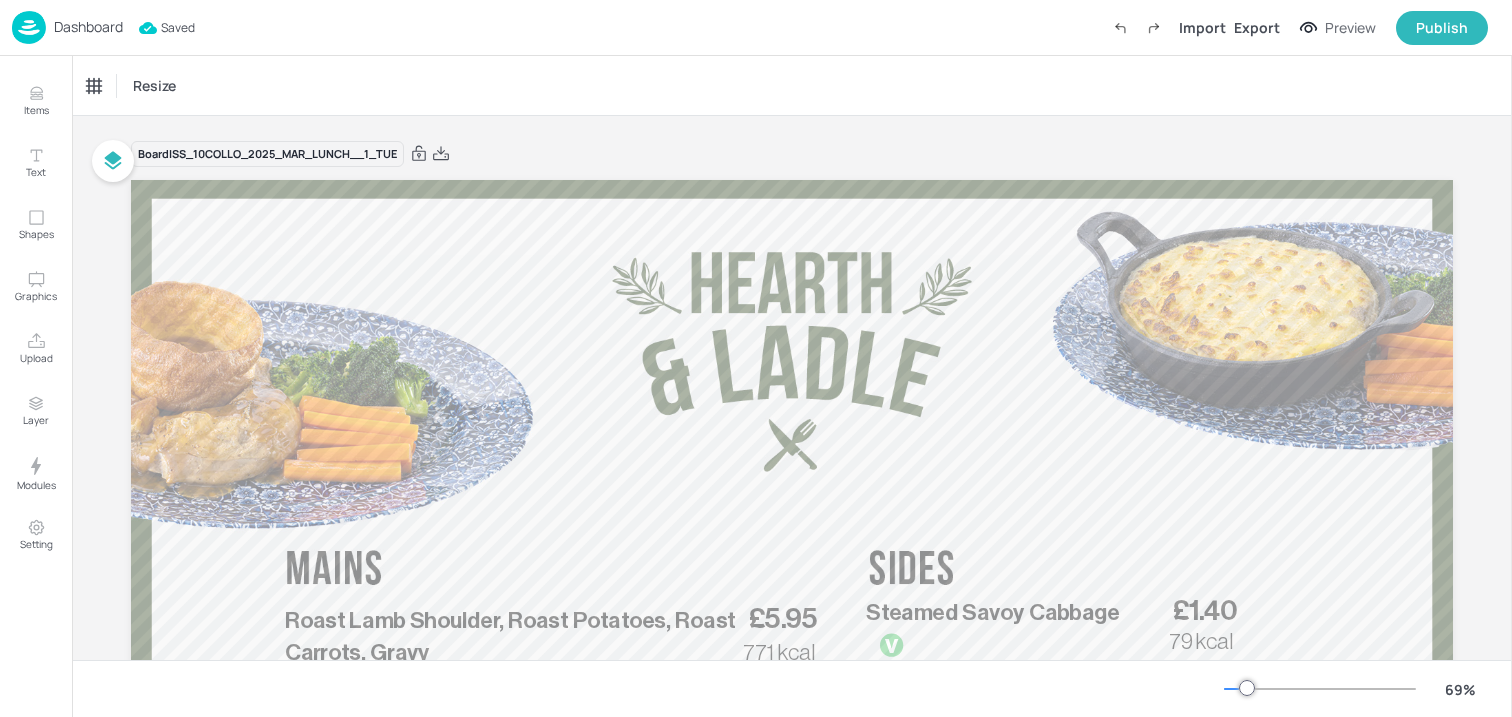 click on "Dashboard" at bounding box center (88, 27) 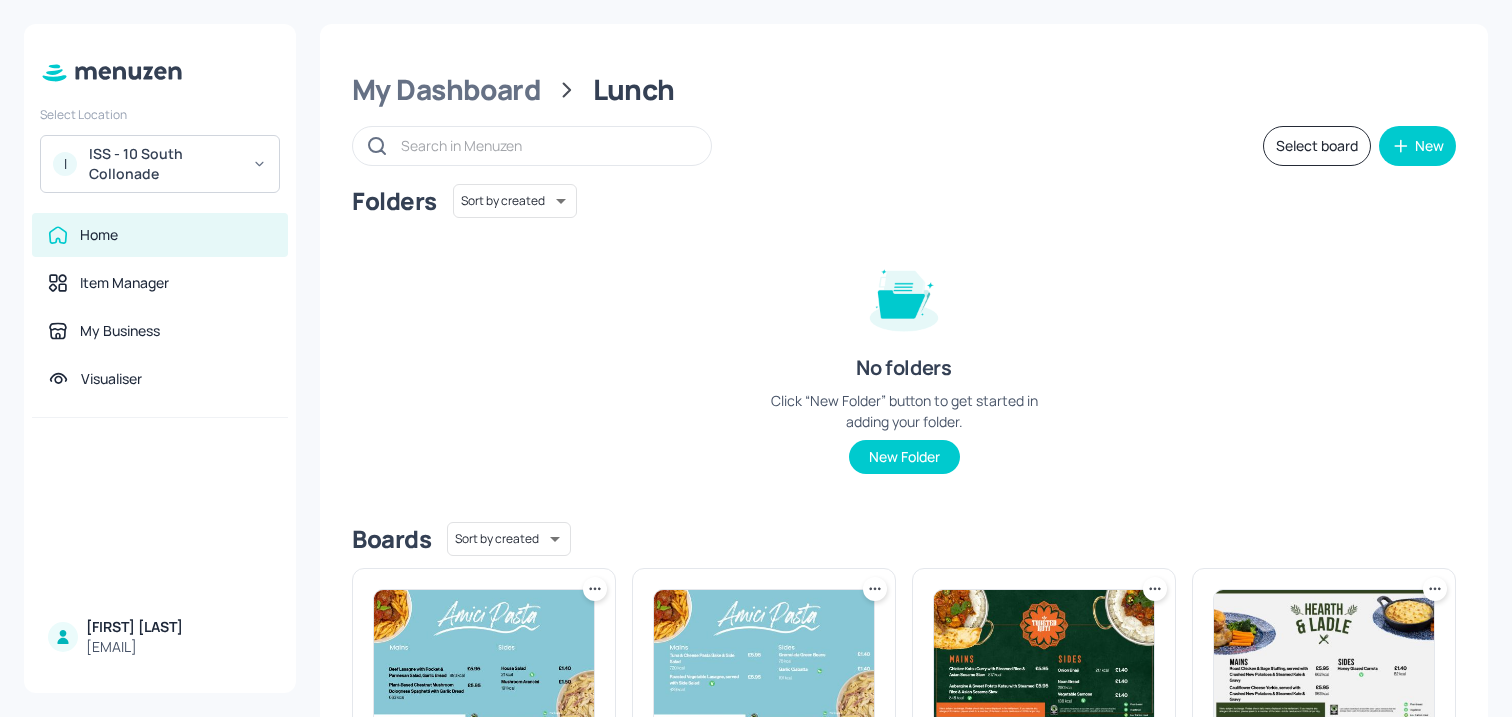 drag, startPoint x: 464, startPoint y: 93, endPoint x: 493, endPoint y: 233, distance: 142.97203 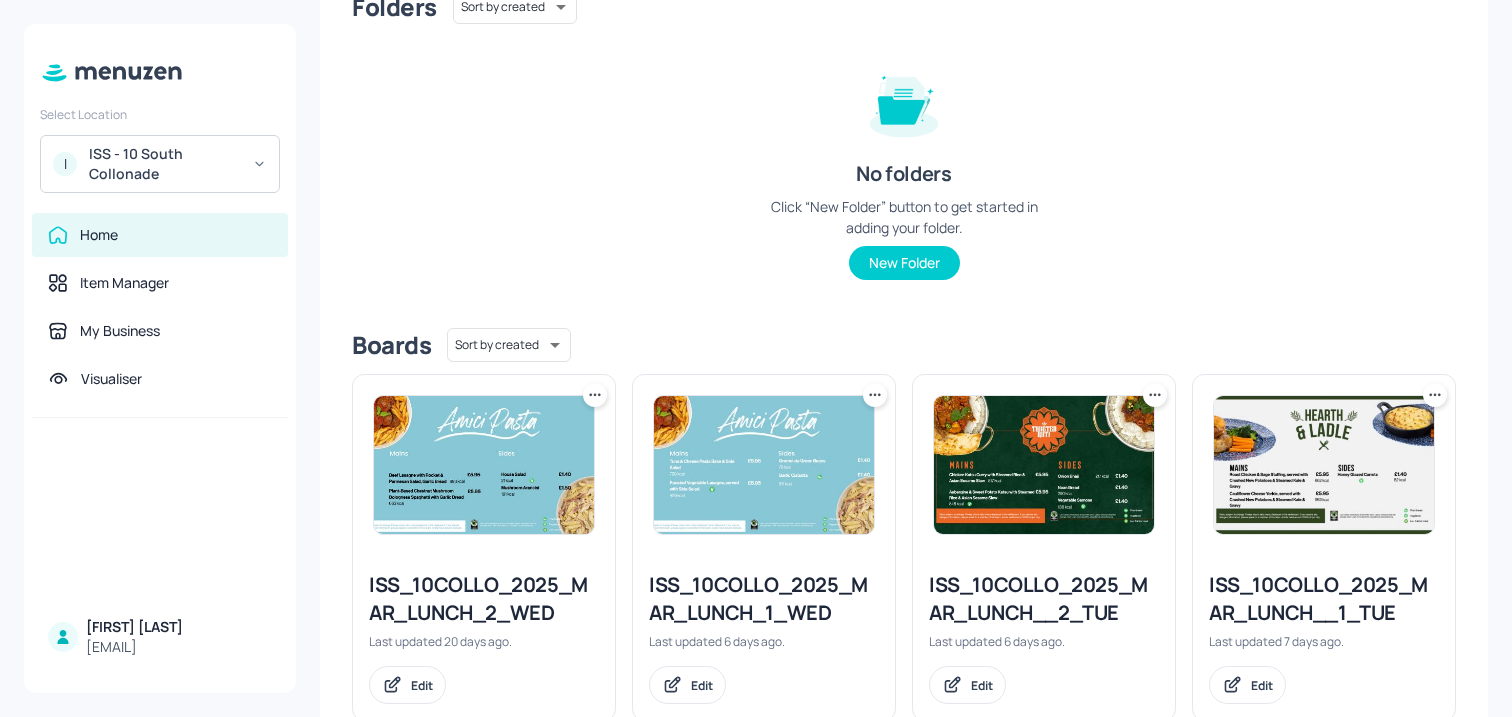 scroll, scrollTop: 228, scrollLeft: 0, axis: vertical 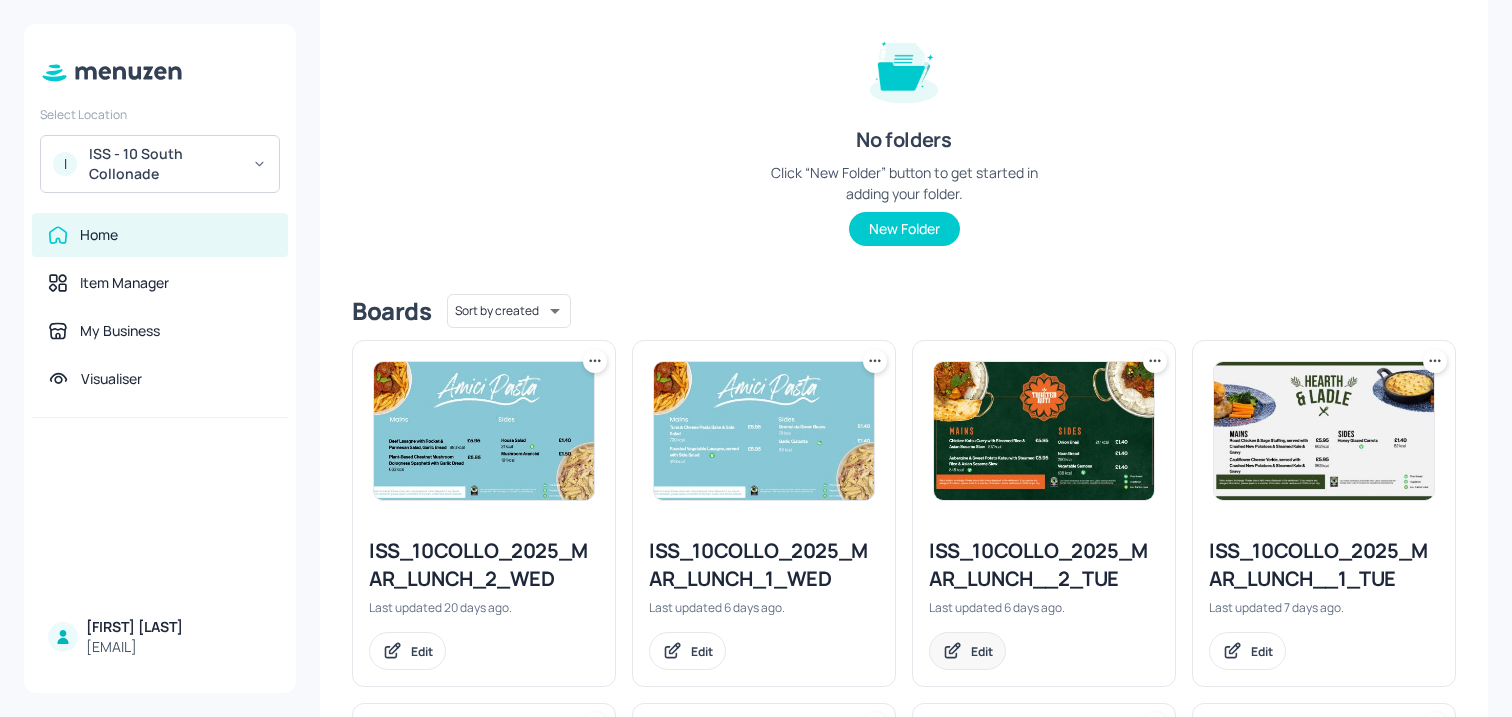 click on "Edit" at bounding box center (982, 651) 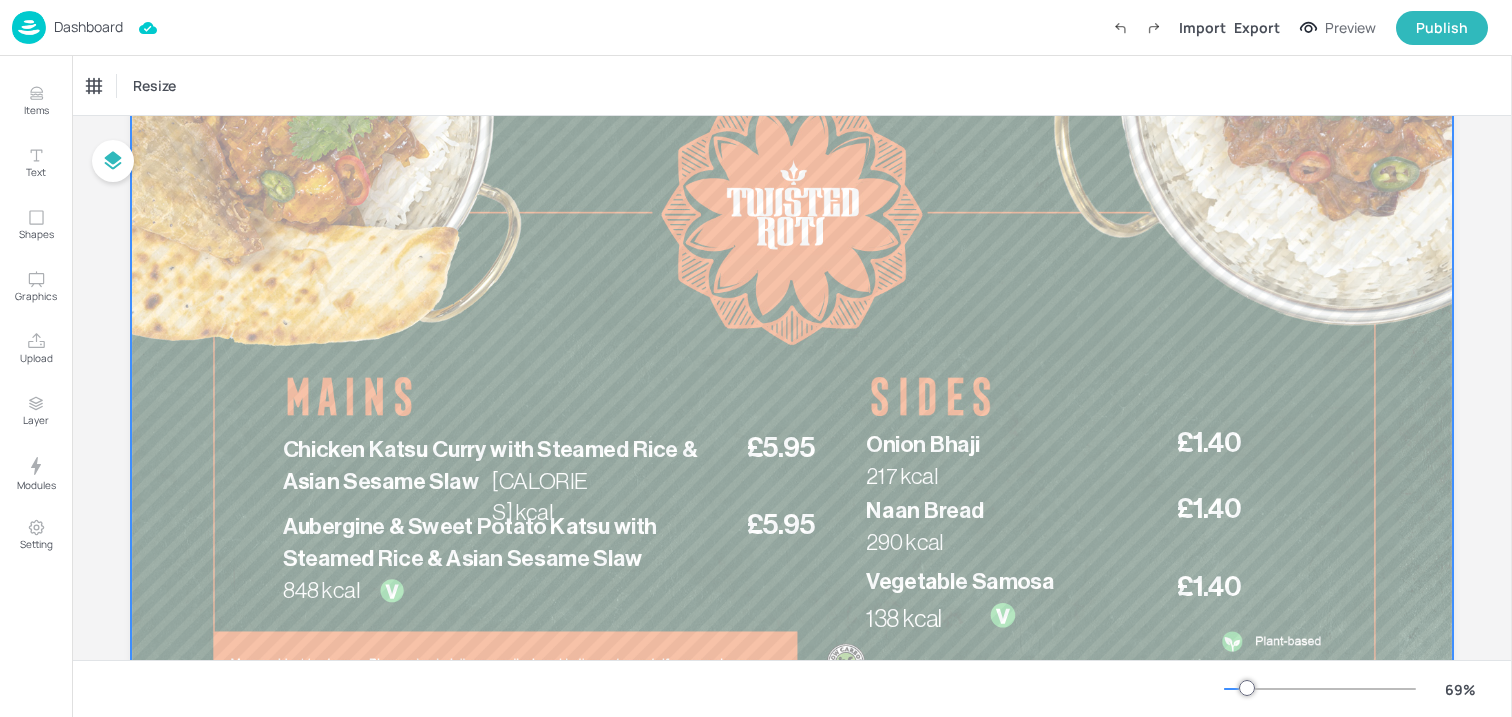 scroll, scrollTop: 175, scrollLeft: 0, axis: vertical 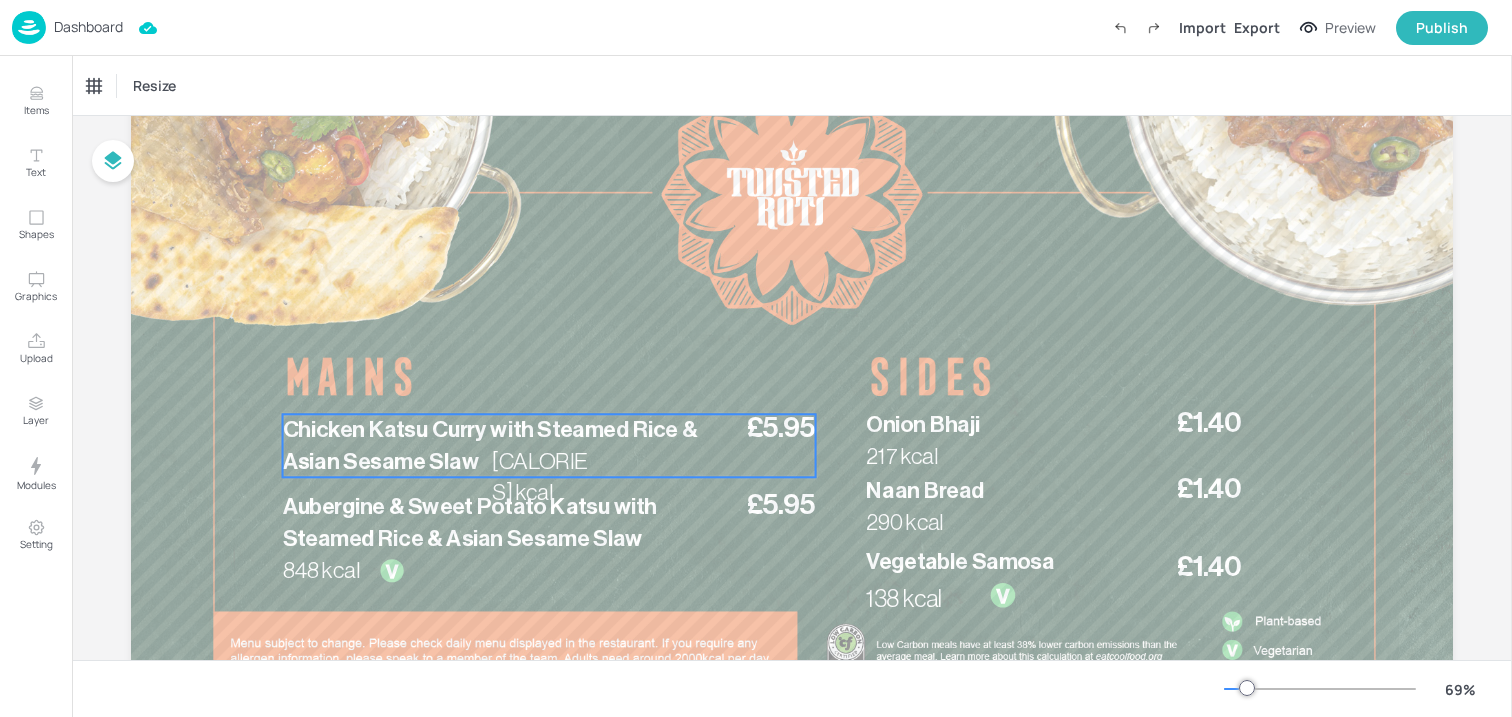 click on "Chicken Katsu Curry with Steamed Rice & Asian Sesame Slaw" at bounding box center [490, 445] 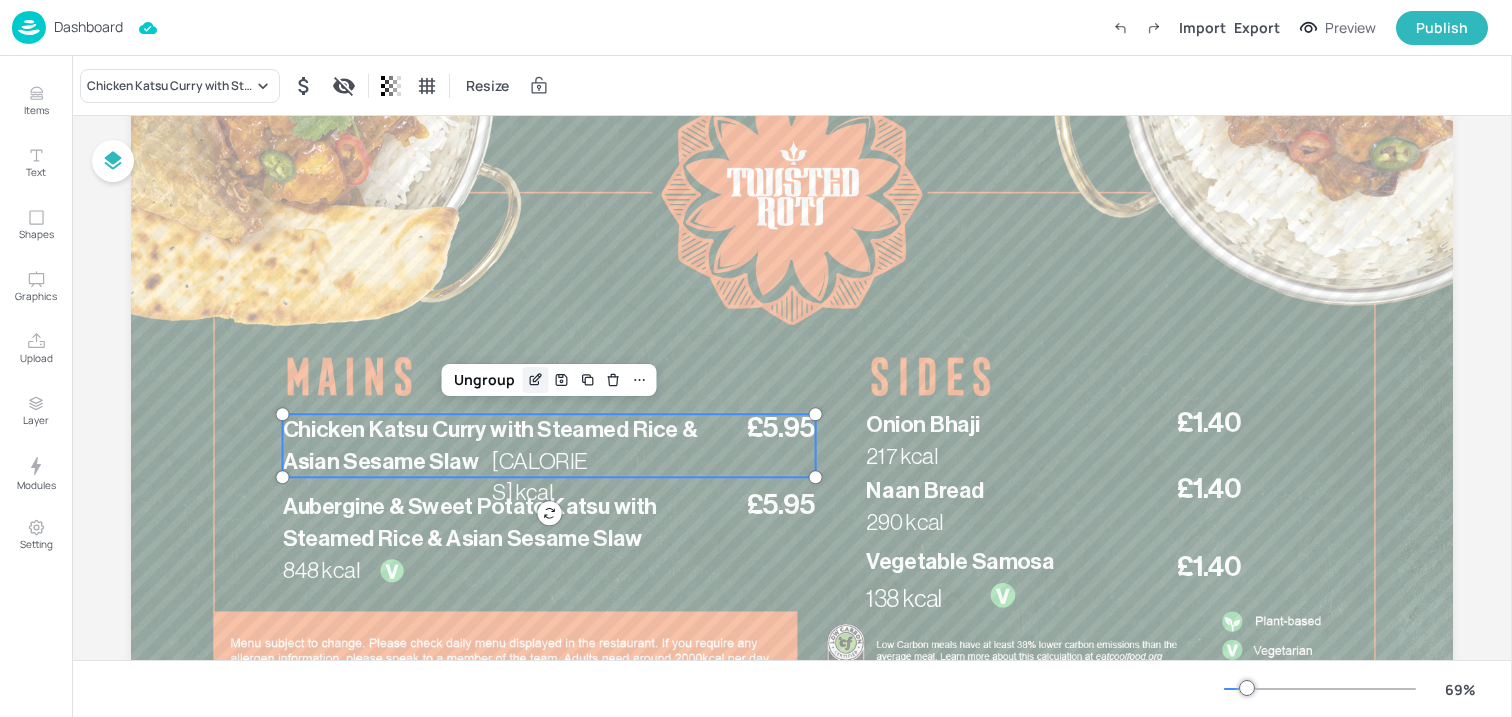 click 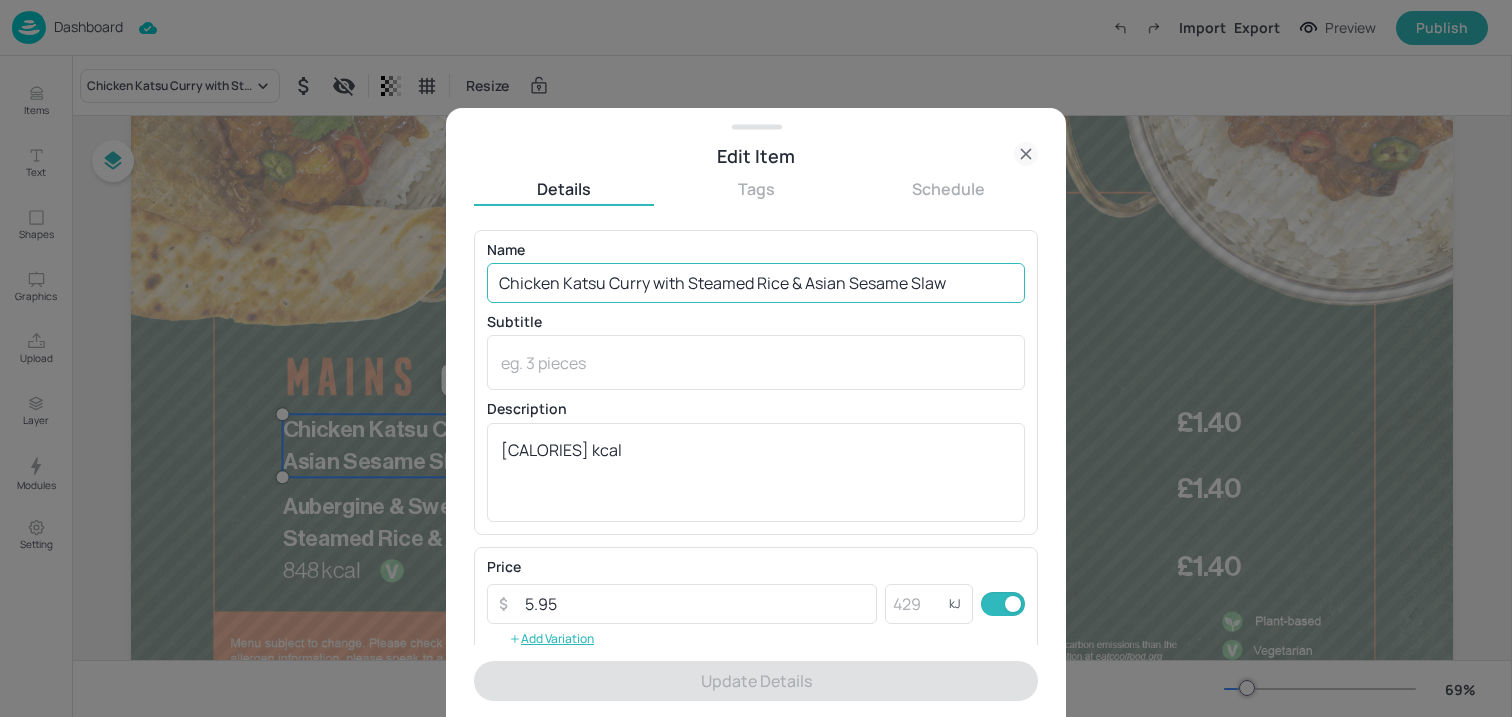 click on "Chicken Katsu Curry with Steamed Rice & Asian Sesame Slaw" at bounding box center (756, 283) 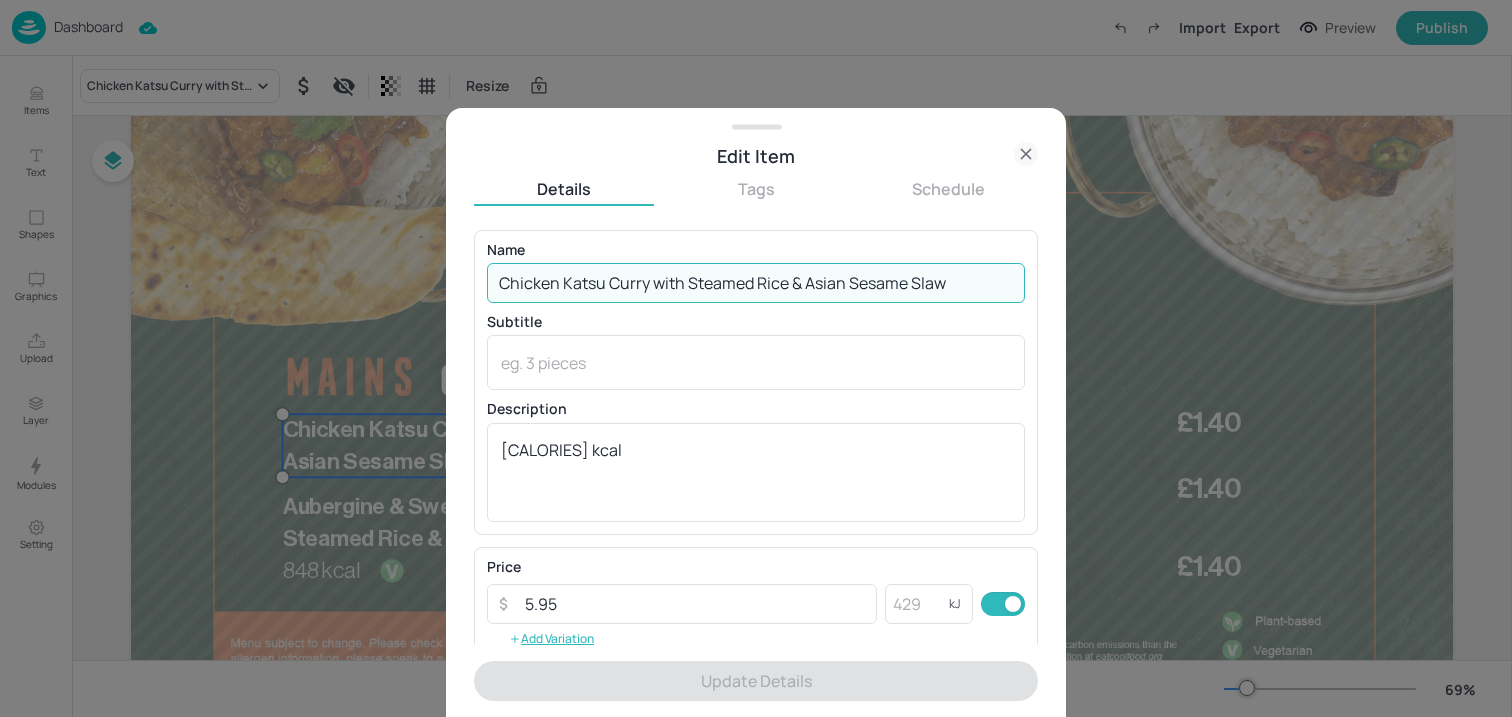 click on "Chicken Katsu Curry with Steamed Rice & Asian Sesame Slaw" at bounding box center (756, 283) 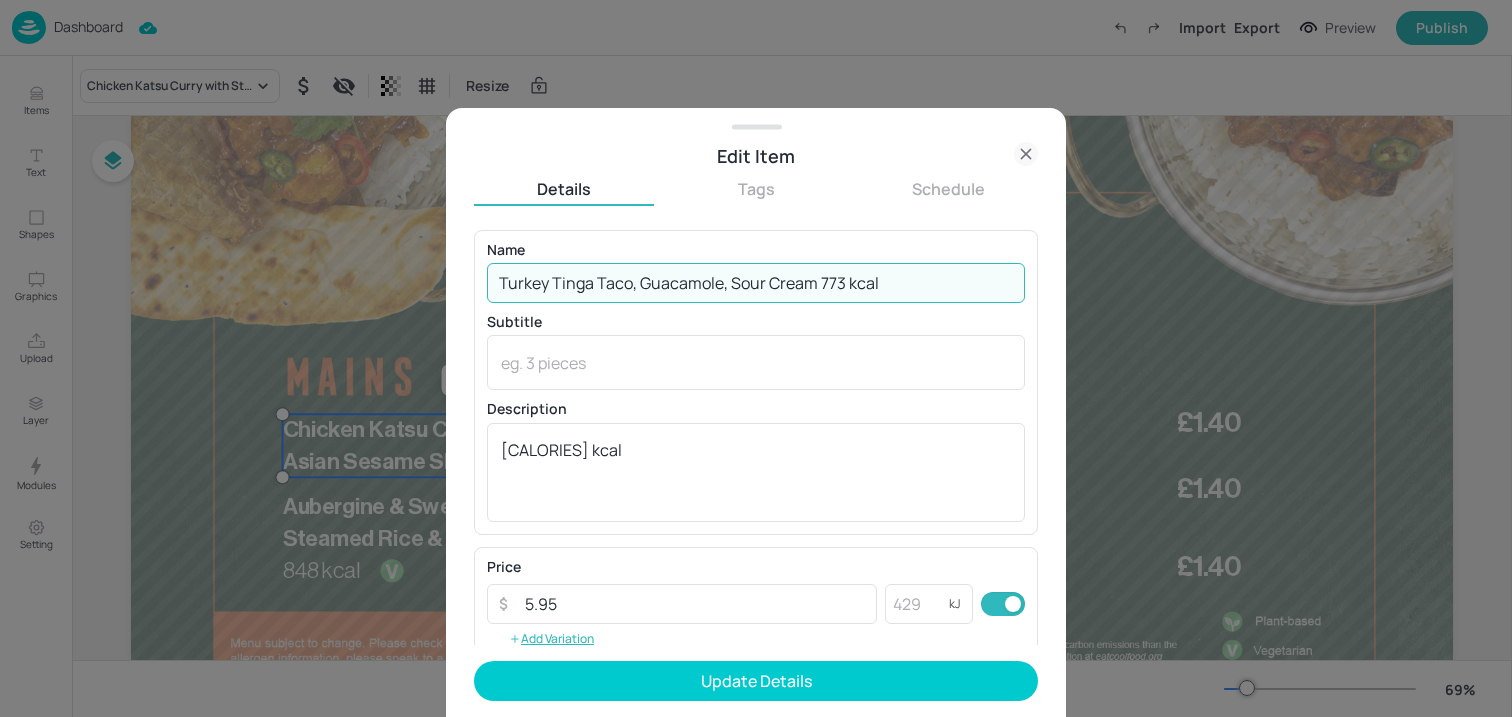 drag, startPoint x: 819, startPoint y: 291, endPoint x: 919, endPoint y: 292, distance: 100.005 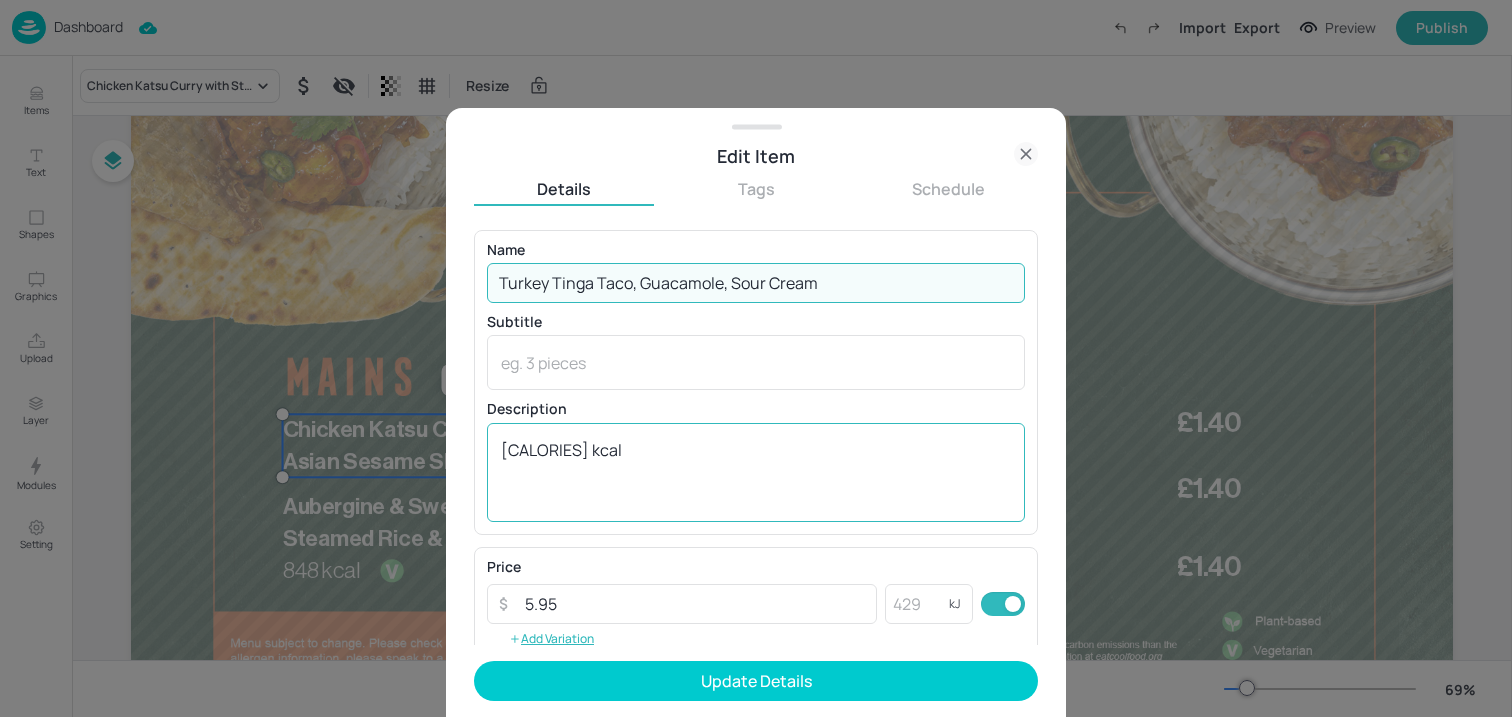 type on "Turkey Tinga Taco, Guacamole, Sour Cream" 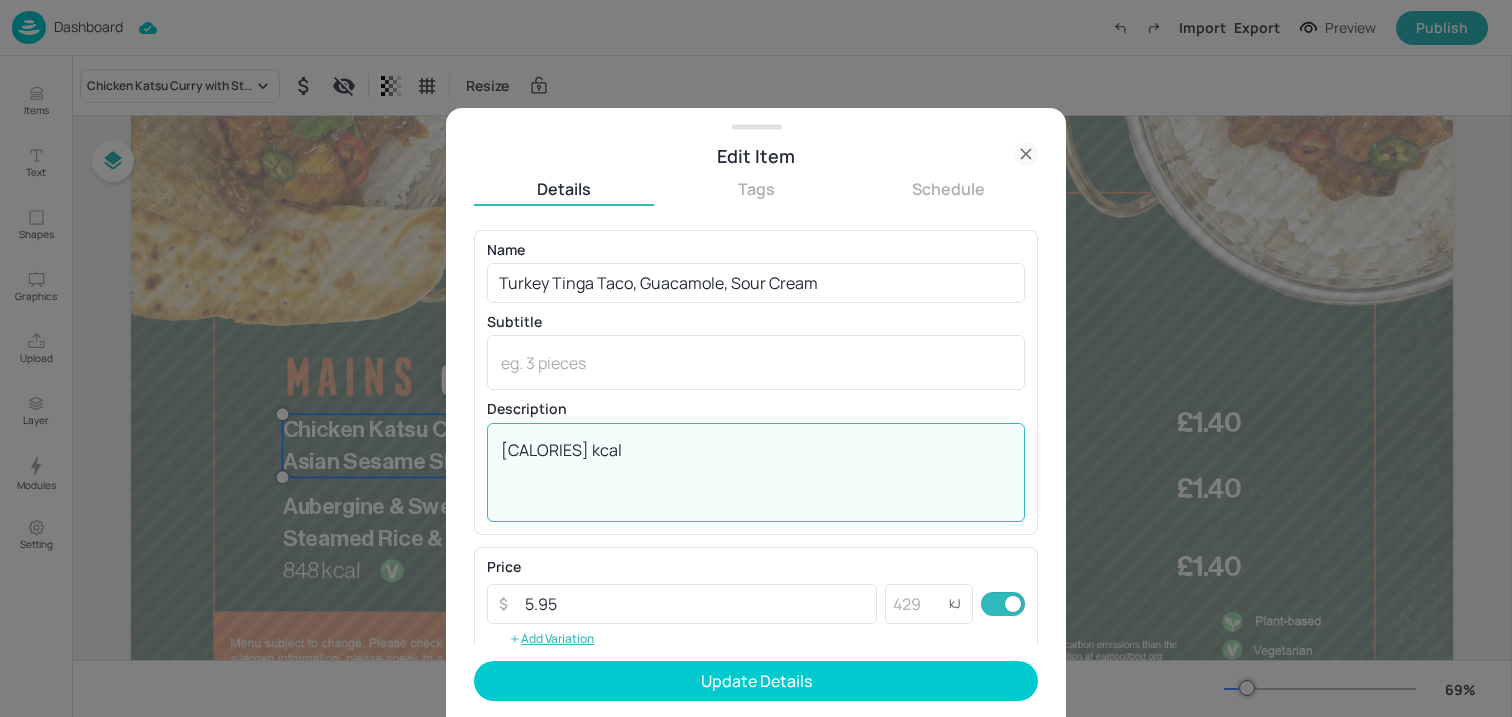click on "817 kcal" at bounding box center (756, 472) 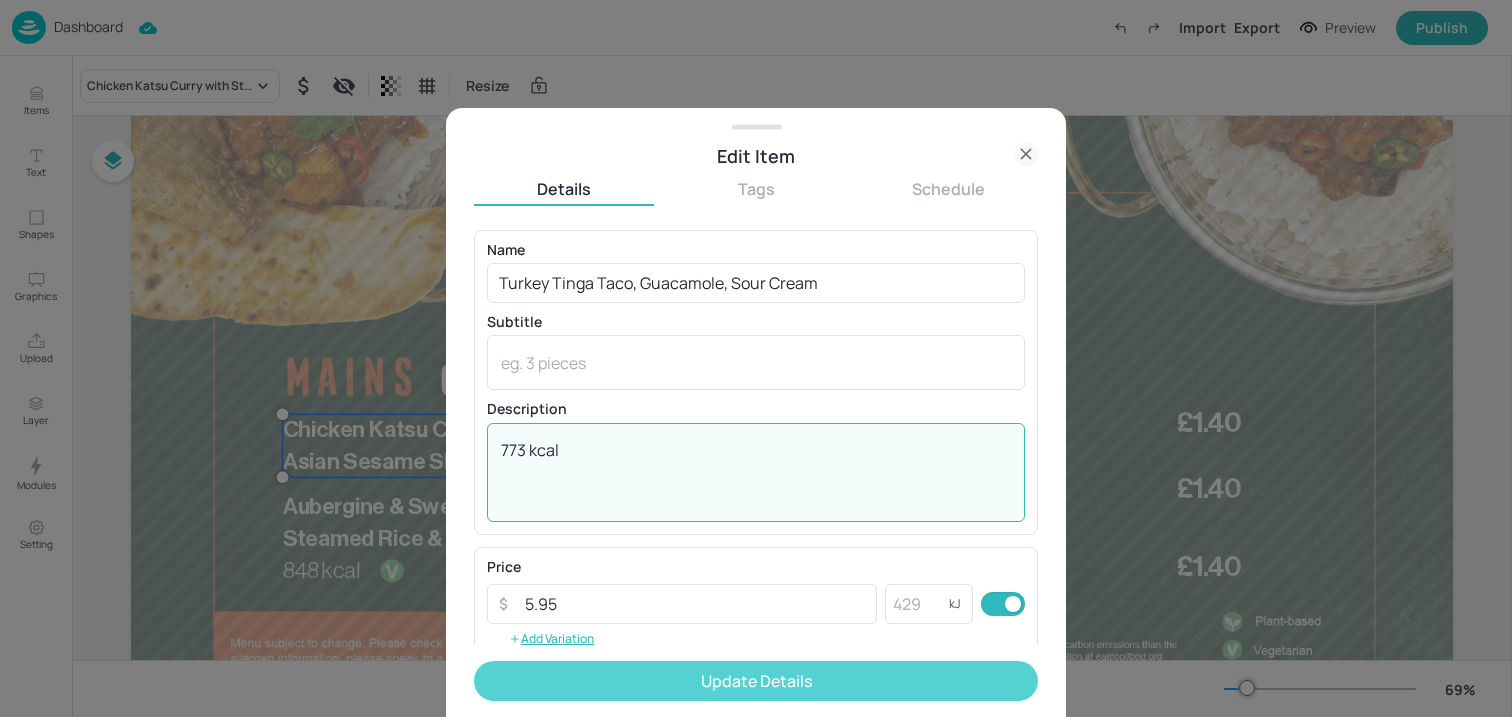 type on "773 kcal" 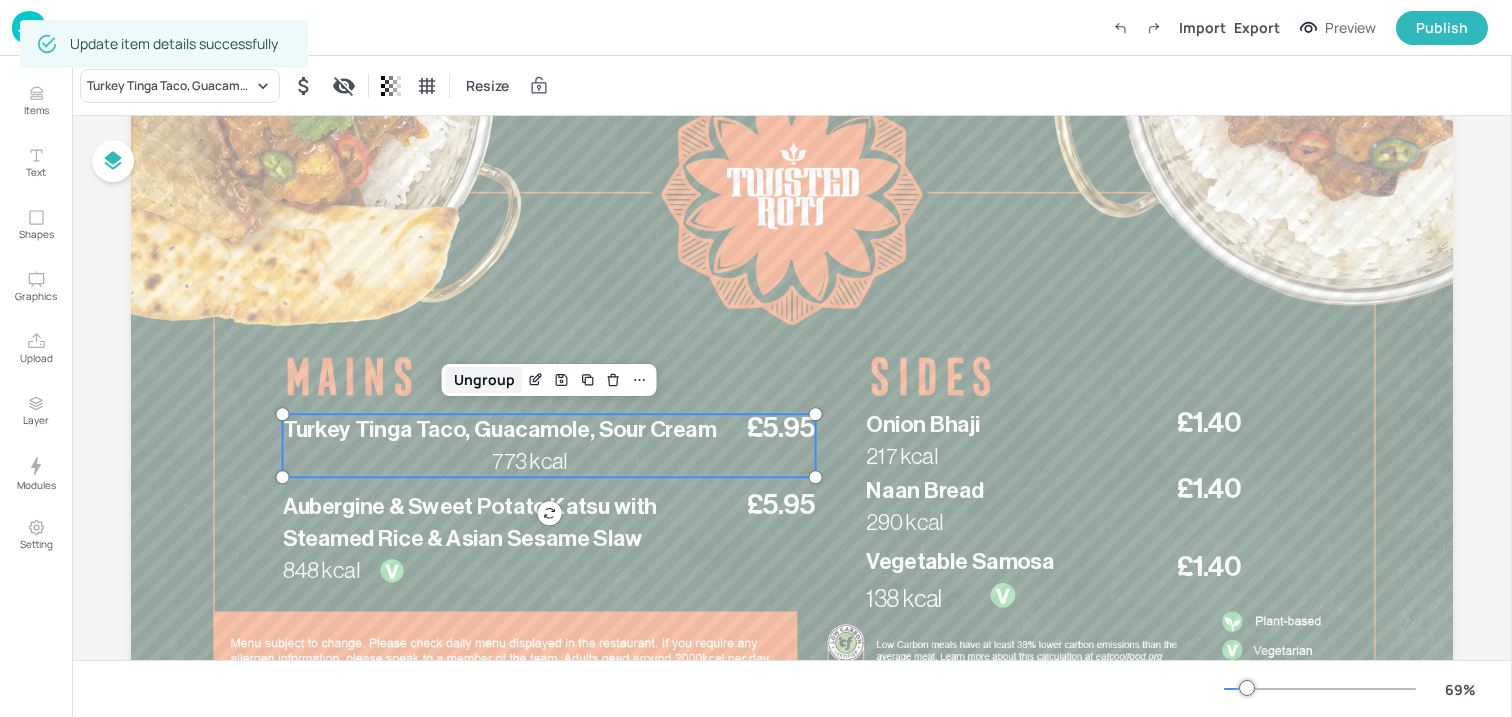 click on "Ungroup" at bounding box center [484, 380] 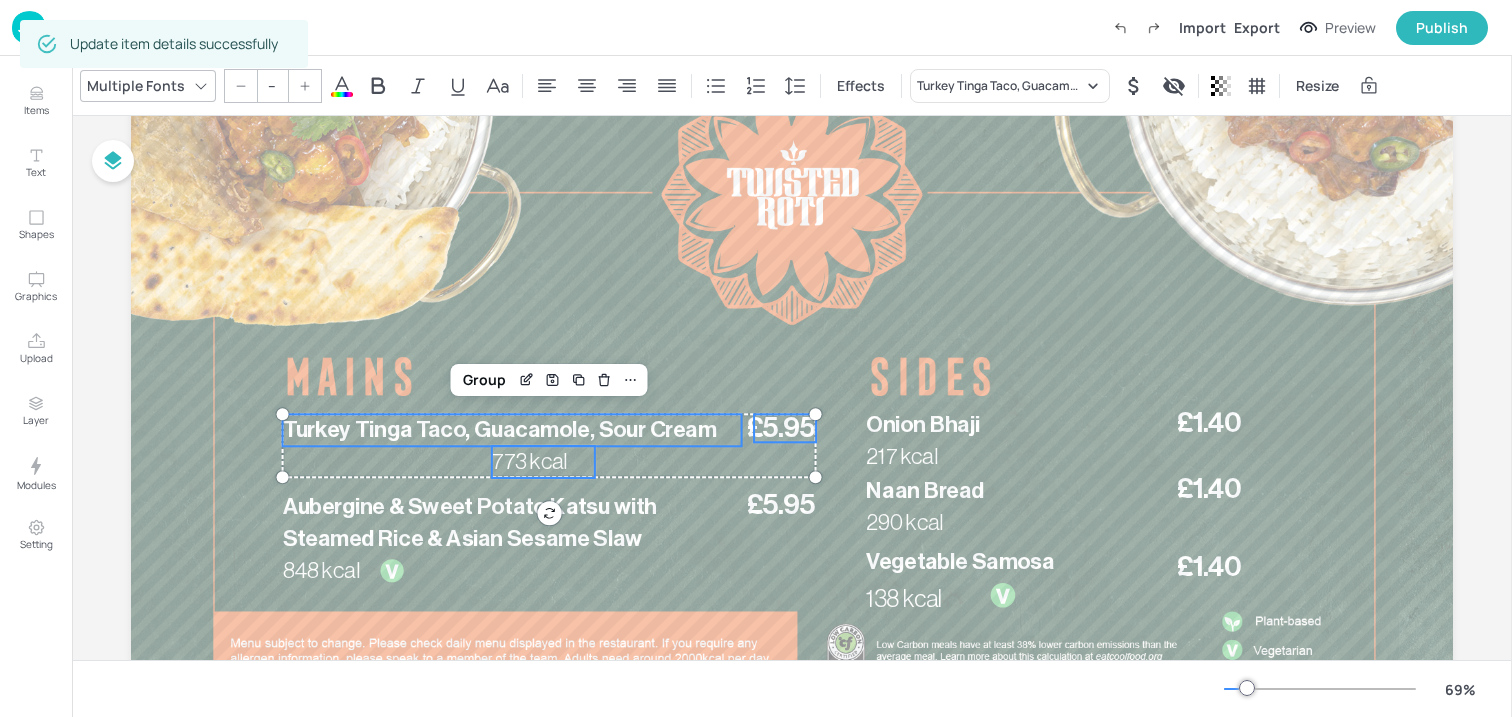 click at bounding box center (792, 377) 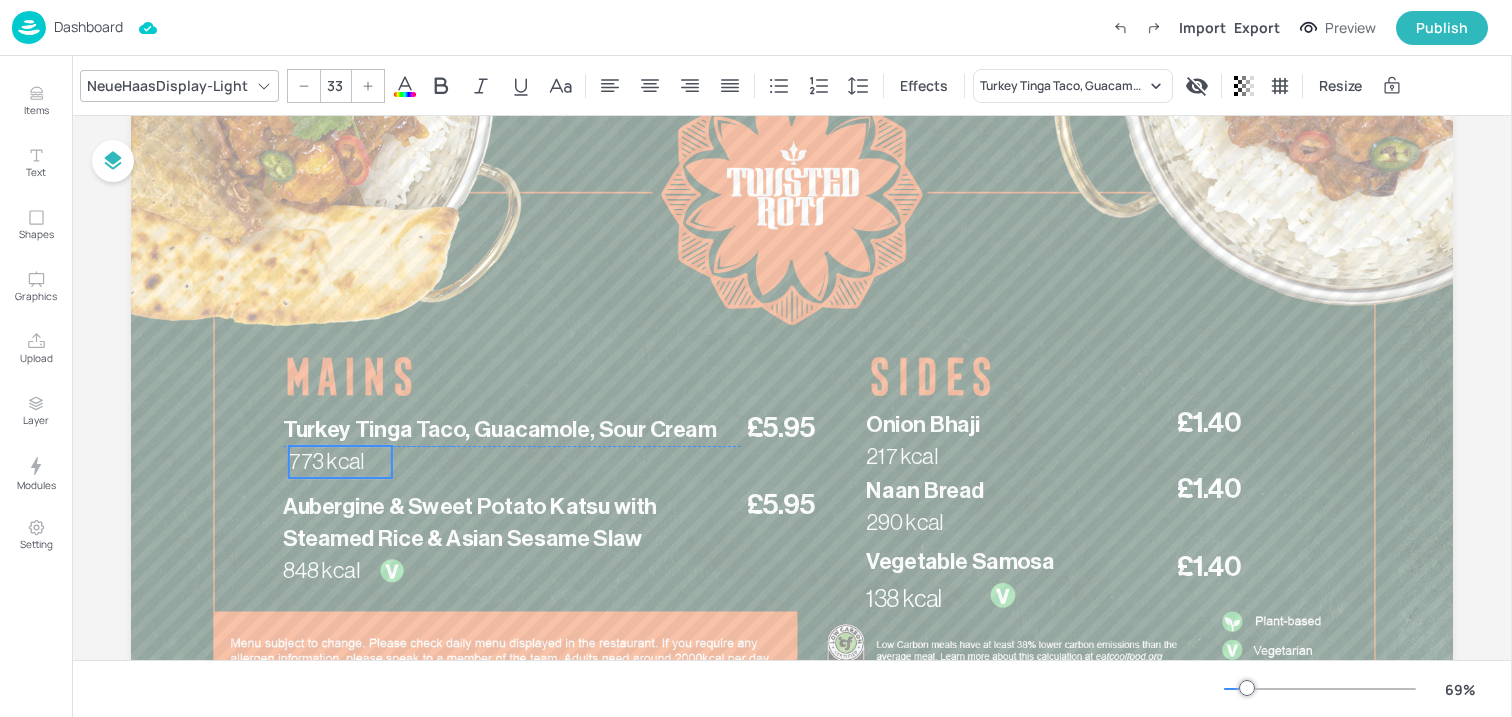 drag, startPoint x: 528, startPoint y: 457, endPoint x: 325, endPoint y: 459, distance: 203.00986 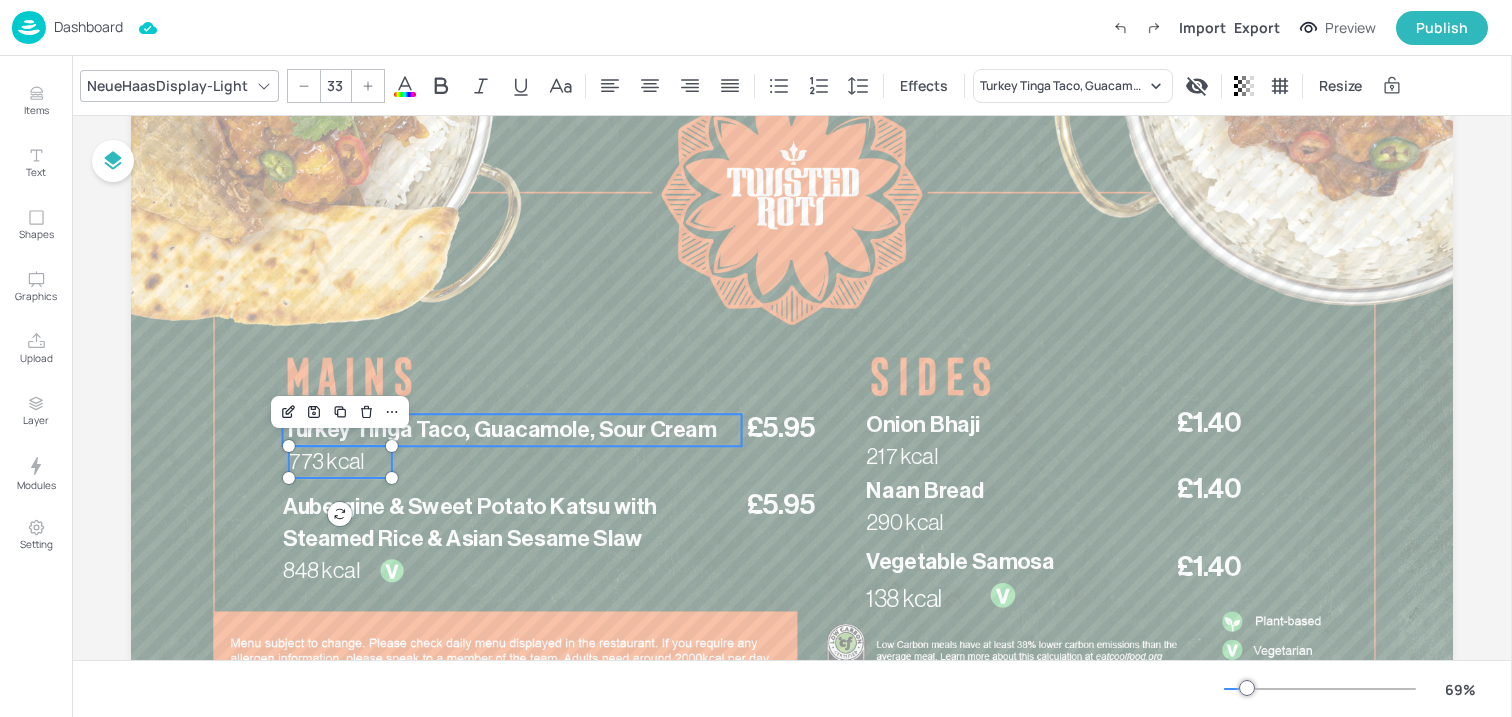 click on "Turkey Tinga Taco, Guacamole, Sour Cream" at bounding box center (500, 429) 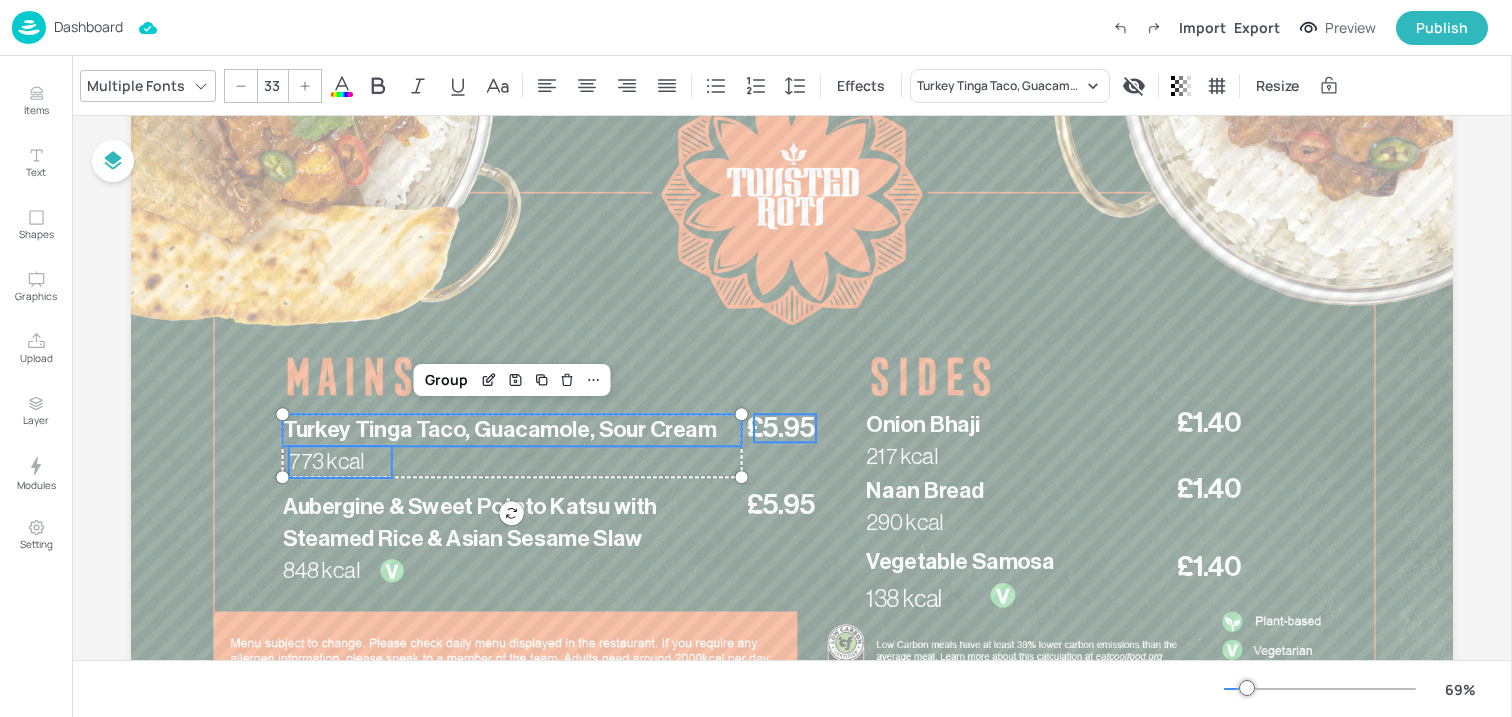 click on "£5.95" at bounding box center [781, 428] 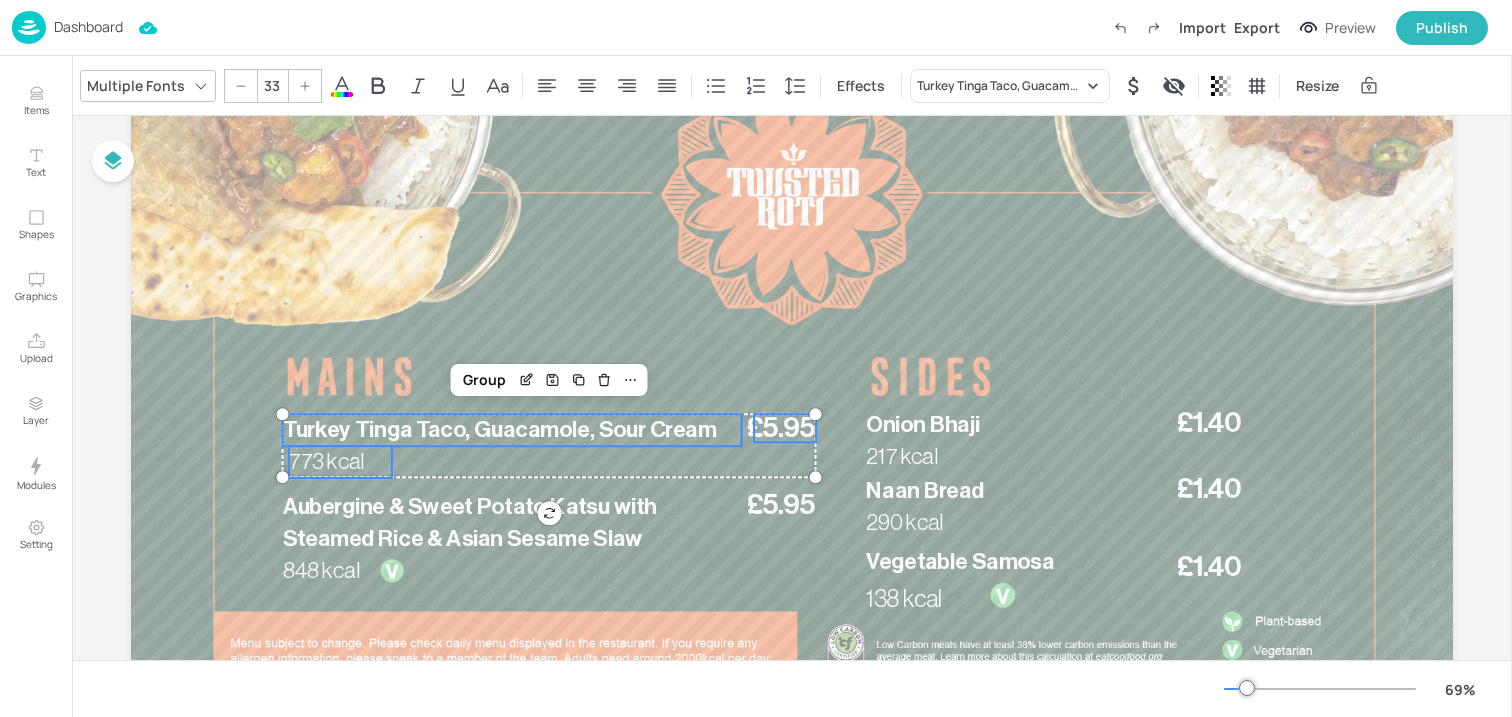 type on "--" 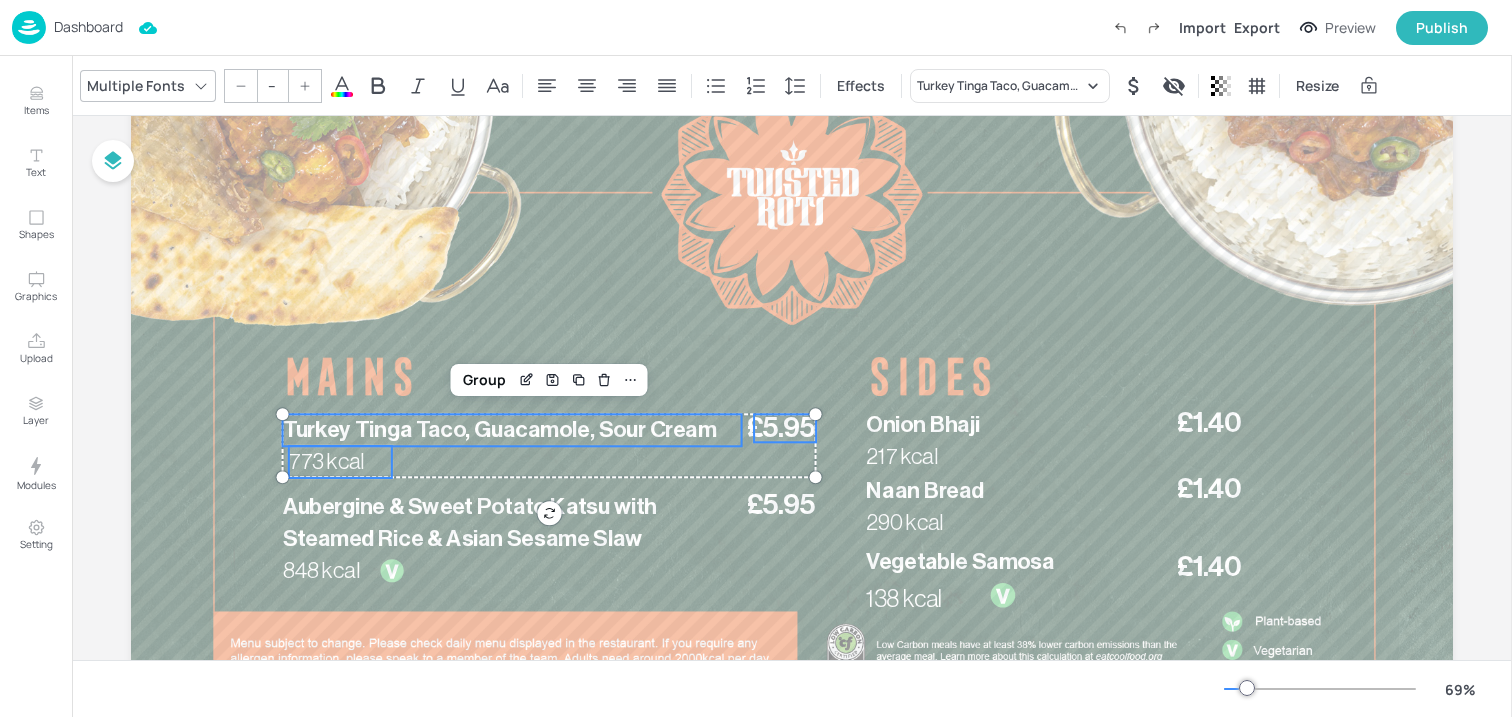 click on "Group" at bounding box center [549, 380] 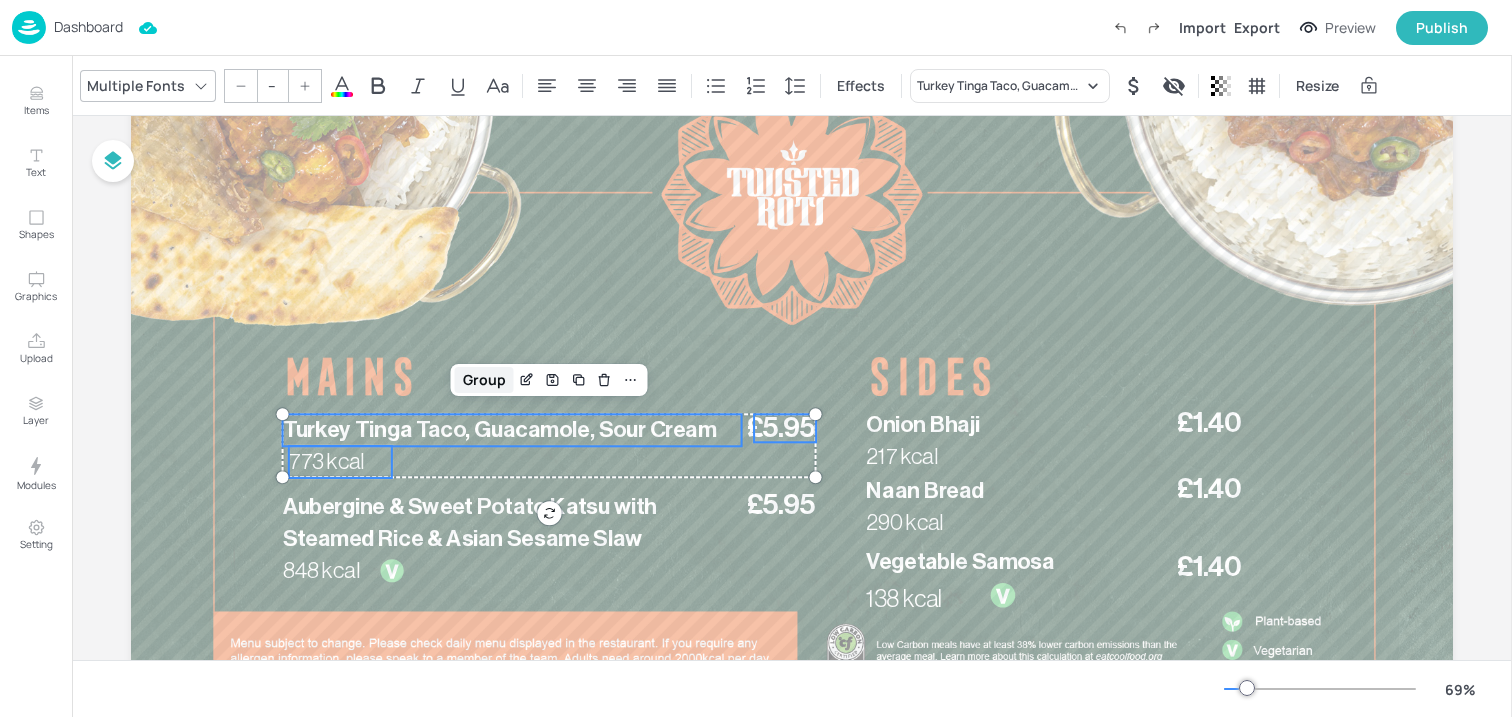 click on "Group" at bounding box center (484, 380) 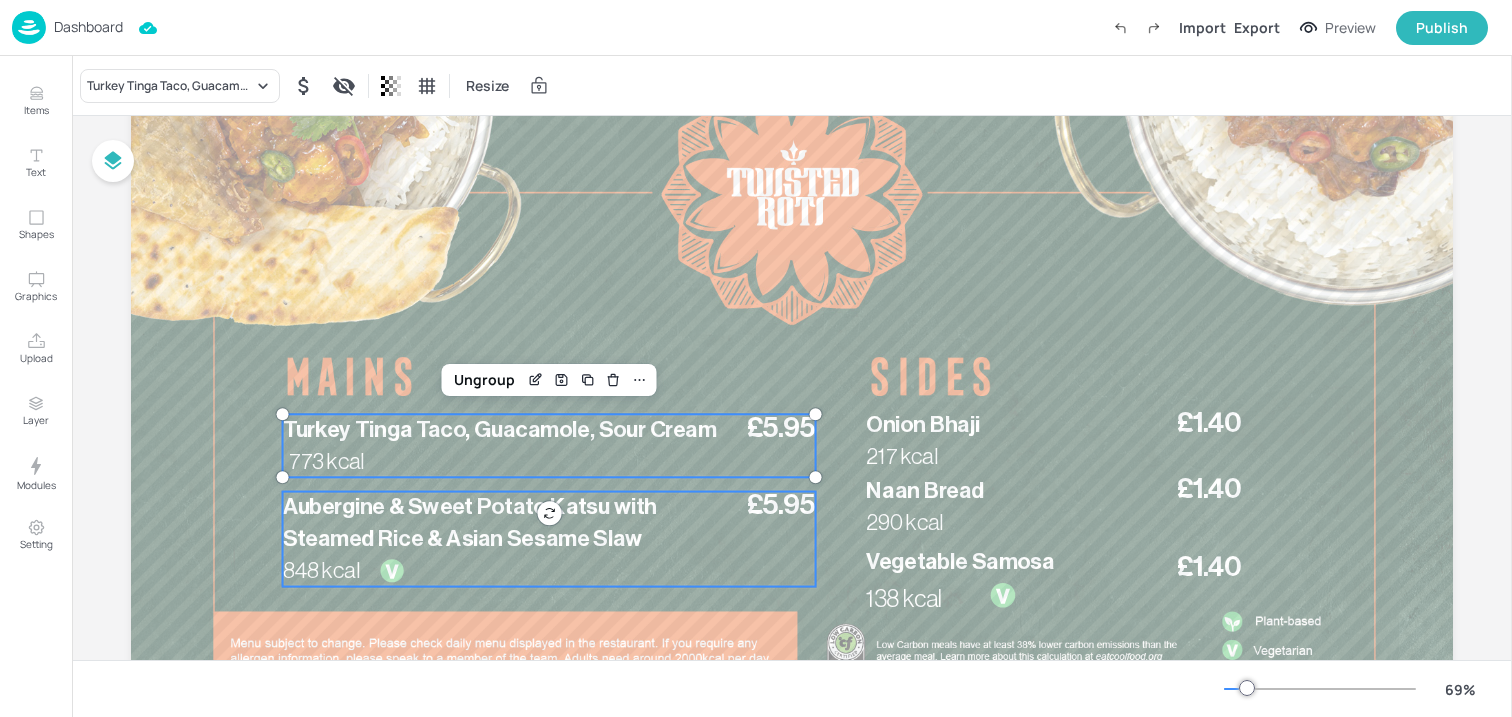 click on "Aubergine & Sweet Potato Katsu with Steamed Rice & Asian Sesame Slaw" at bounding box center (470, 523) 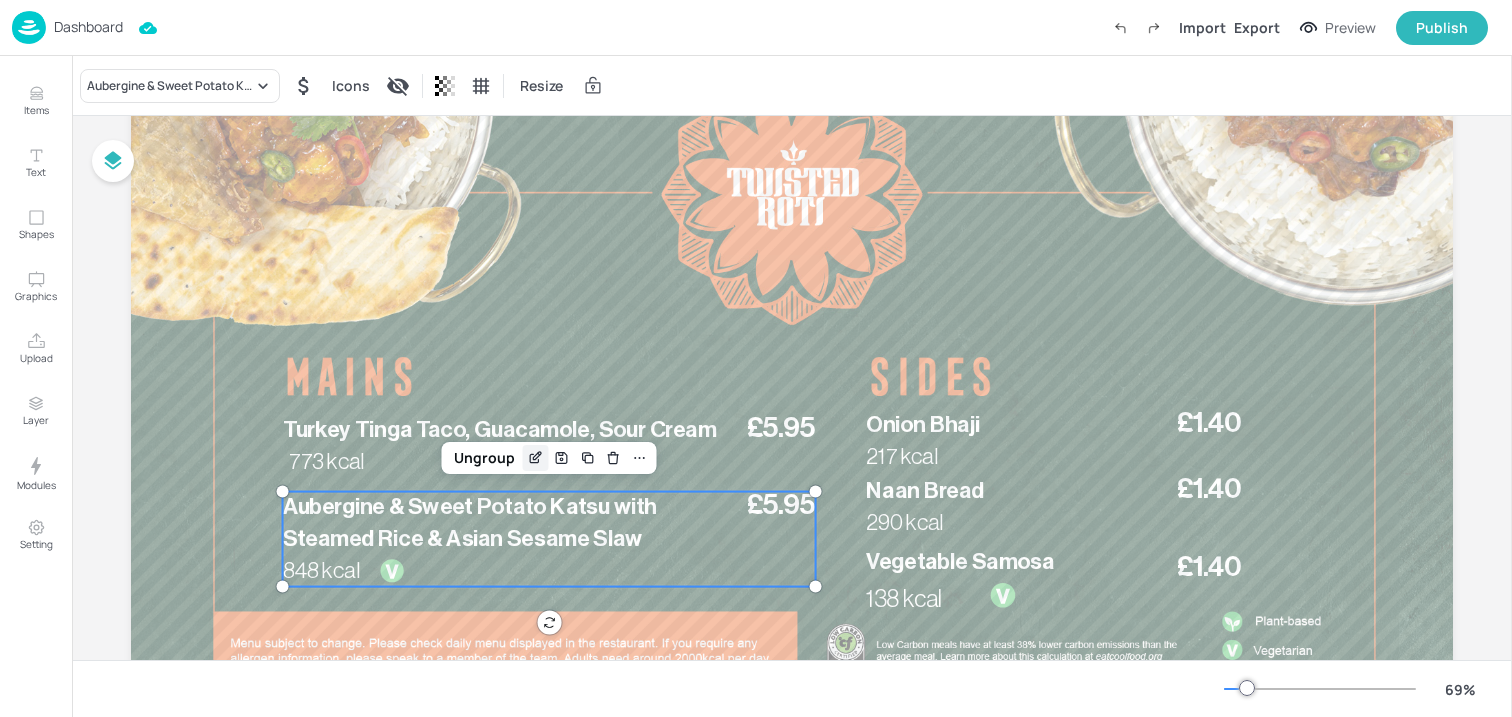 click 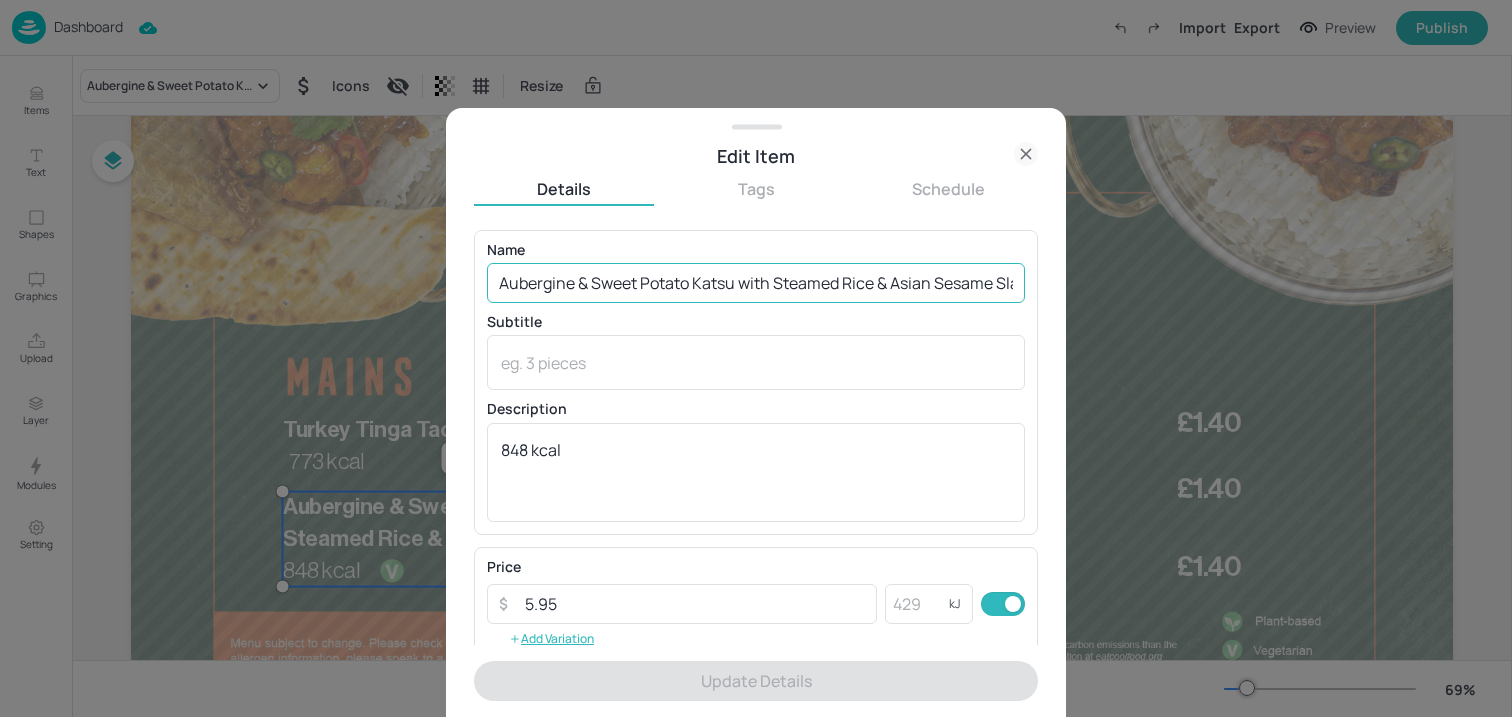 click on "Aubergine & Sweet Potato Katsu with Steamed Rice & Asian Sesame Slaw" at bounding box center (756, 283) 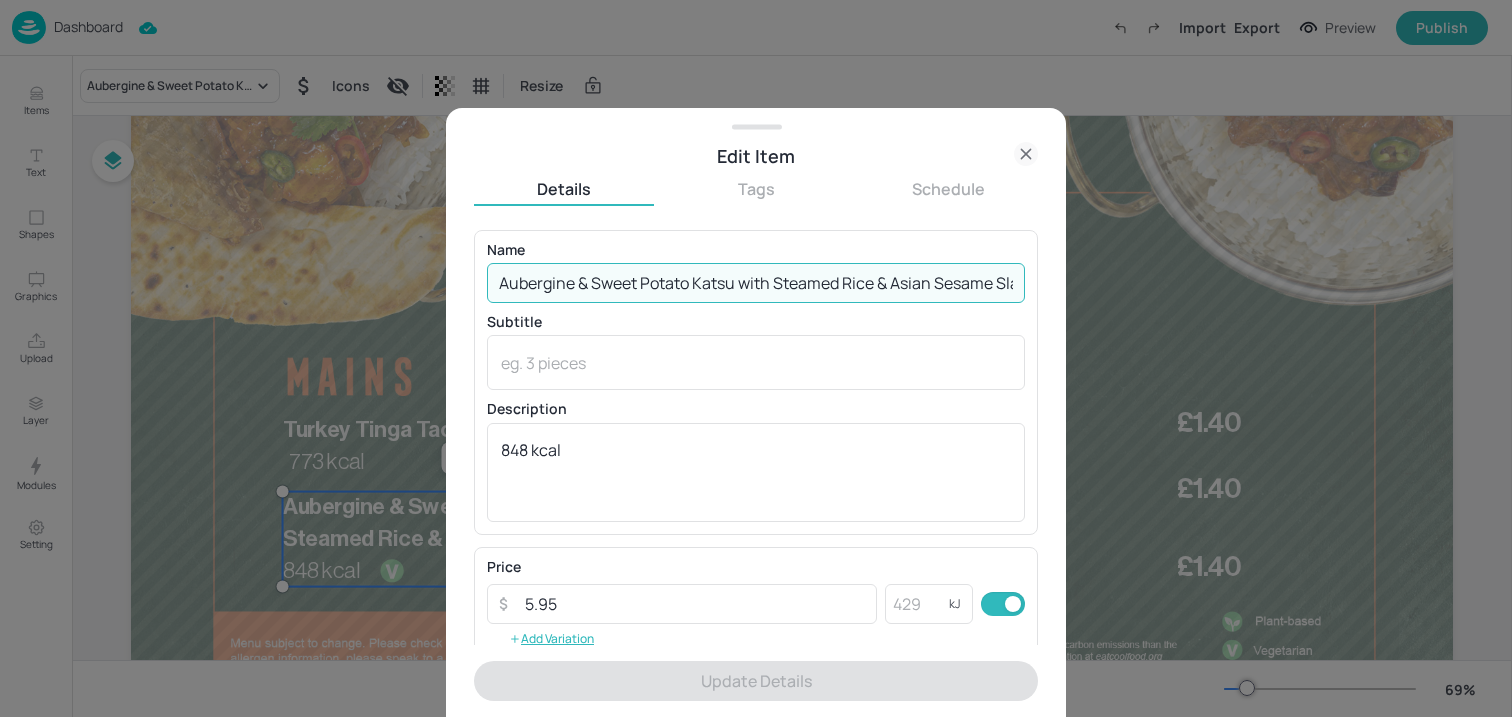 click on "Aubergine & Sweet Potato Katsu with Steamed Rice & Asian Sesame Slaw" at bounding box center (756, 283) 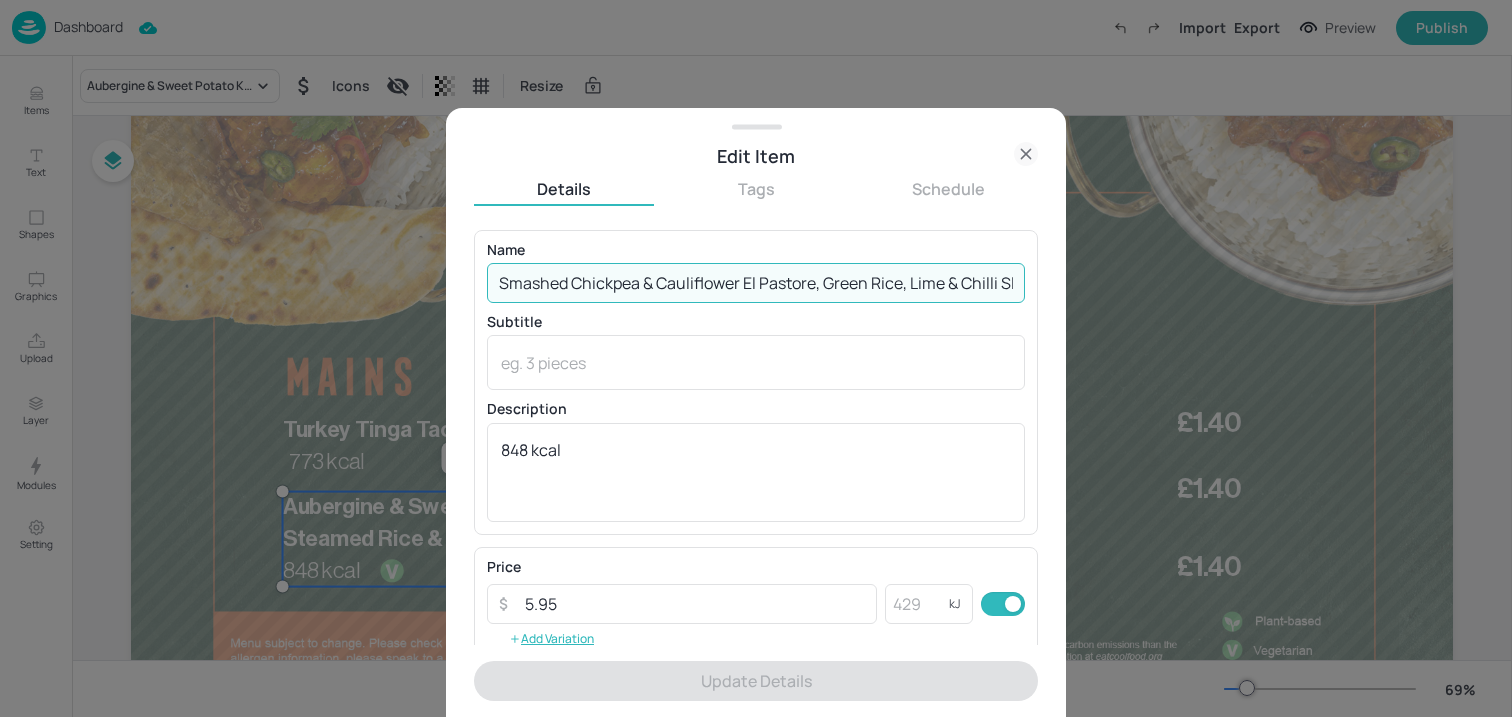 scroll, scrollTop: 0, scrollLeft: 125, axis: horizontal 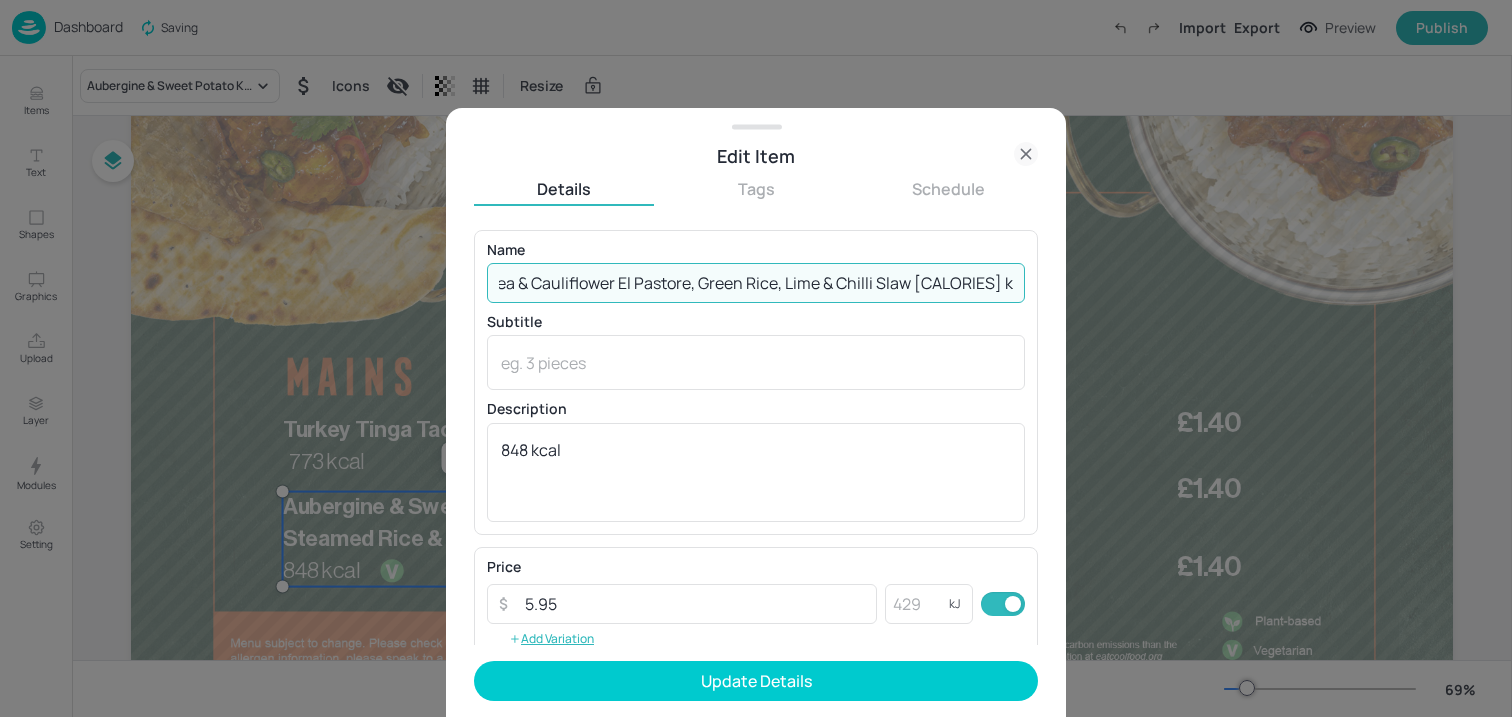drag, startPoint x: 906, startPoint y: 283, endPoint x: 968, endPoint y: 284, distance: 62.008064 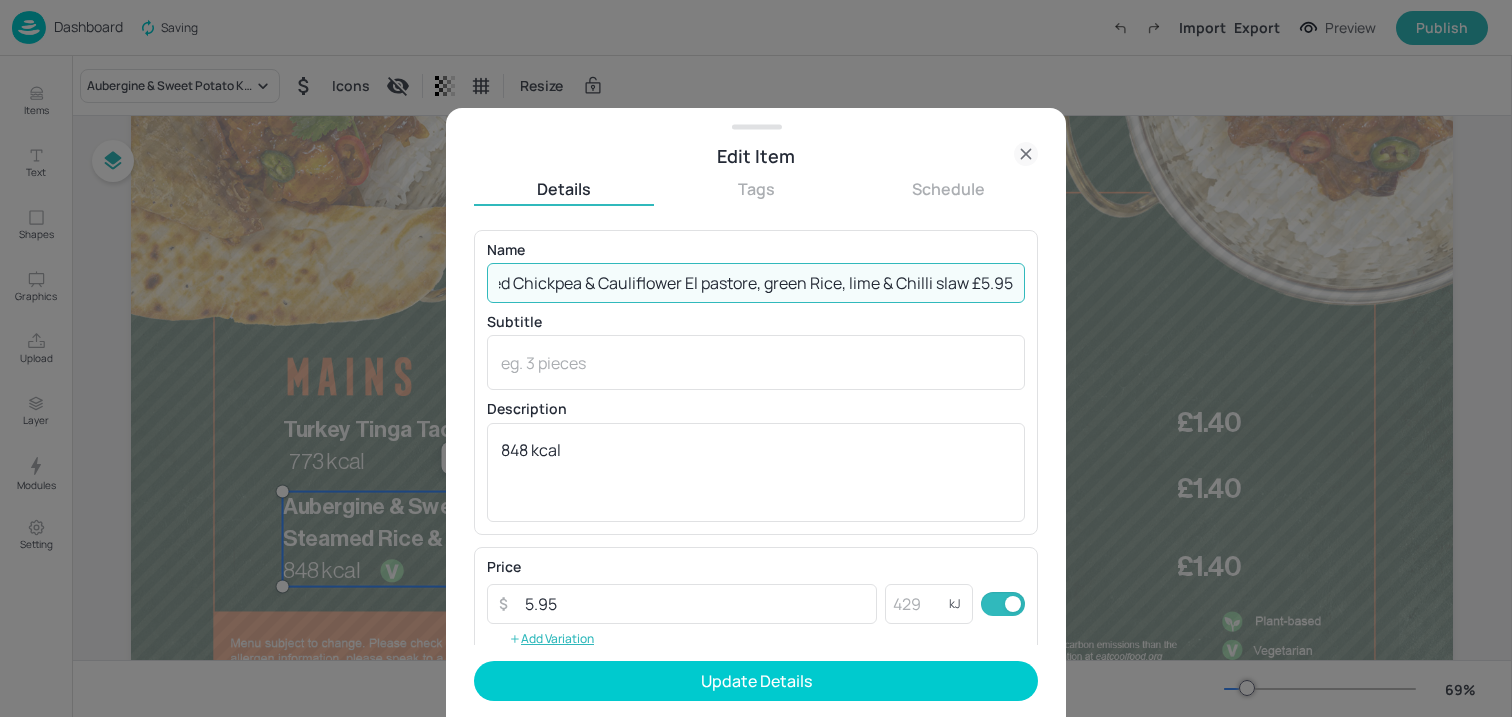 scroll, scrollTop: 0, scrollLeft: 66, axis: horizontal 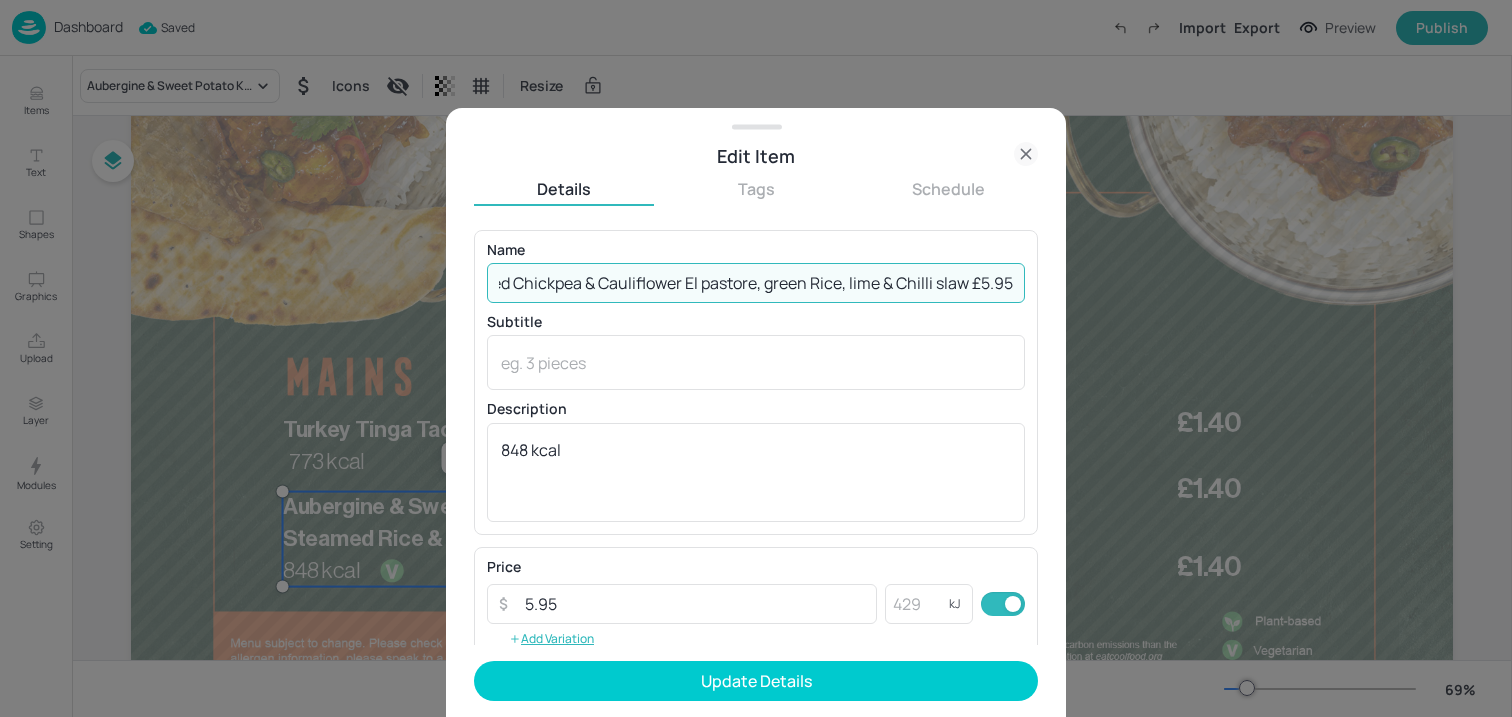 drag, startPoint x: 964, startPoint y: 279, endPoint x: 1074, endPoint y: 279, distance: 110 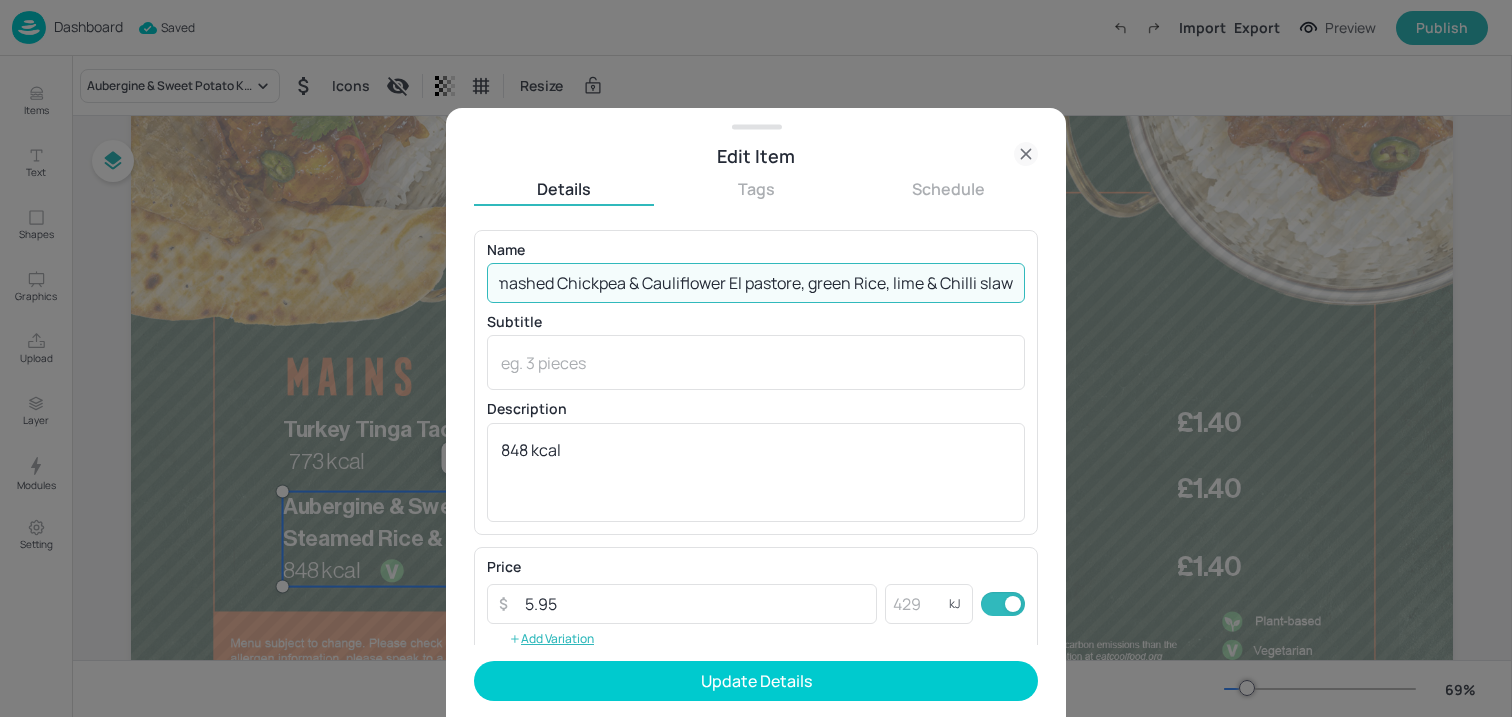 scroll, scrollTop: 0, scrollLeft: 25, axis: horizontal 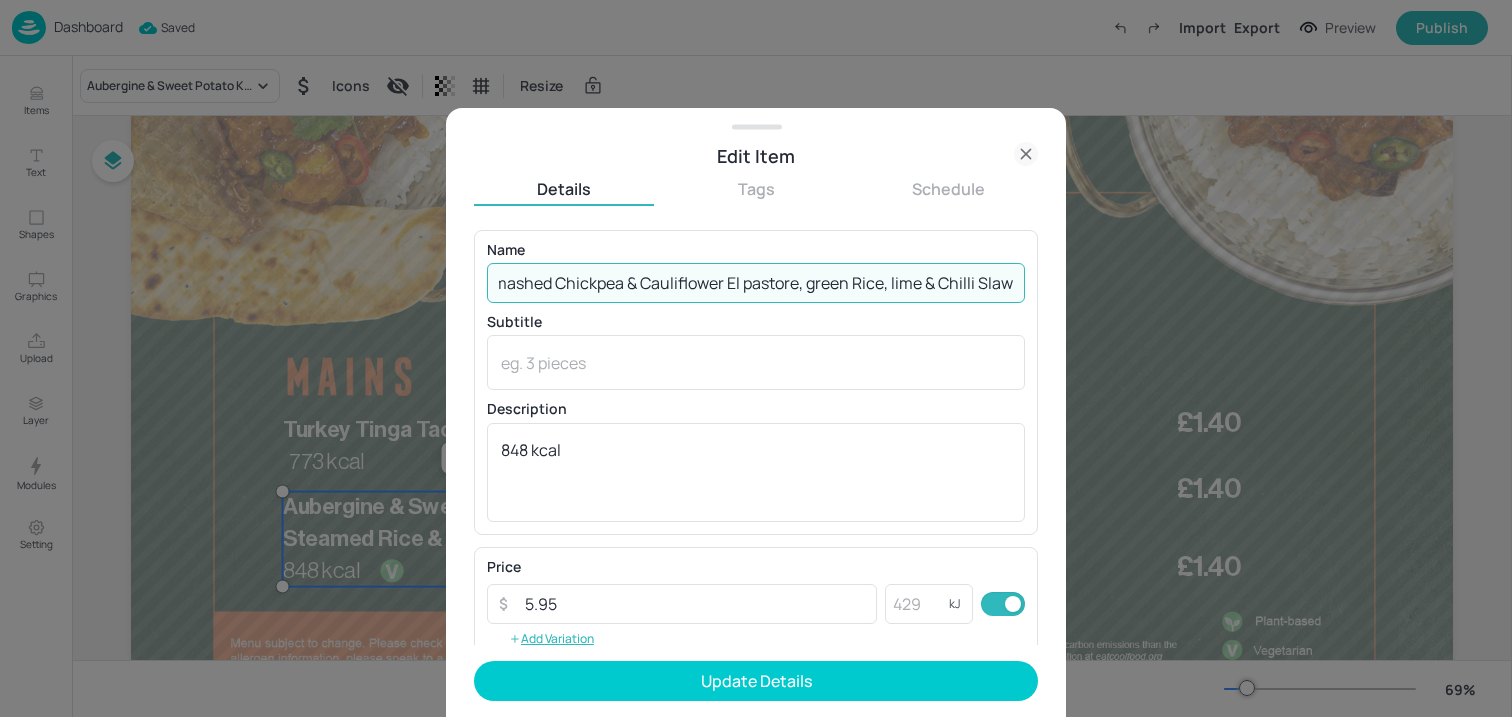 click on "Smashed Chickpea & Cauliflower El pastore, green Rice, lime & Chilli Slaw" at bounding box center (756, 283) 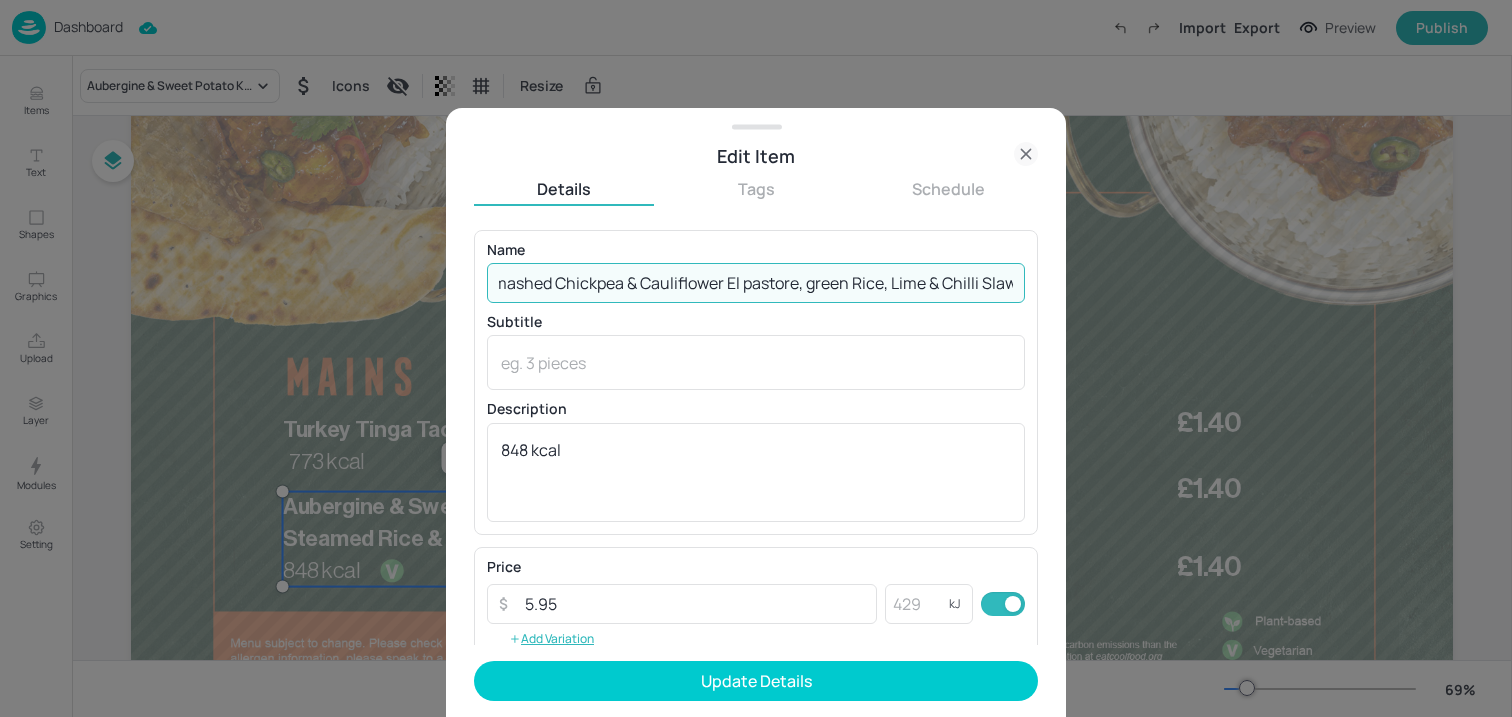 click on "Smashed Chickpea & Cauliflower El pastore, green Rice, Lime & Chilli Slaw" at bounding box center [756, 283] 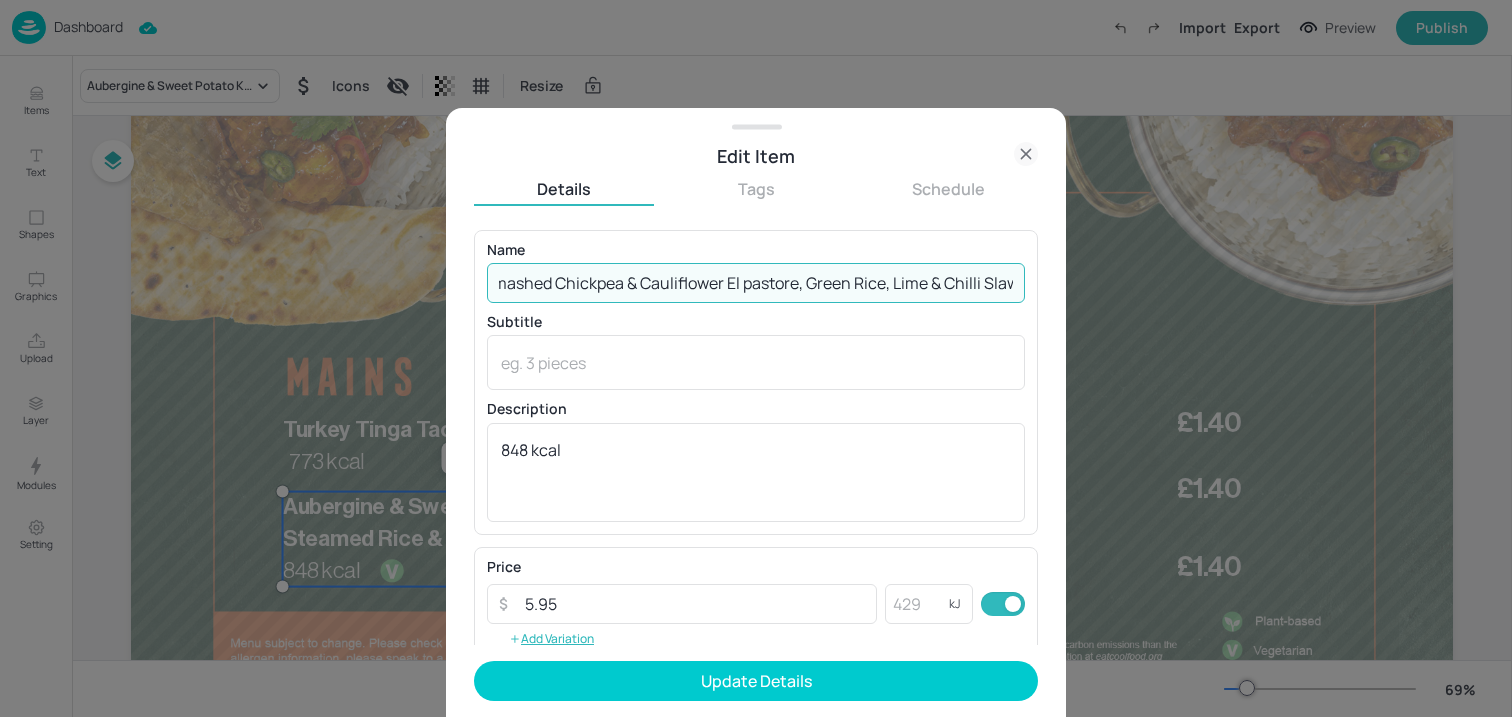 click on "Smashed Chickpea & Cauliflower El pastore, Green Rice, Lime & Chilli Slaw" at bounding box center [756, 283] 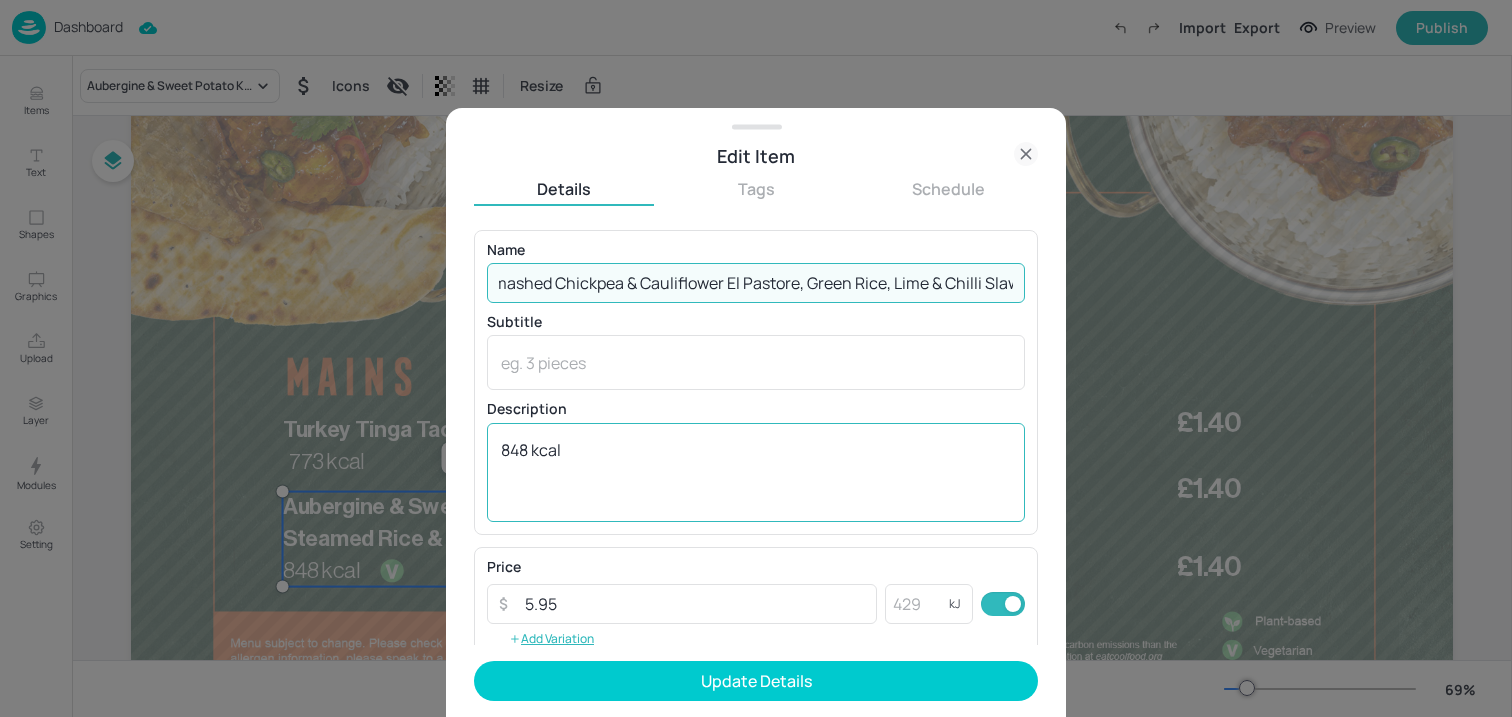 type on "Smashed Chickpea & Cauliflower El Pastore, Green Rice, Lime & Chilli Slaw" 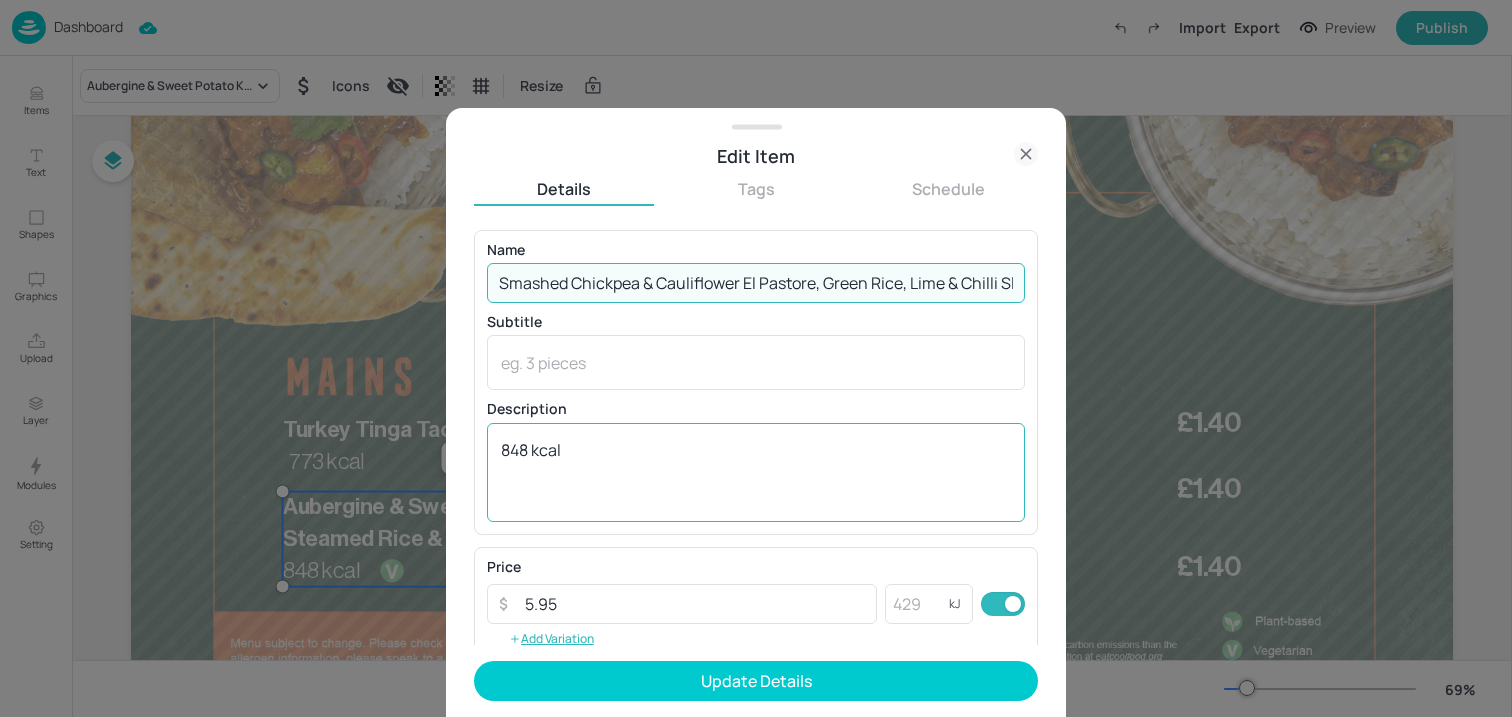 click on "848 kcal x ​" at bounding box center (756, 472) 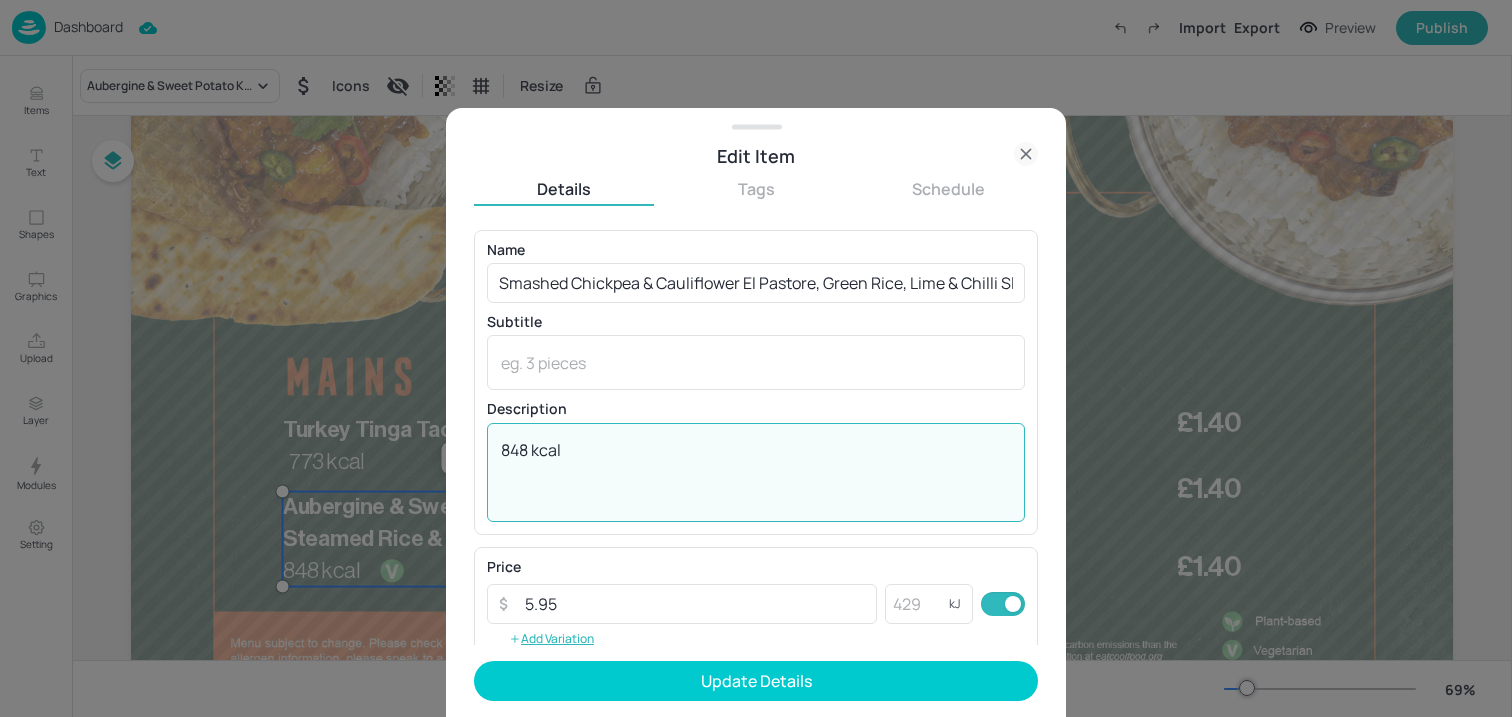 click on "848 kcal x ​" at bounding box center [756, 472] 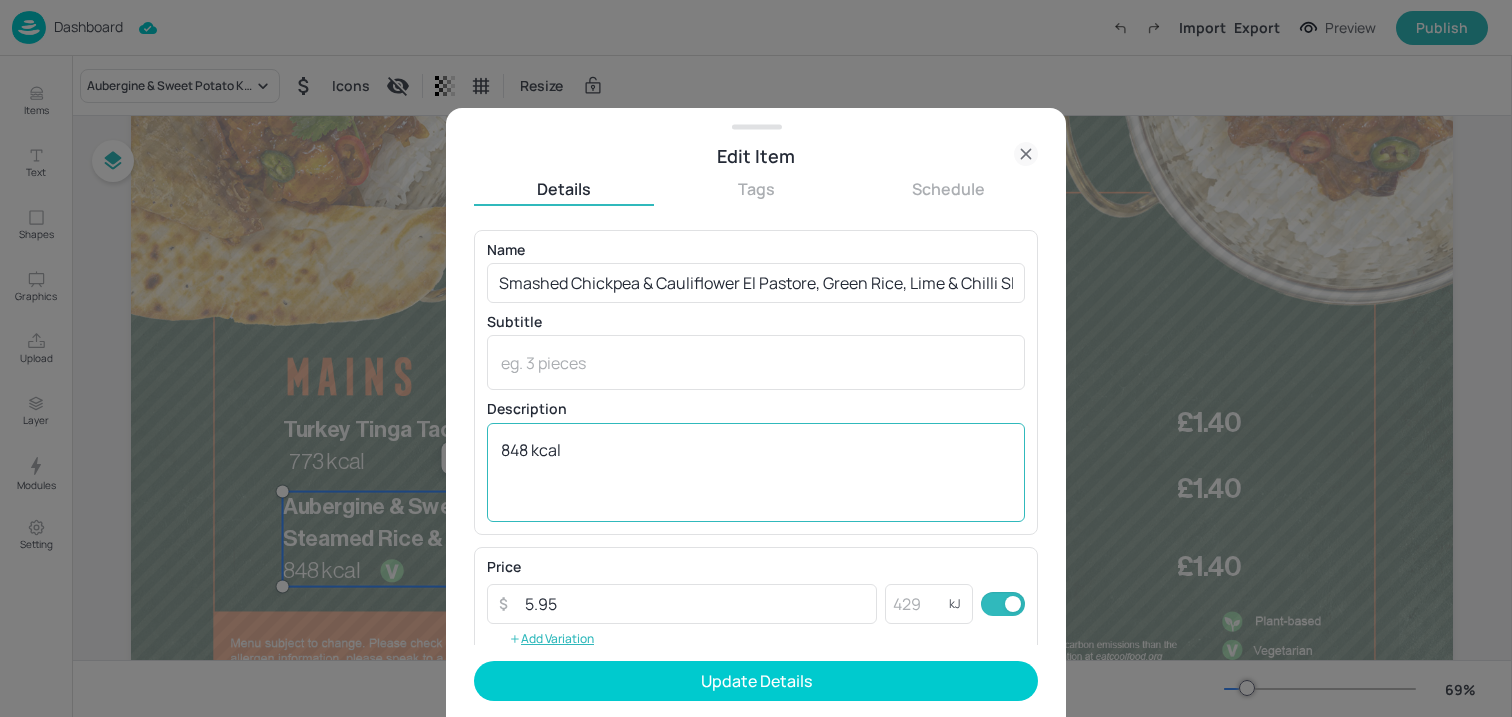 click on "848 kcal x ​" at bounding box center (756, 472) 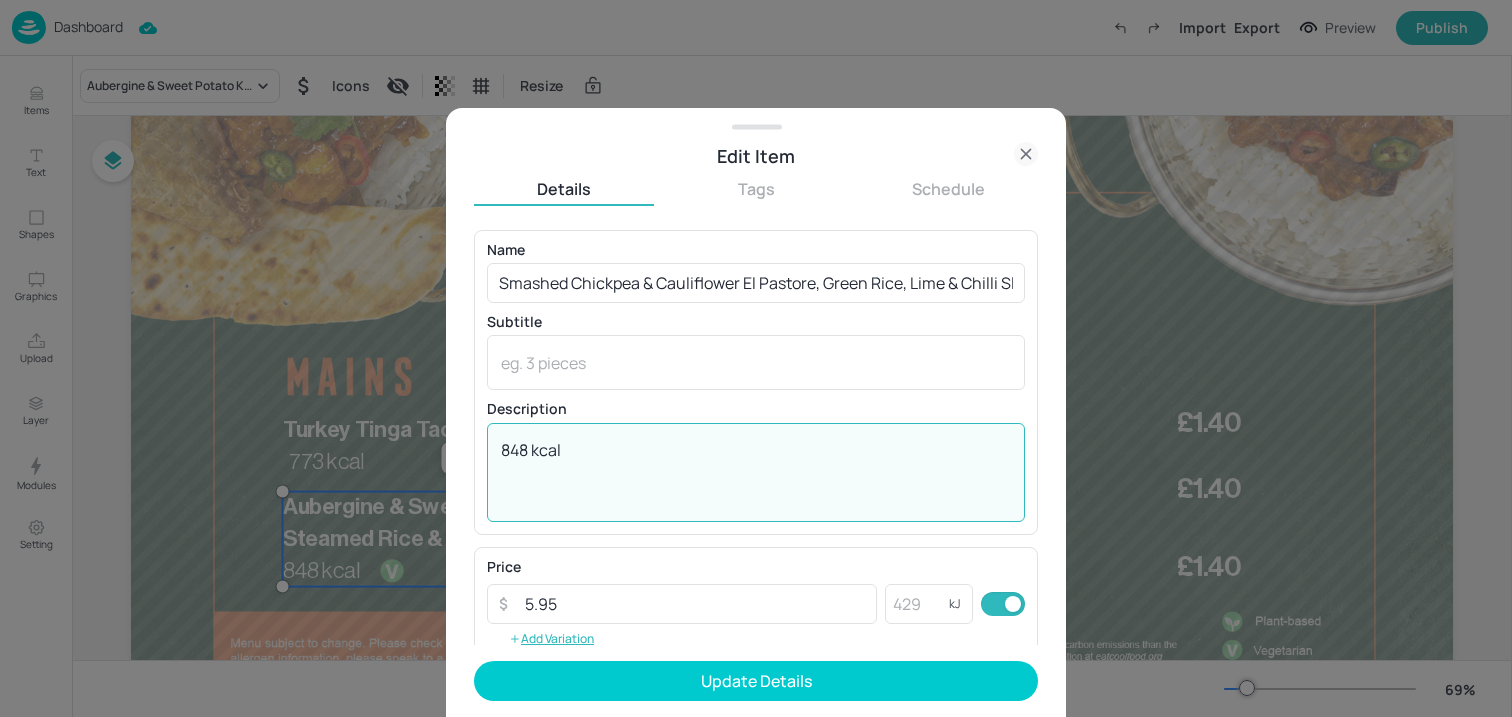 paste on "718 kcal" 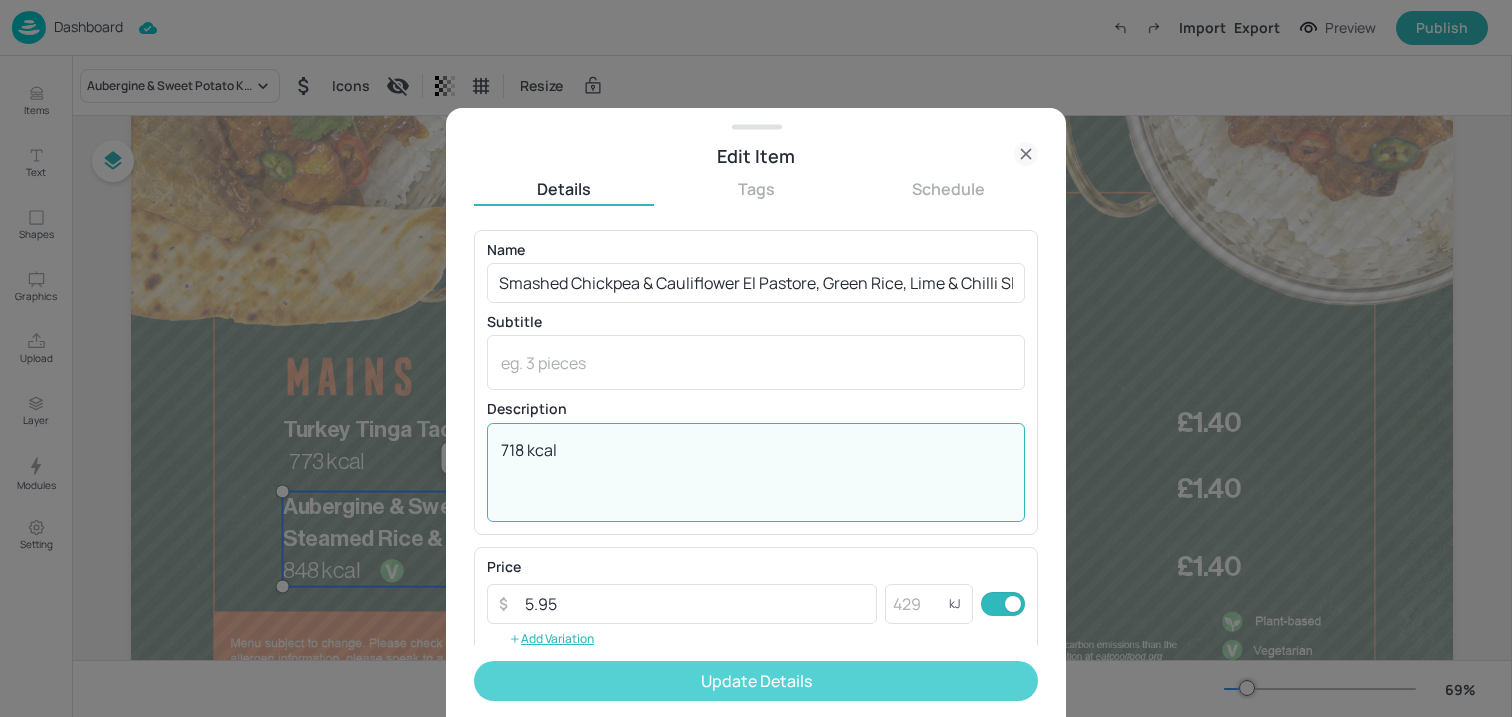 type on "718 kcal" 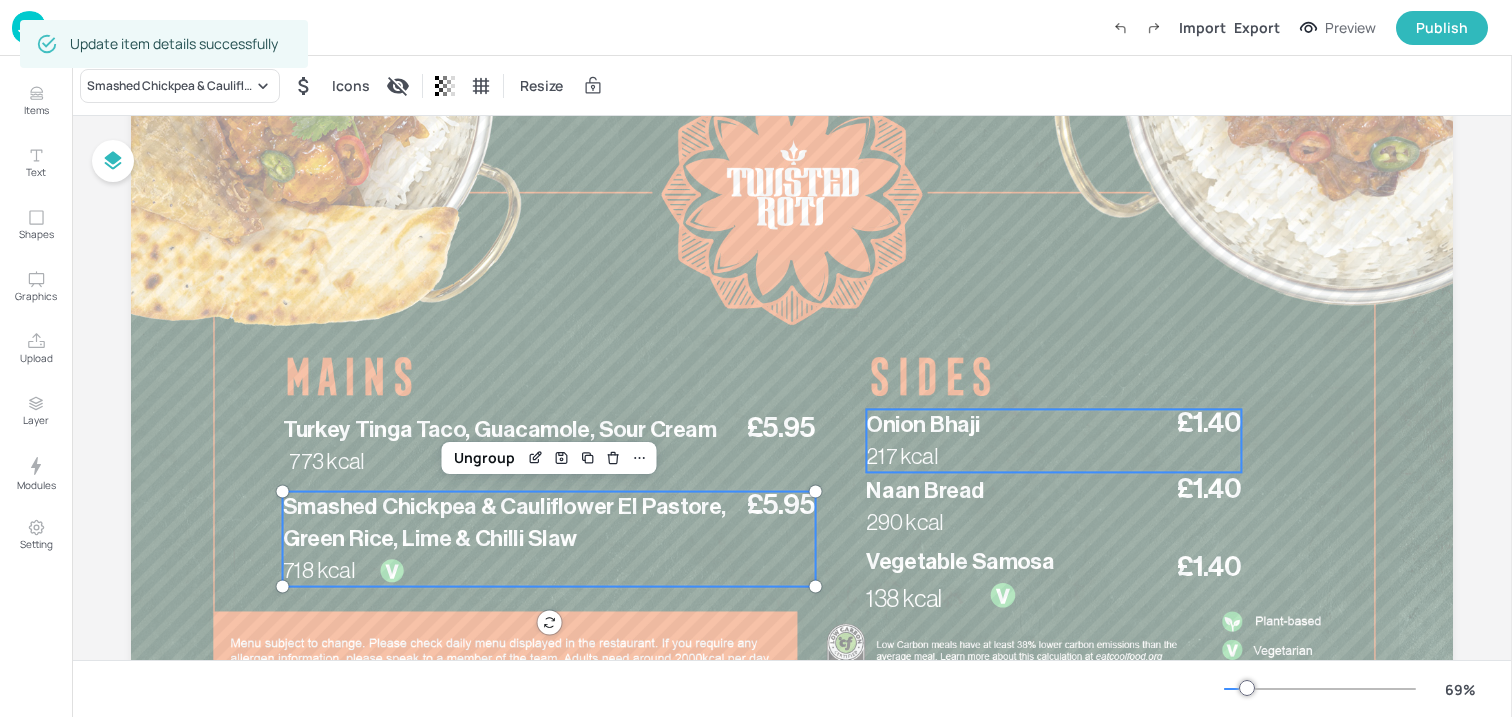 click on "£1.40 Onion Bhaji                    217 kcal" at bounding box center (1053, 440) 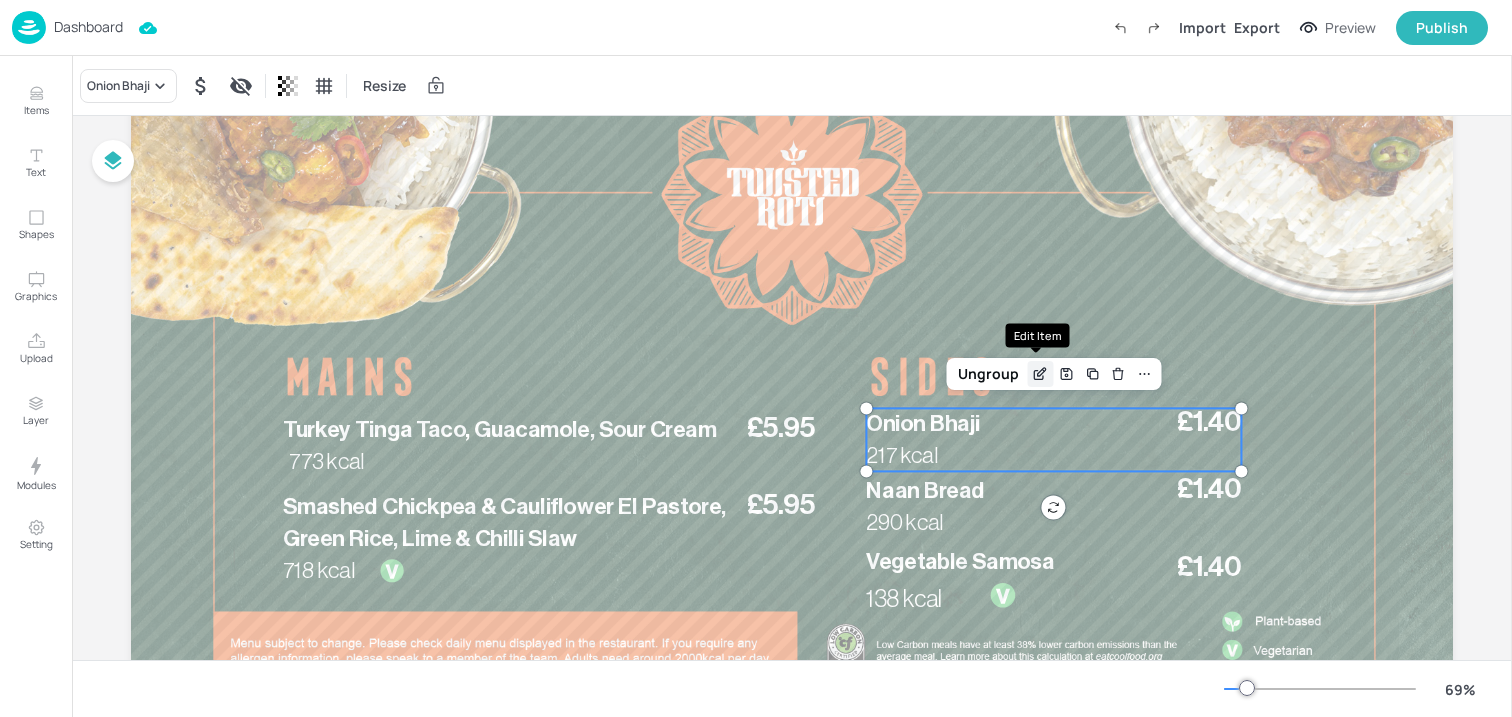 click 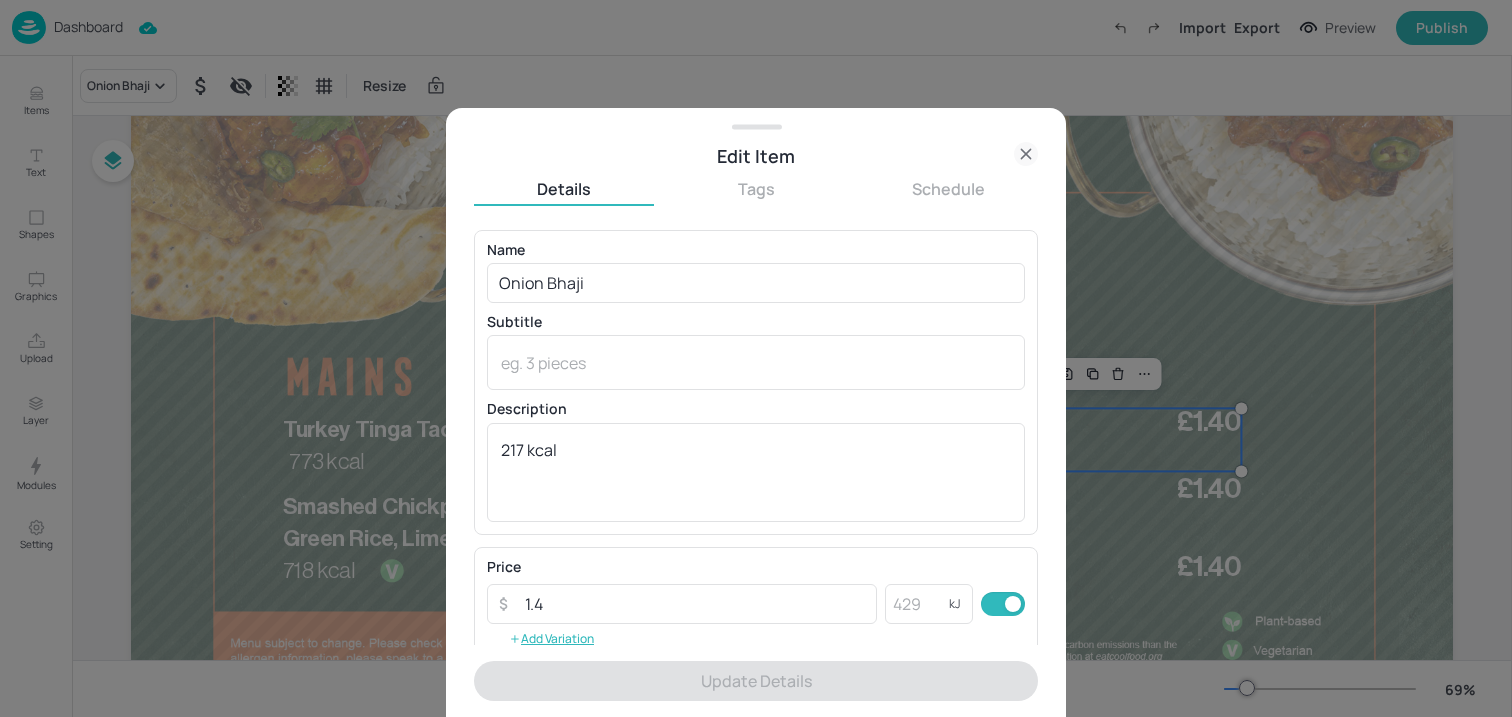 click on "Name Onion Bhaji ​" at bounding box center (756, 273) 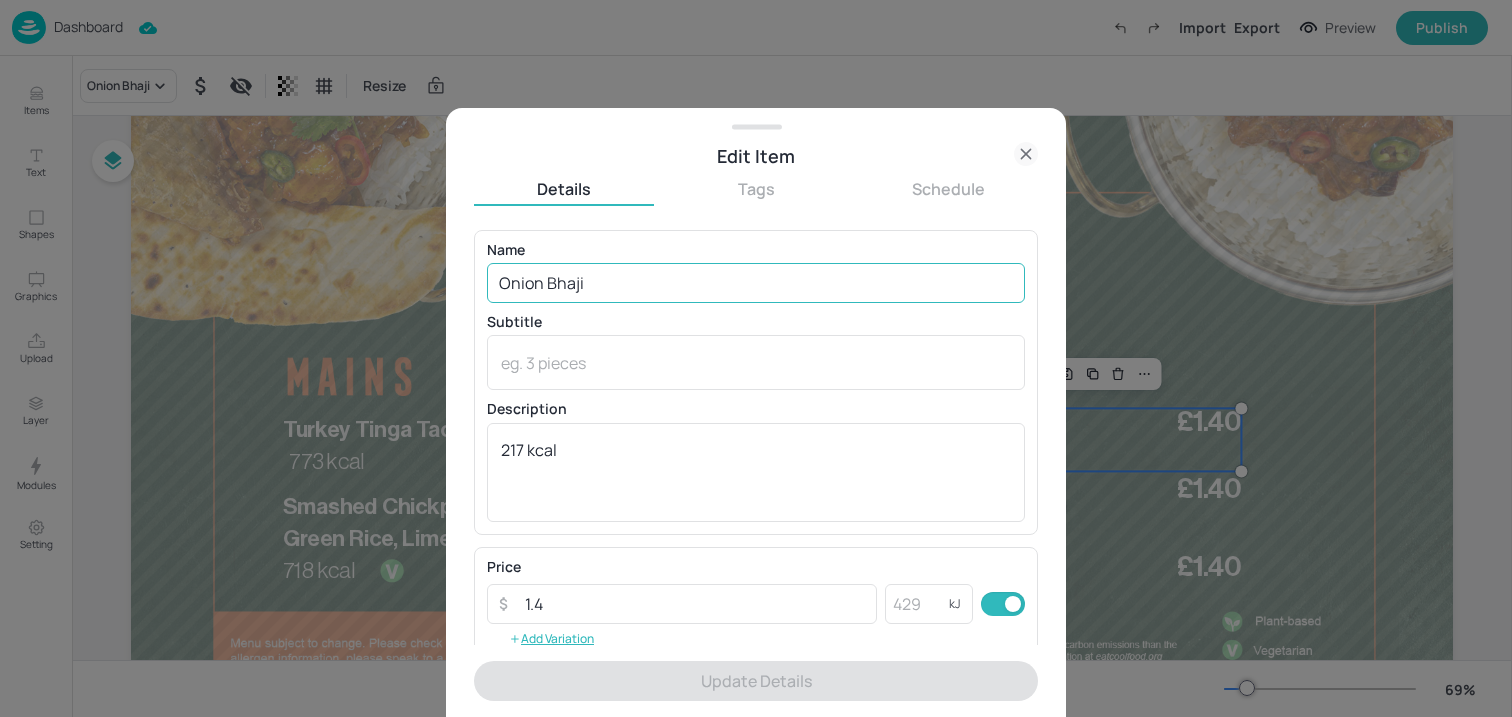 click on "Onion Bhaji" at bounding box center (756, 283) 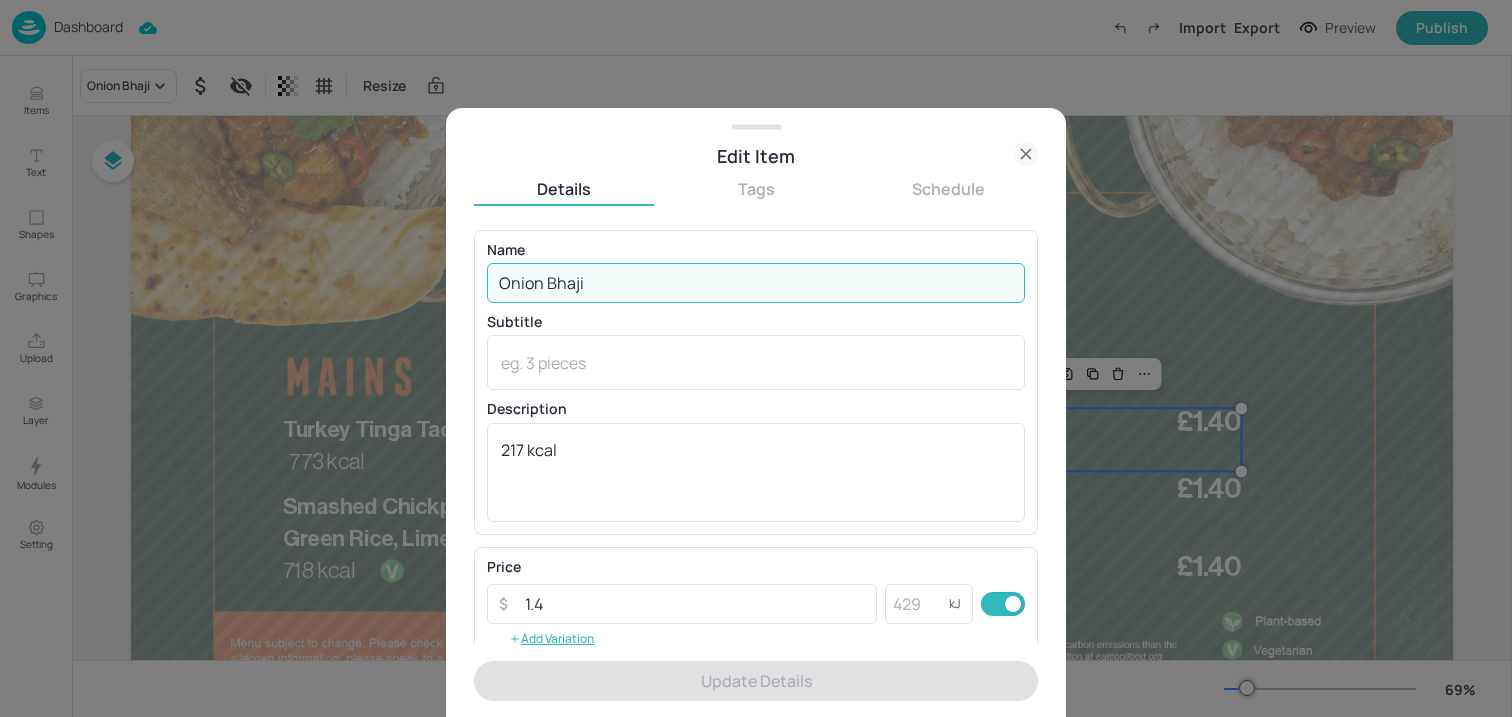 click on "Onion Bhaji" at bounding box center [756, 283] 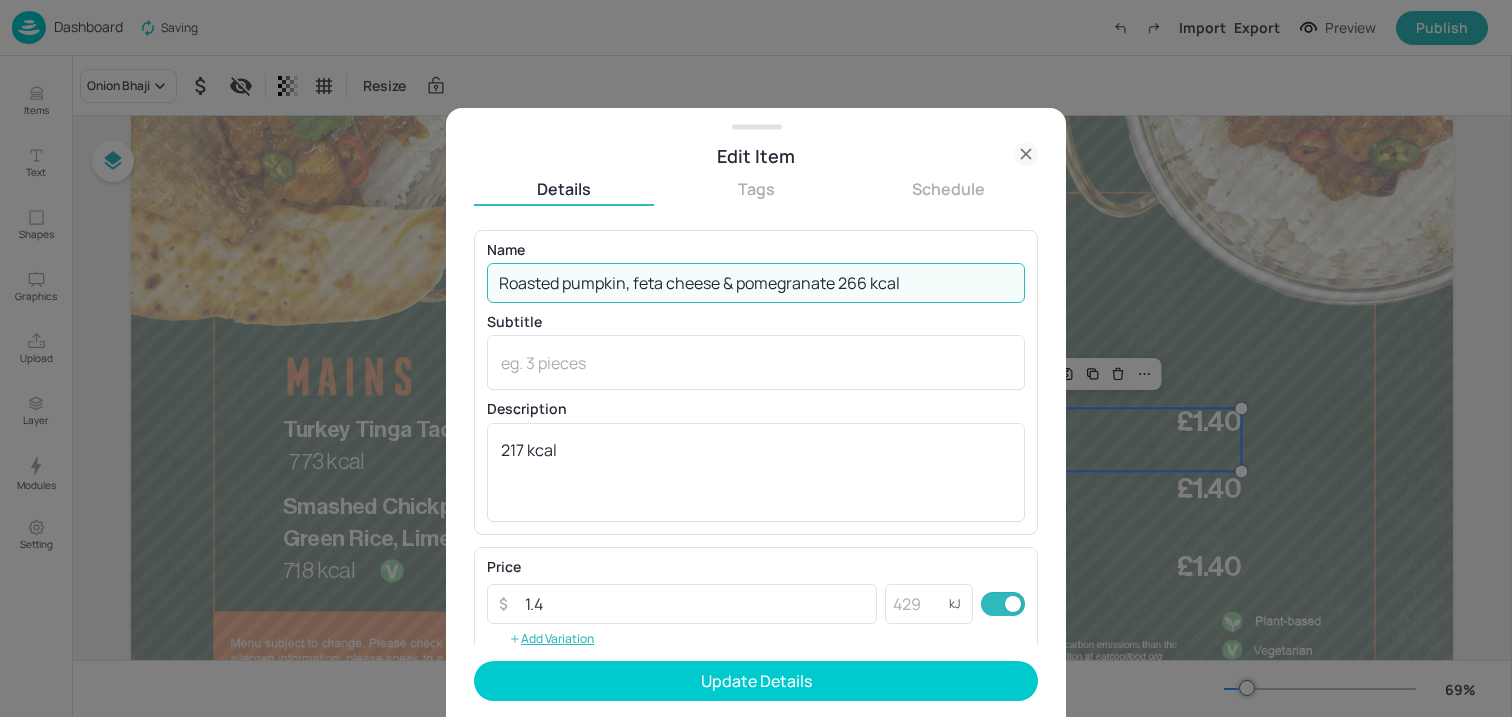 drag, startPoint x: 843, startPoint y: 285, endPoint x: 988, endPoint y: 284, distance: 145.00345 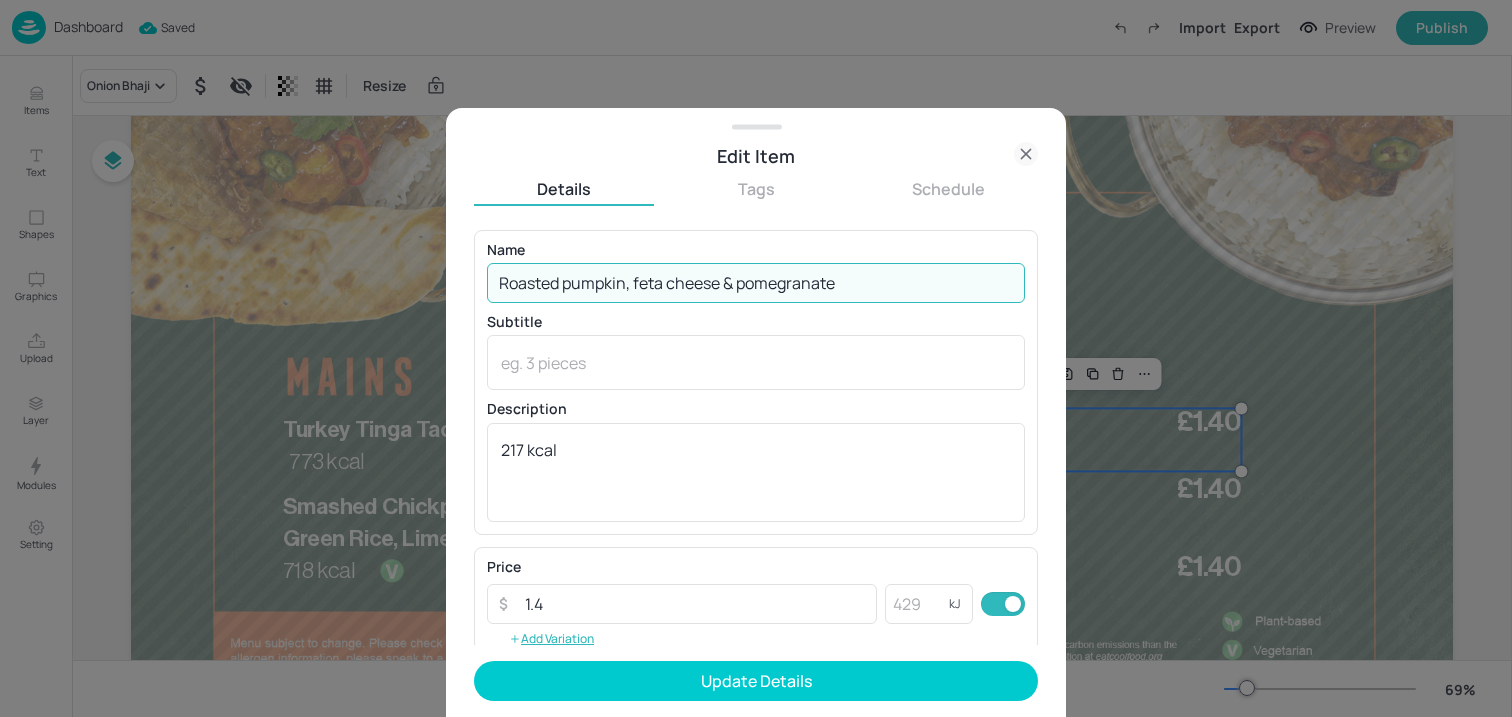 click on "Roasted pumpkin, feta cheese & pomegranate" at bounding box center (756, 283) 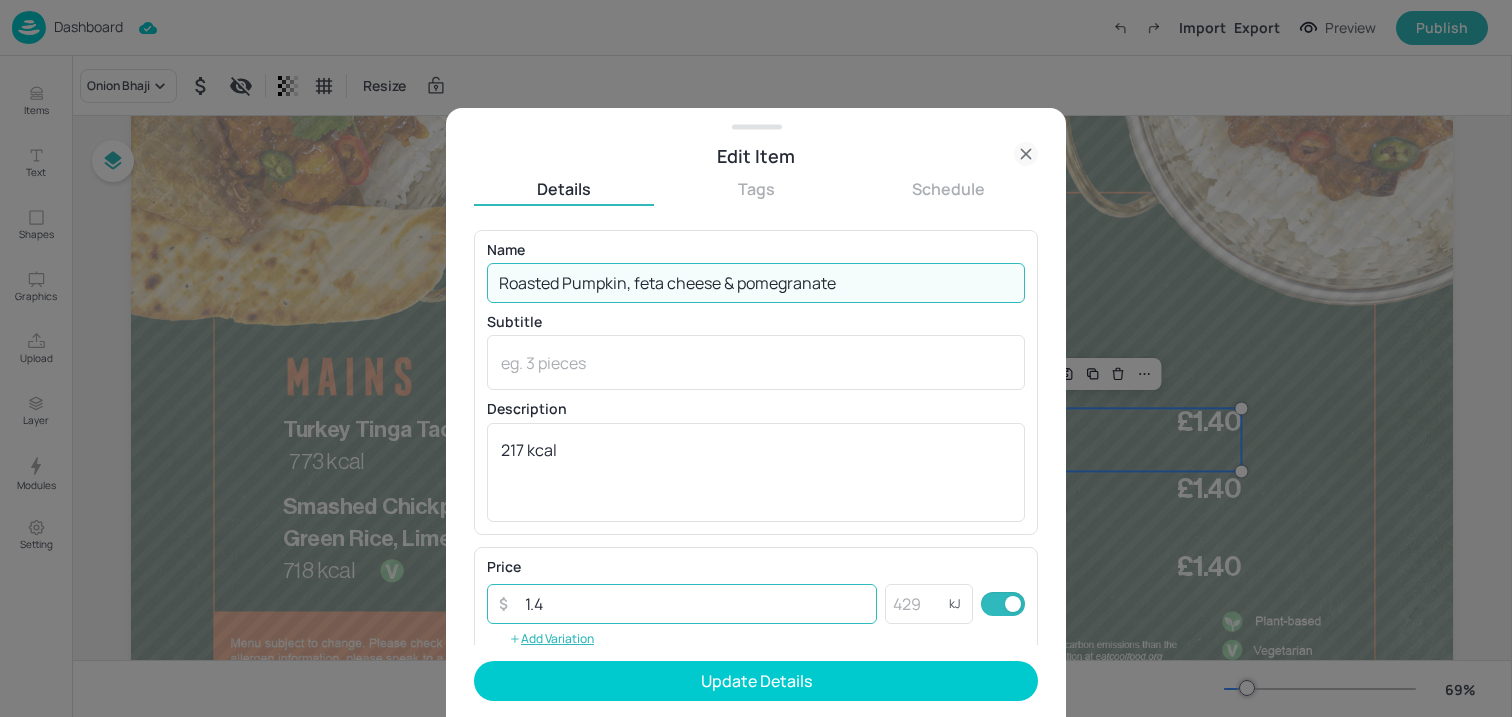 type on "Roasted Pumpkin, feta cheese & pomegranate" 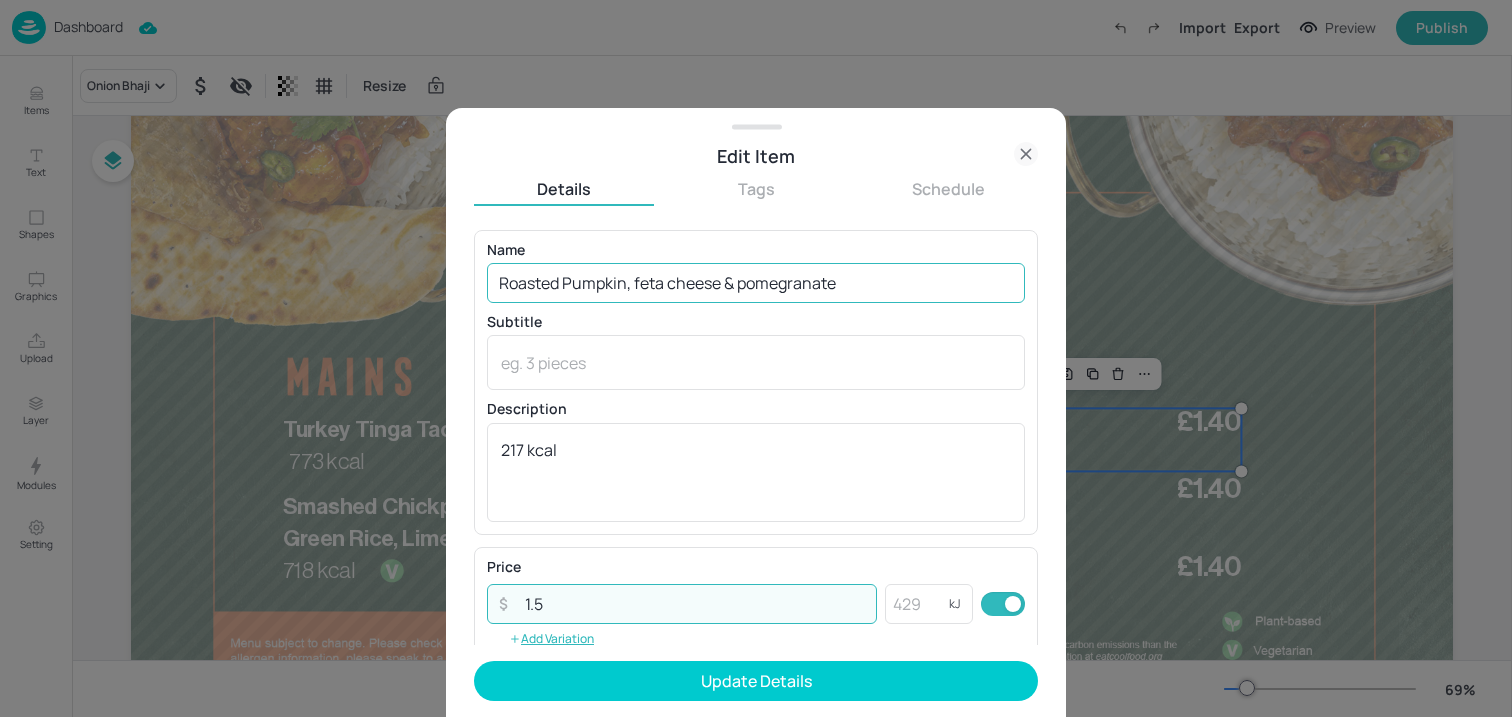 type on "1.5" 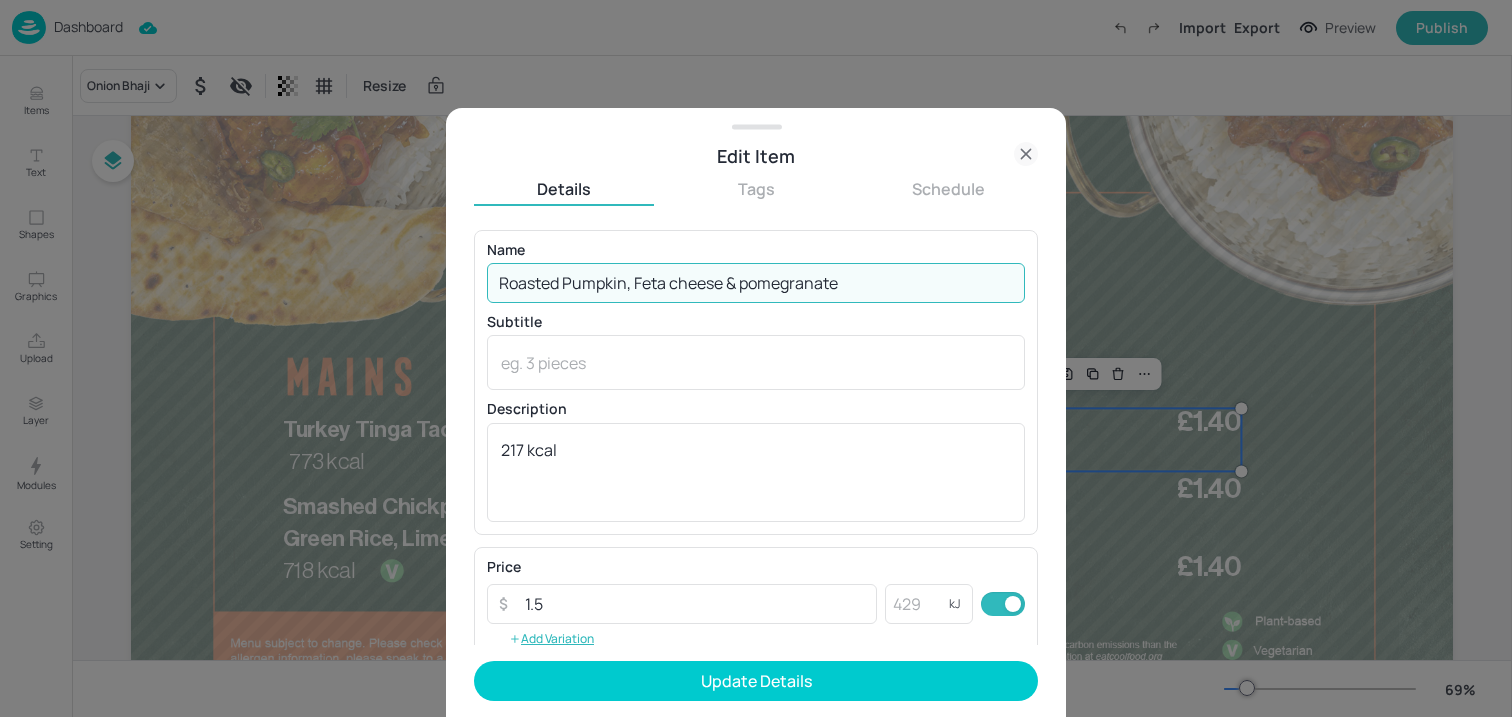 click on "Roasted Pumpkin, Feta cheese & pomegranate" at bounding box center (756, 283) 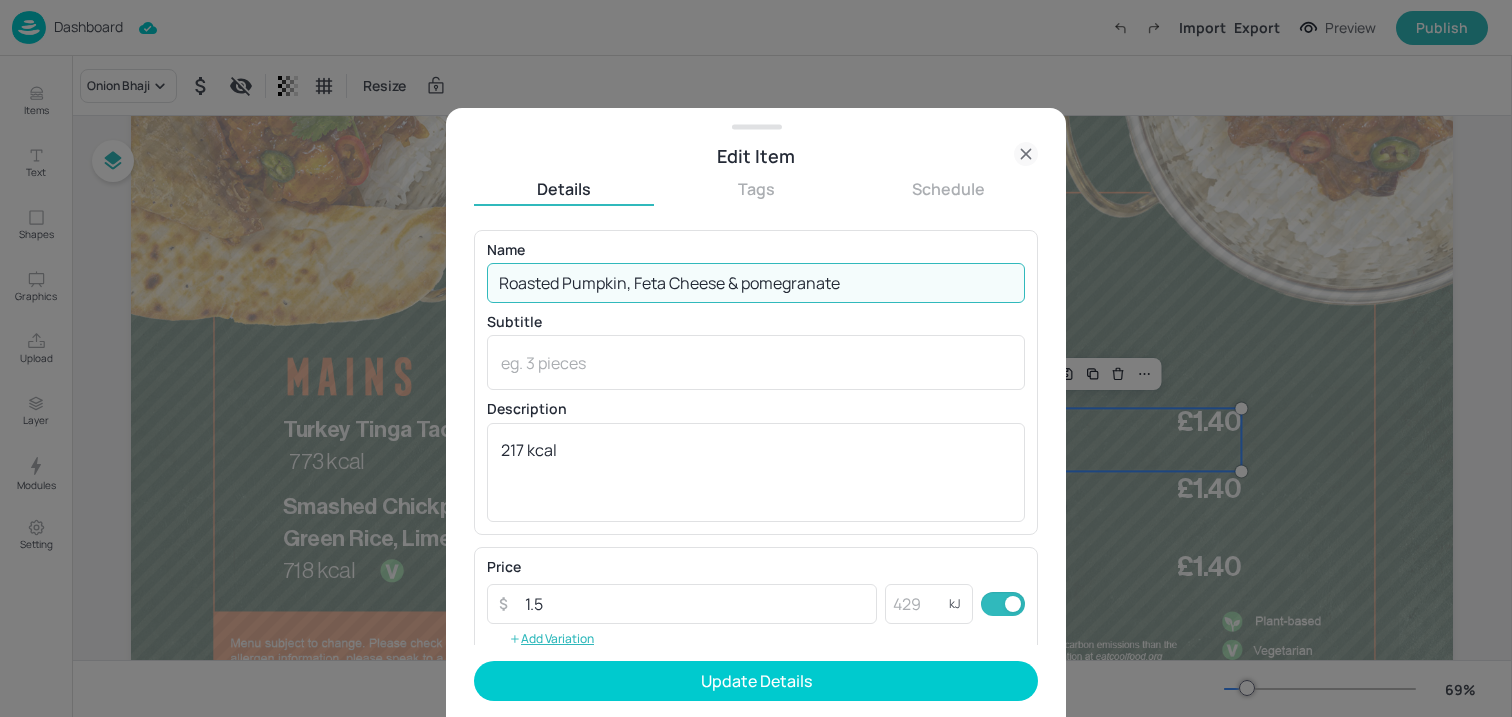 click on "Roasted Pumpkin, Feta Cheese & pomegranate" at bounding box center (756, 283) 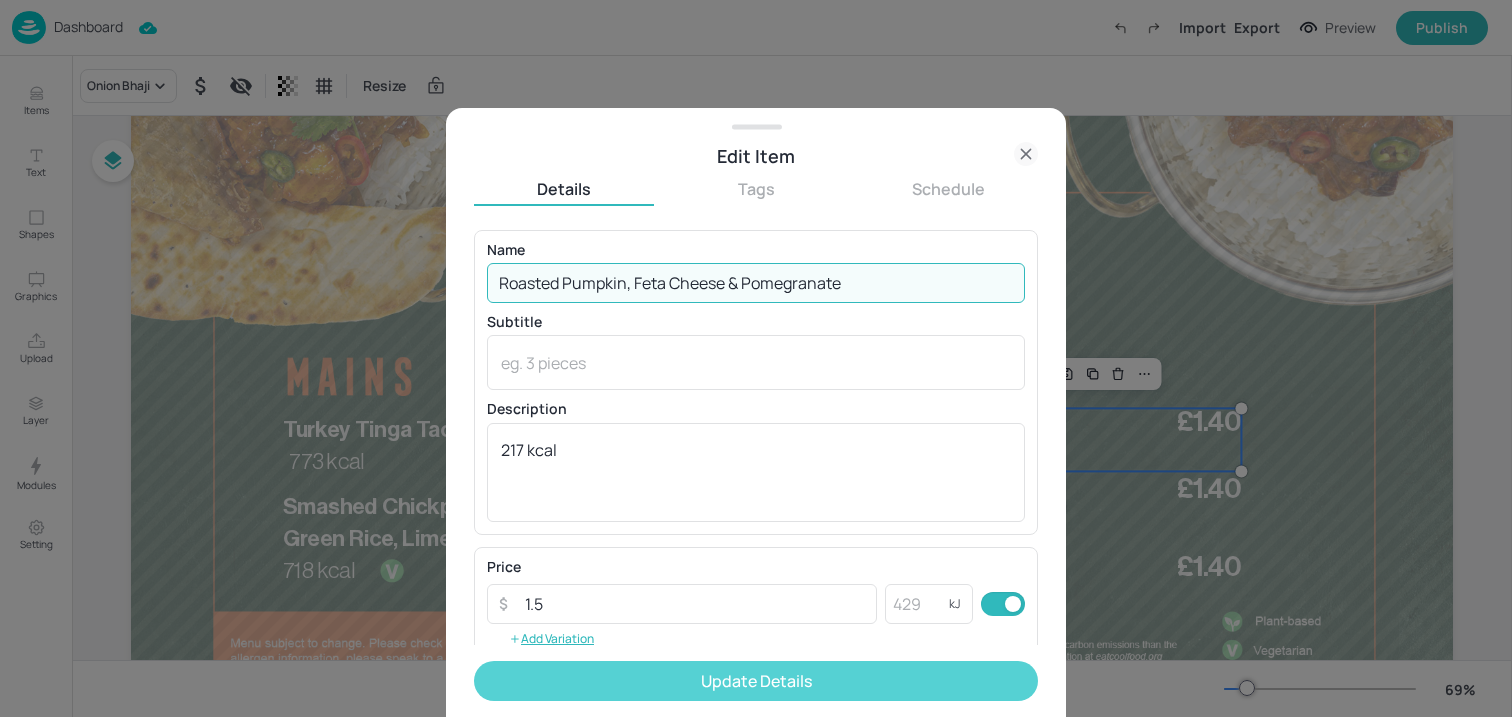 type on "Roasted Pumpkin, Feta Cheese & Pomegranate" 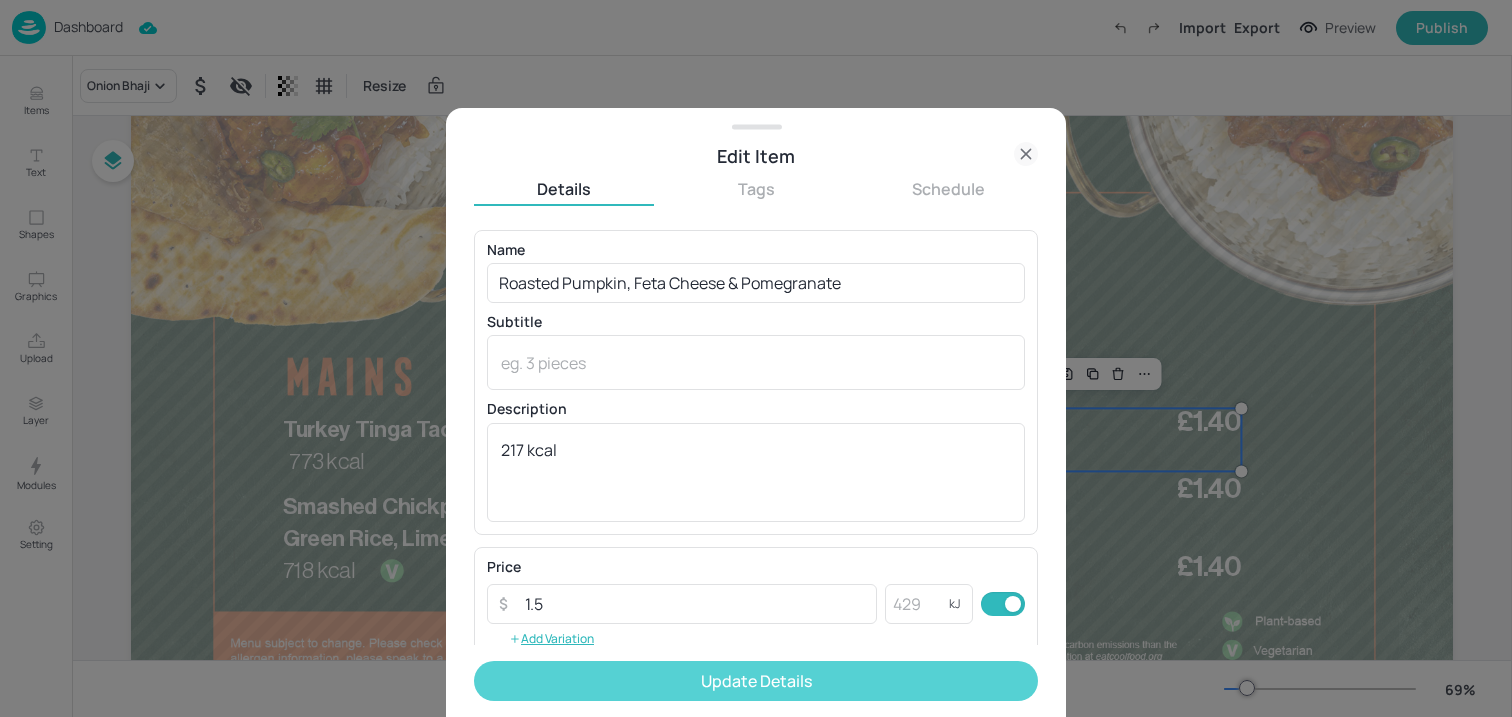 click on "Update Details" at bounding box center (756, 681) 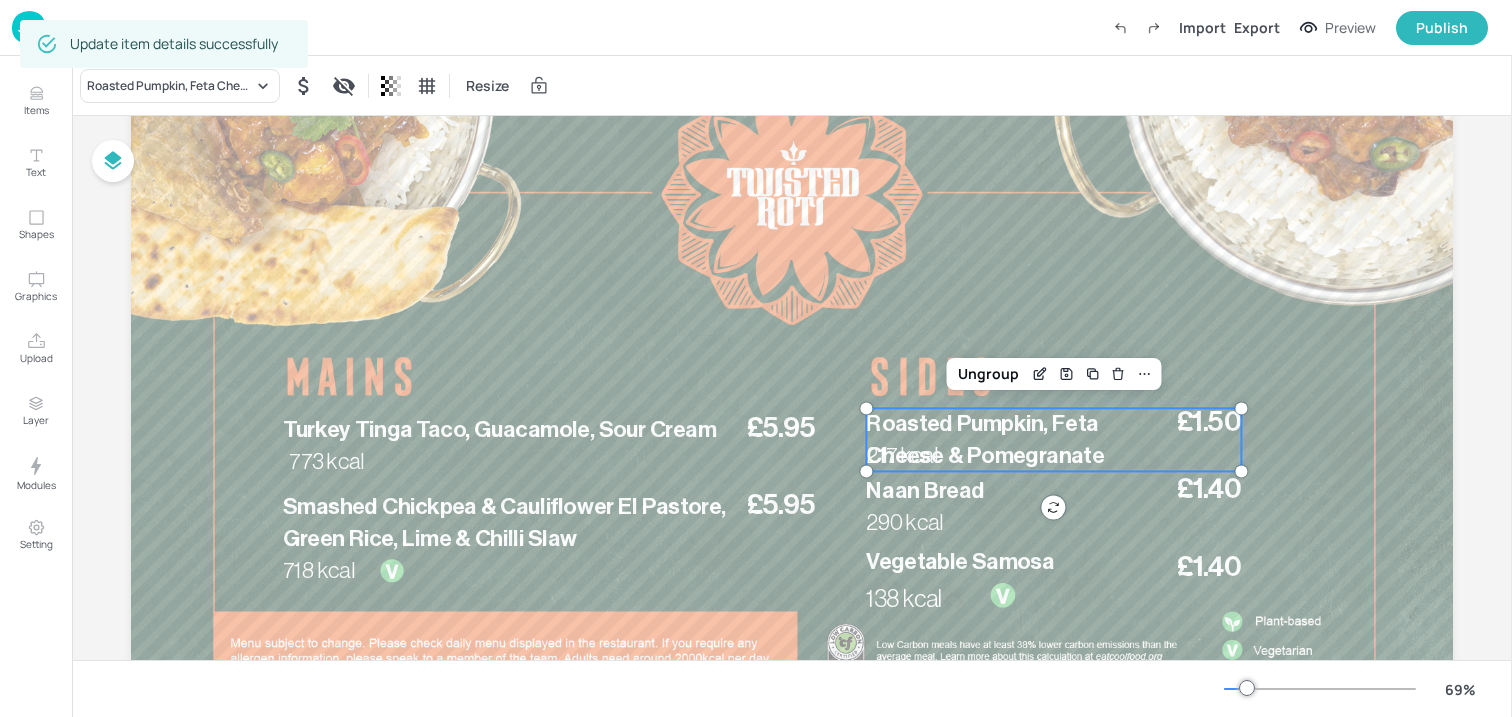 click on "£1.40 Naan Bread  290 kcal" at bounding box center [1053, 507] 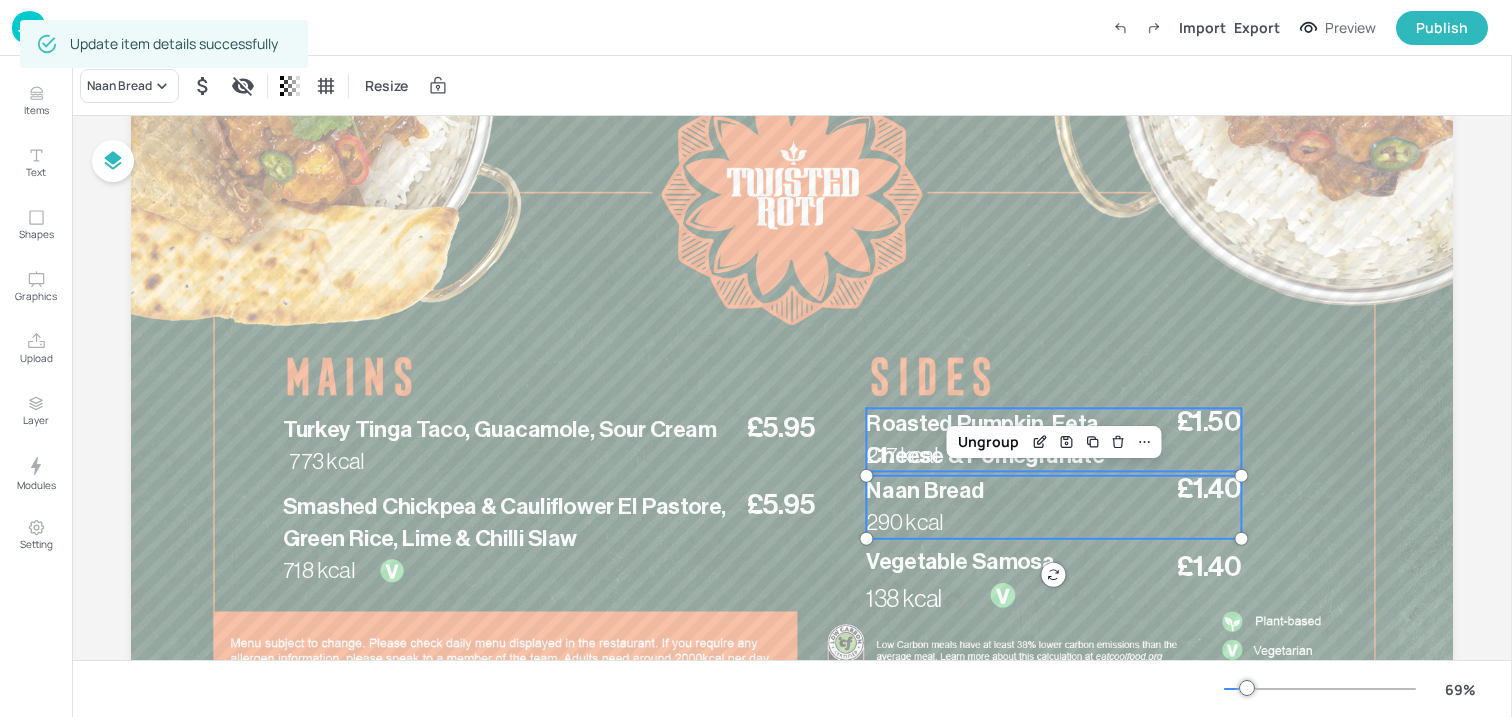 click on "217 kcal" at bounding box center [902, 455] 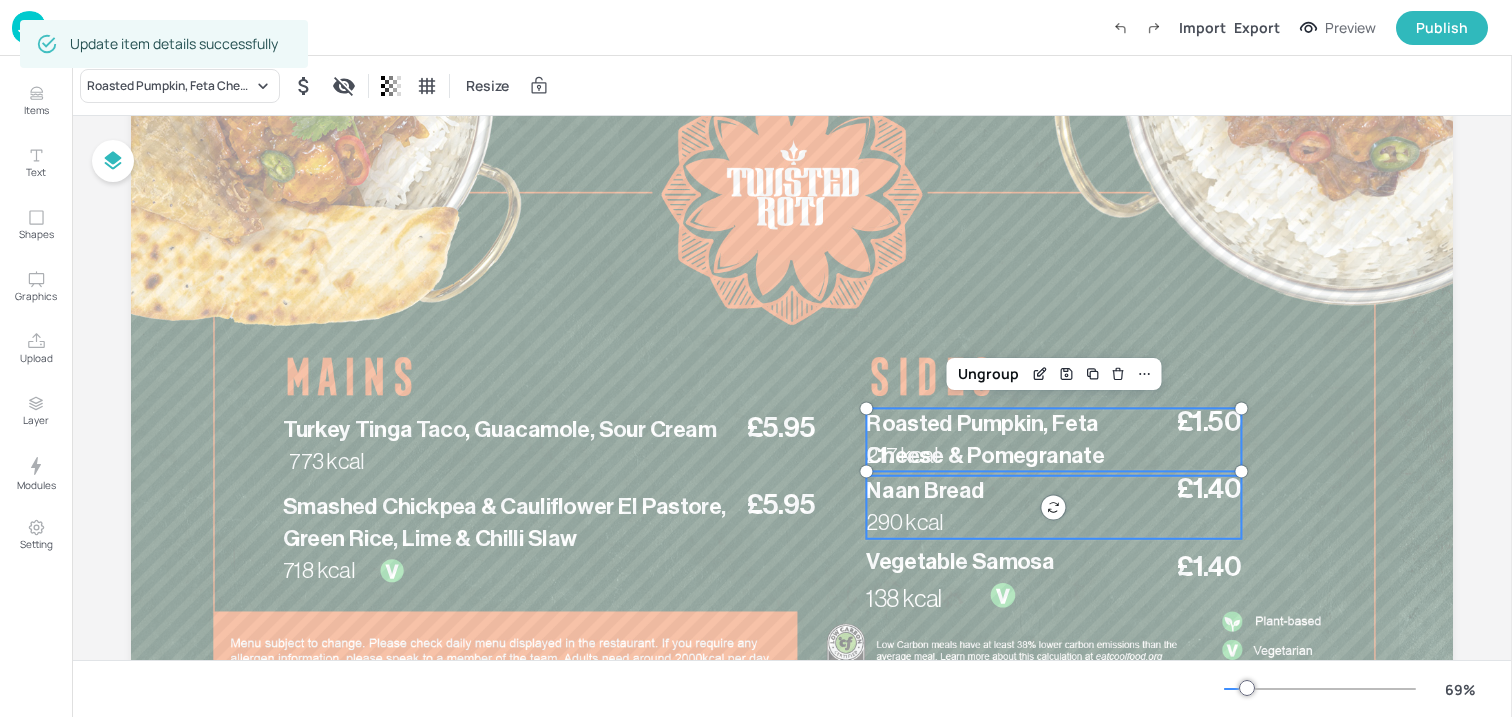 click on "£1.40 Naan Bread  290 kcal" at bounding box center [1053, 507] 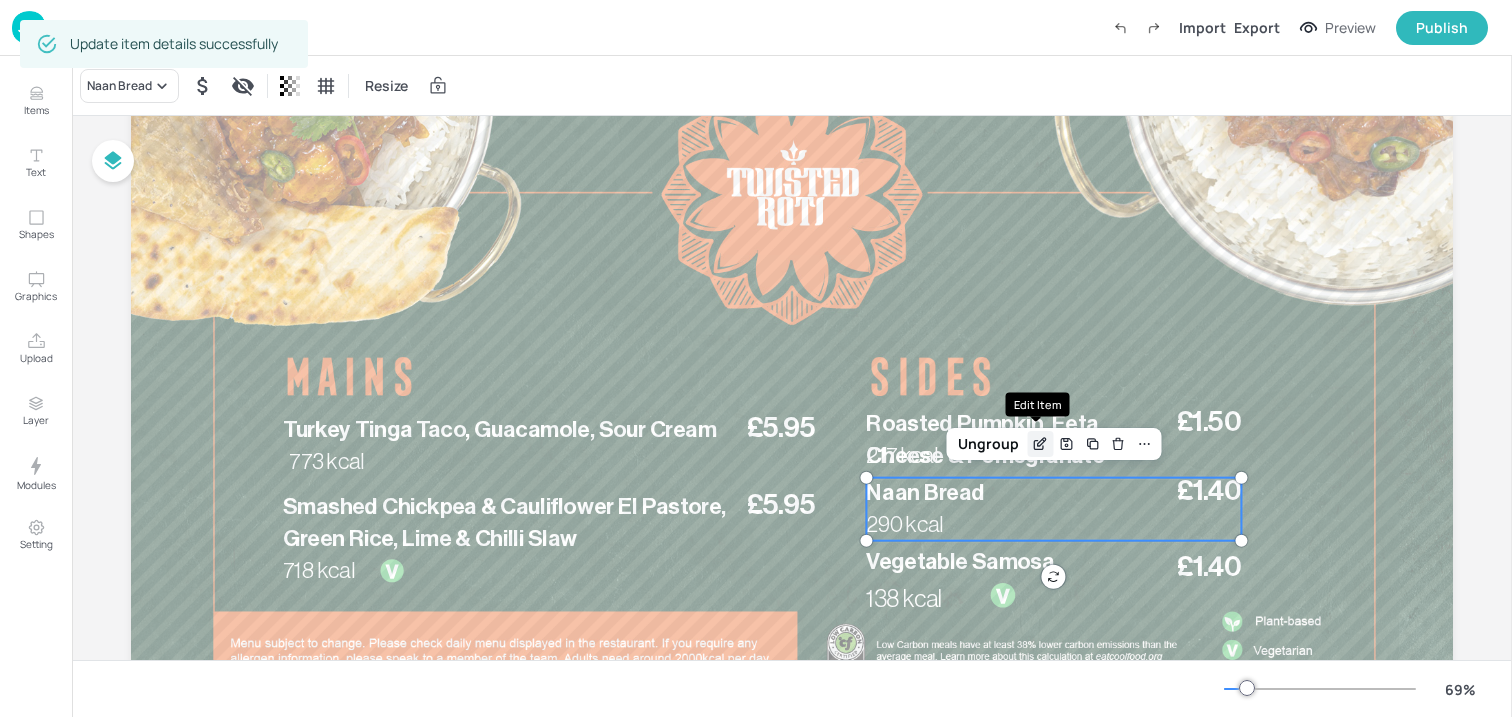 click 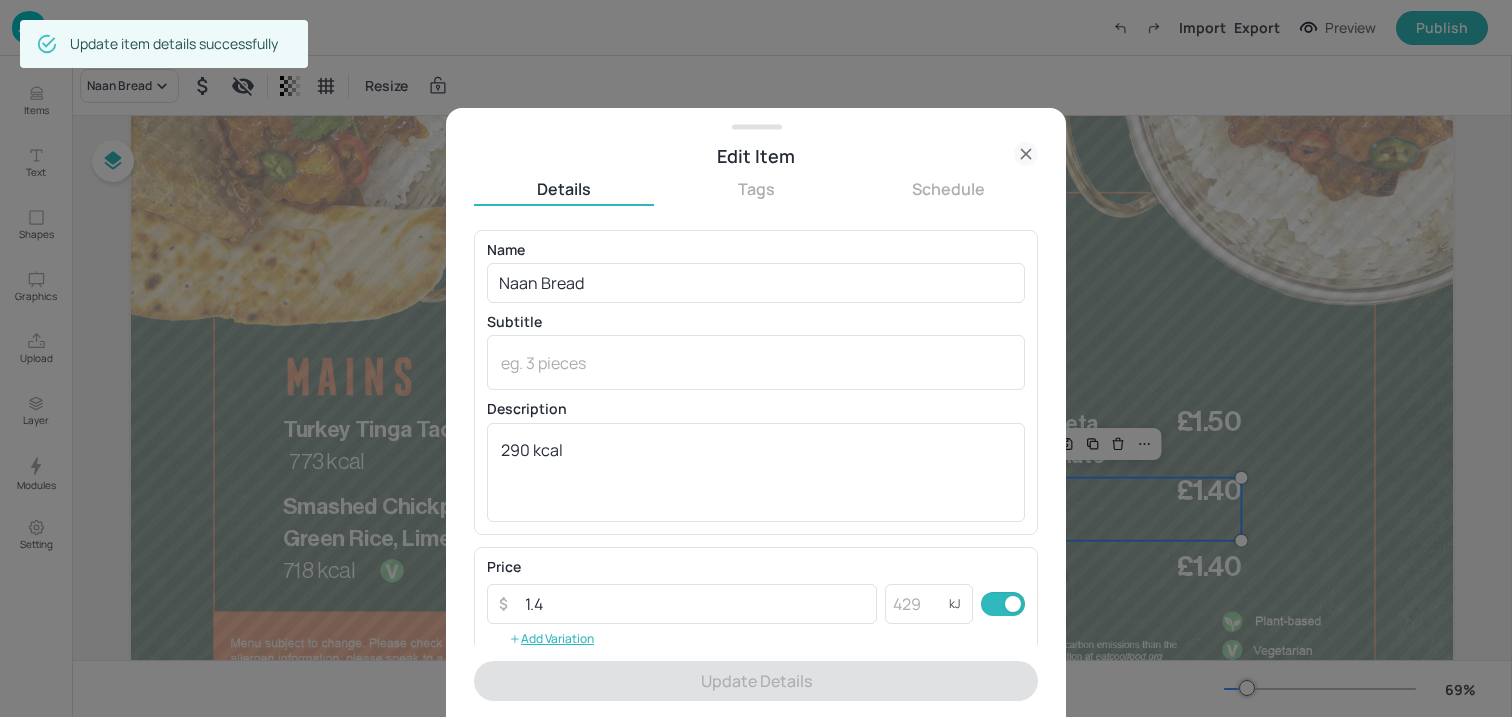 click on "Name Naan Bread ​" at bounding box center (756, 273) 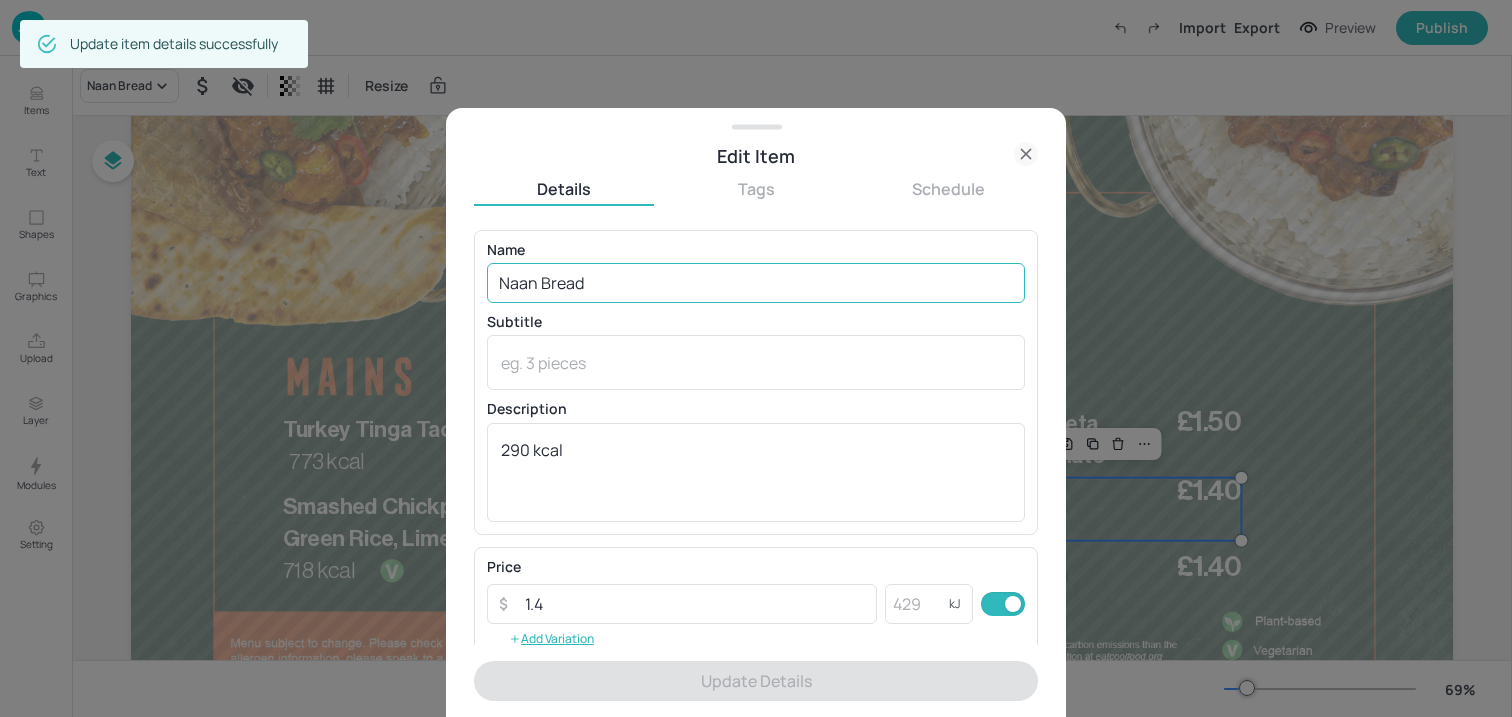 click on "Naan Bread" at bounding box center (756, 283) 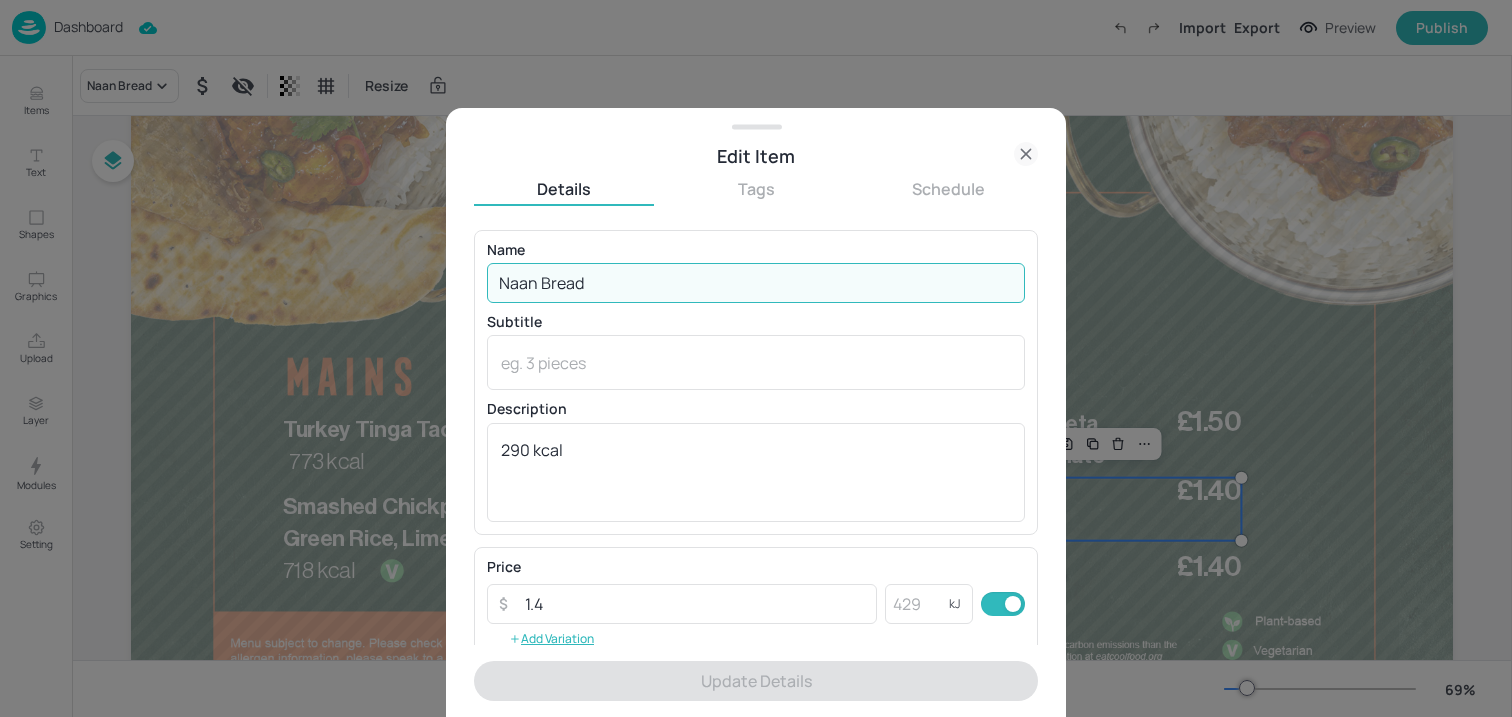 click on "Naan Bread" at bounding box center [756, 283] 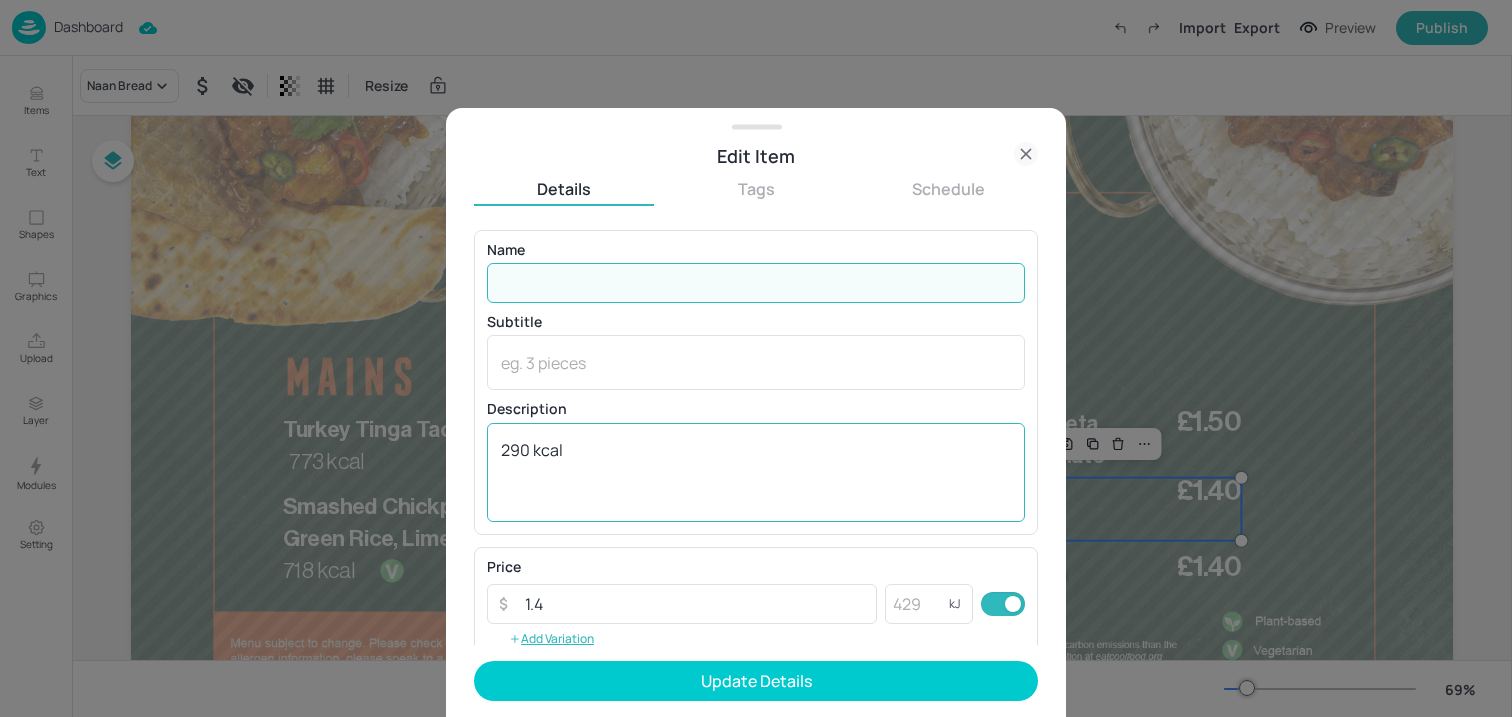 type 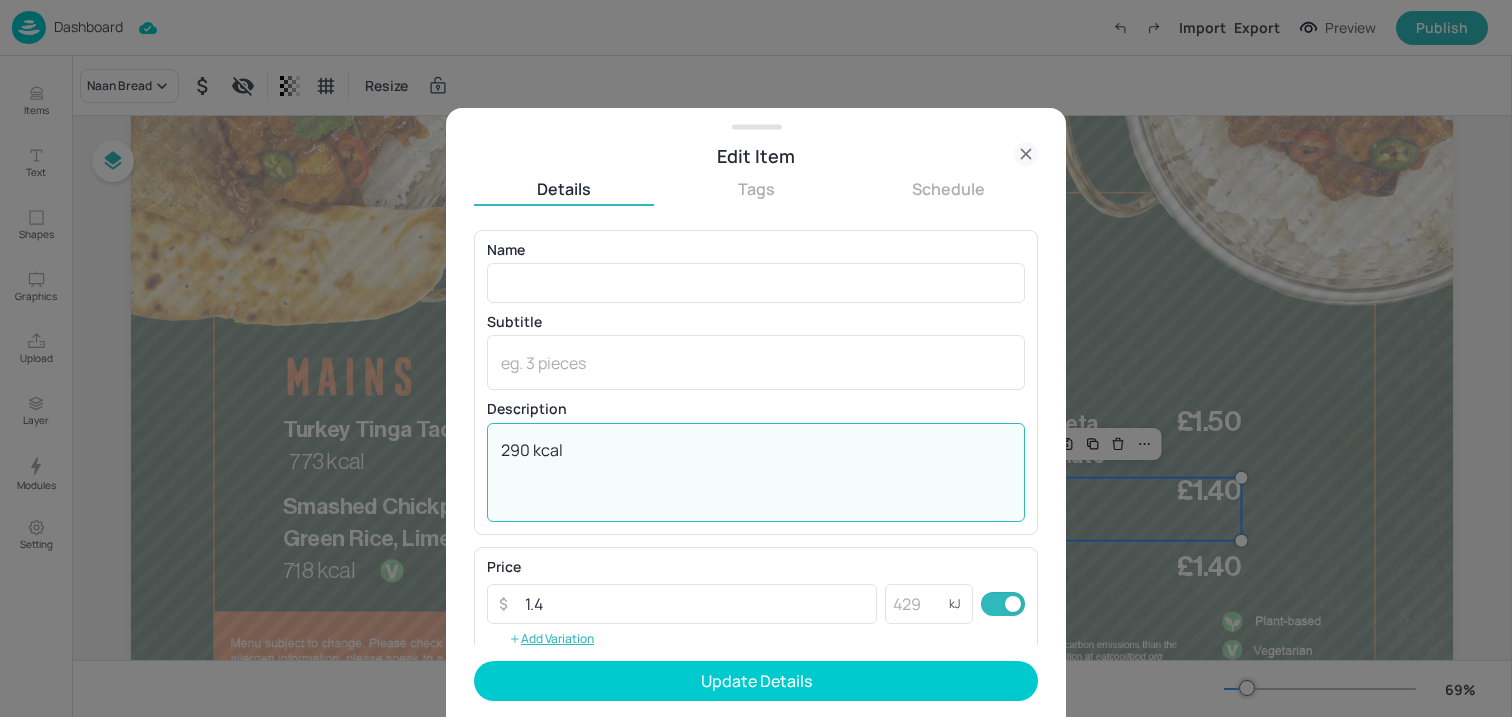 click on "290 kcal" at bounding box center [756, 472] 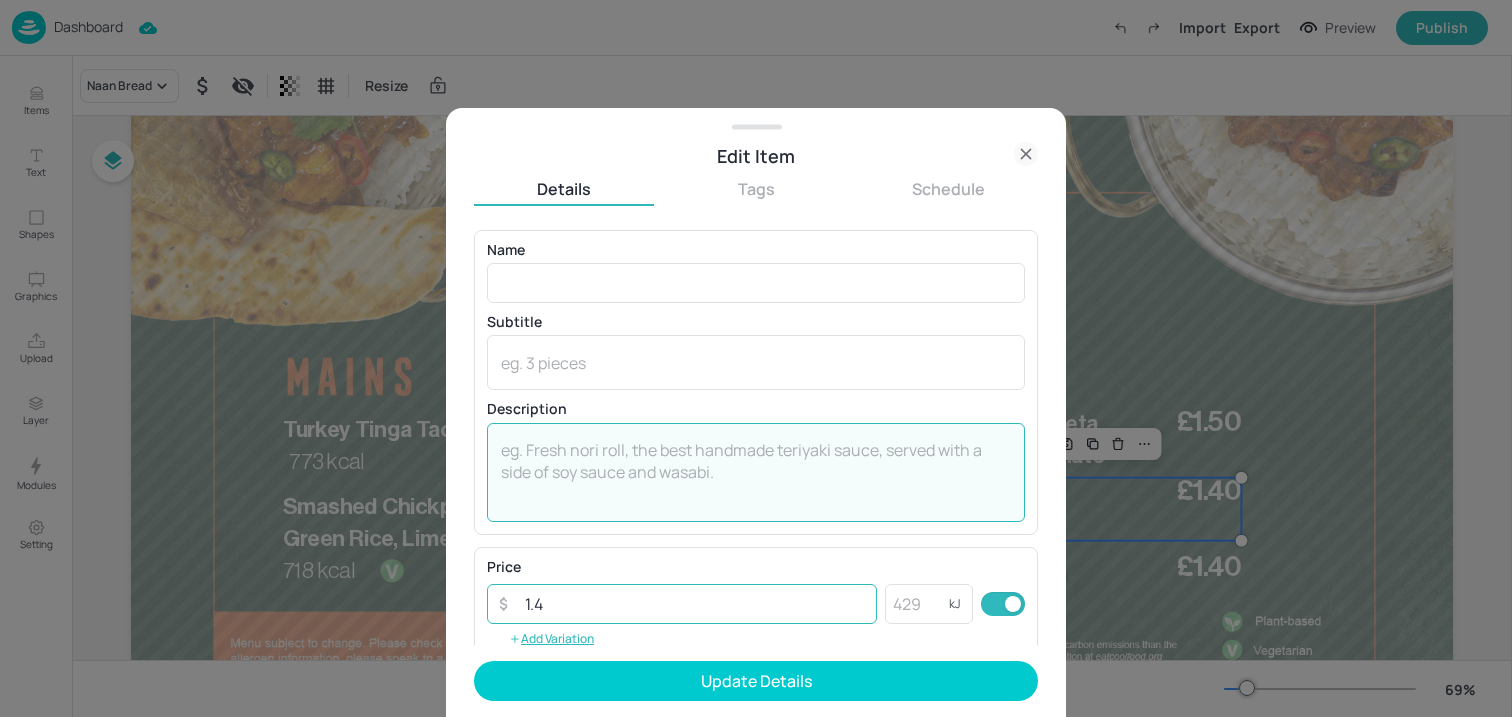 type 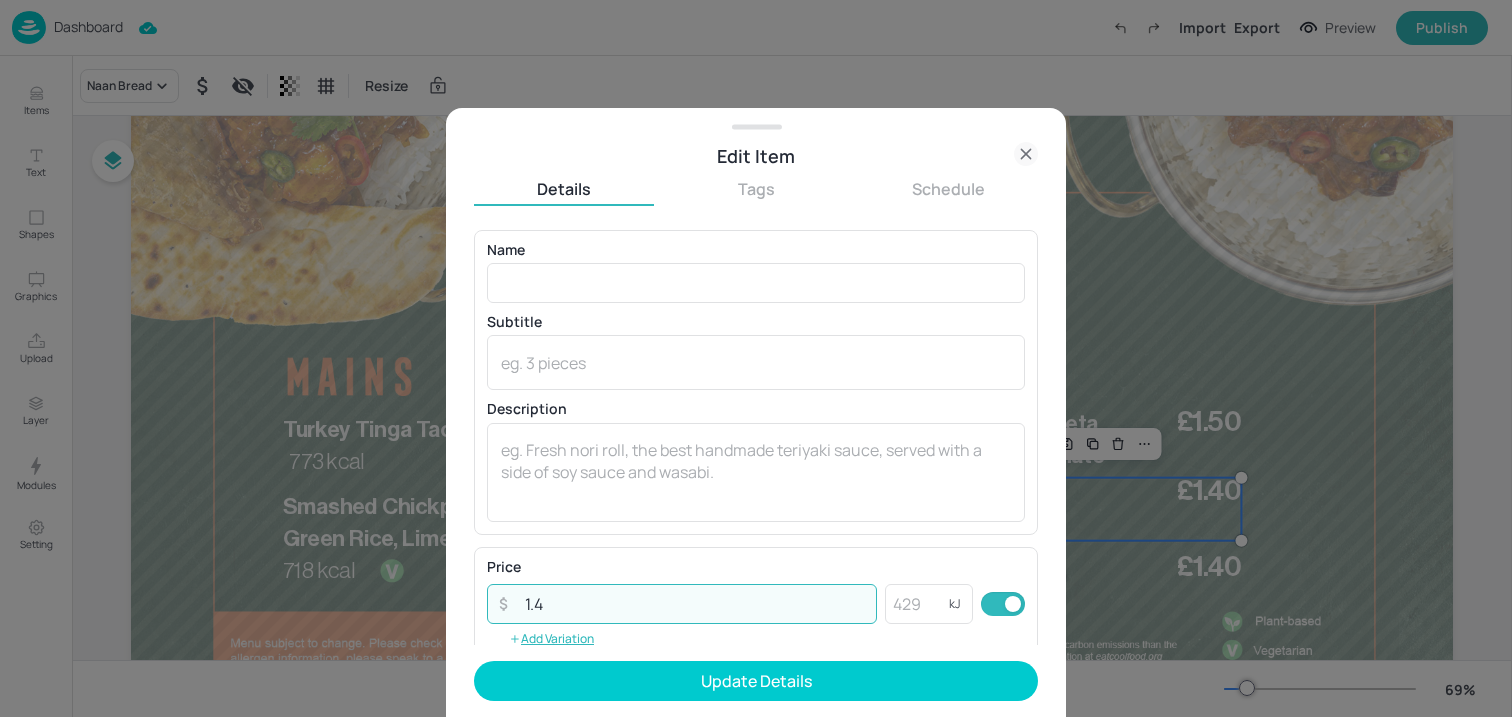 click on "1.4" at bounding box center [695, 604] 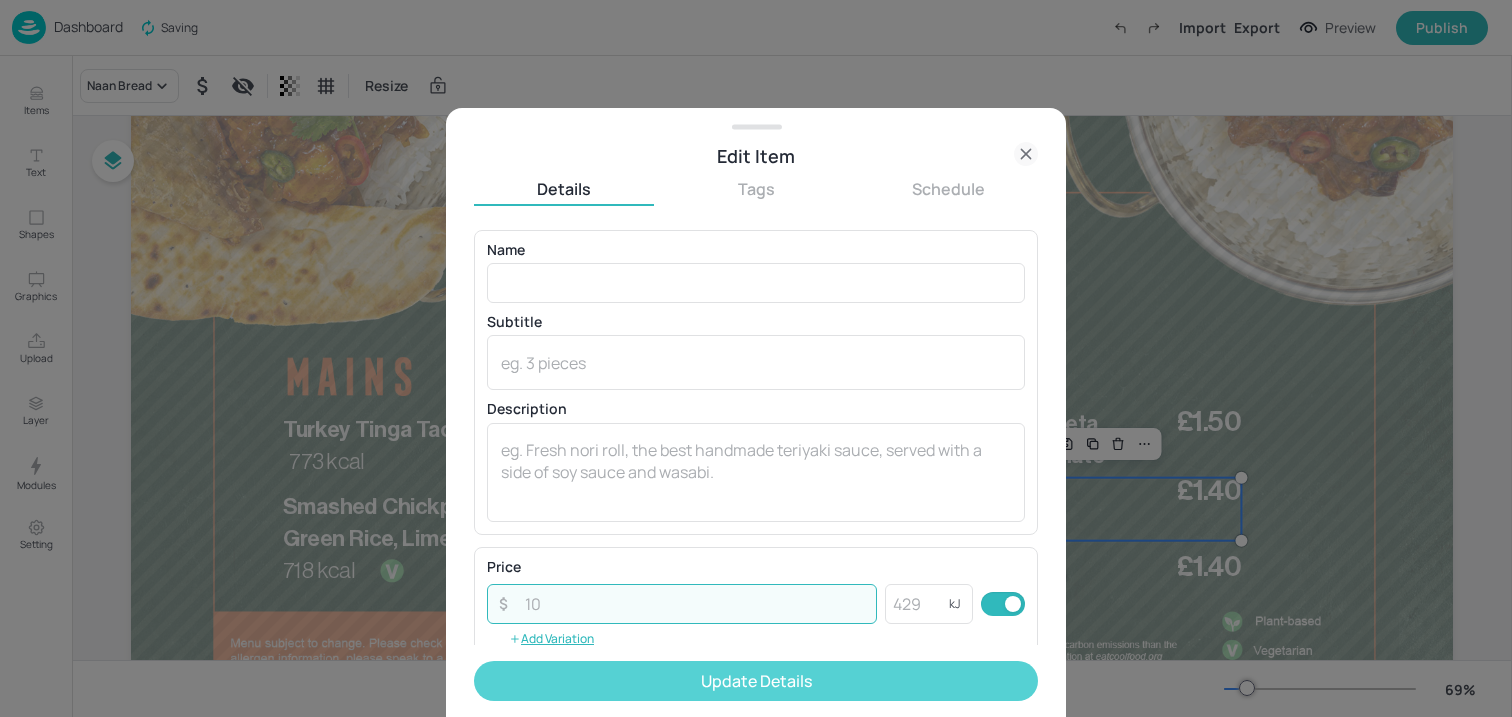 type 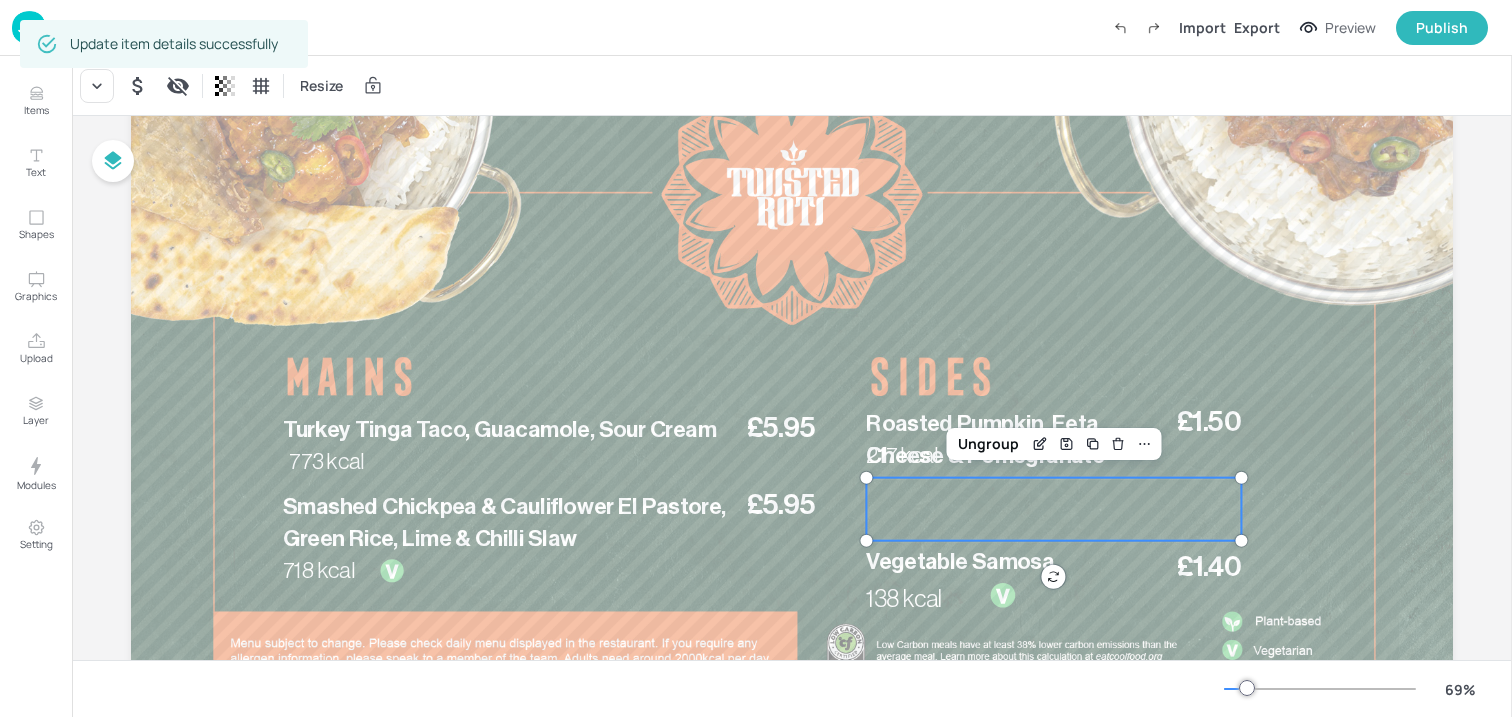 click on "Vegetable Samosa" at bounding box center (960, 561) 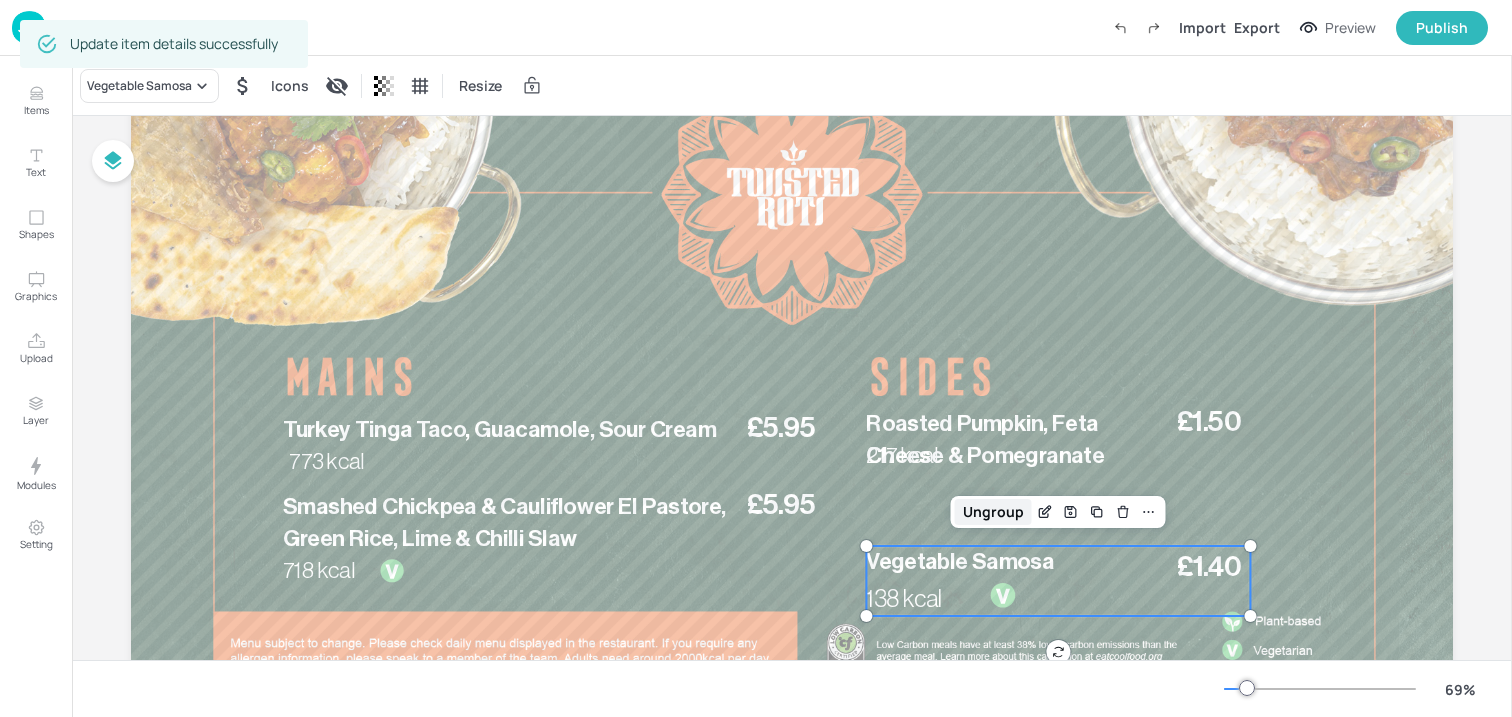 click on "Ungroup" at bounding box center (993, 512) 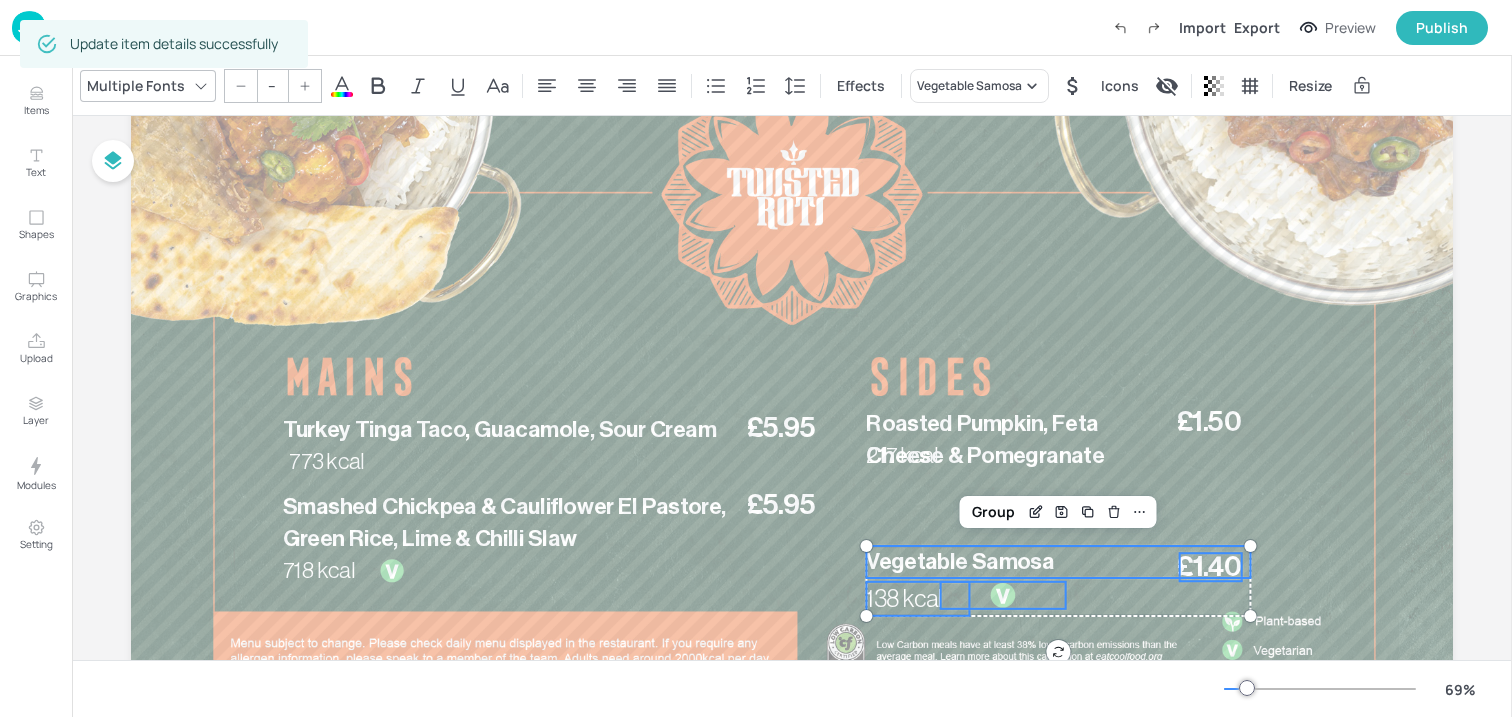 click on "Group" at bounding box center (993, 512) 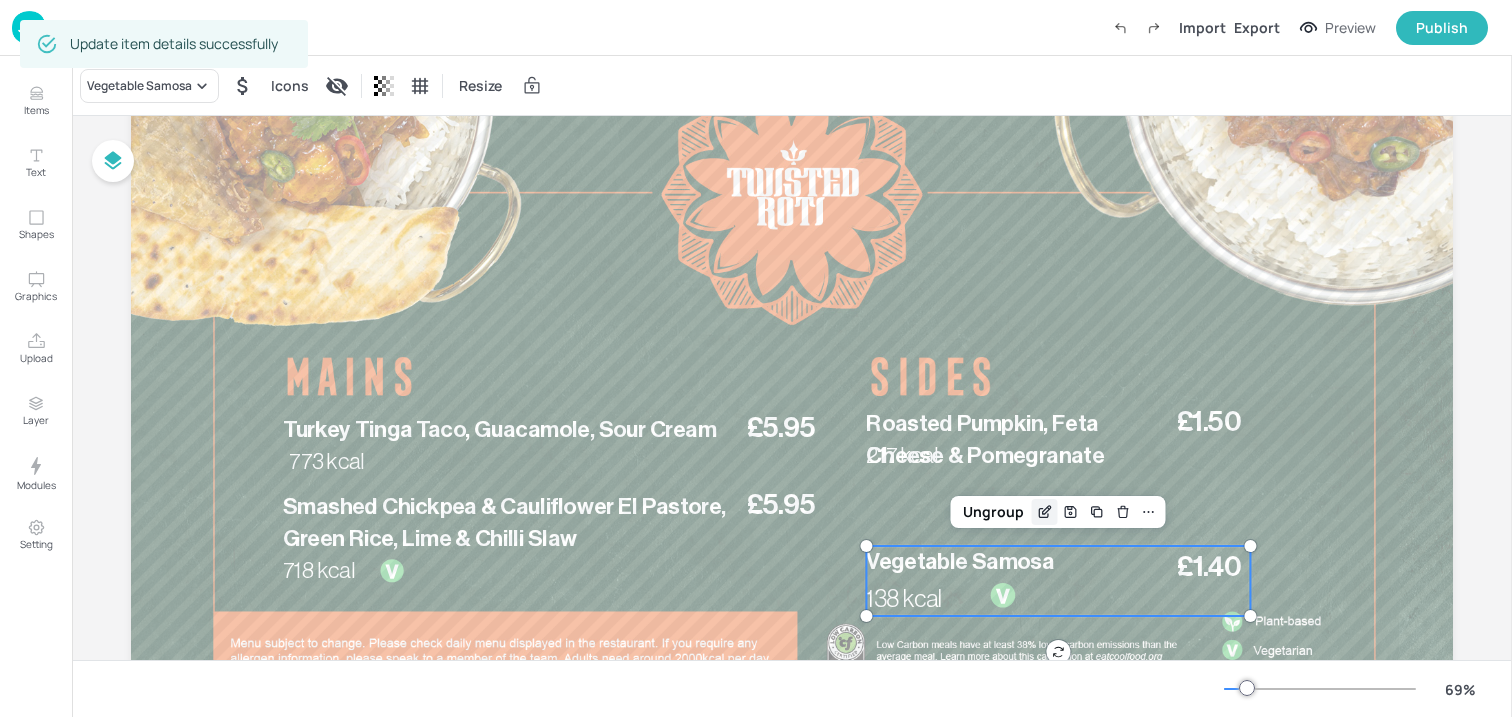 click 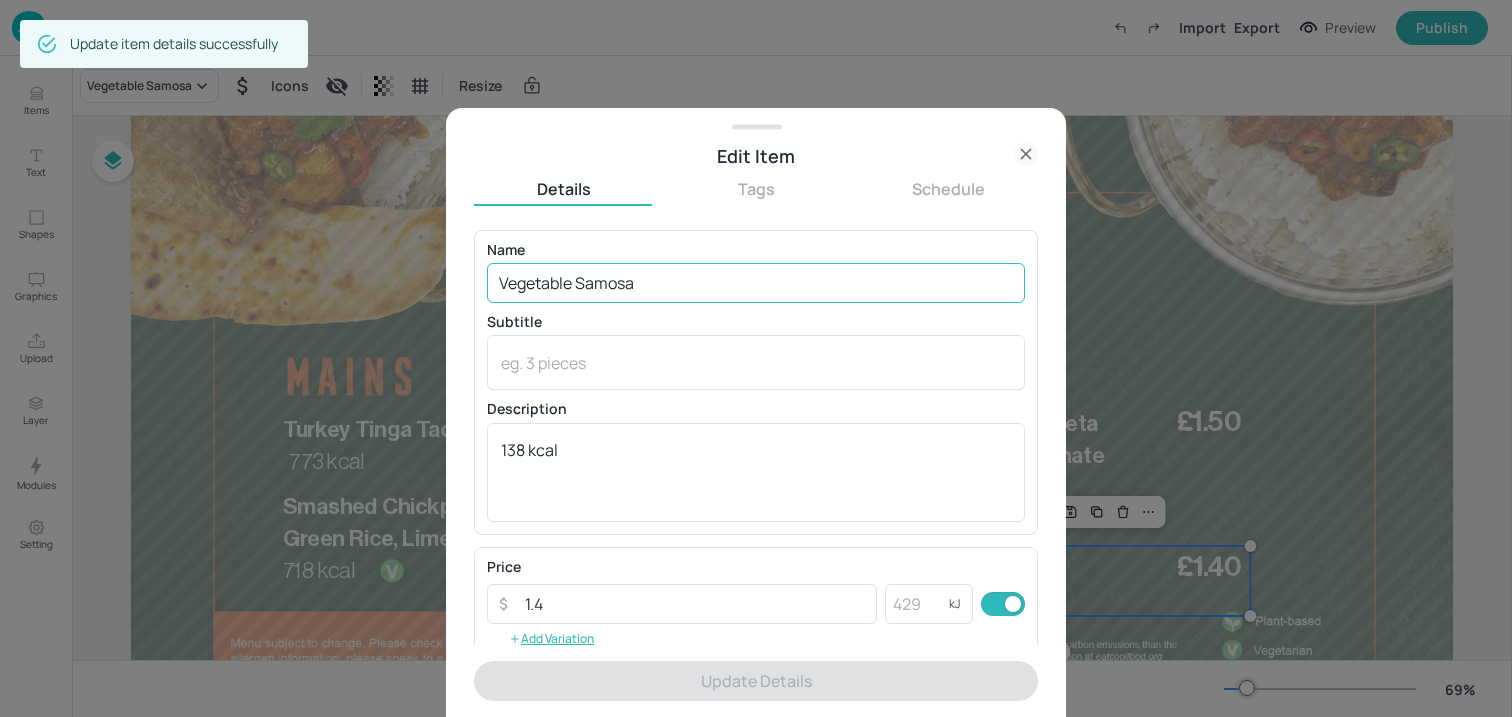 click on "Vegetable Samosa" at bounding box center [756, 283] 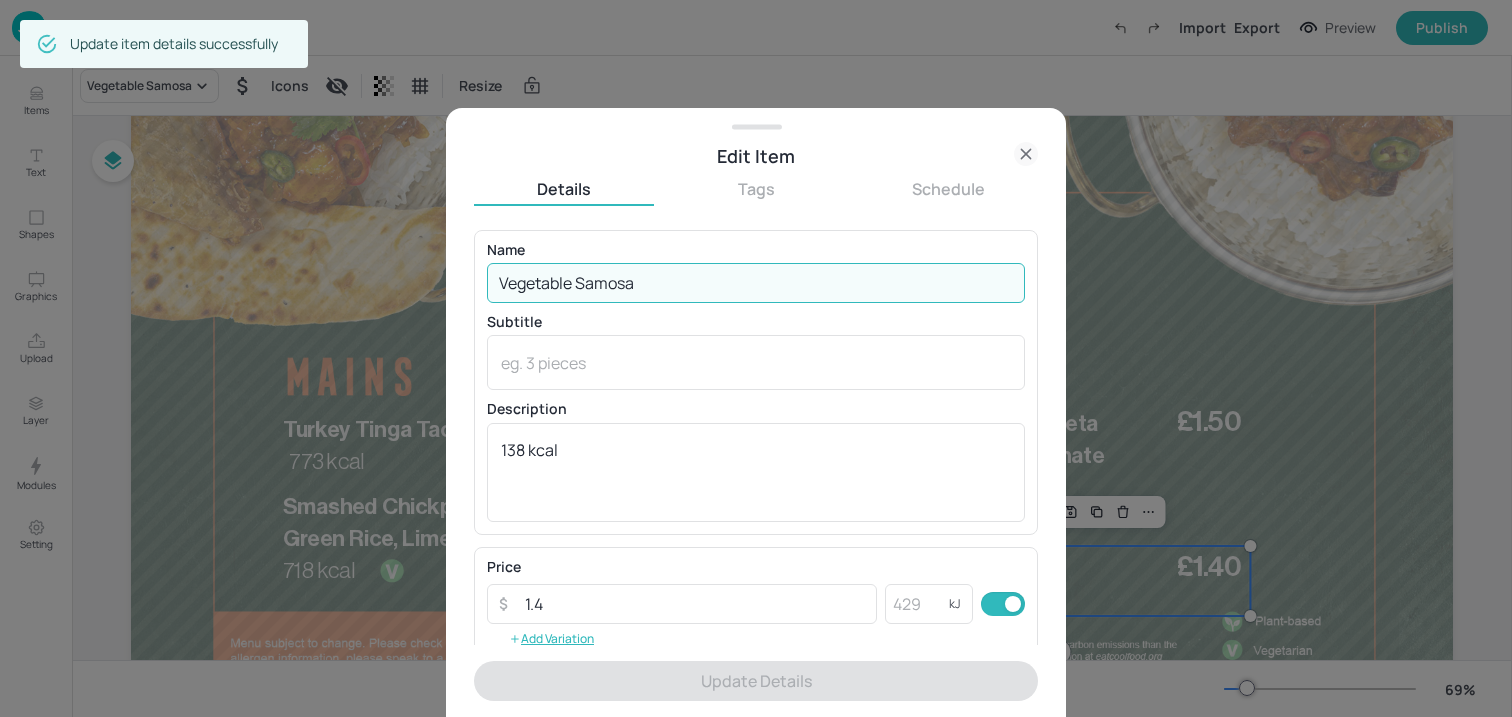 click on "Vegetable Samosa" at bounding box center [756, 283] 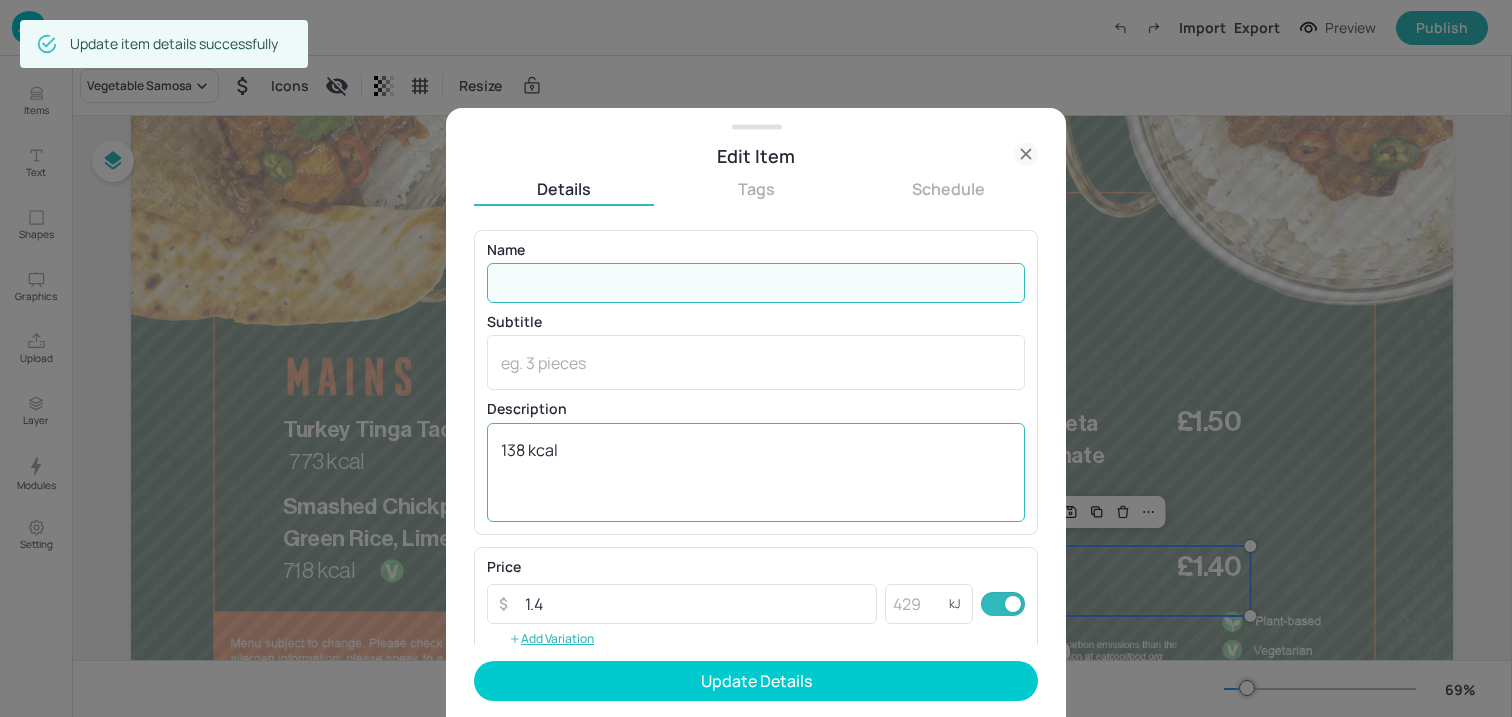 type 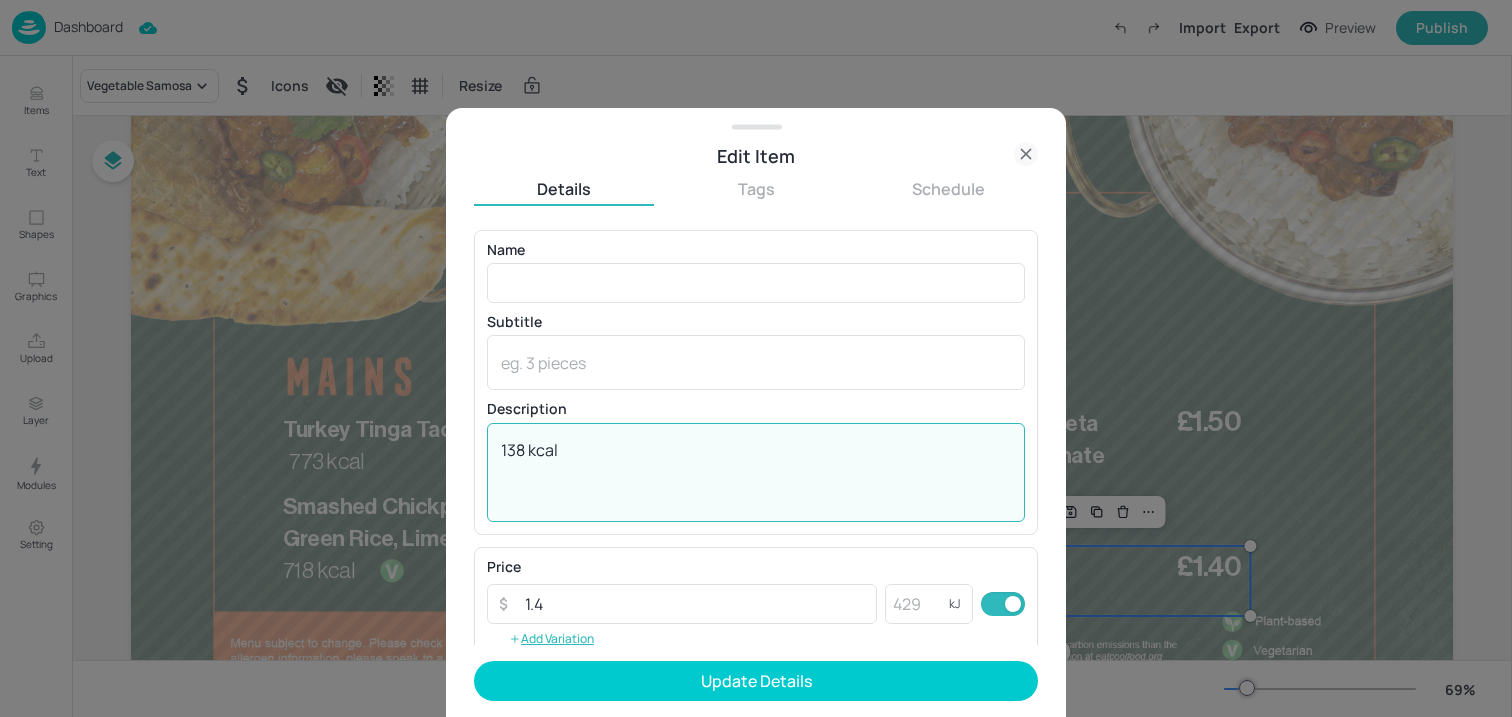 click on "138 kcal" at bounding box center (756, 472) 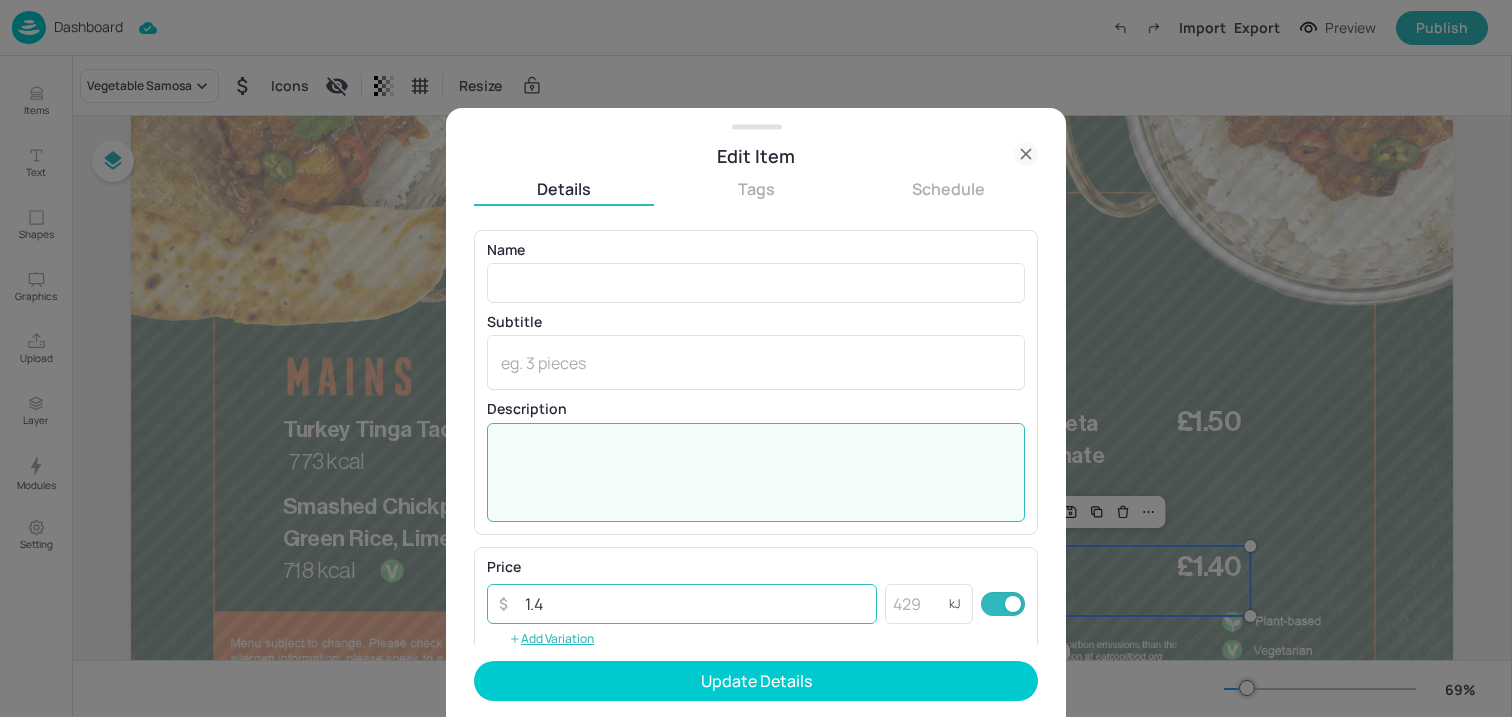 type 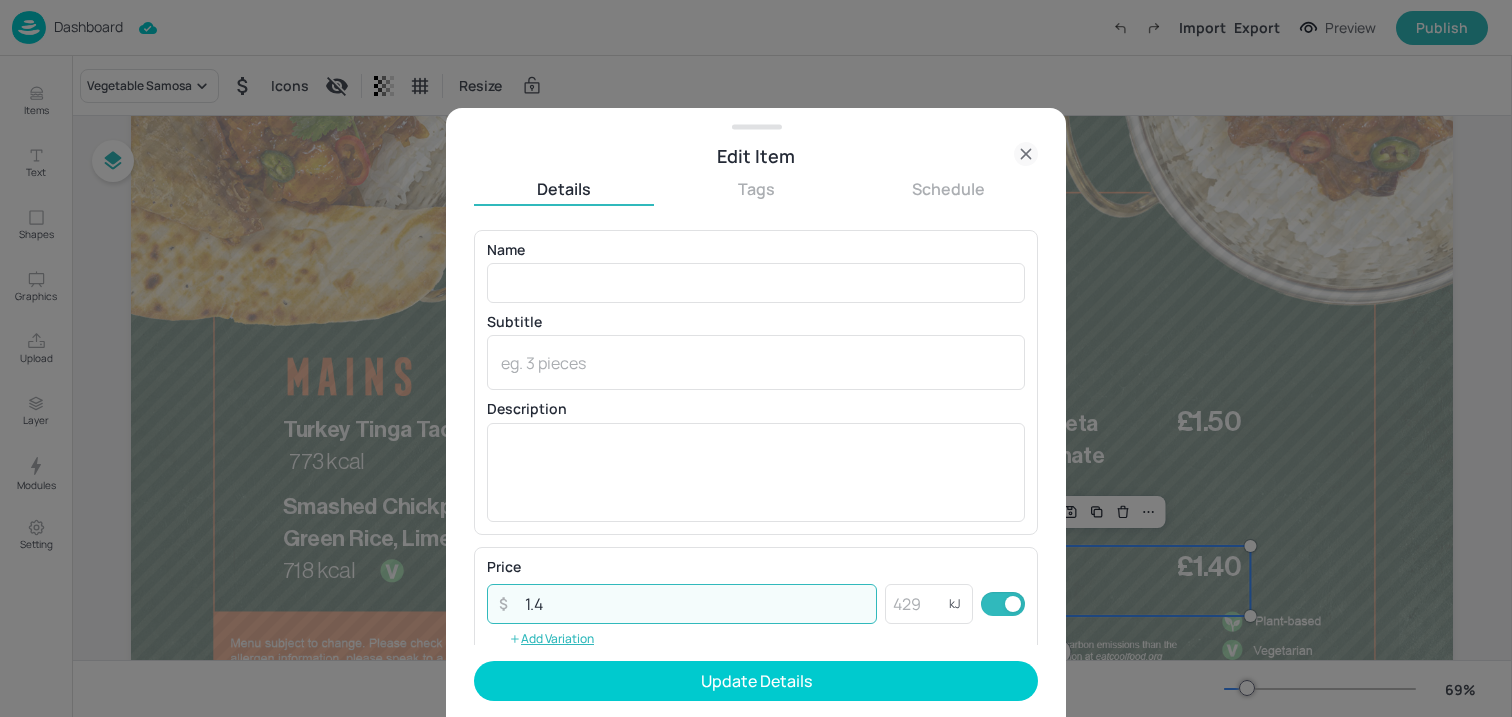 click on "1.4" at bounding box center (695, 604) 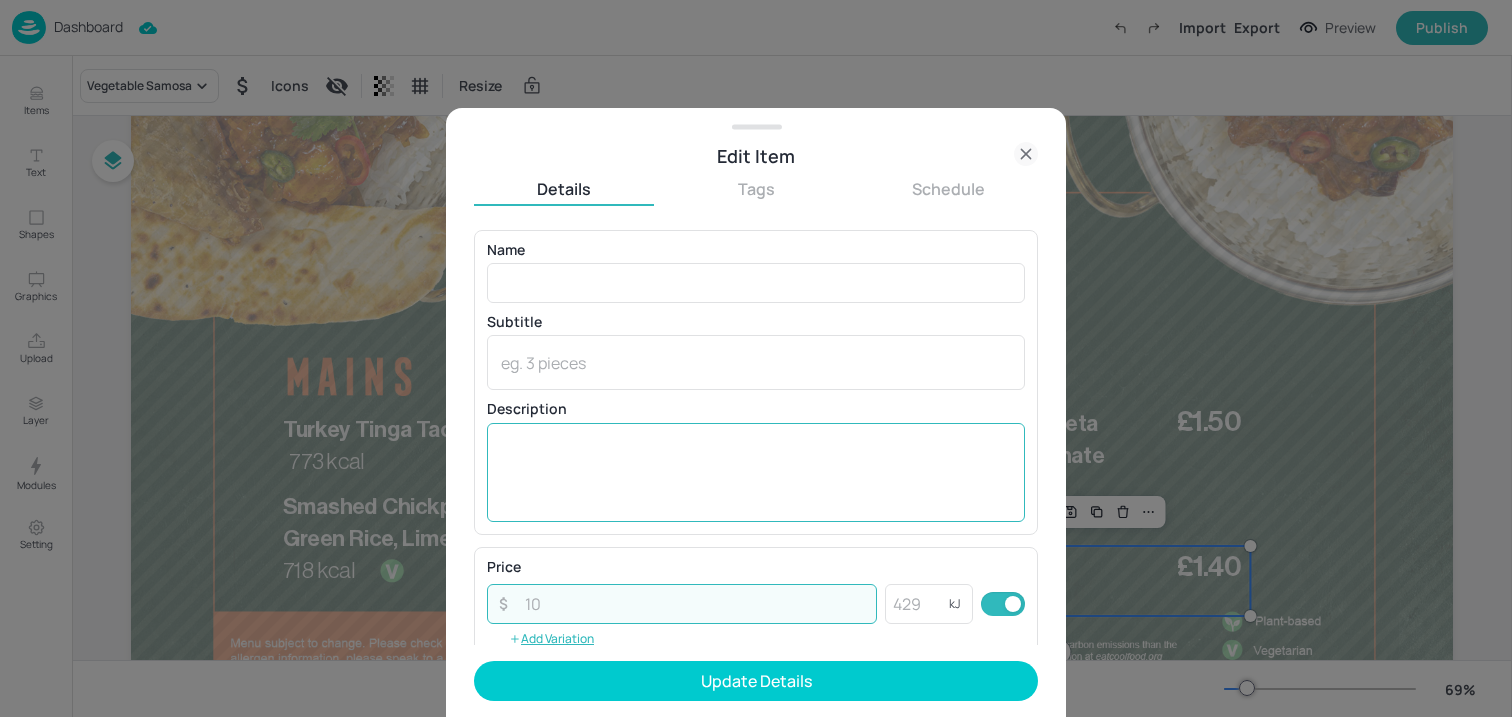 type 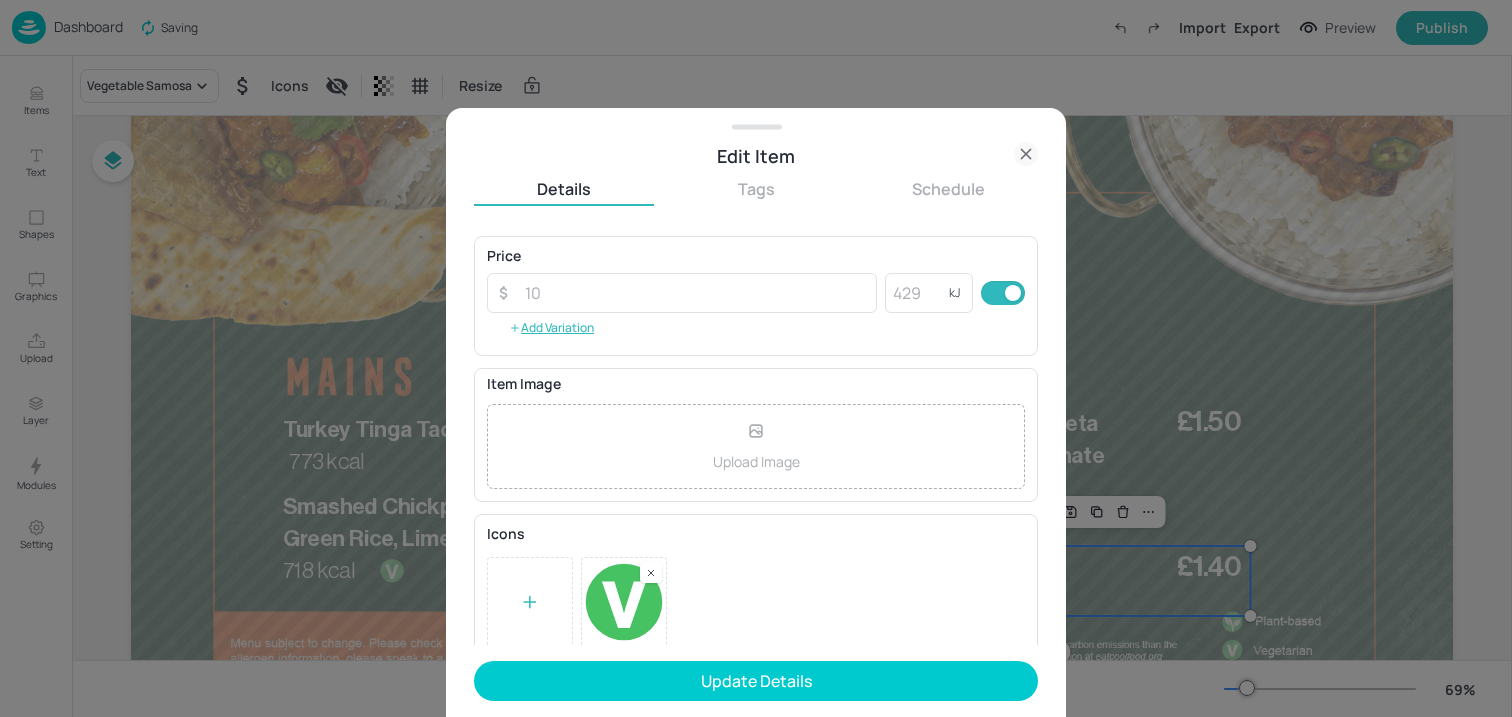 scroll, scrollTop: 326, scrollLeft: 0, axis: vertical 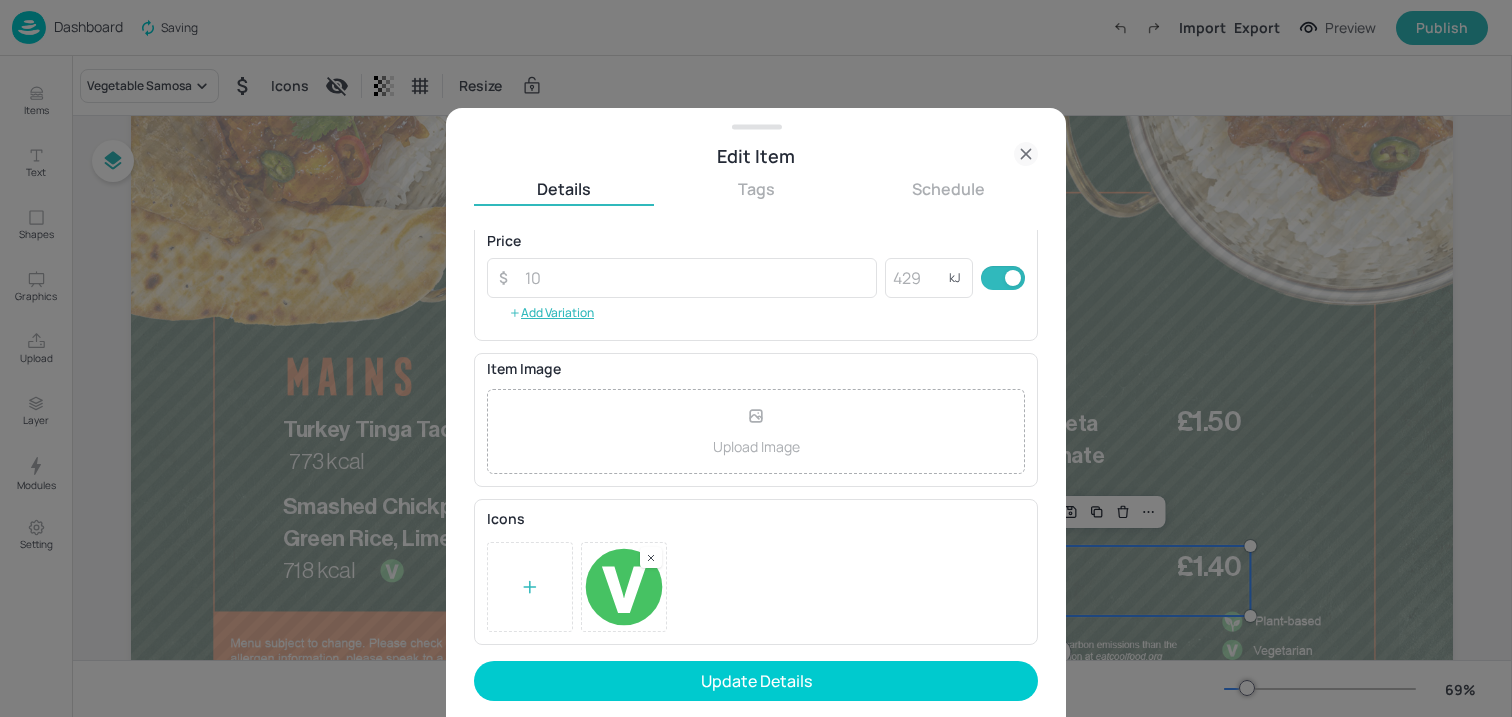 type 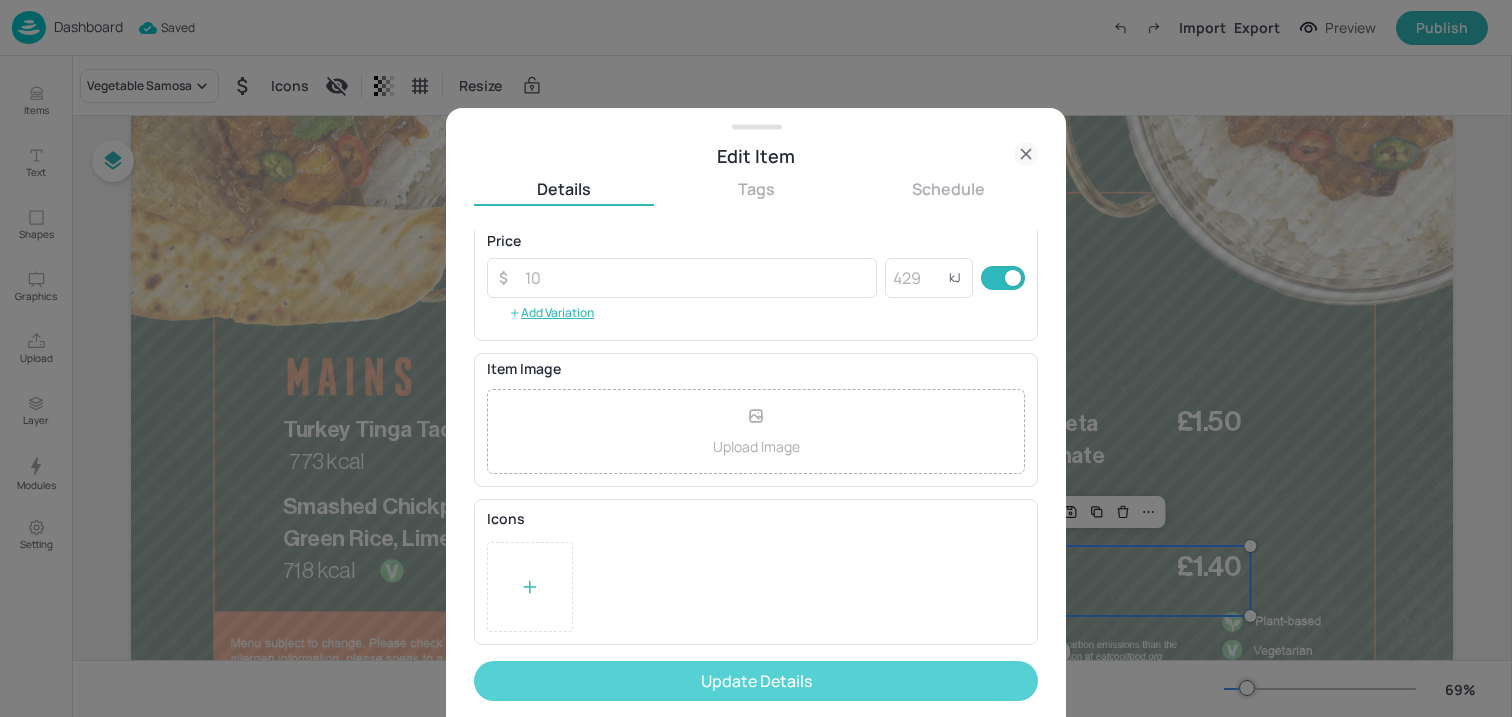 click on "Update Details" at bounding box center (756, 681) 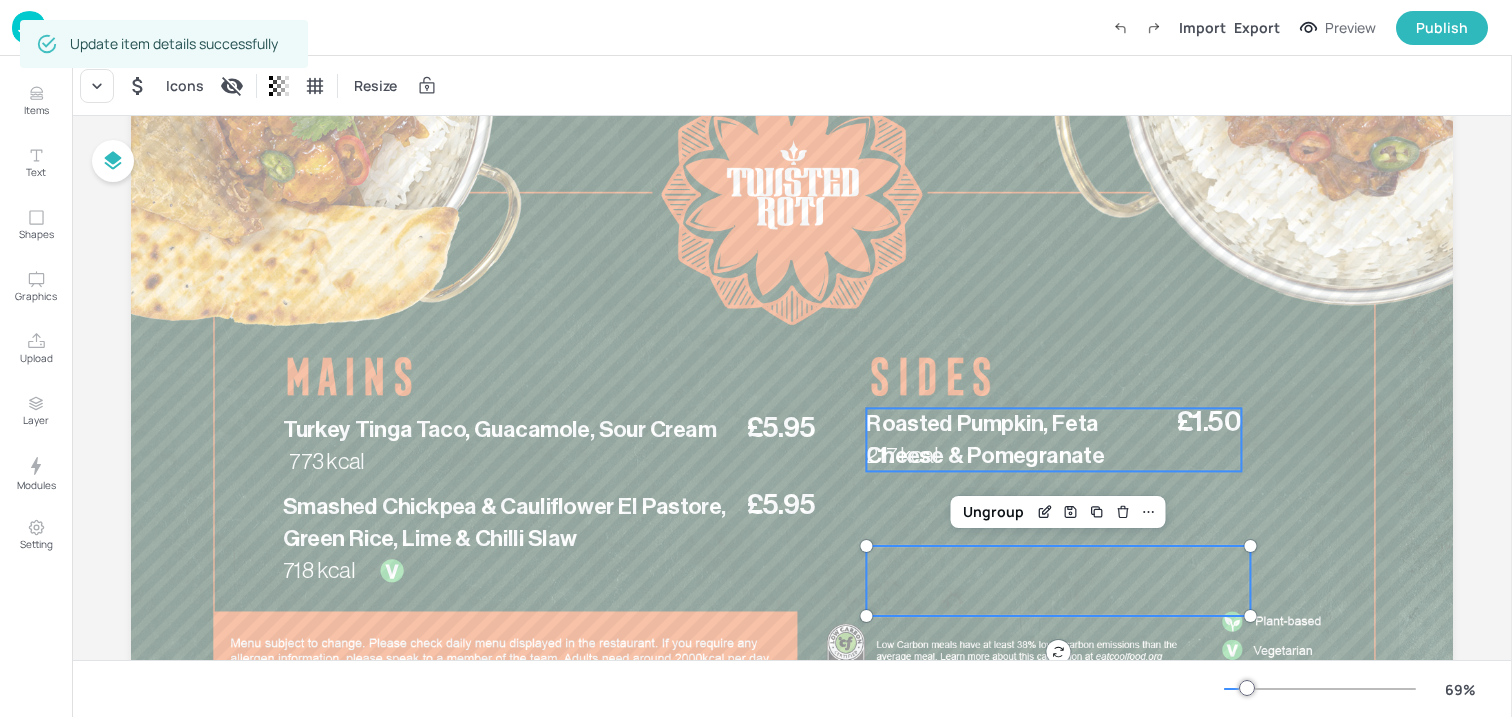 click on "Roasted Pumpkin, Feta Cheese & Pomegranate" at bounding box center (985, 440) 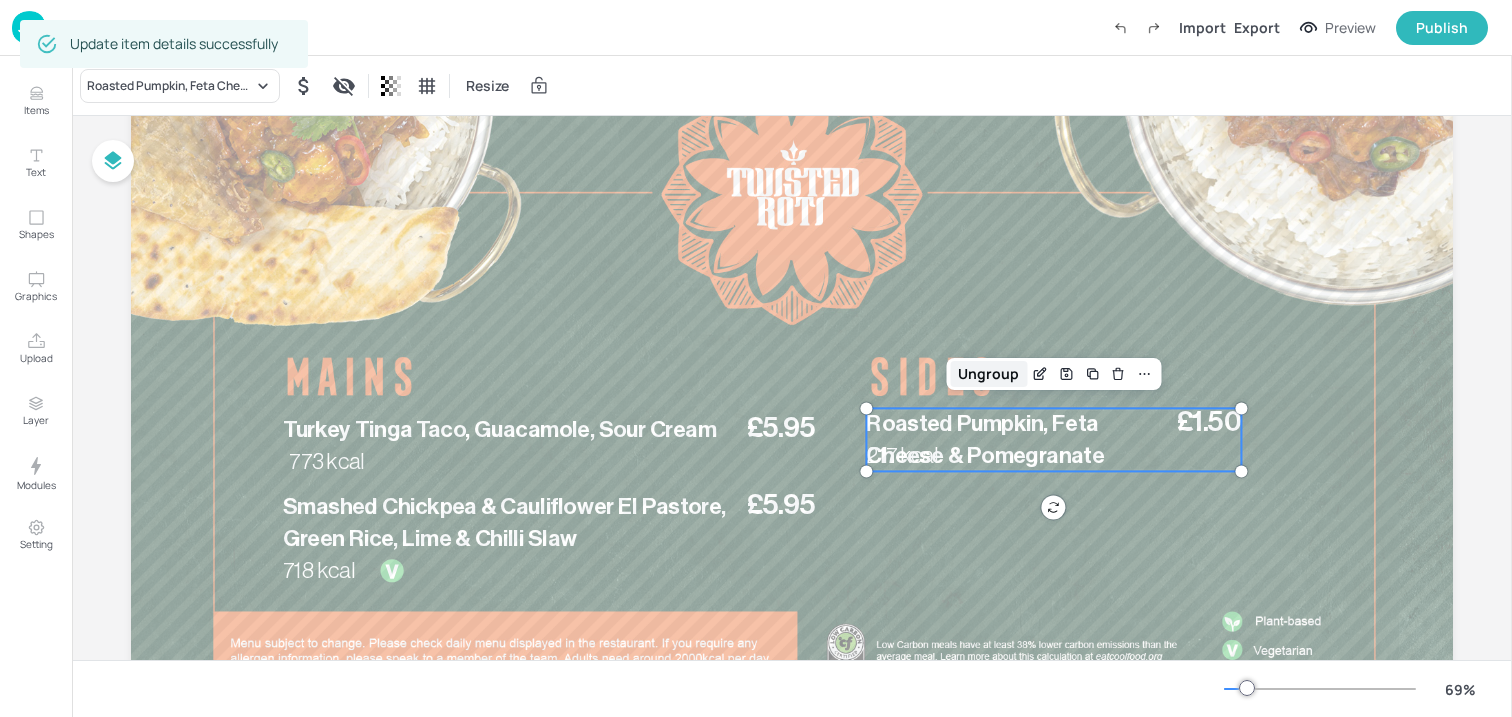 click on "Ungroup" at bounding box center [988, 374] 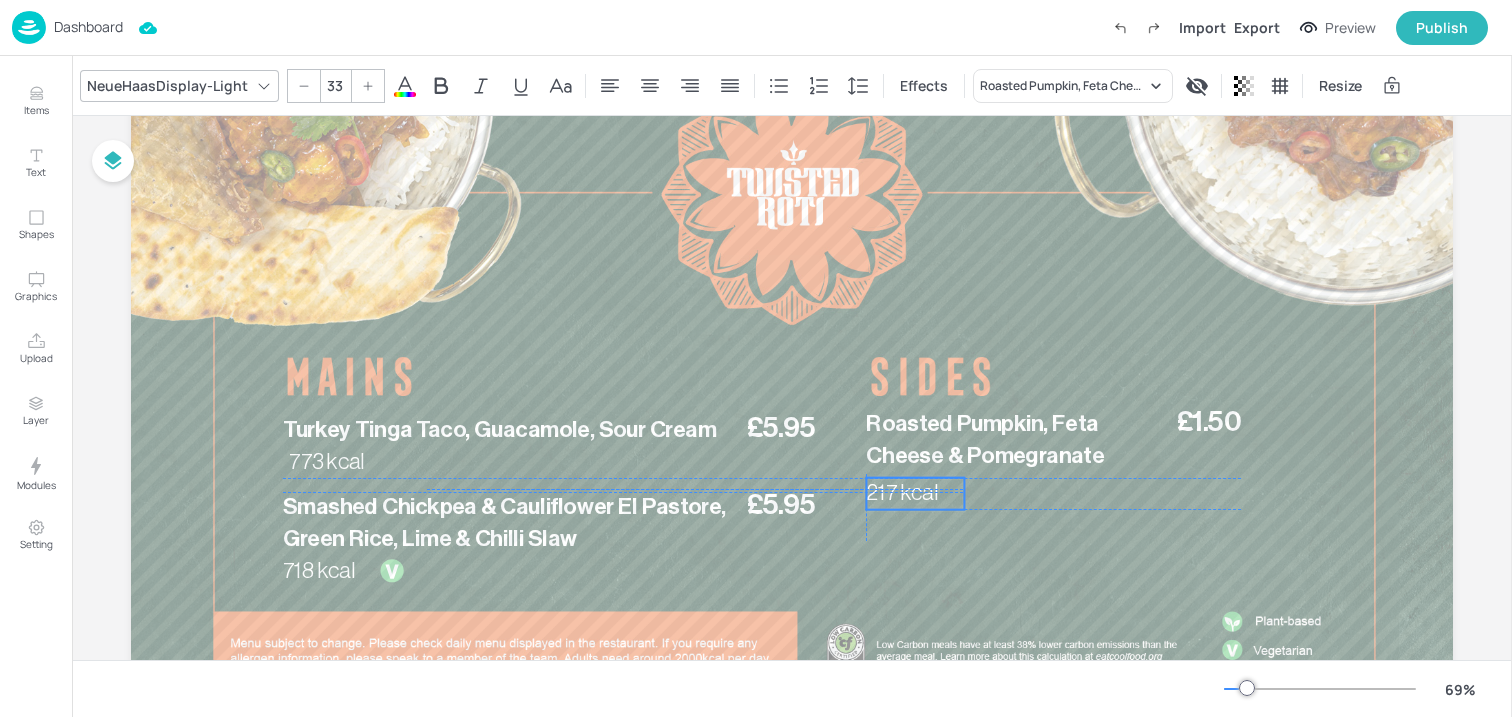 drag, startPoint x: 904, startPoint y: 452, endPoint x: 903, endPoint y: 486, distance: 34.0147 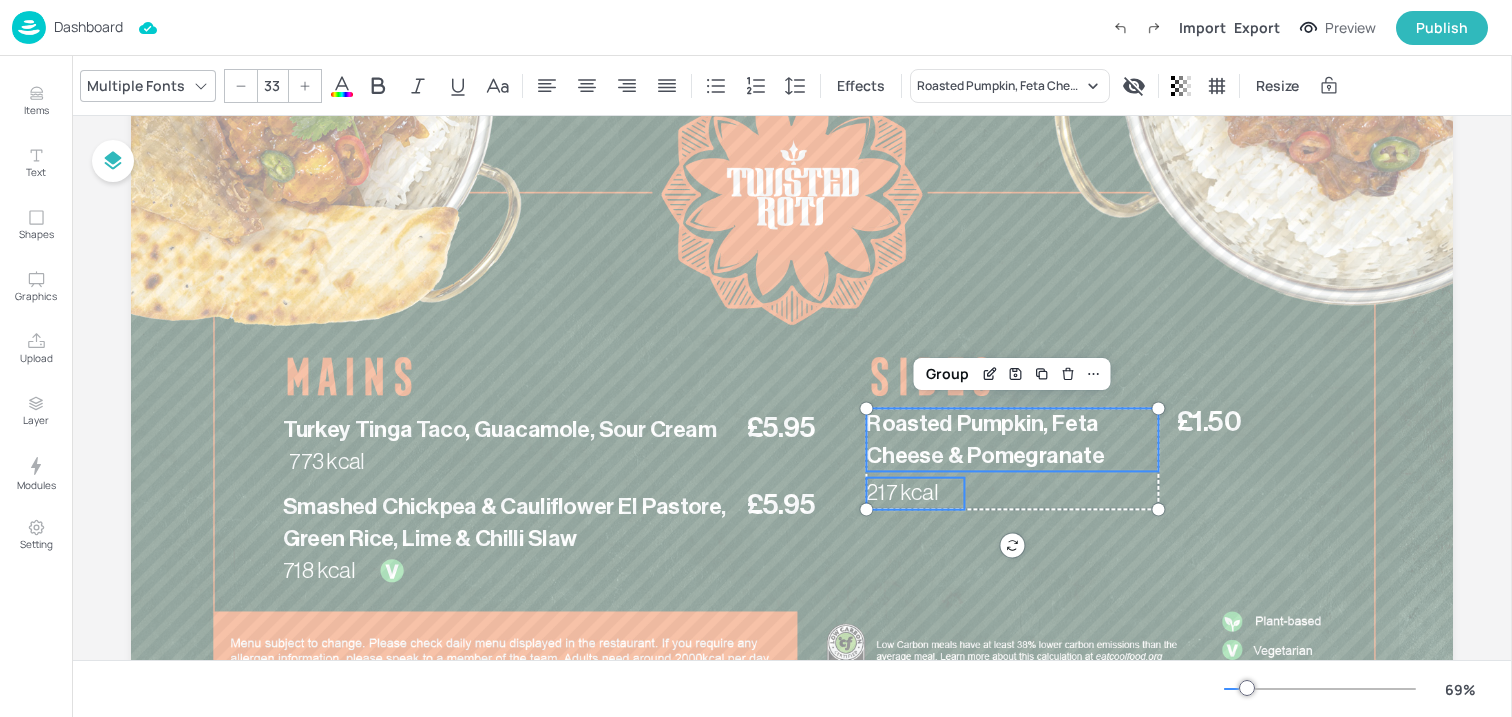 click on "Roasted Pumpkin, Feta Cheese & Pomegranate" at bounding box center (985, 440) 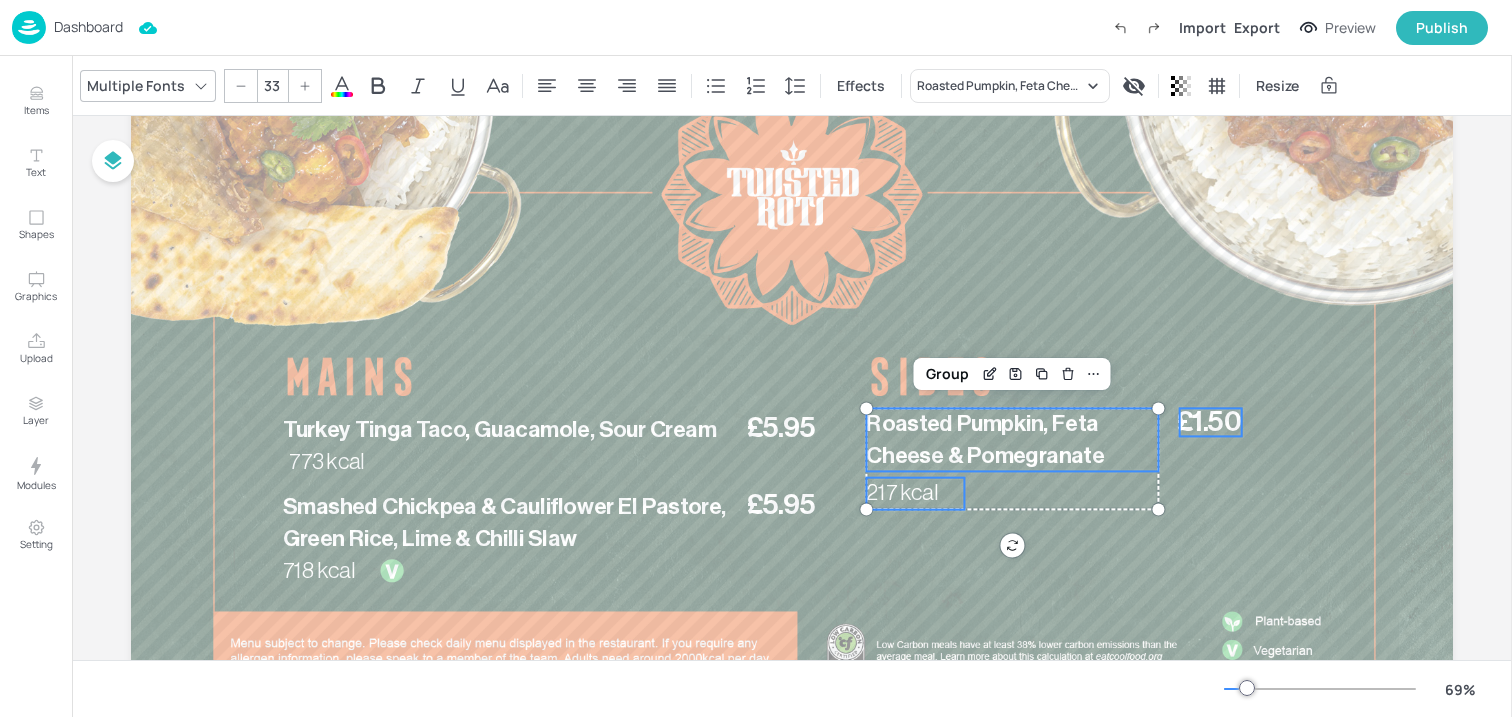 click on "£1.50" at bounding box center (1209, 422) 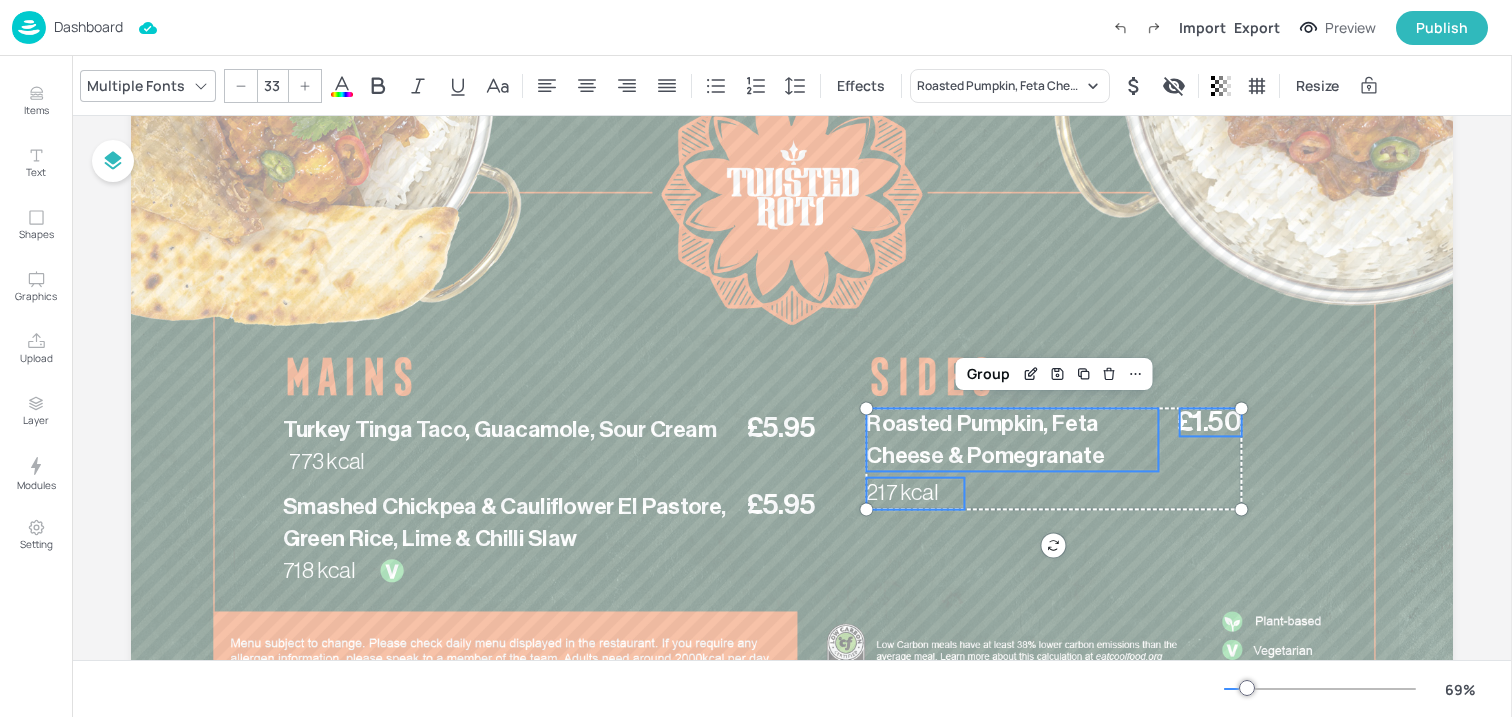 type on "--" 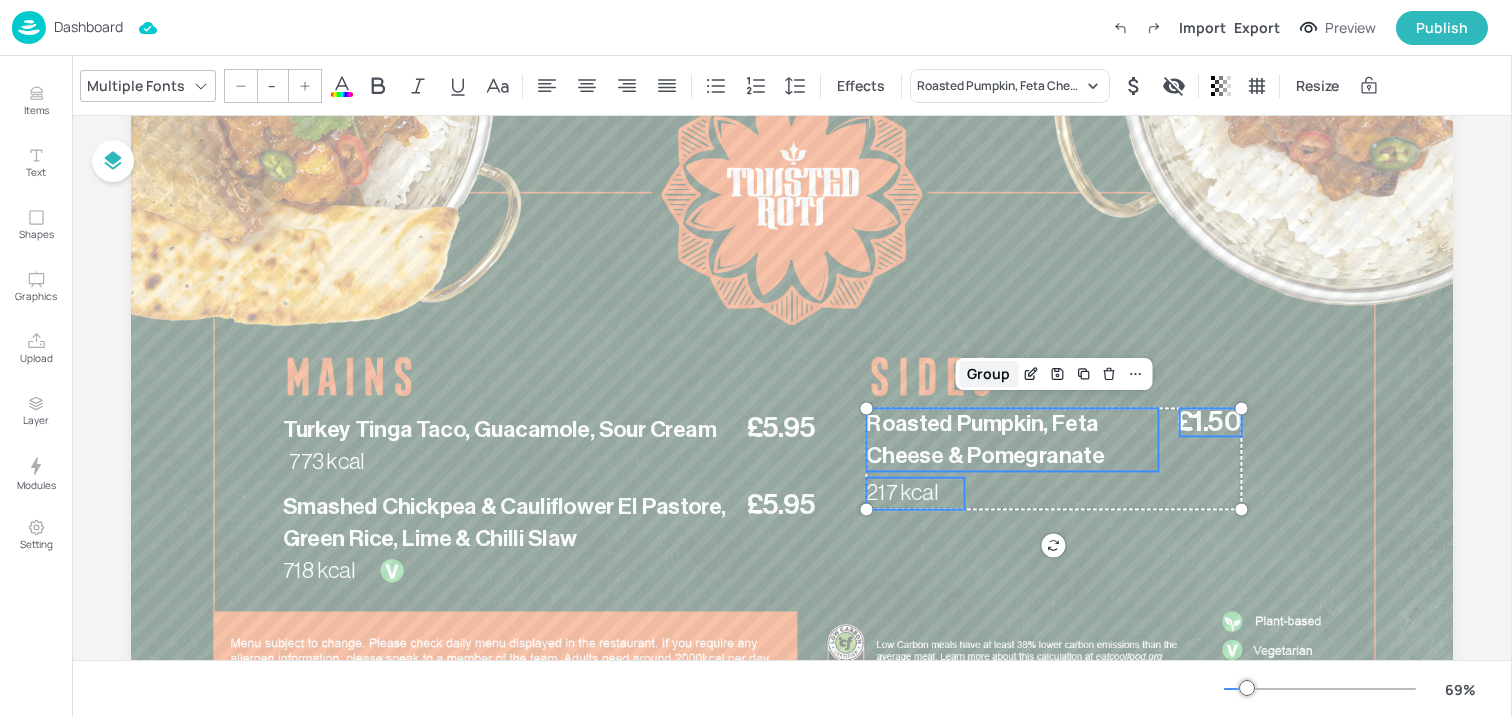 click on "Group" at bounding box center [988, 374] 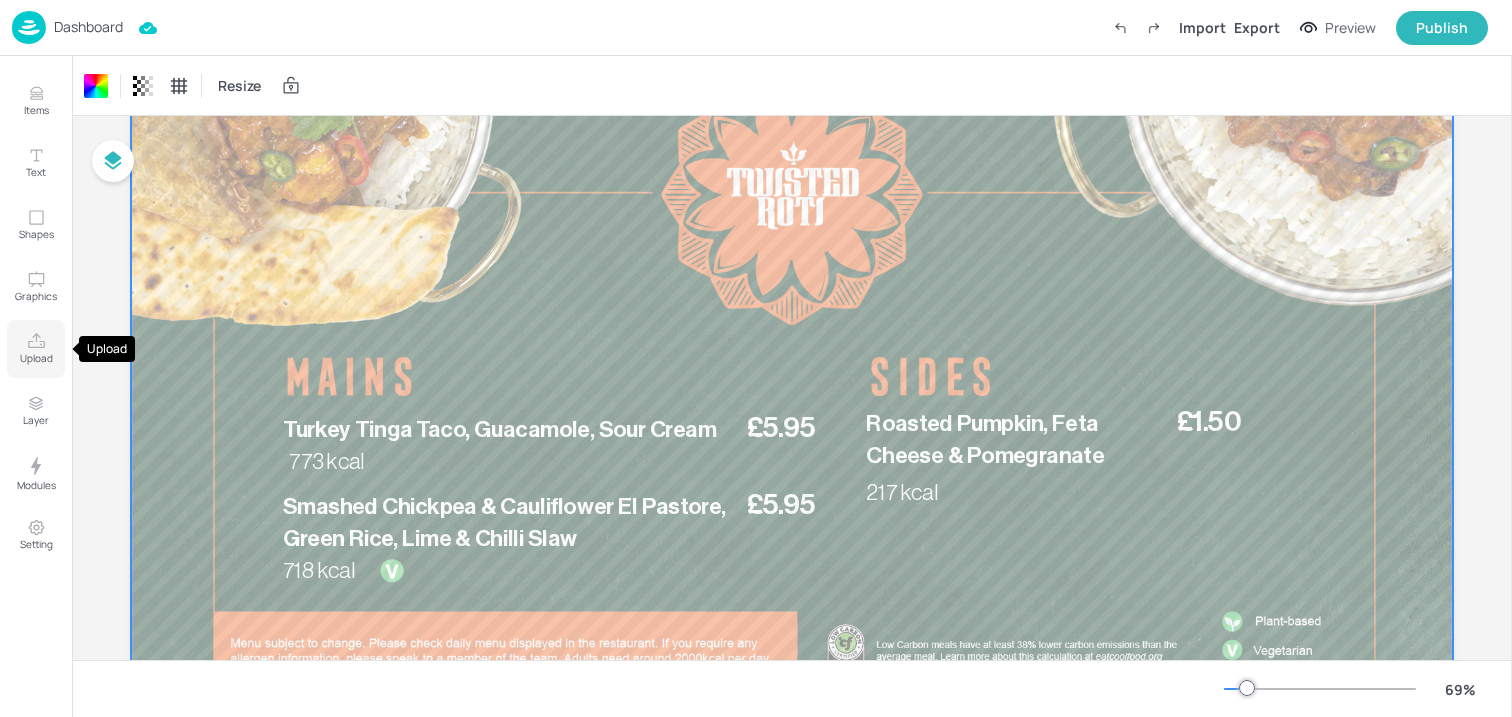 click on "Upload" at bounding box center (36, 358) 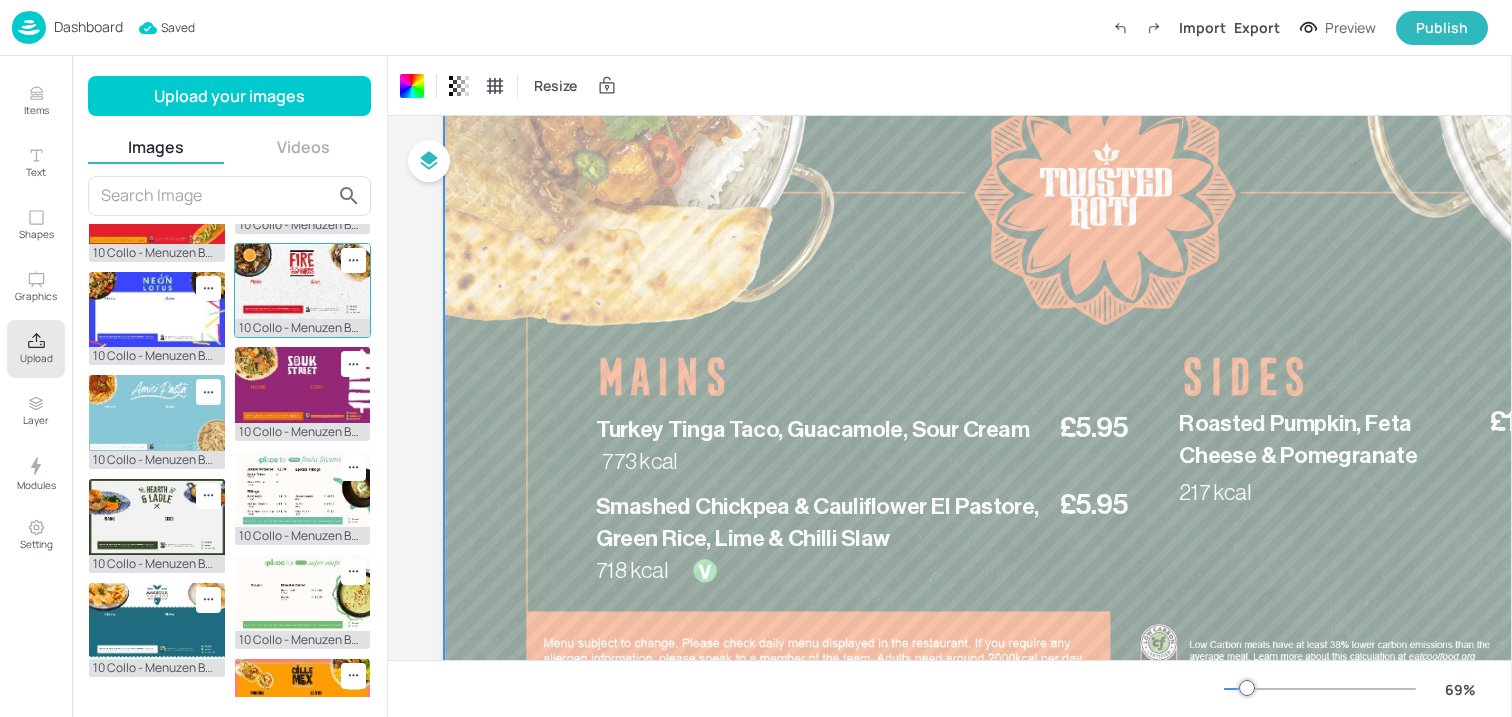 scroll, scrollTop: 447, scrollLeft: 0, axis: vertical 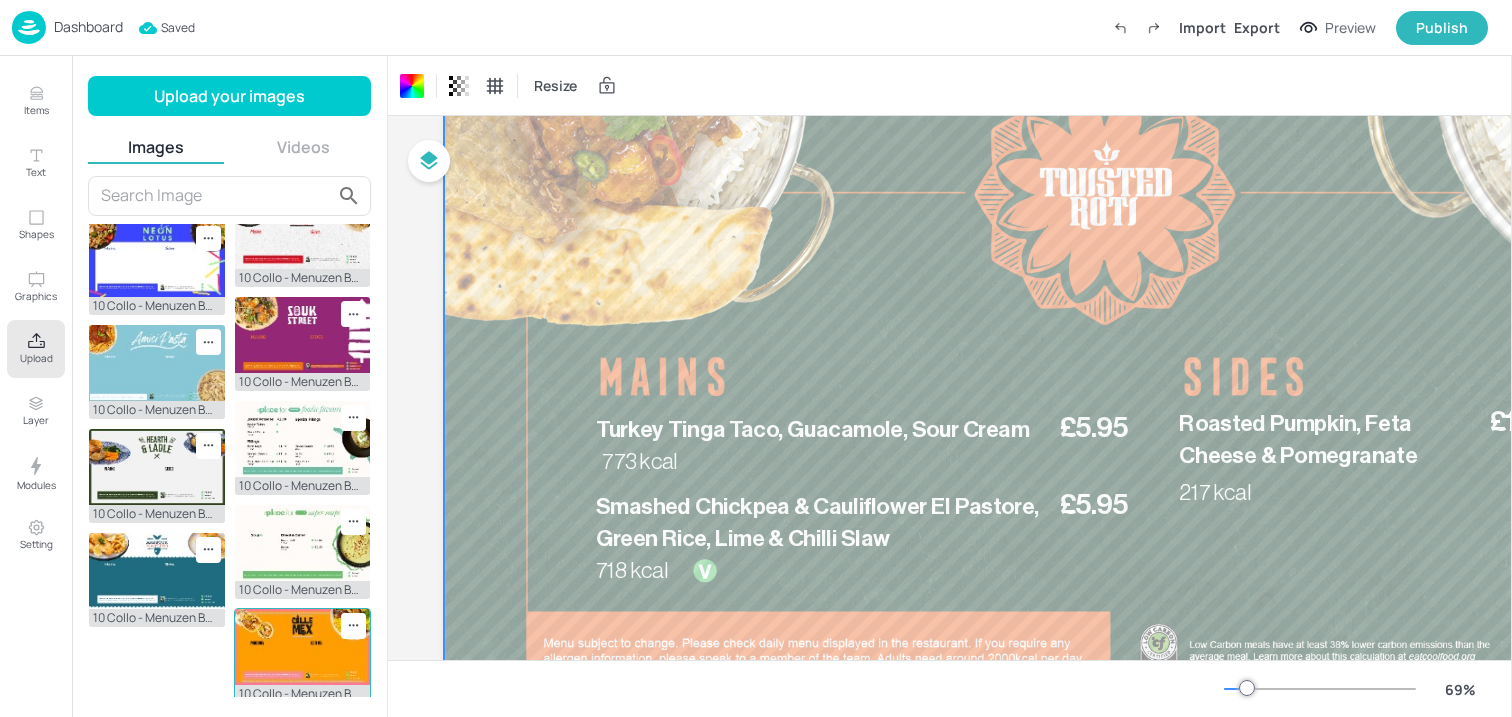 click at bounding box center (303, 647) 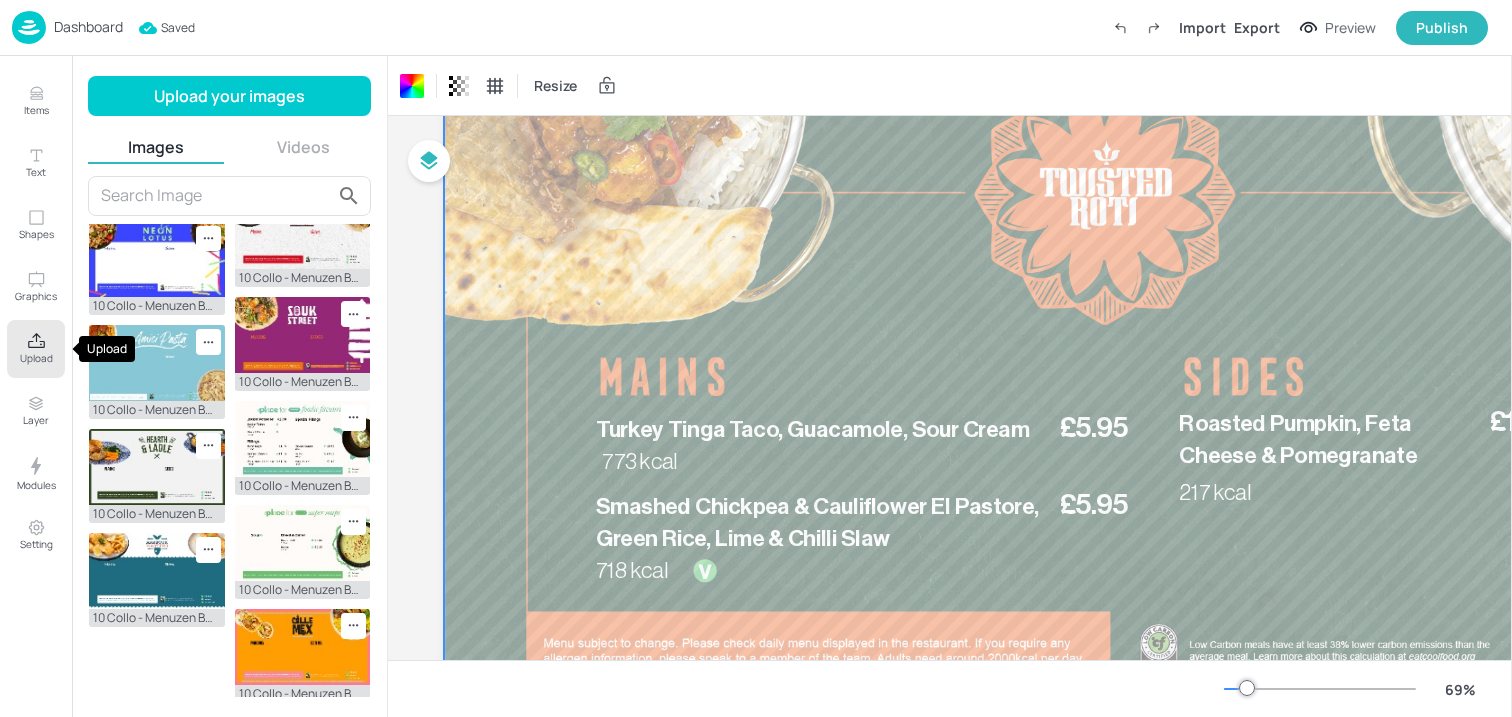 click 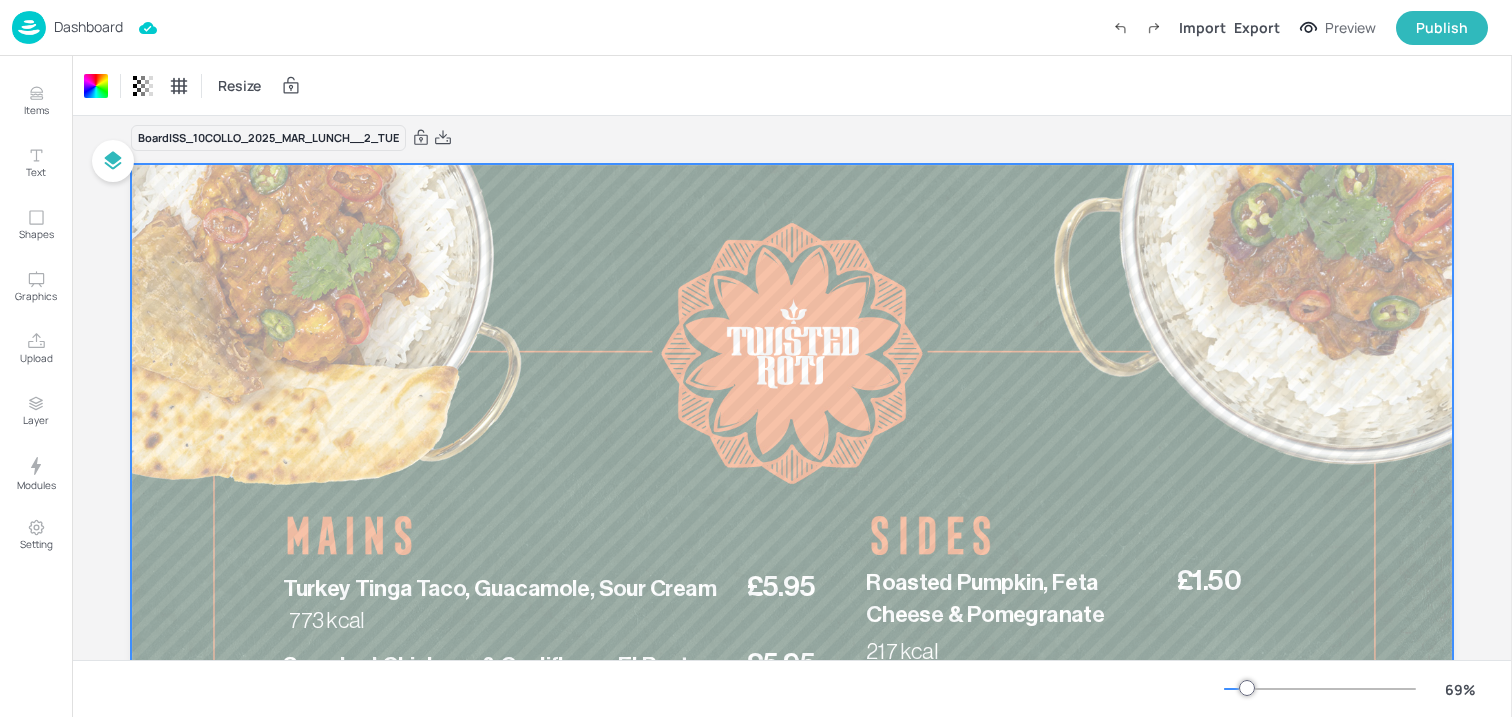 scroll, scrollTop: 15, scrollLeft: 0, axis: vertical 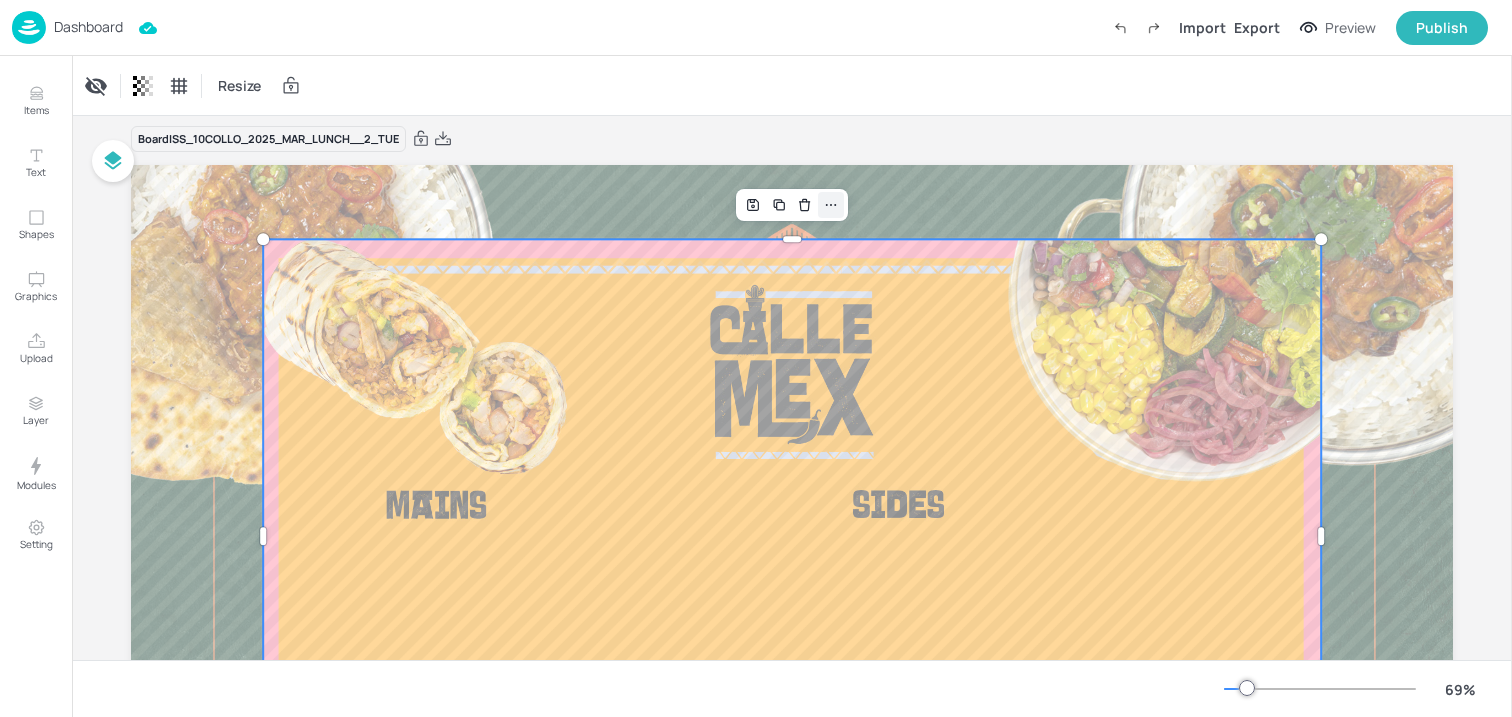 click 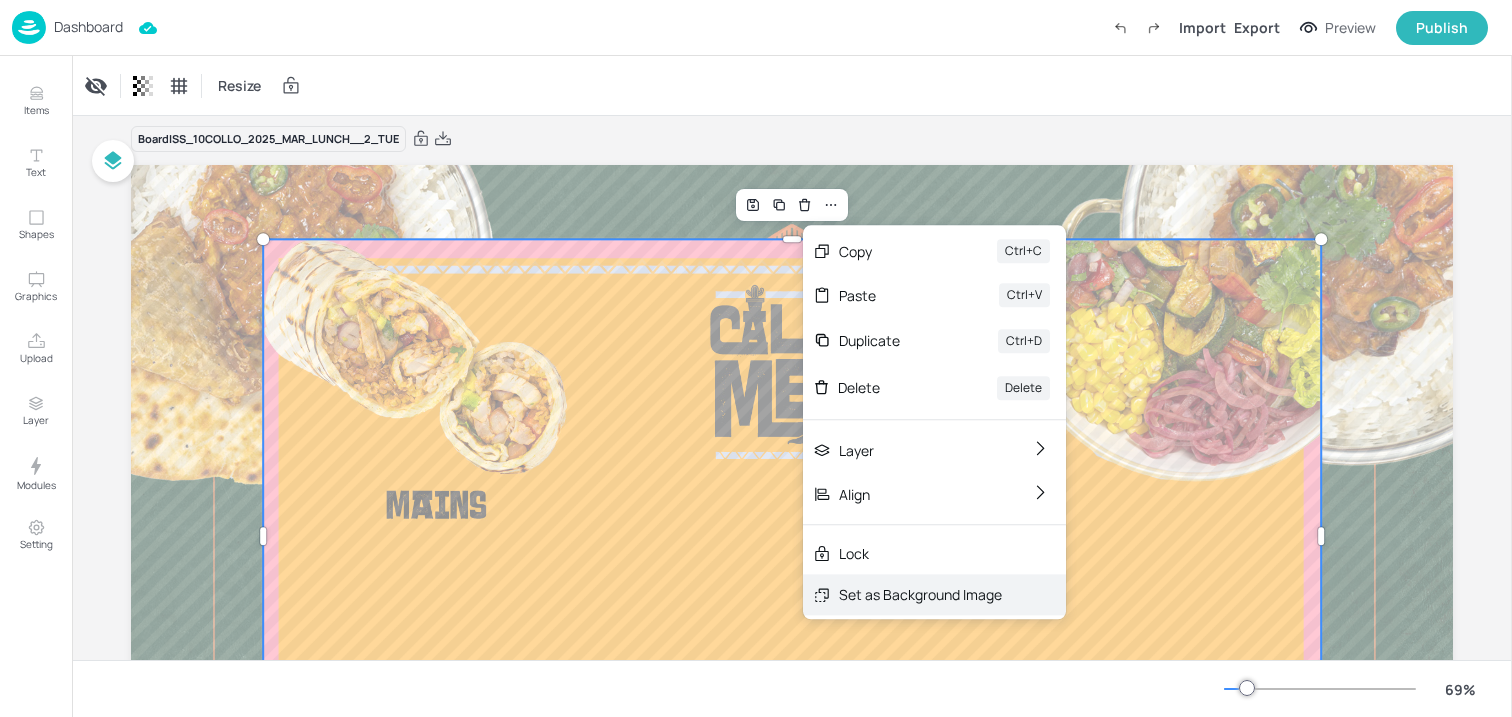 click on "Set as Background Image" at bounding box center (920, 594) 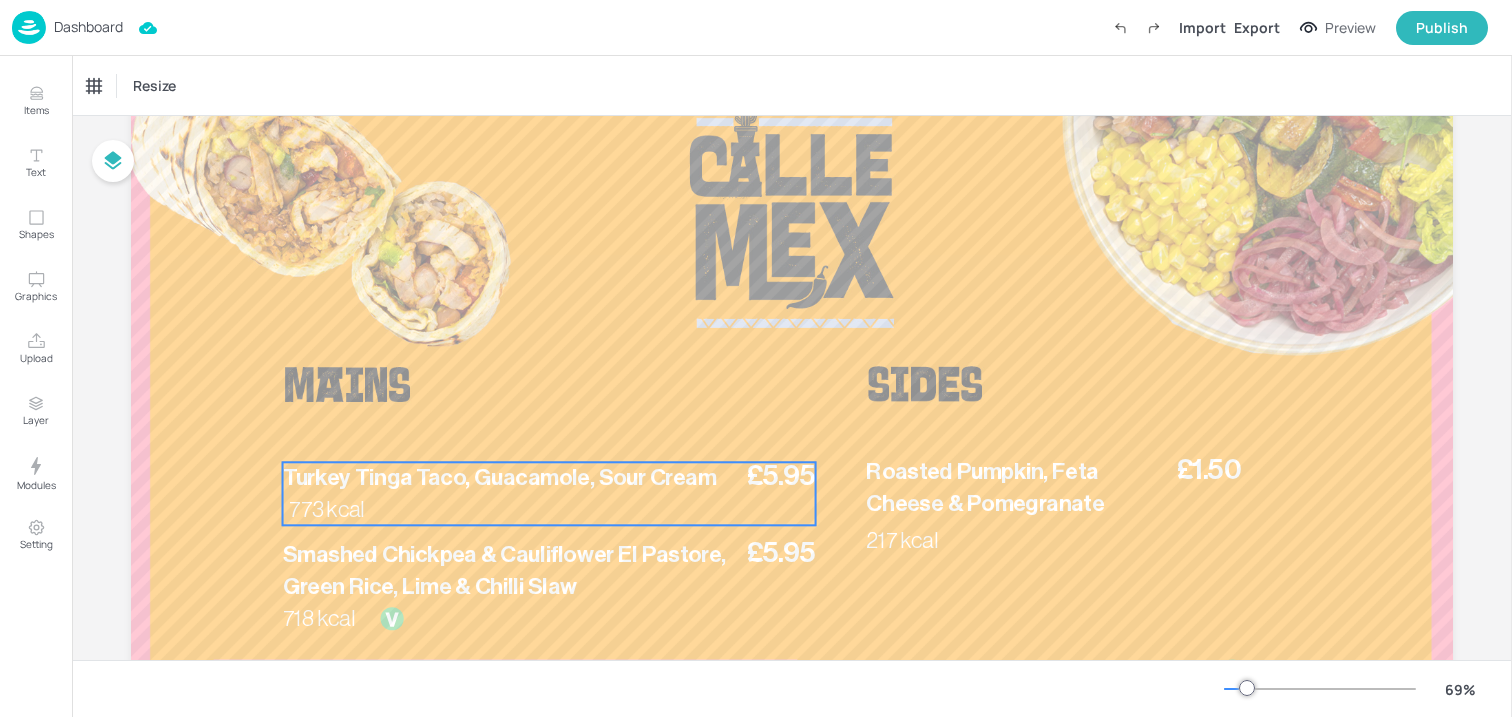 scroll, scrollTop: 141, scrollLeft: 0, axis: vertical 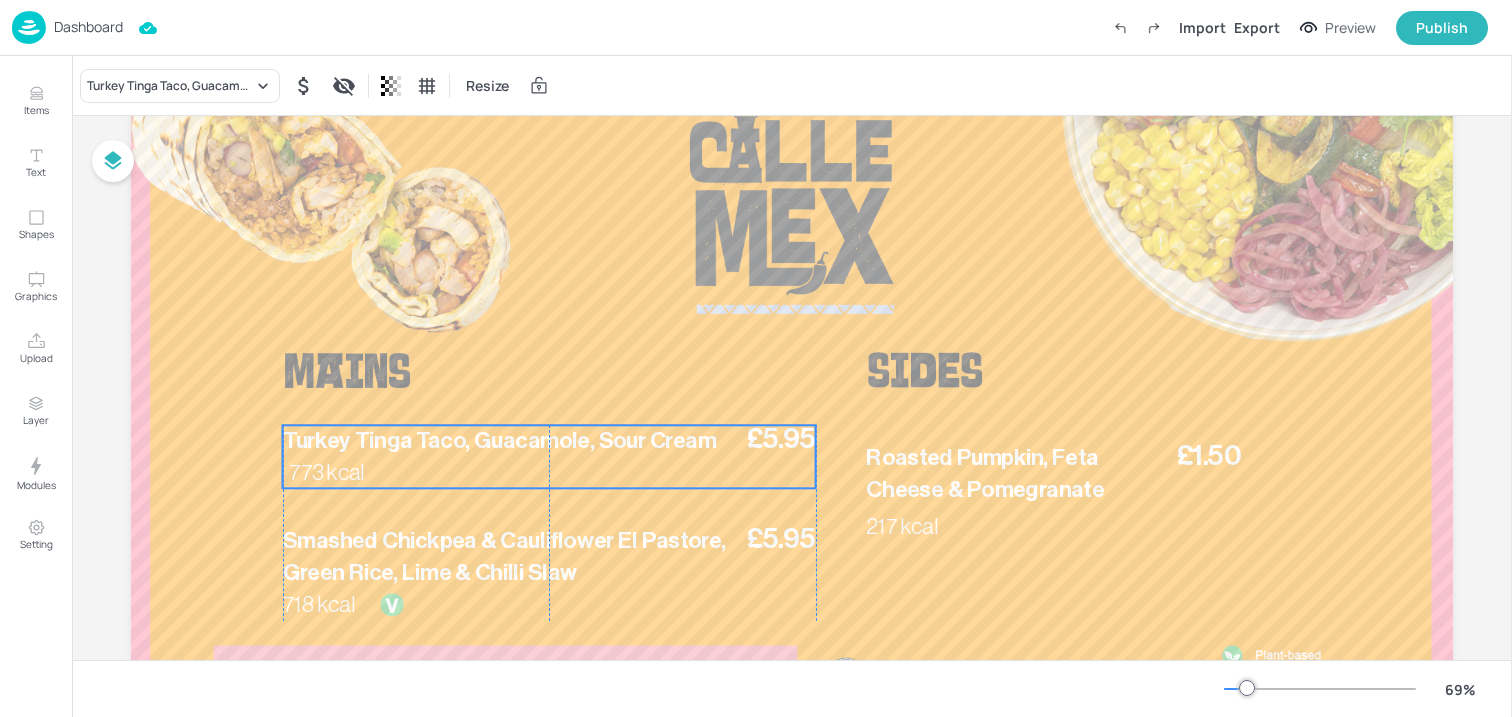 drag, startPoint x: 503, startPoint y: 462, endPoint x: 503, endPoint y: 434, distance: 28 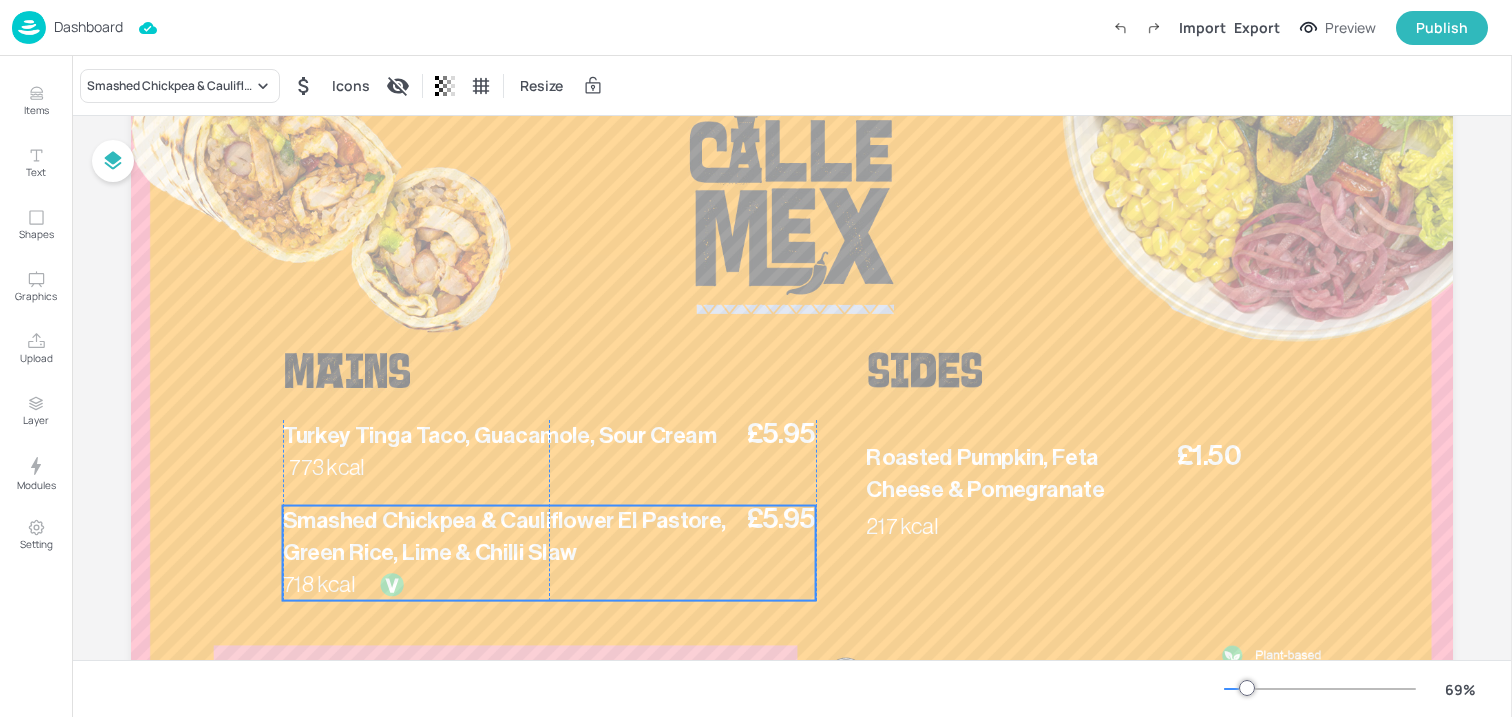 drag, startPoint x: 471, startPoint y: 562, endPoint x: 471, endPoint y: 541, distance: 21 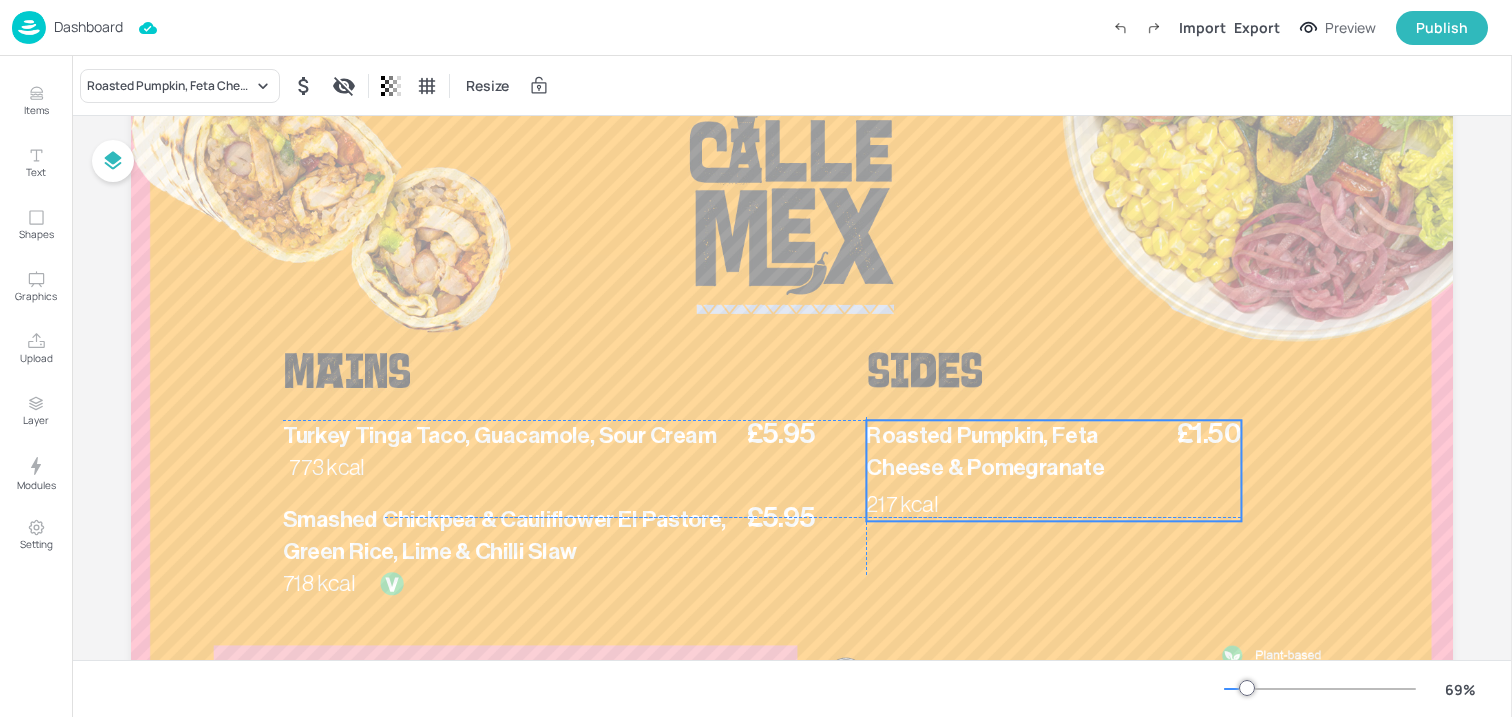 drag, startPoint x: 886, startPoint y: 486, endPoint x: 886, endPoint y: 461, distance: 25 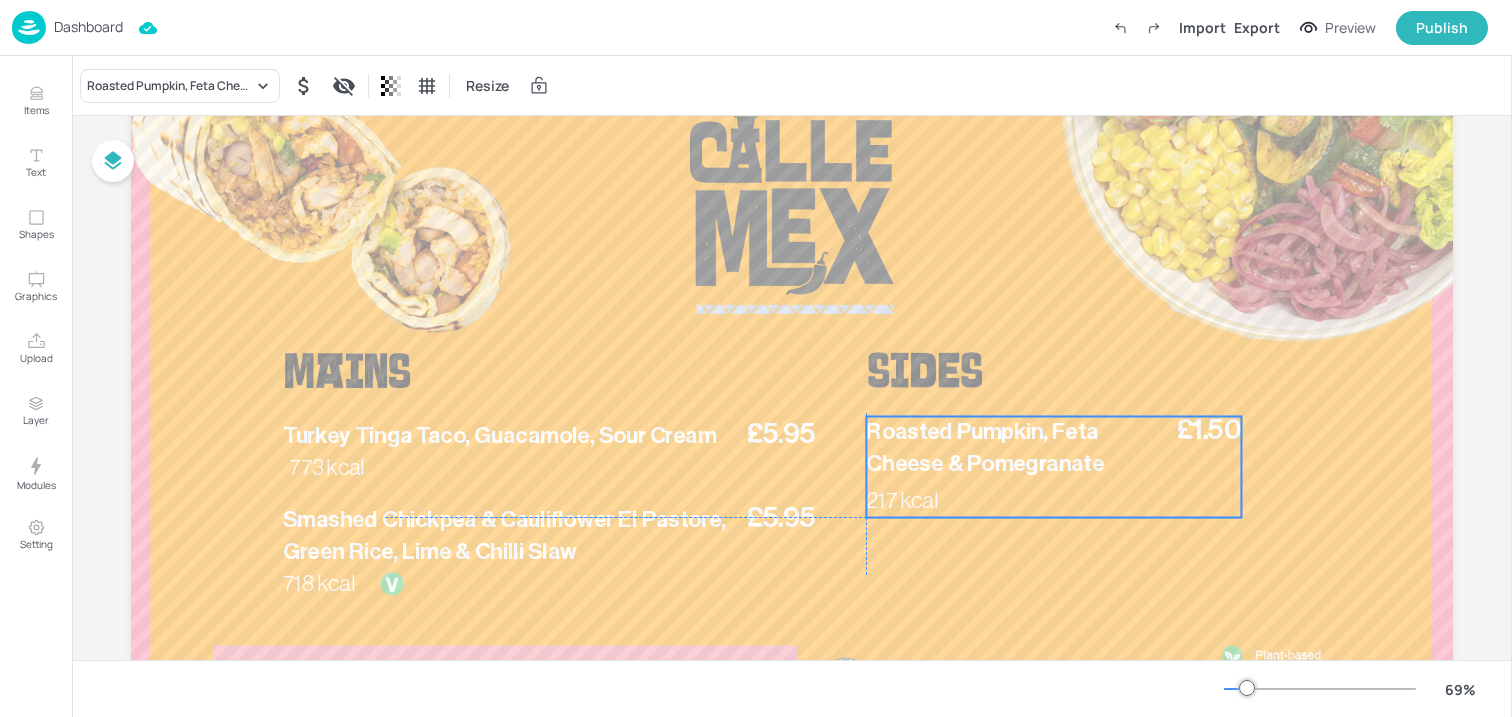 click on "Roasted Pumpkin, Feta Cheese & Pomegranate" at bounding box center [1012, 449] 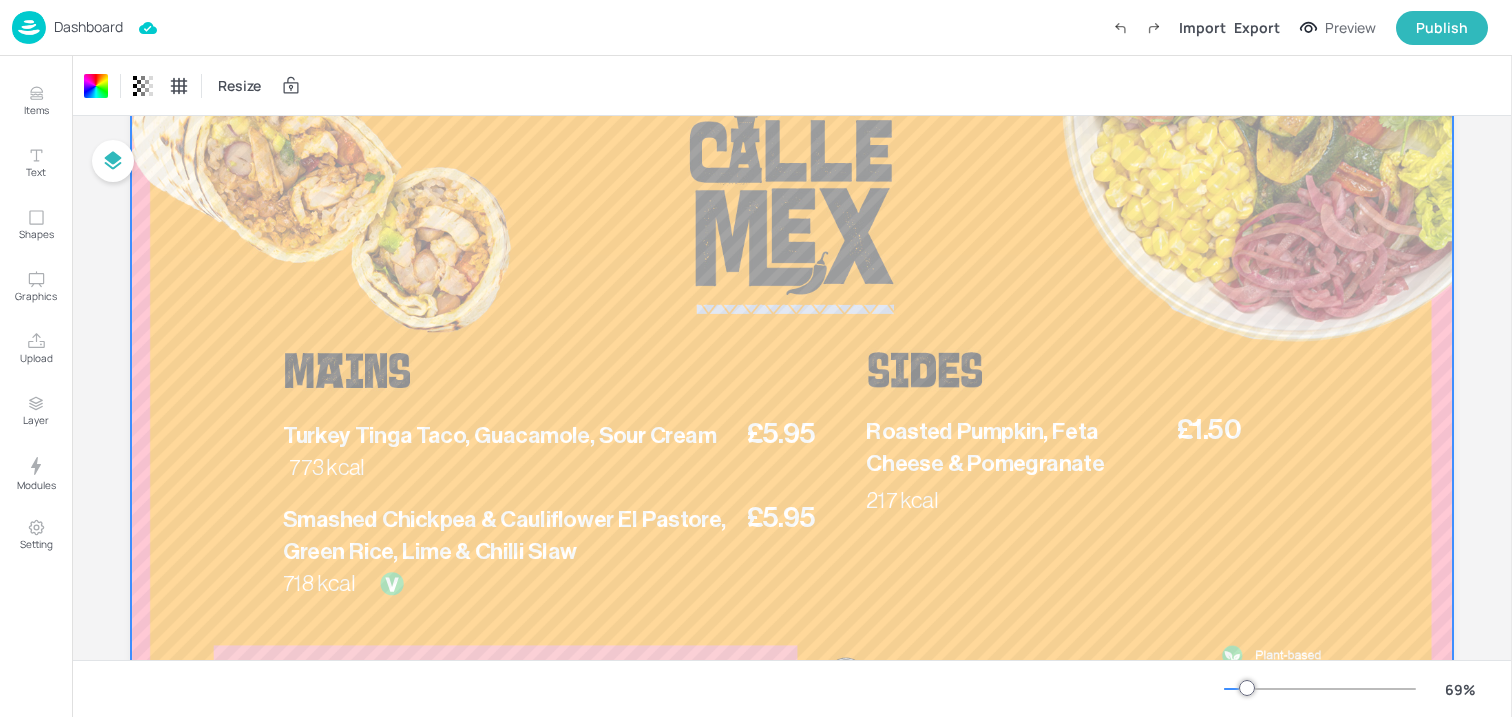 scroll, scrollTop: 0, scrollLeft: 0, axis: both 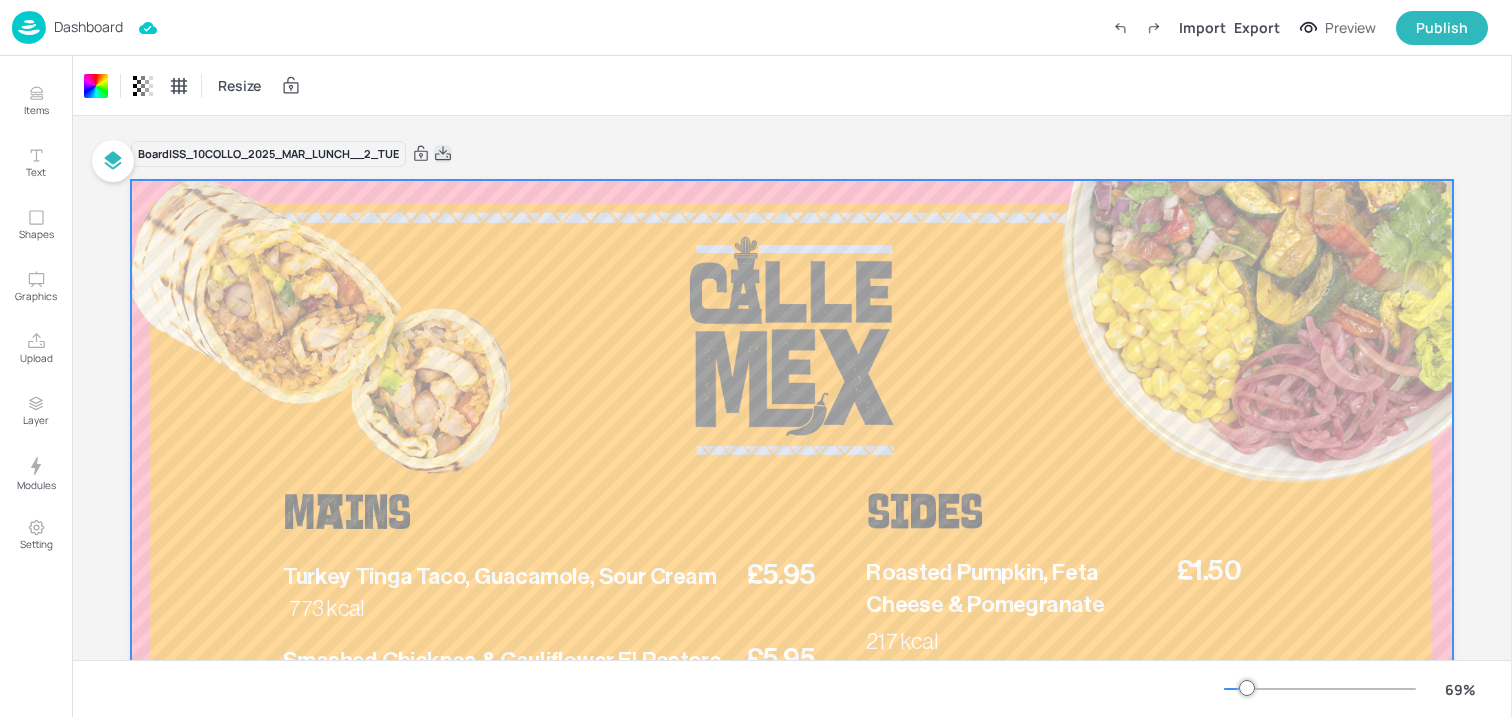 click 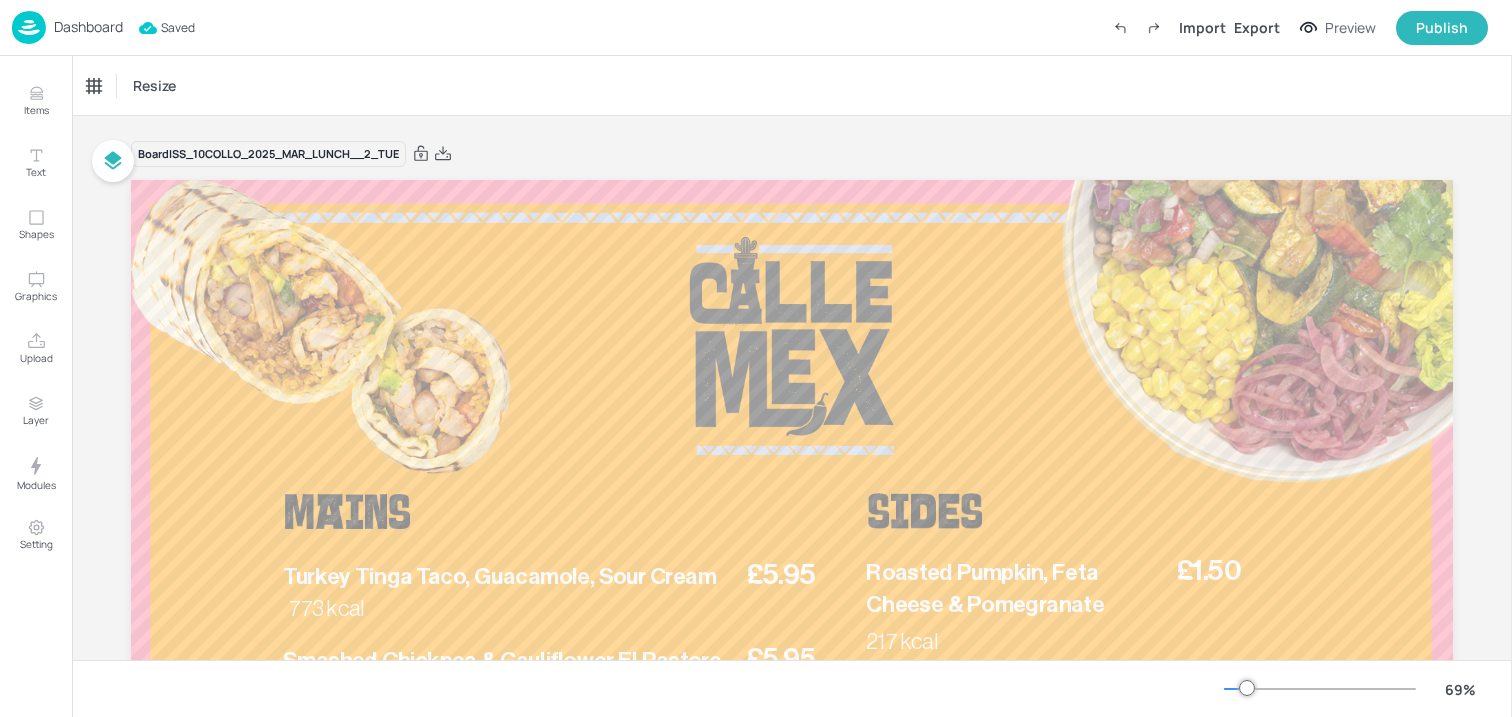 click on "Dashboard" at bounding box center [88, 27] 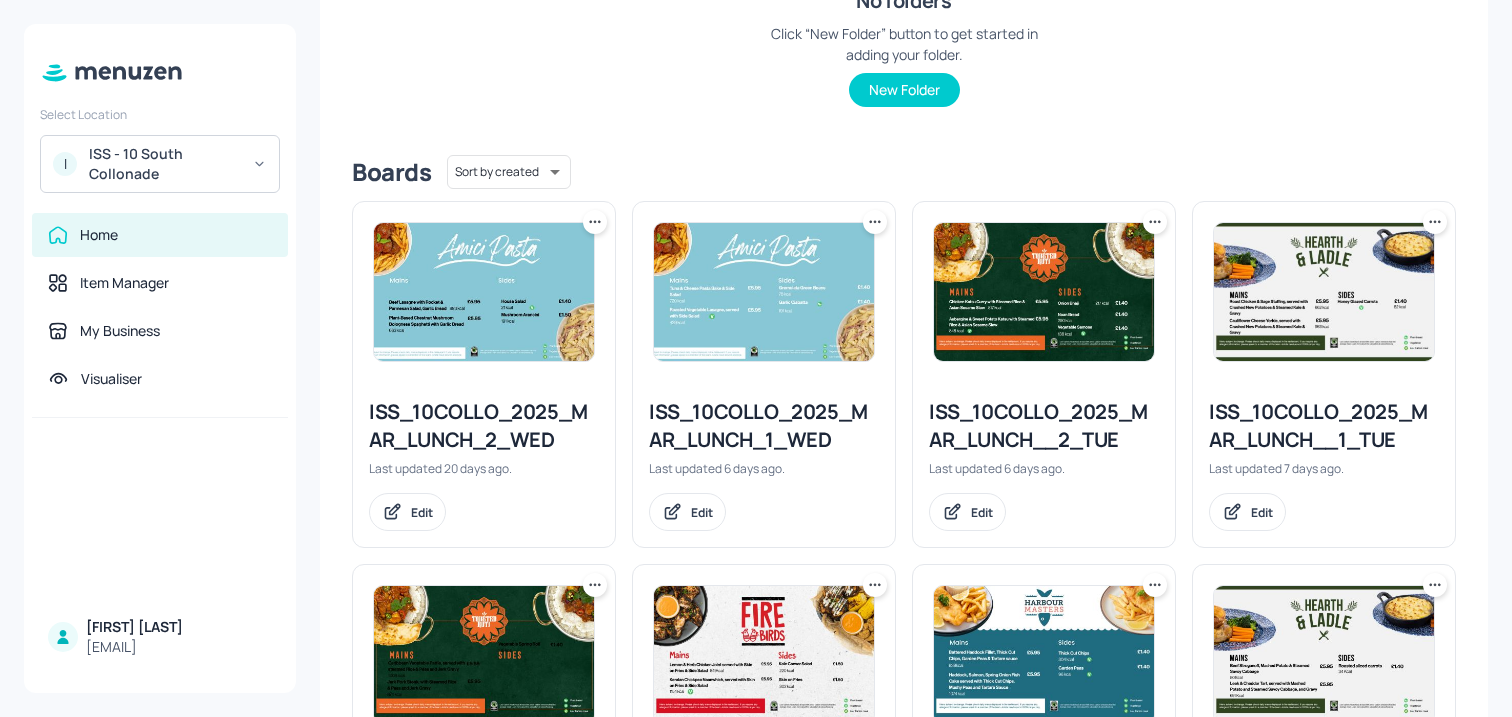scroll, scrollTop: 455, scrollLeft: 0, axis: vertical 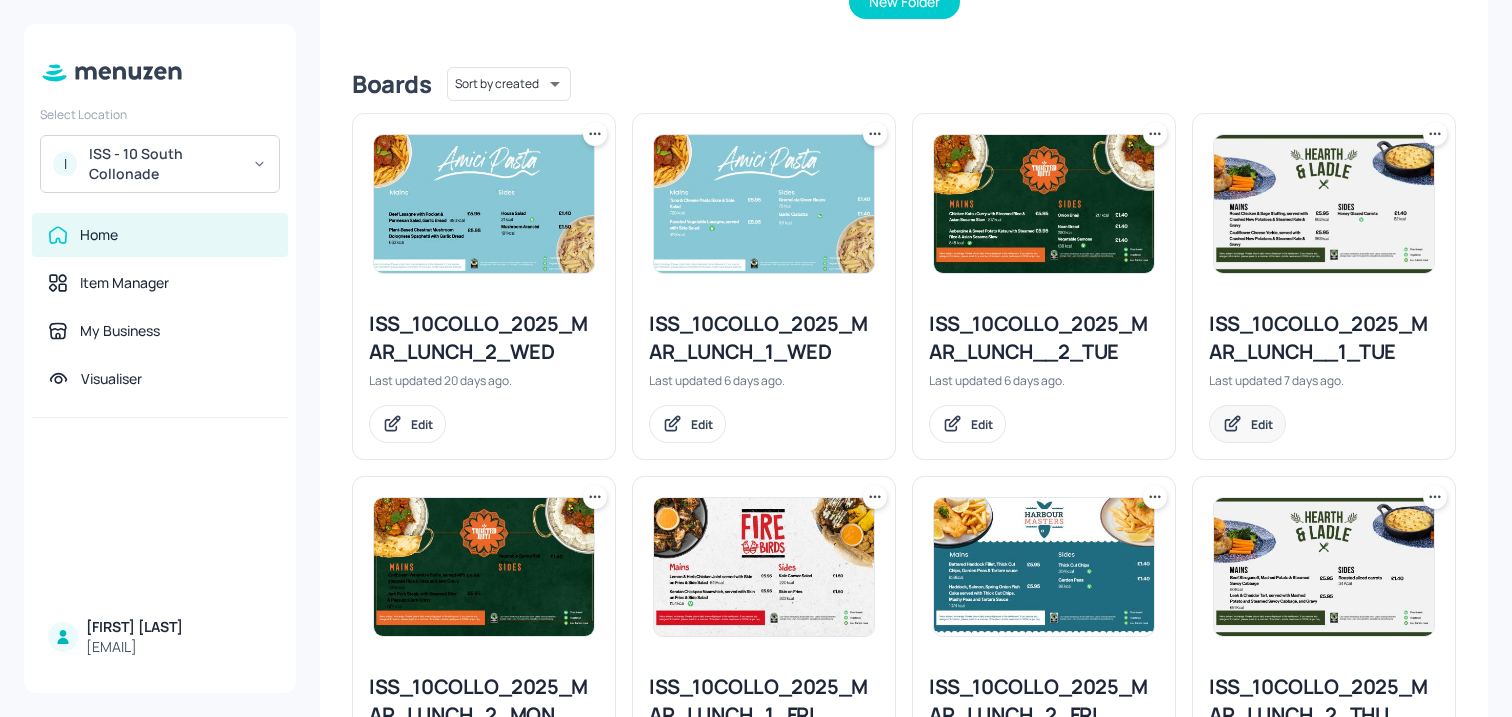 click on "Edit" at bounding box center (1262, 424) 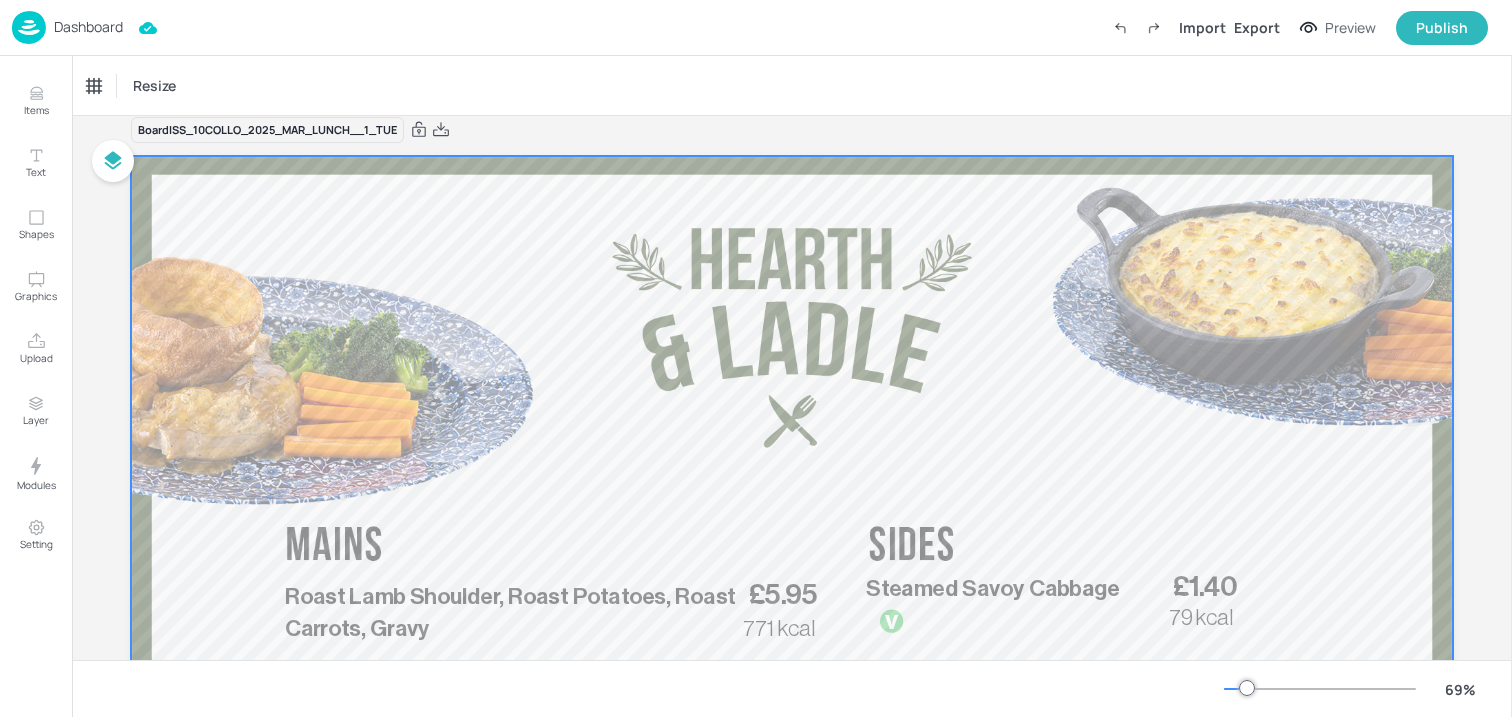 scroll, scrollTop: 0, scrollLeft: 0, axis: both 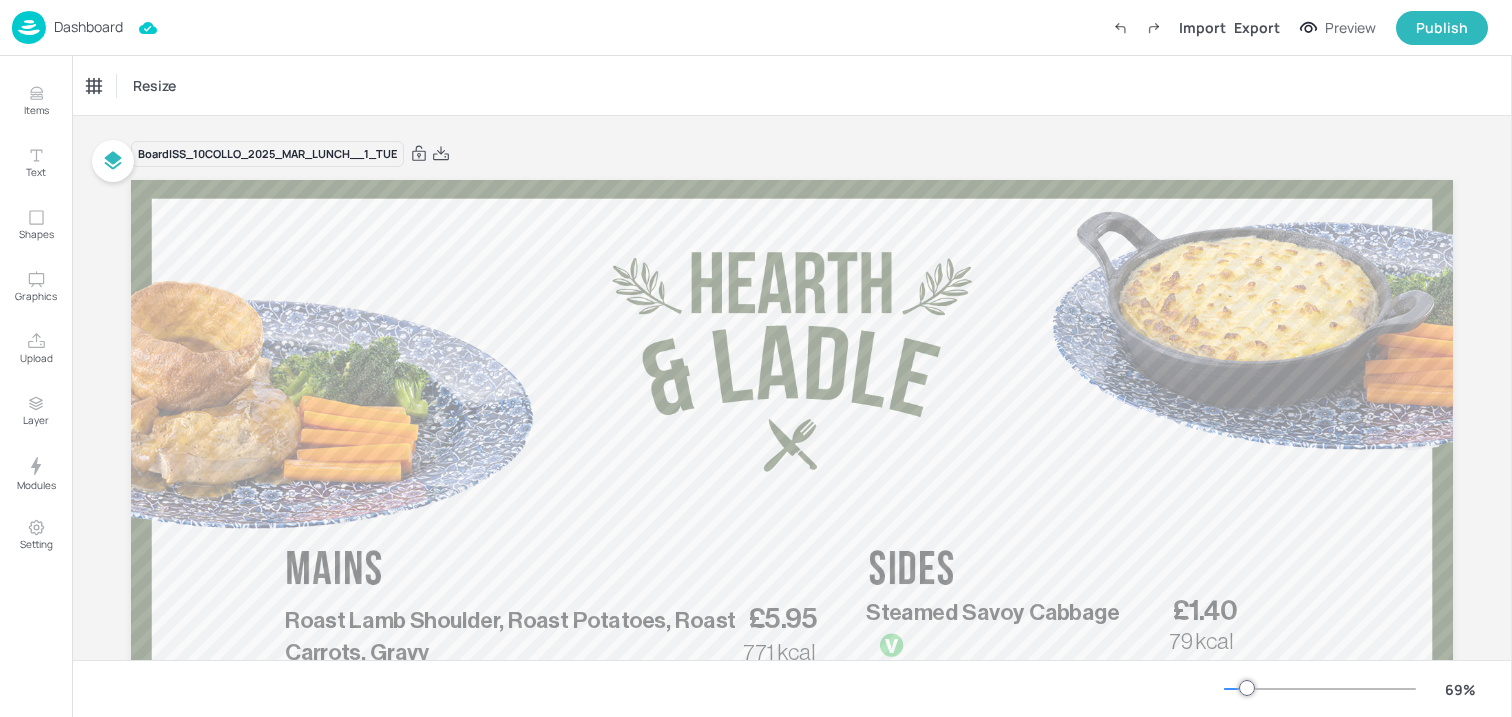 click at bounding box center [29, 27] 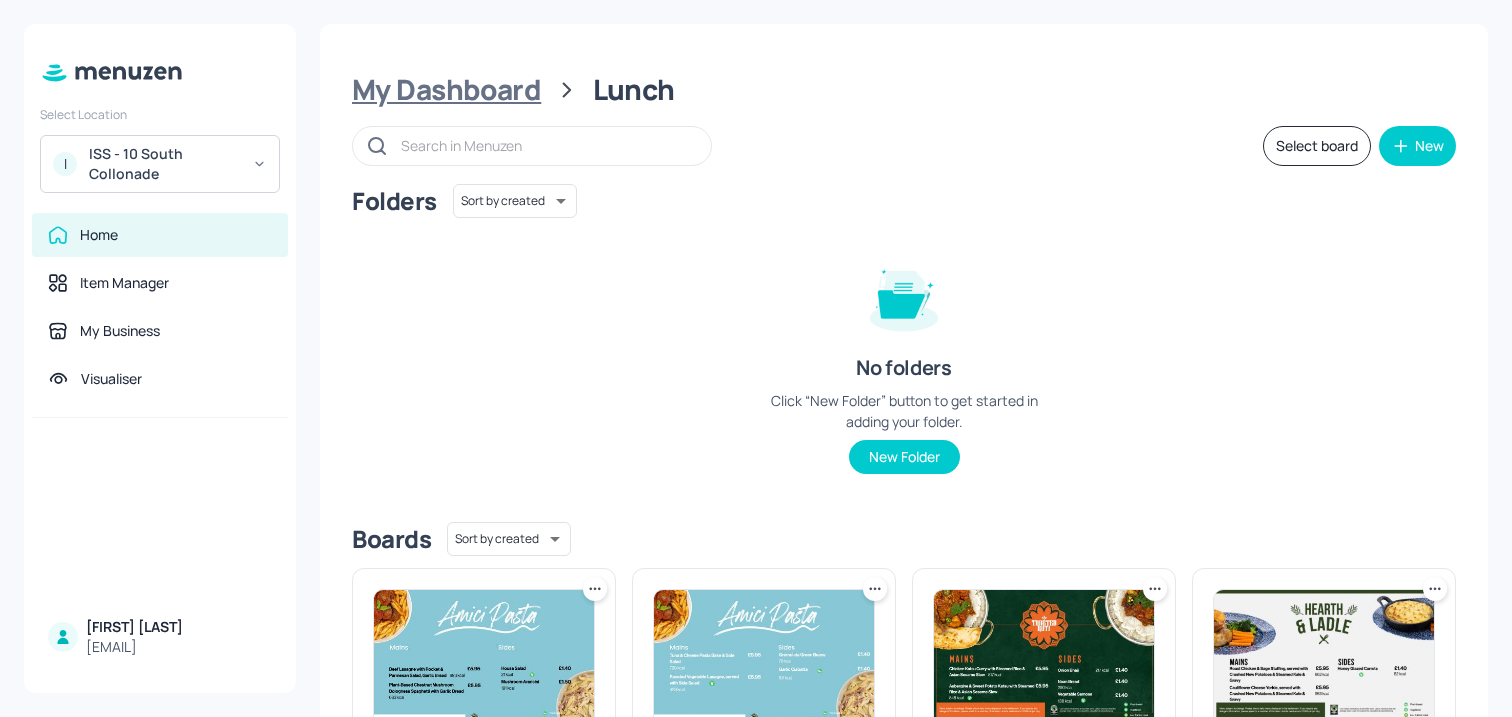 click on "My Dashboard" at bounding box center (446, 90) 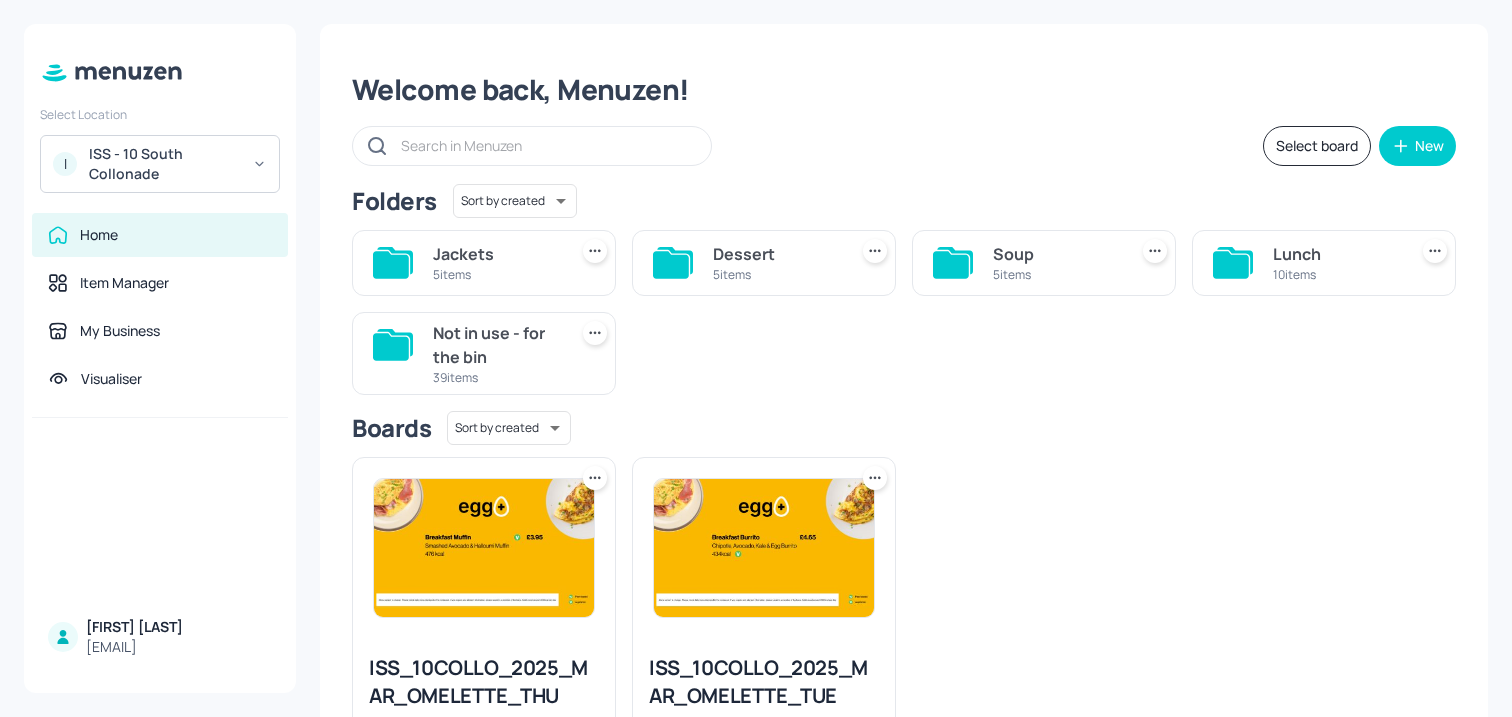 click on "Jackets" at bounding box center (496, 254) 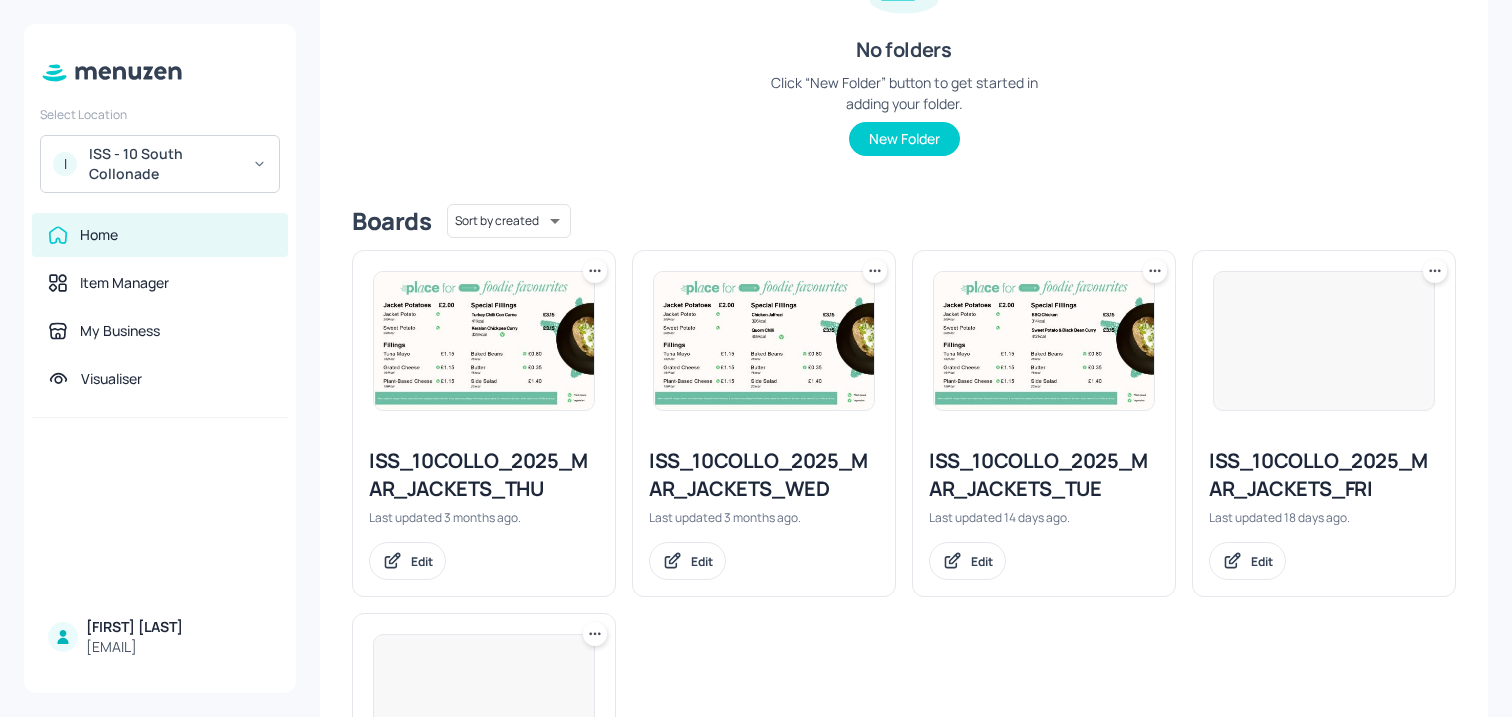 scroll, scrollTop: 466, scrollLeft: 0, axis: vertical 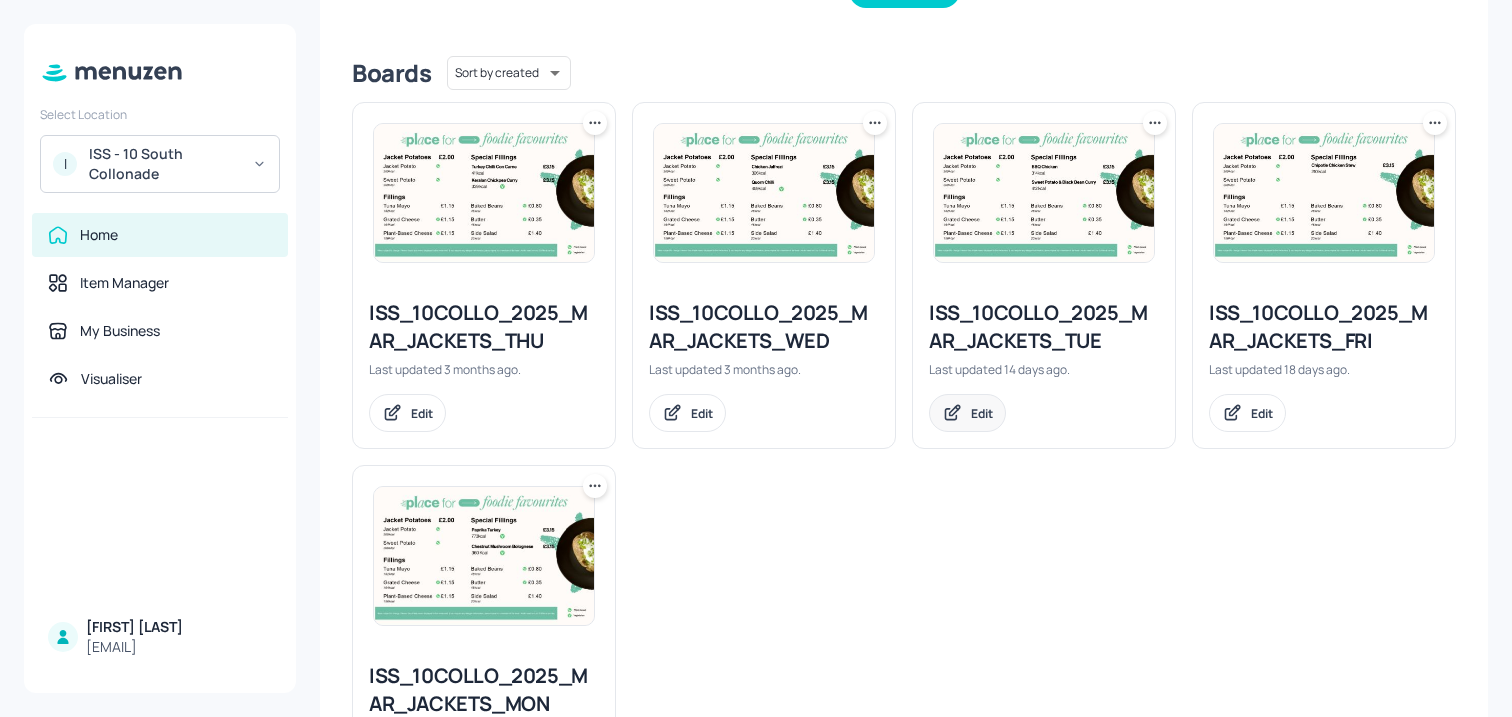 click on "Edit" at bounding box center [982, 413] 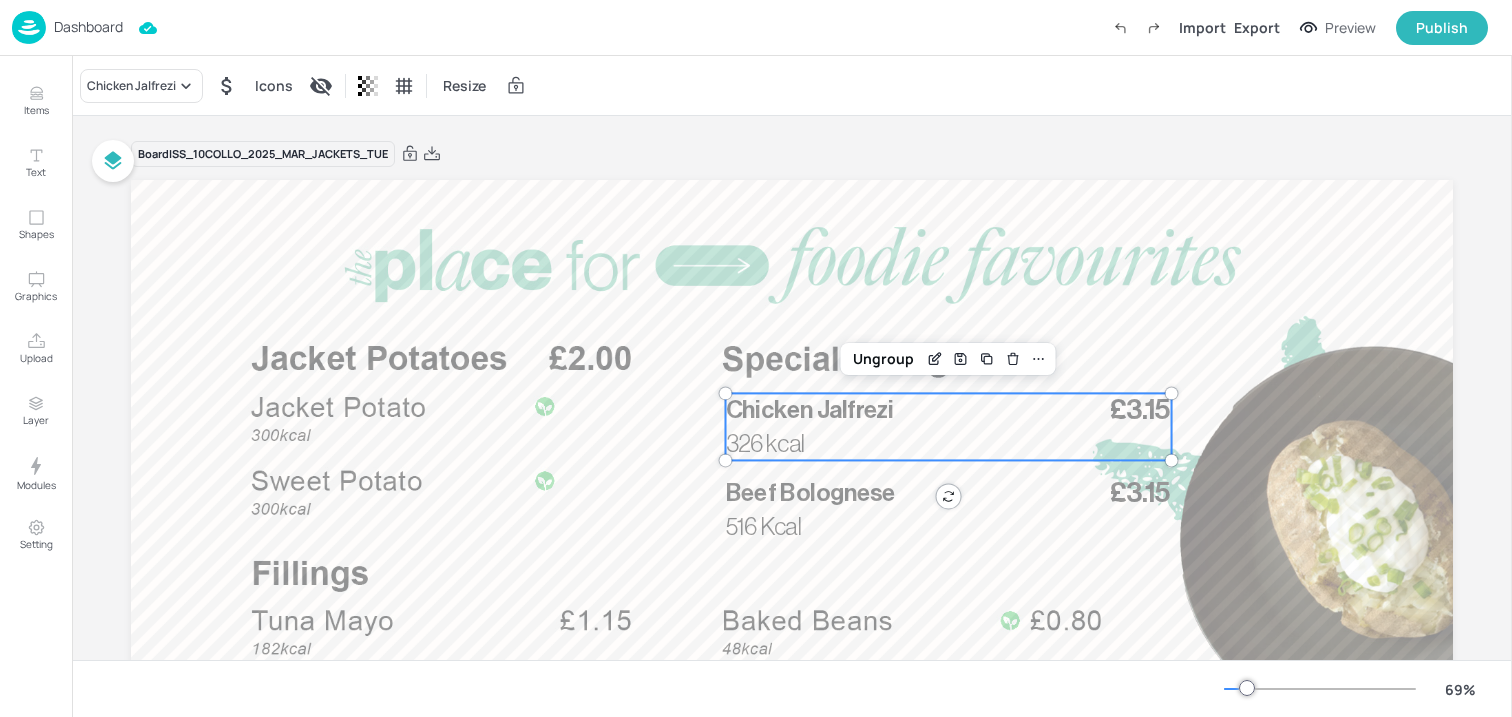 click on "Chicken Jalfrezi" at bounding box center (918, 410) 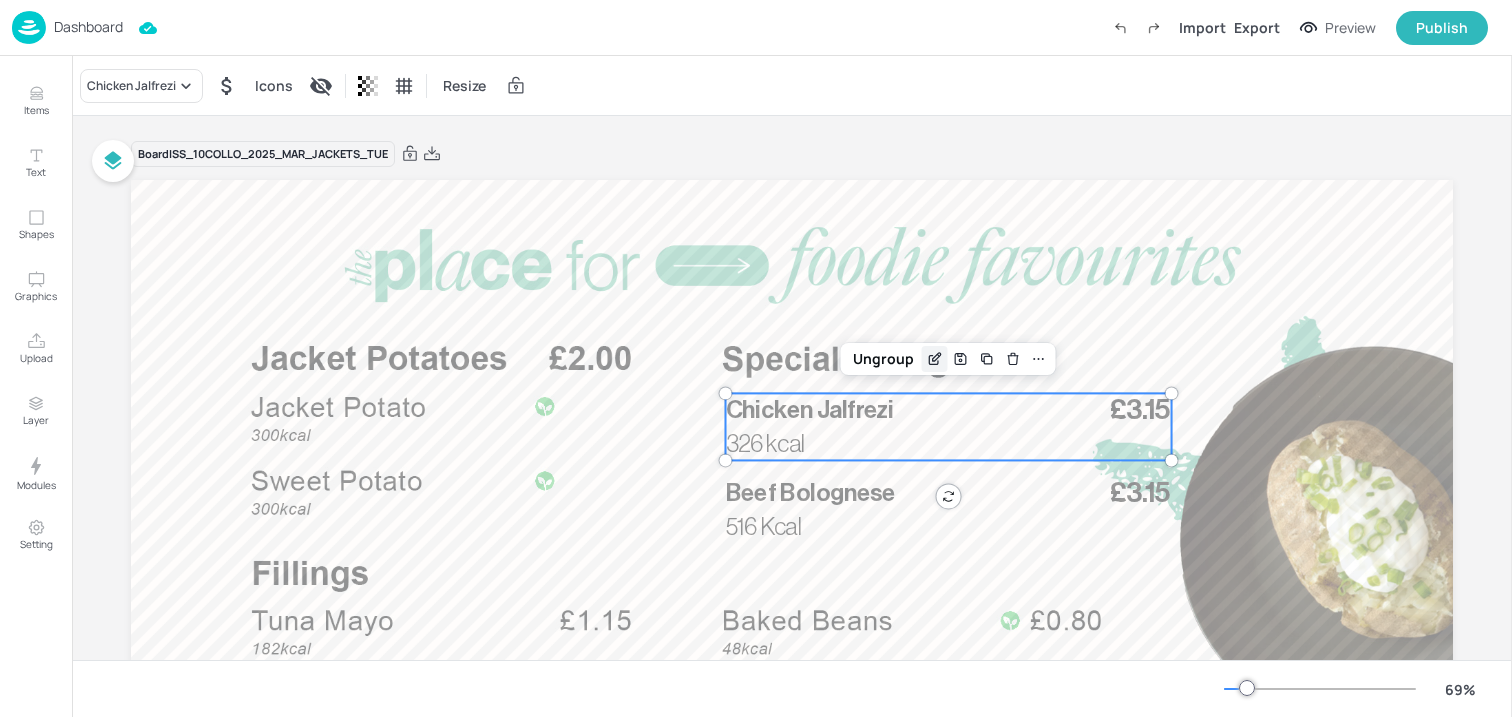click 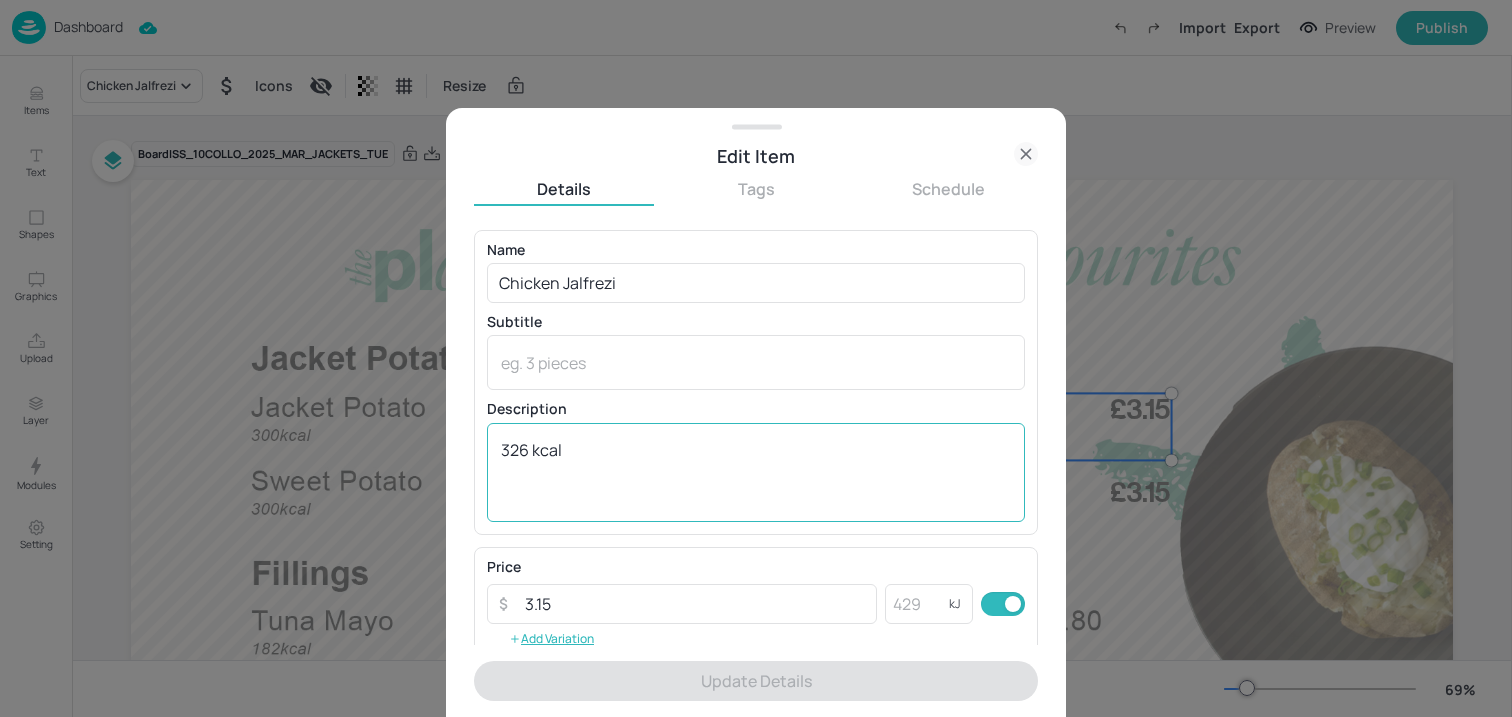 click on "326 kcal" at bounding box center [756, 472] 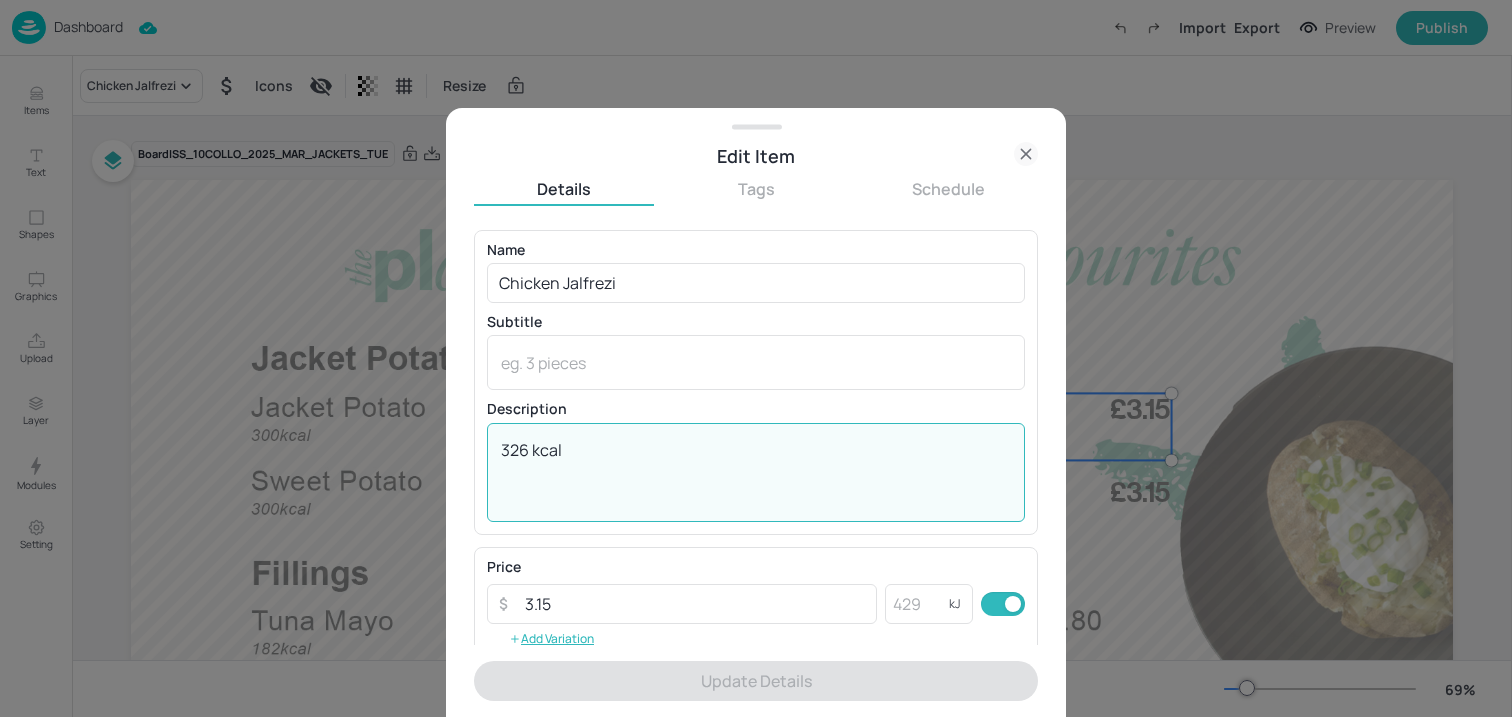 click on "326 kcal" at bounding box center [756, 472] 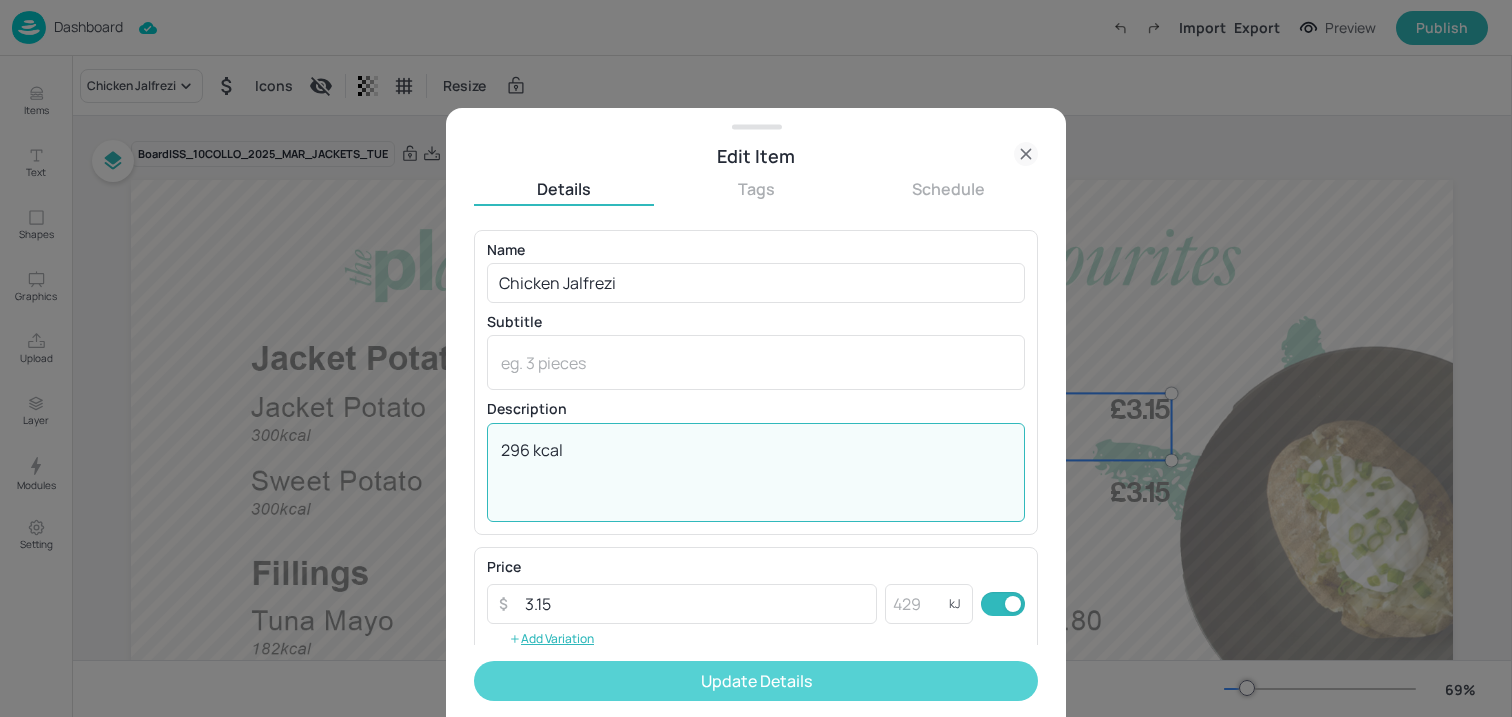 type on "296 kcal" 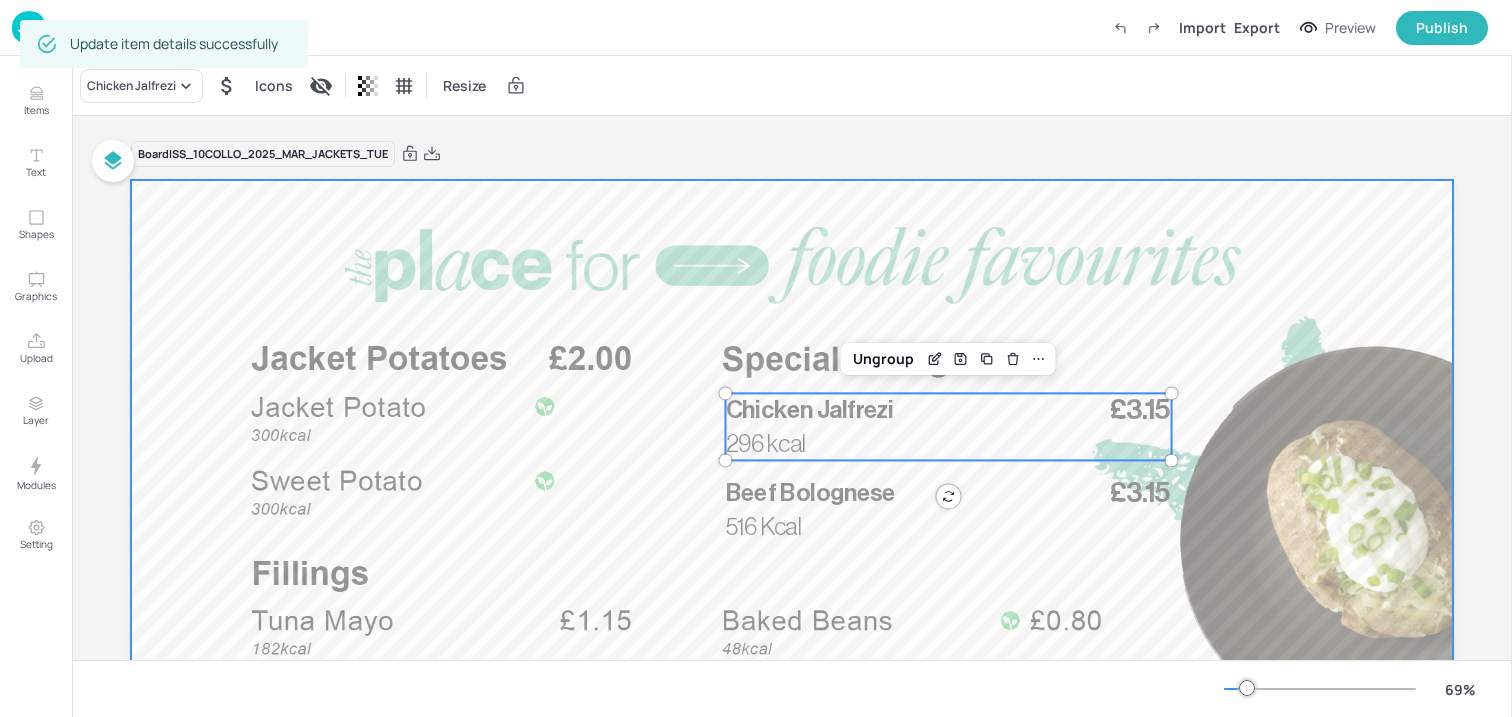 click on "£3.15 Beef Bolognese  516 Kcal" at bounding box center [949, 510] 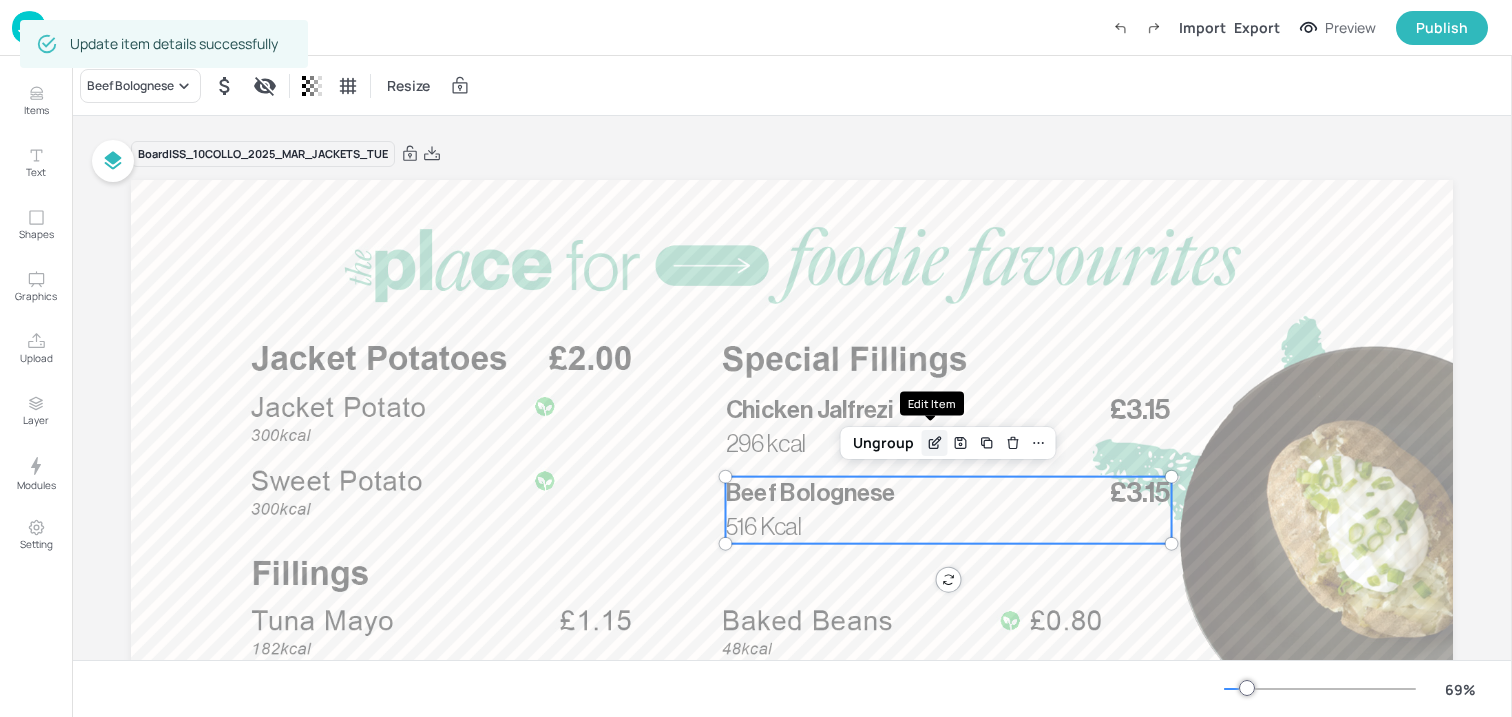 click 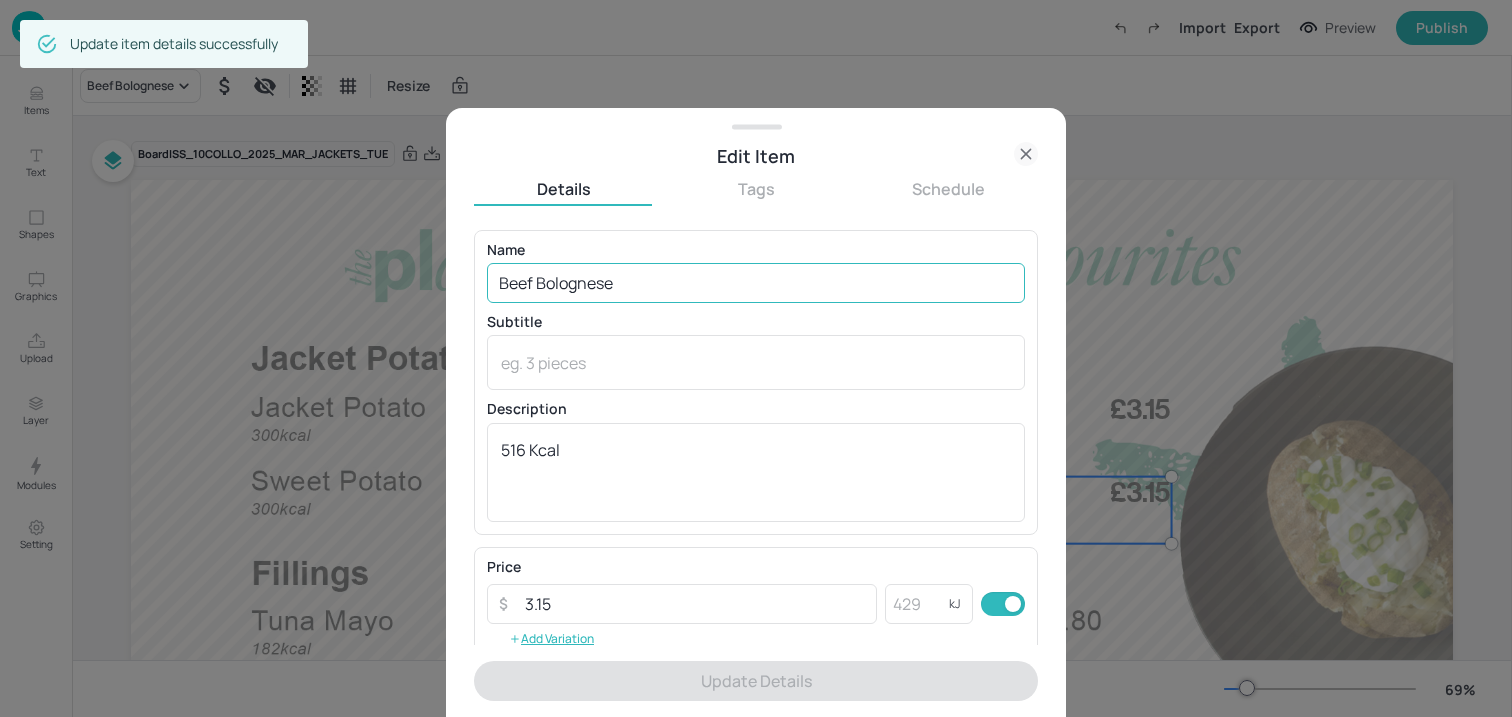 click on "Beef Bolognese" at bounding box center (756, 283) 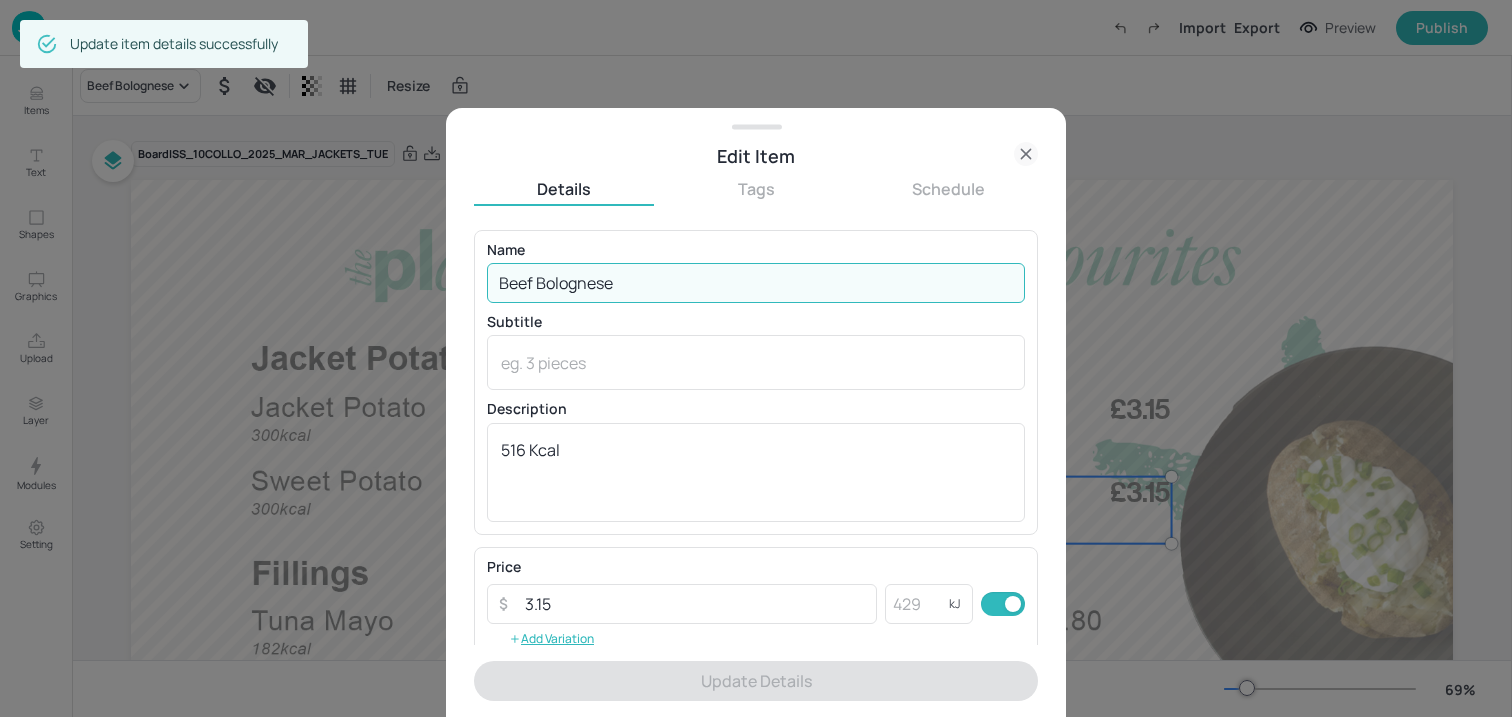 click on "Beef Bolognese" at bounding box center [756, 283] 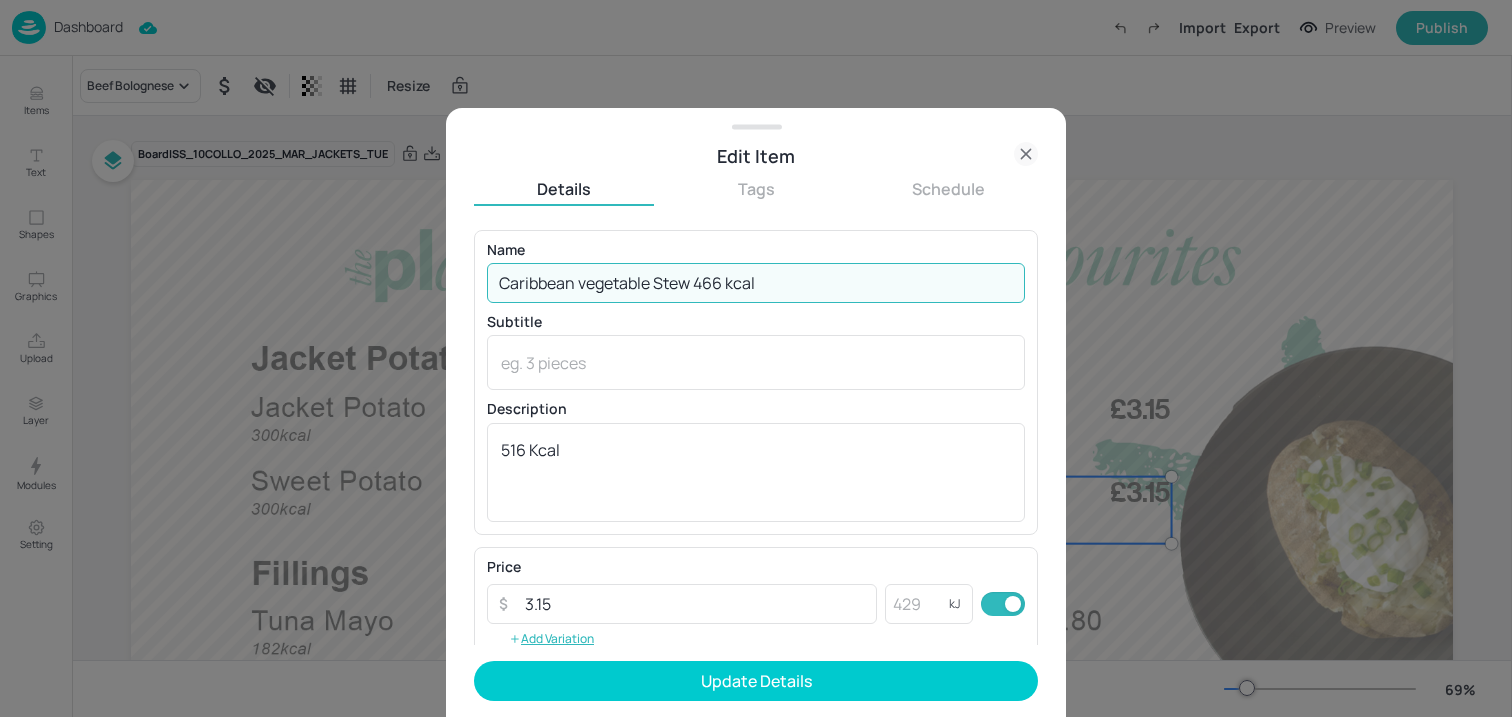 click on "Caribbean vegetable Stew 466 kcal" at bounding box center (756, 283) 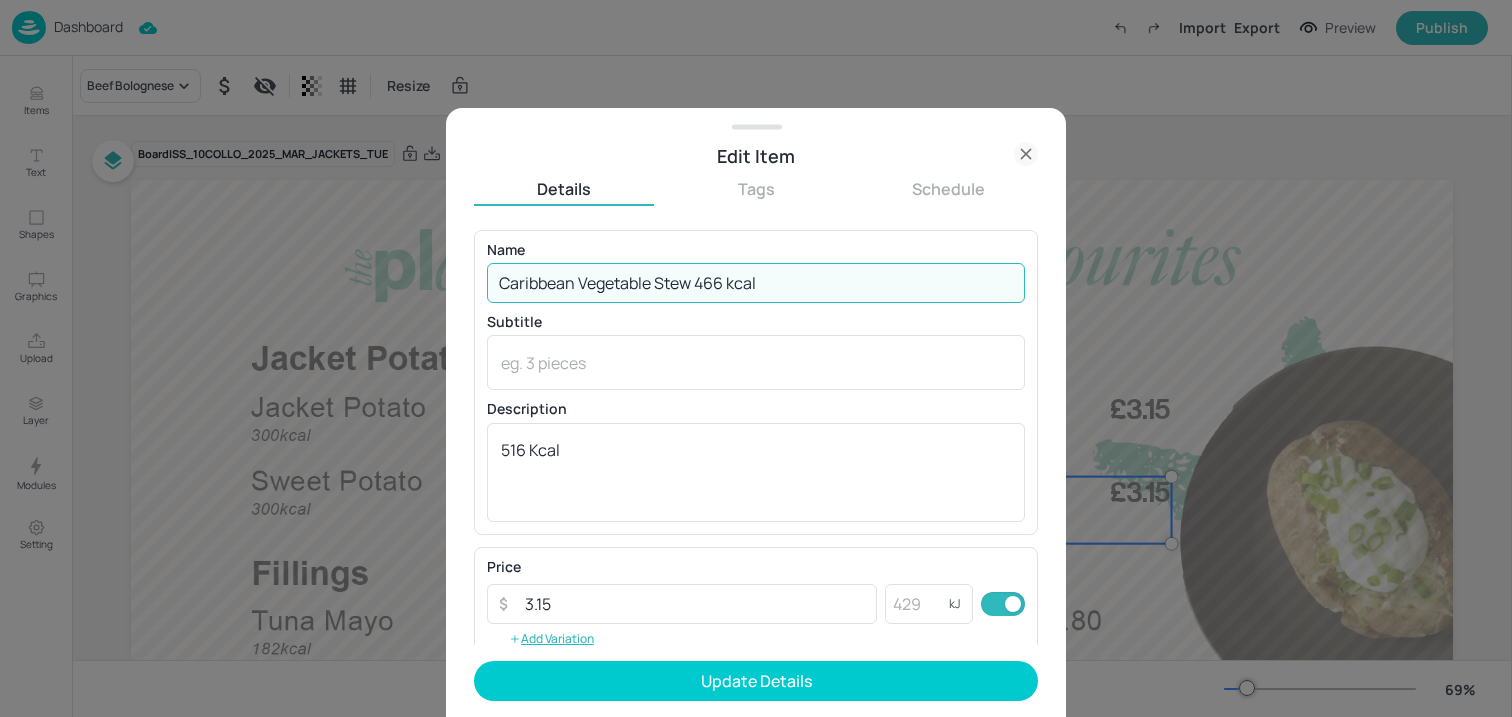 drag, startPoint x: 697, startPoint y: 286, endPoint x: 852, endPoint y: 290, distance: 155.0516 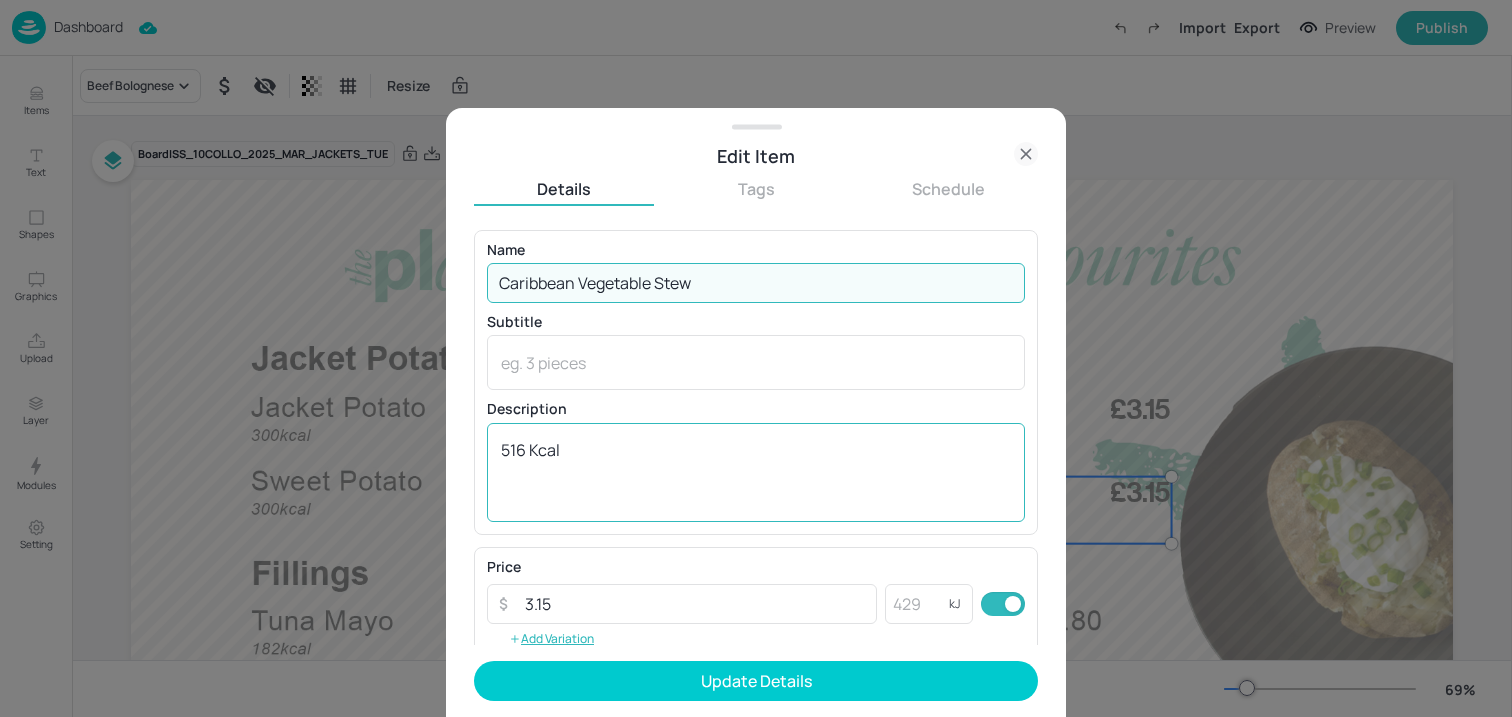 type on "Caribbean Vegetable Stew" 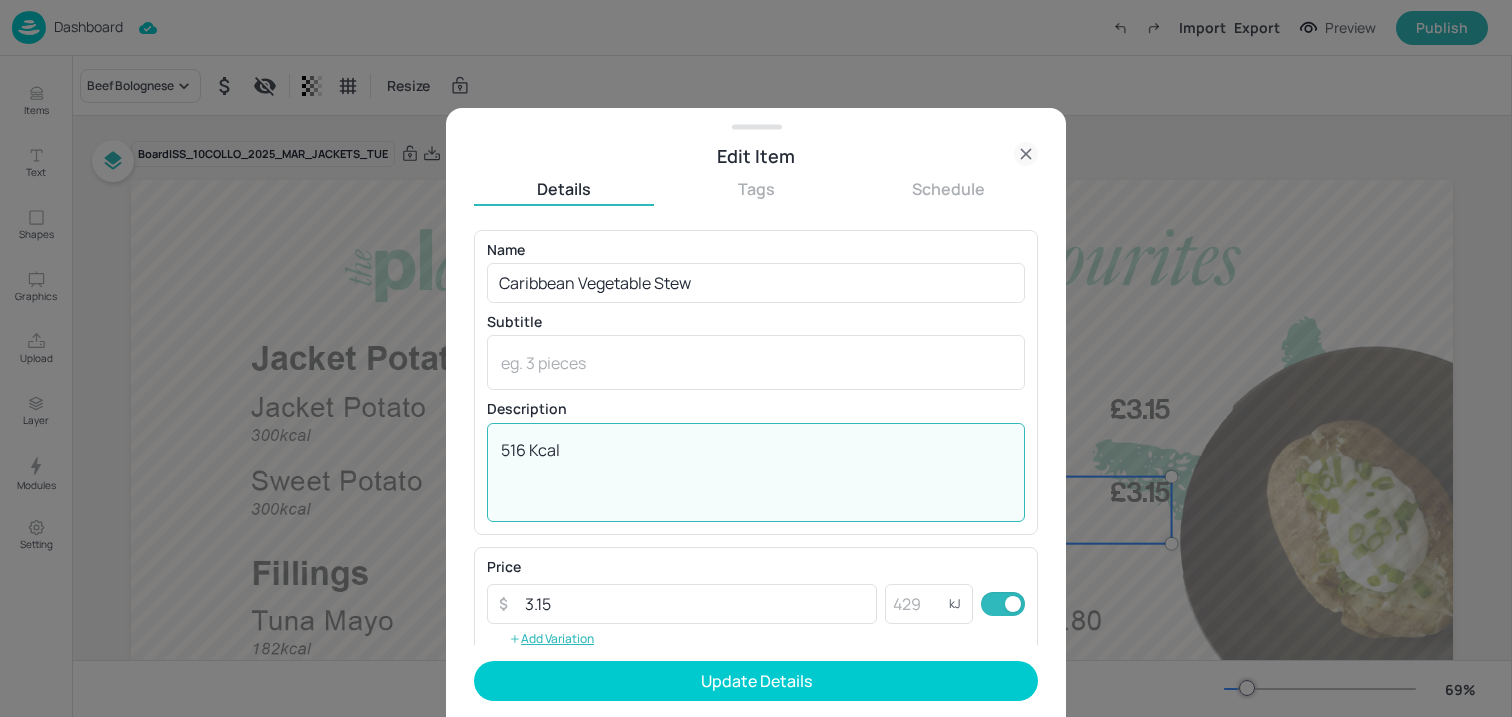 click on "516 Kcal" at bounding box center [756, 472] 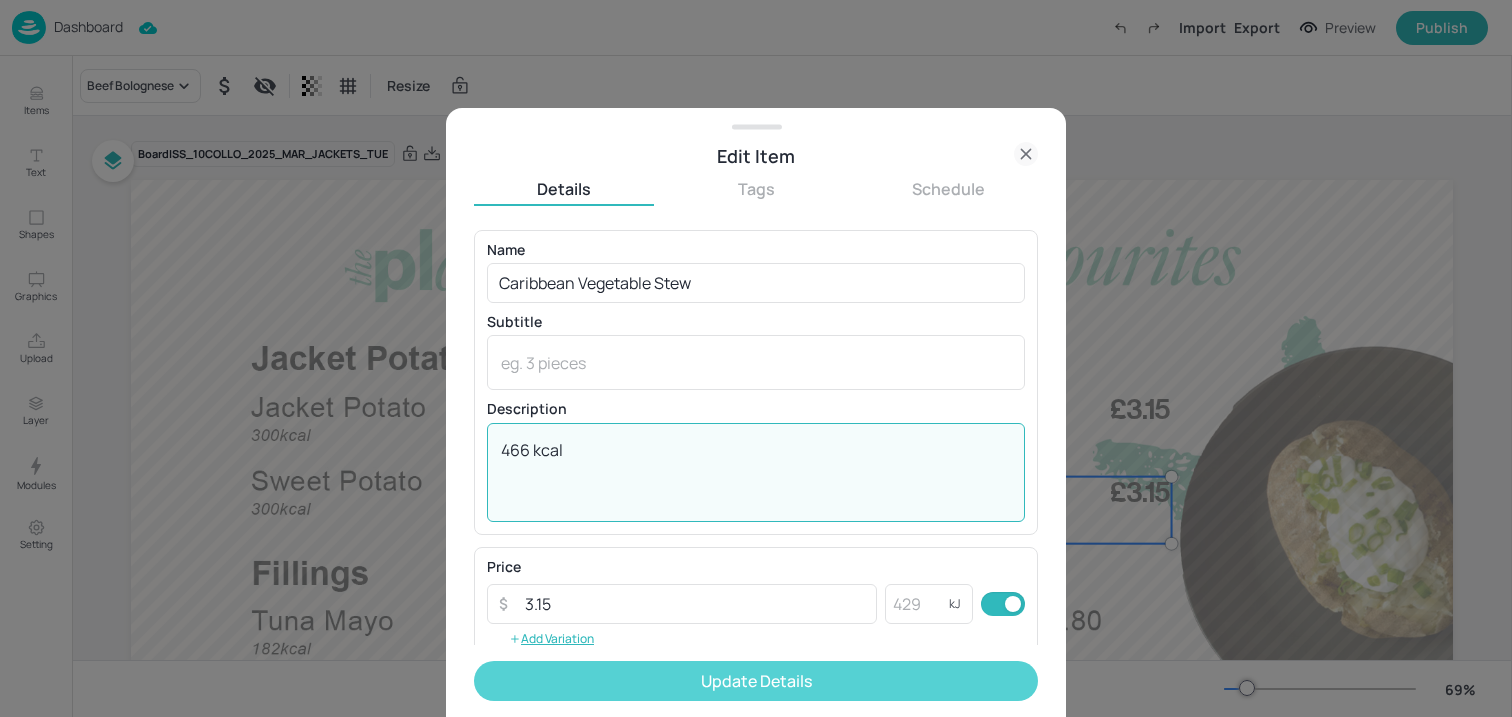 type on "466 kcal" 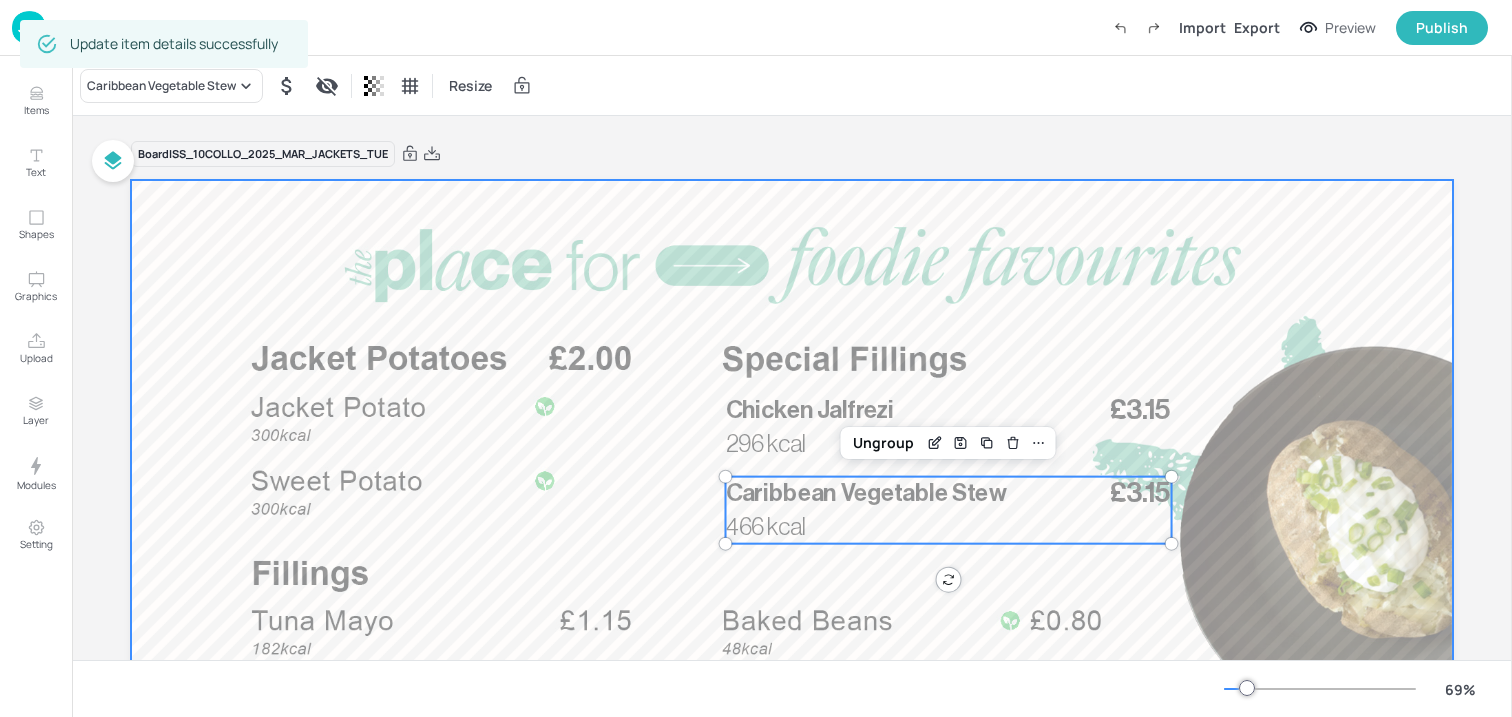 click at bounding box center (792, 552) 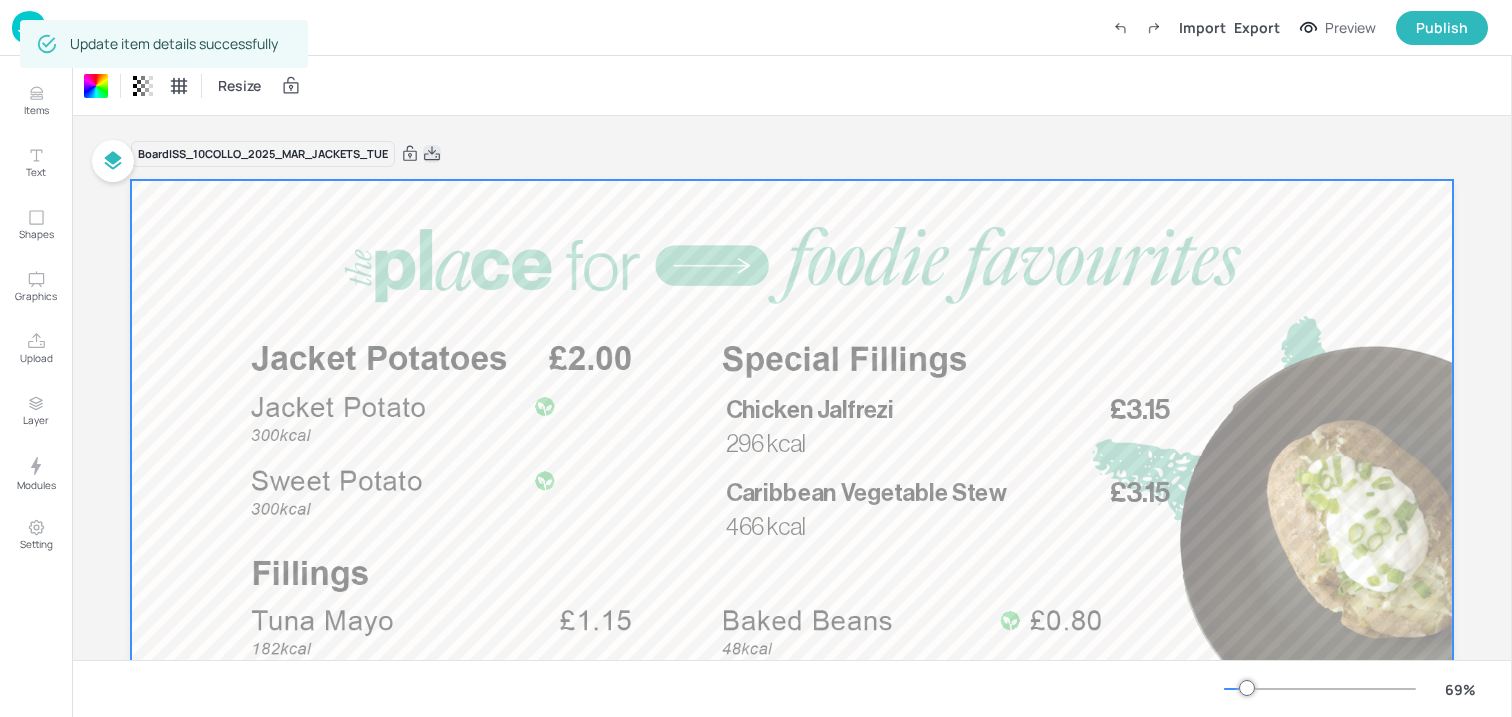 click 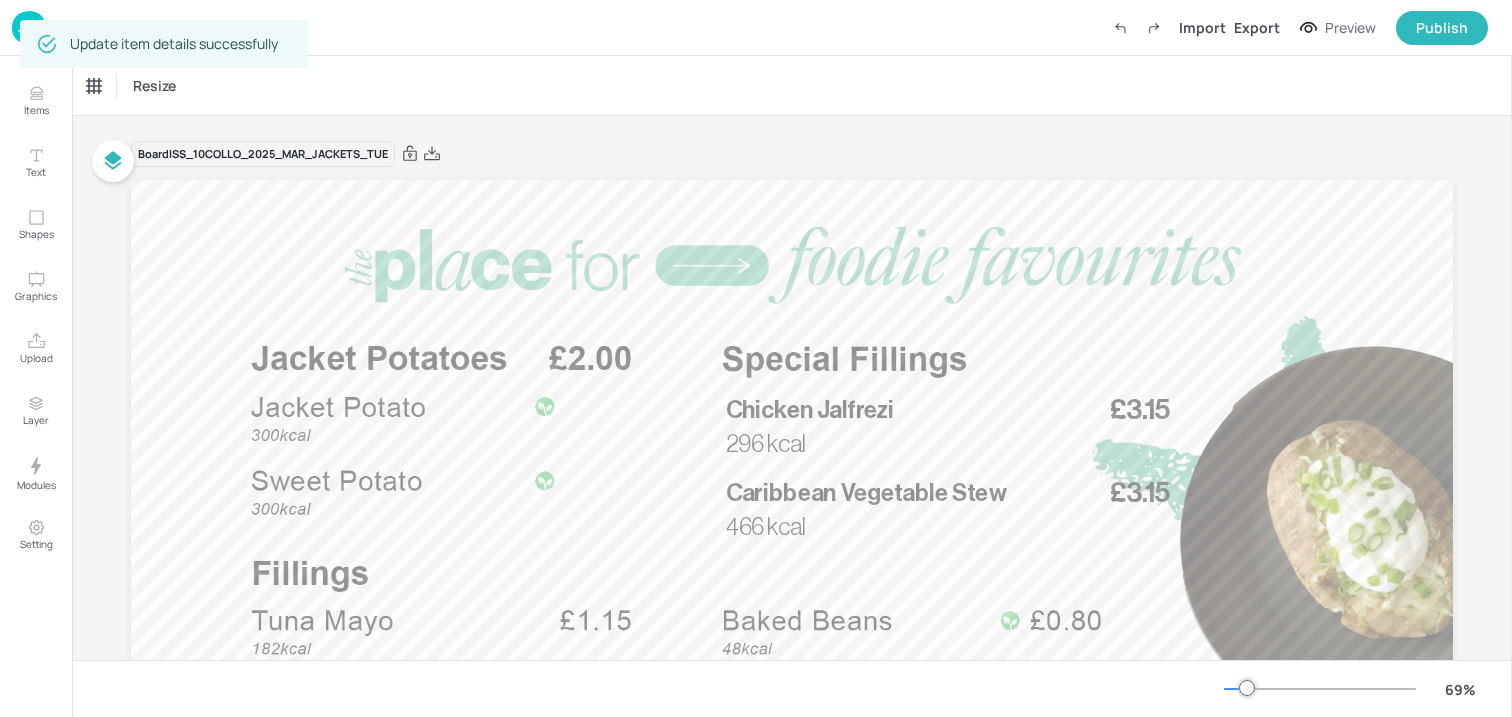click at bounding box center (29, 27) 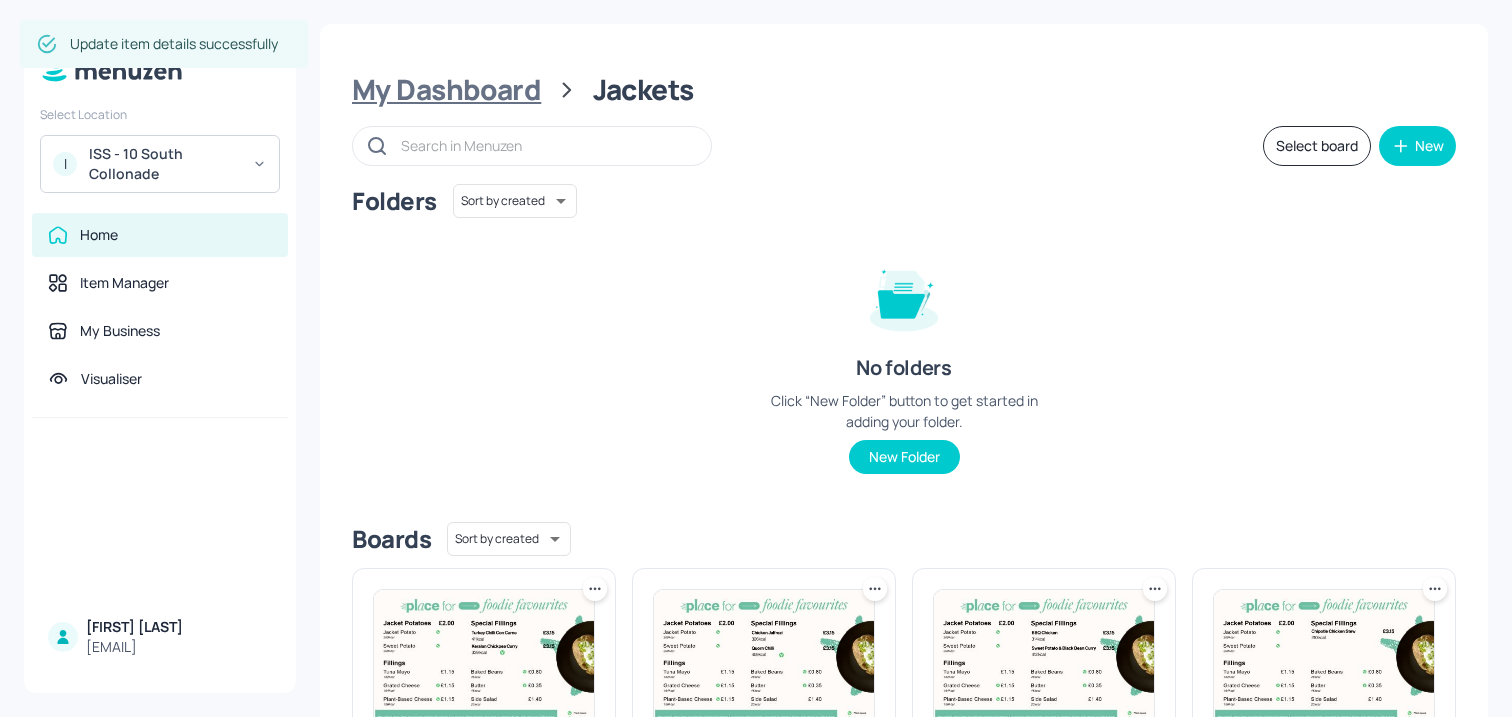 click on "My Dashboard" at bounding box center [446, 90] 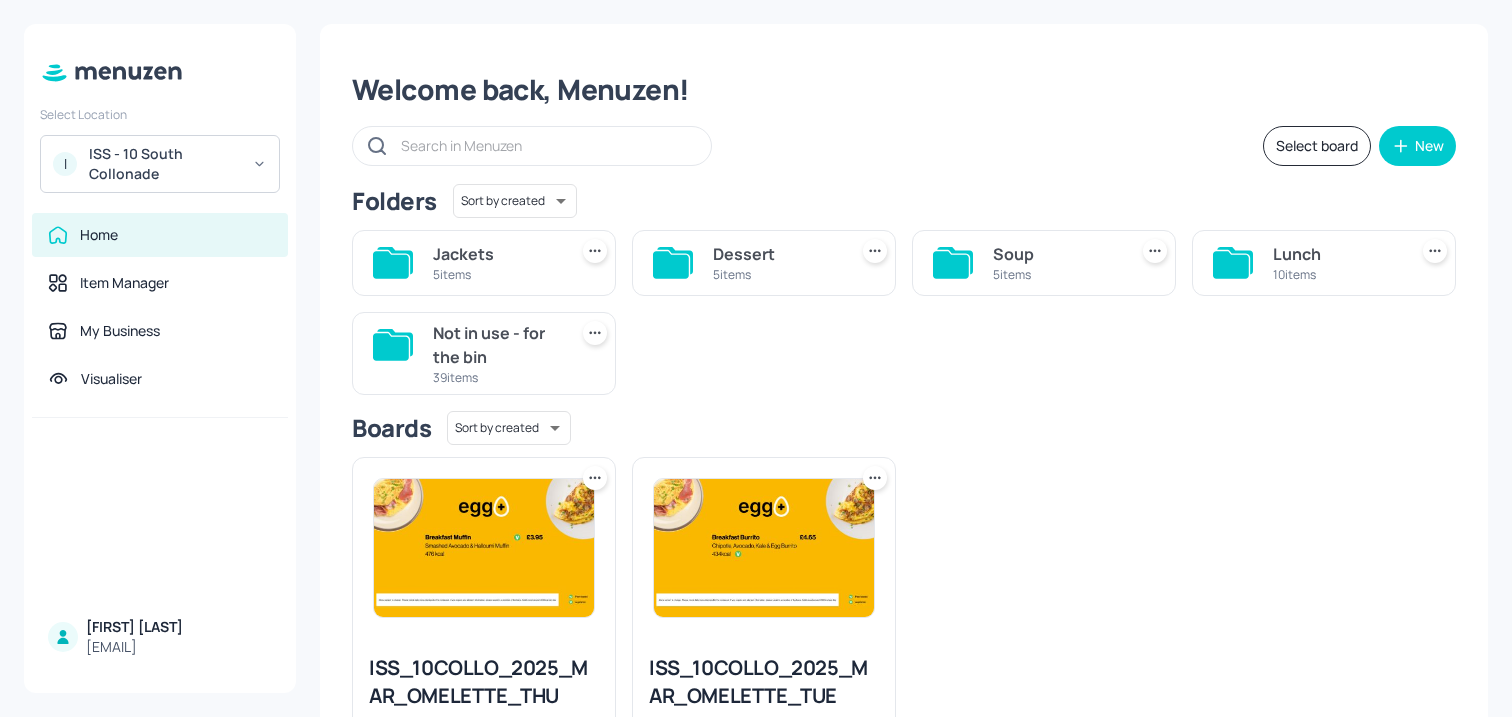 click on "Dessert" at bounding box center (776, 254) 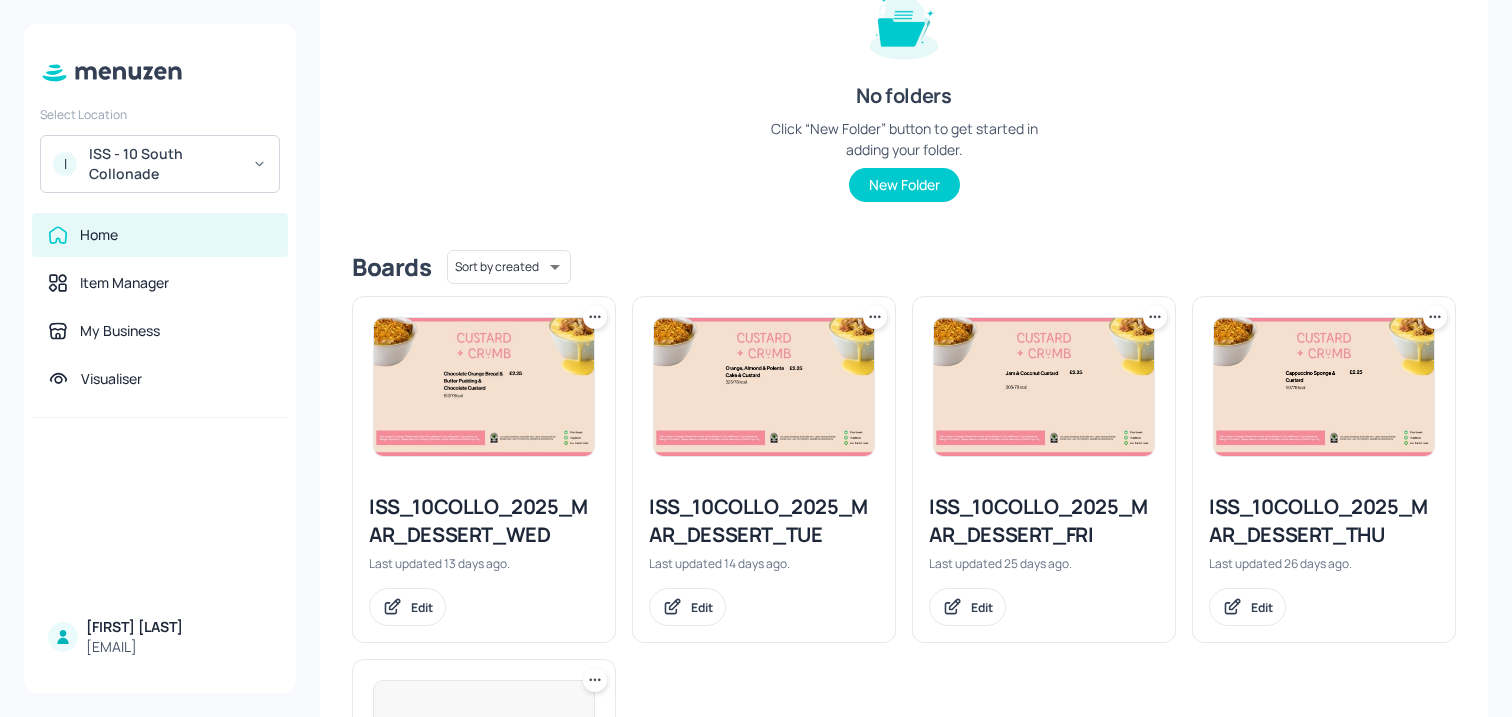 scroll, scrollTop: 454, scrollLeft: 0, axis: vertical 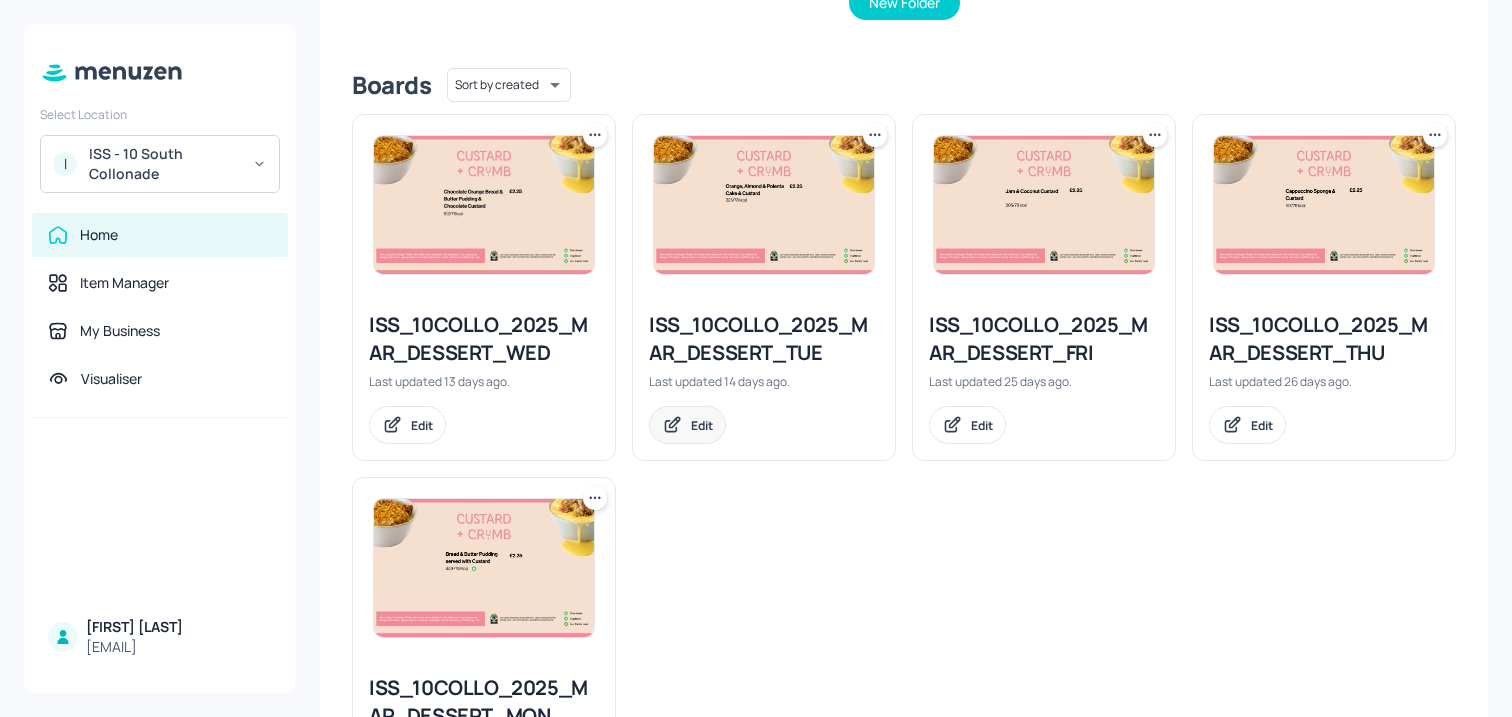 click on "Edit" at bounding box center [702, 425] 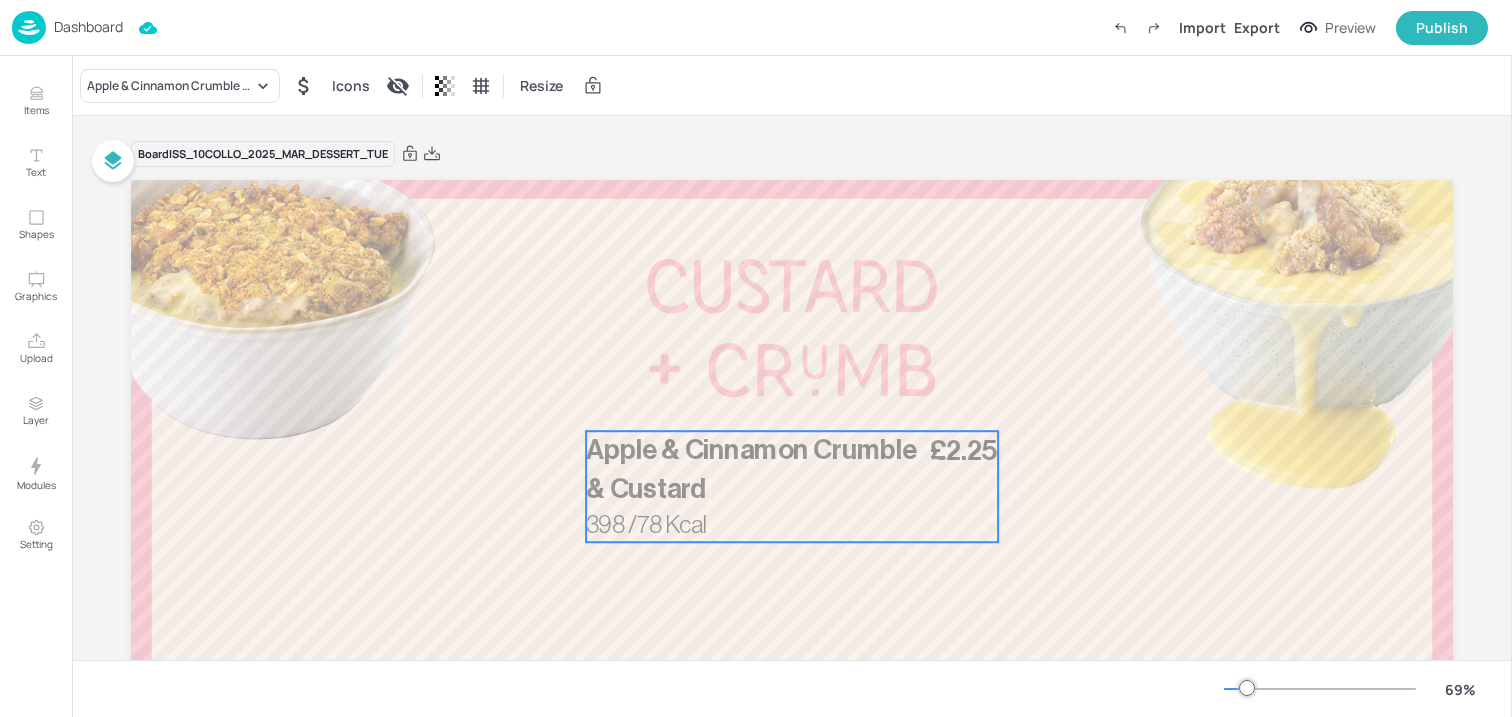 click on "Apple & Cinnamon Crumble & Custard" at bounding box center [753, 469] 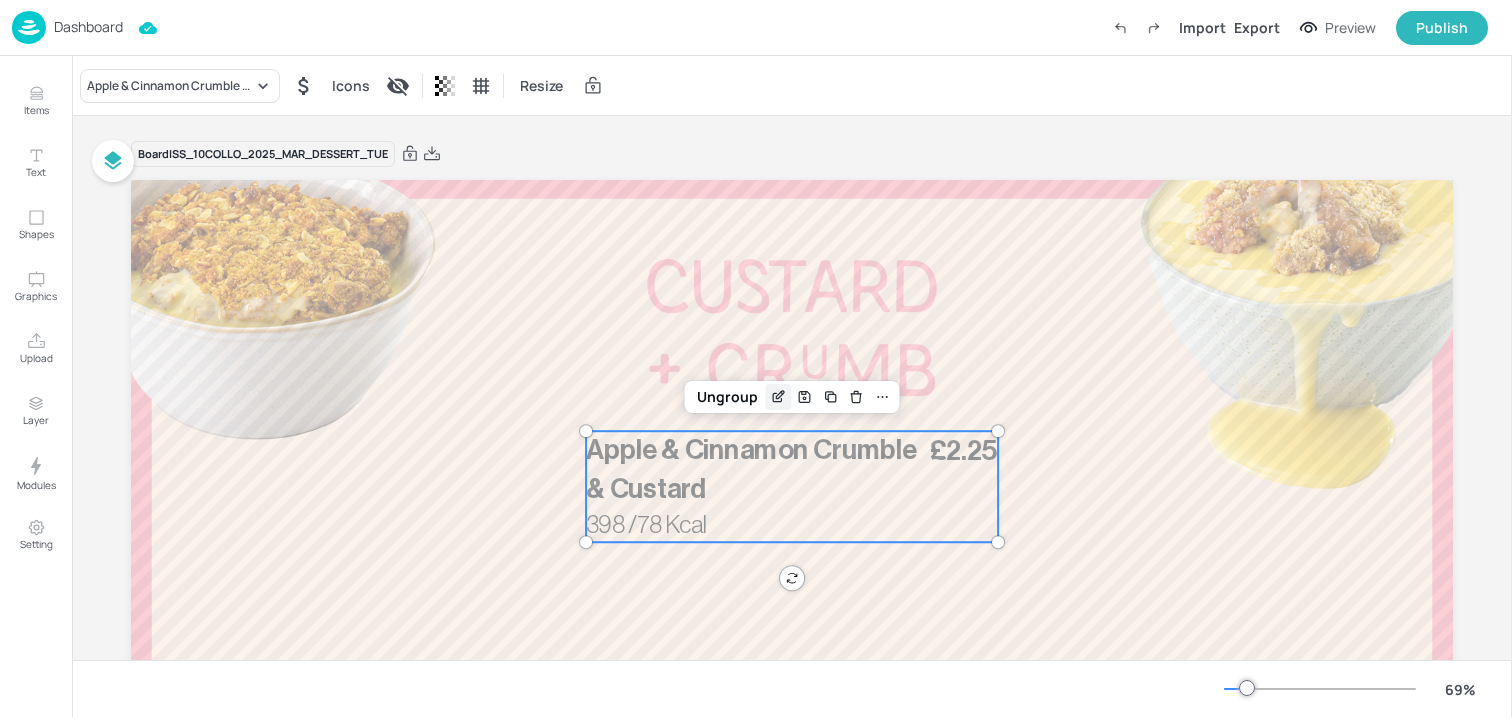 click at bounding box center [779, 397] 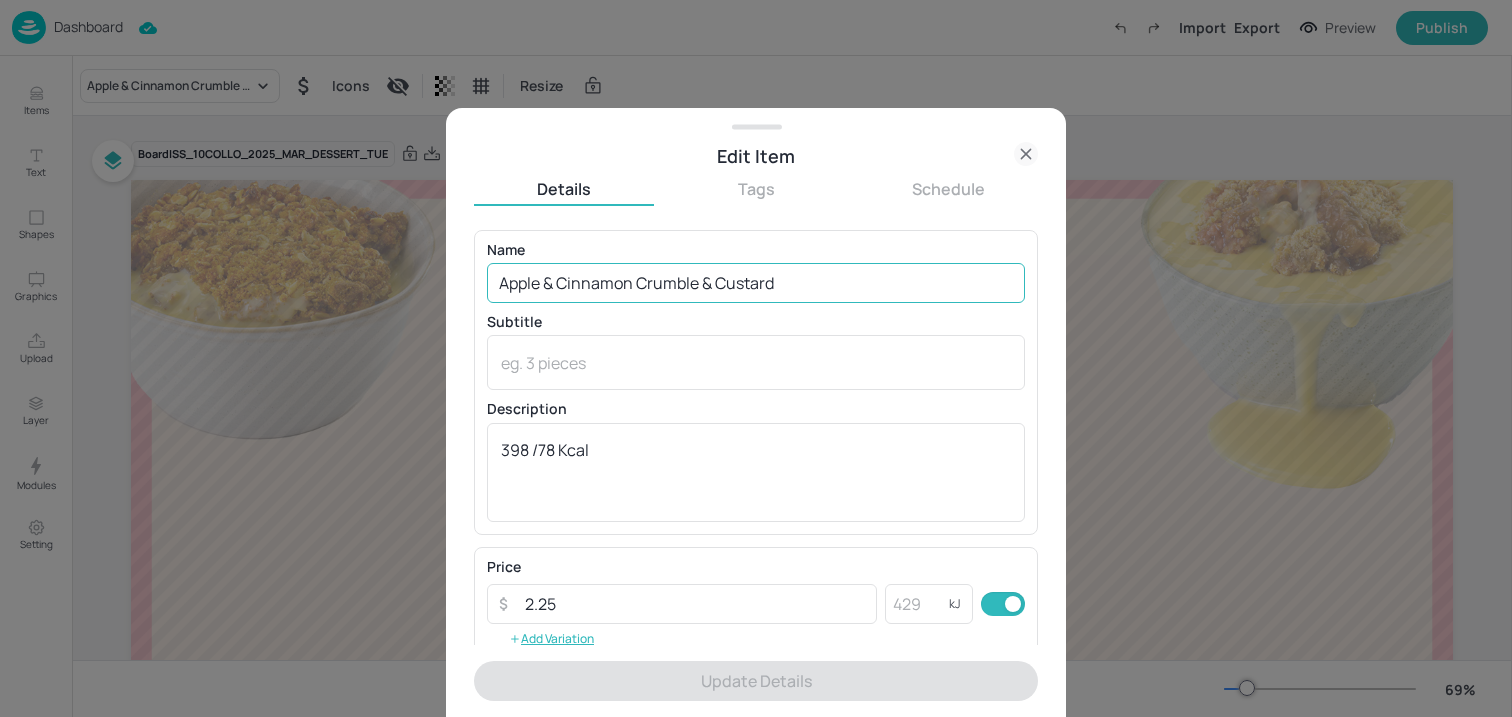 click on "Apple & Cinnamon Crumble & Custard" at bounding box center [756, 283] 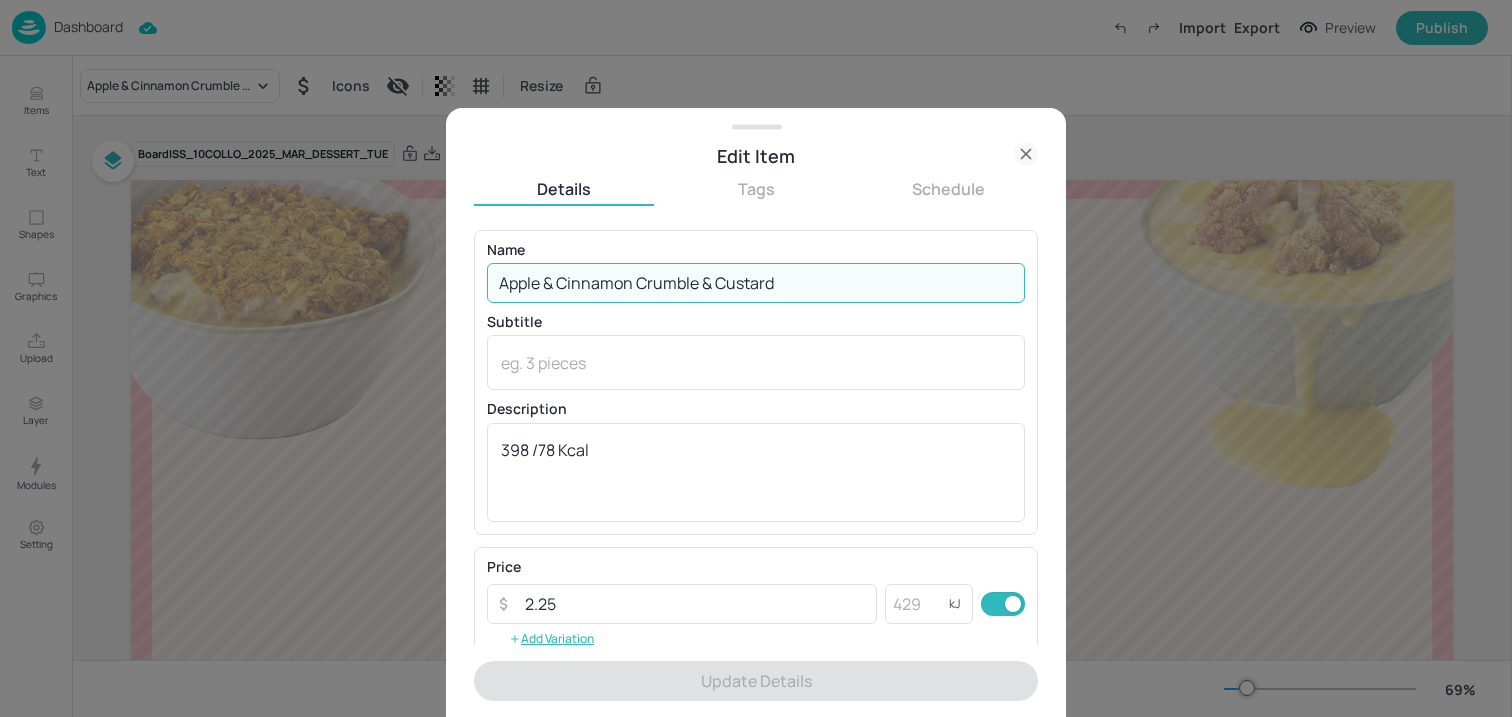 click on "Apple & Cinnamon Crumble & Custard" at bounding box center [756, 283] 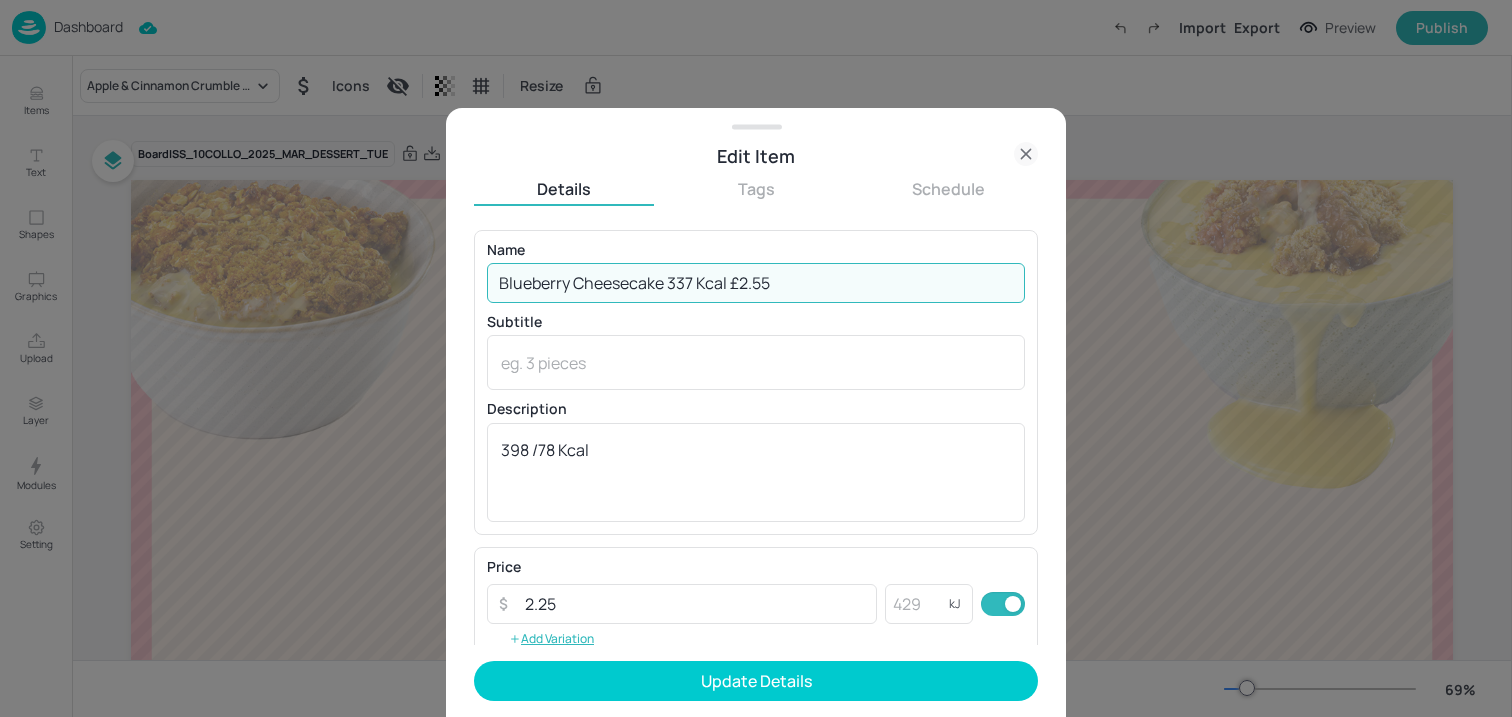 drag, startPoint x: 731, startPoint y: 286, endPoint x: 888, endPoint y: 288, distance: 157.01274 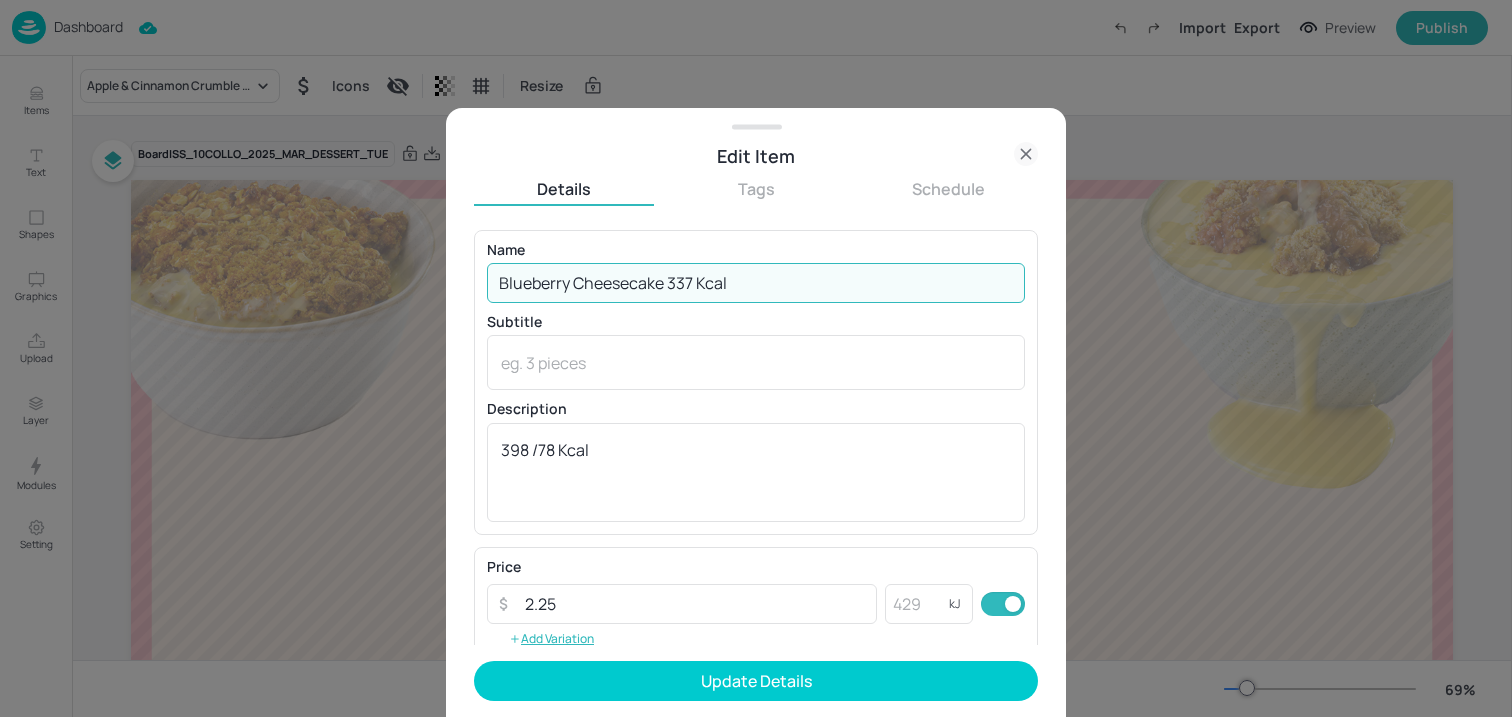click on "Blueberry Cheesecake 337 Kcal" at bounding box center [756, 283] 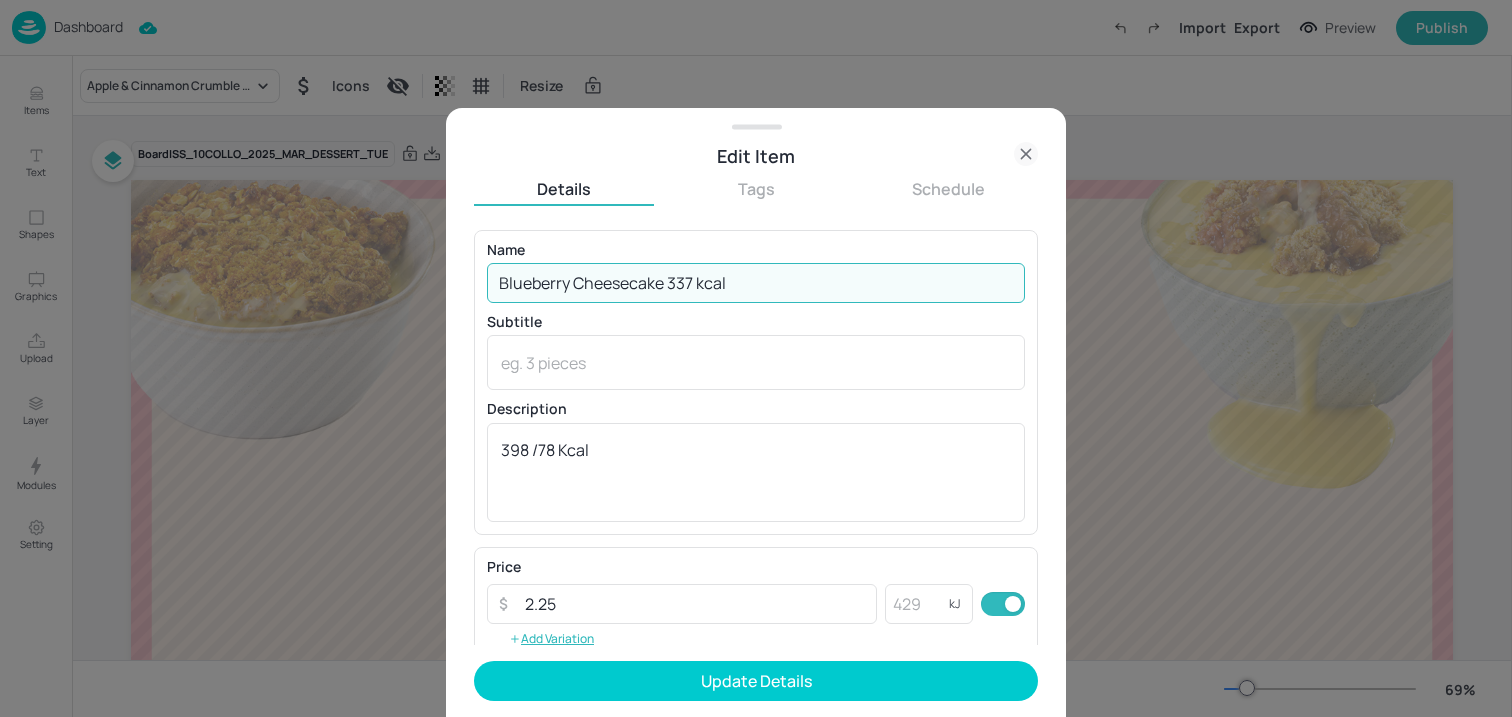 drag, startPoint x: 671, startPoint y: 287, endPoint x: 824, endPoint y: 289, distance: 153.01308 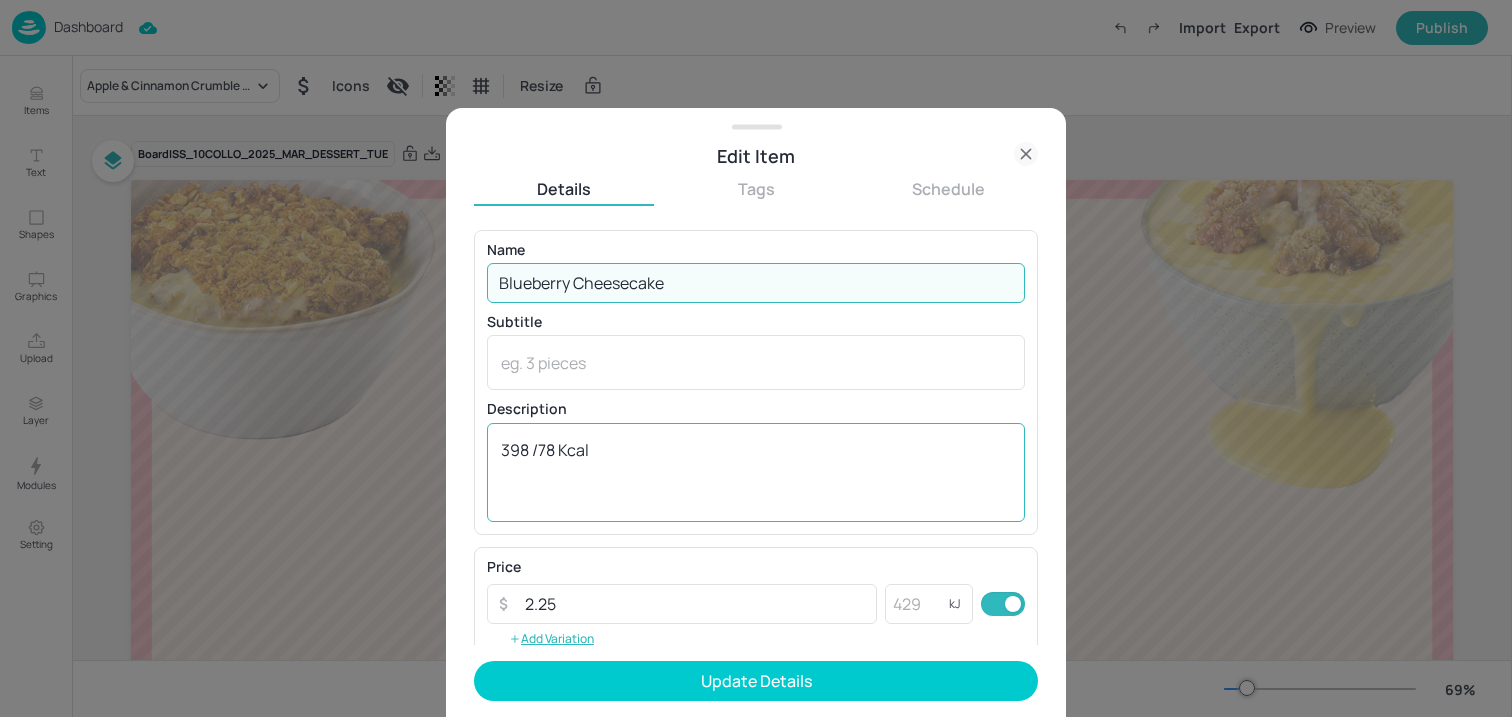 type on "Blueberry Cheesecake" 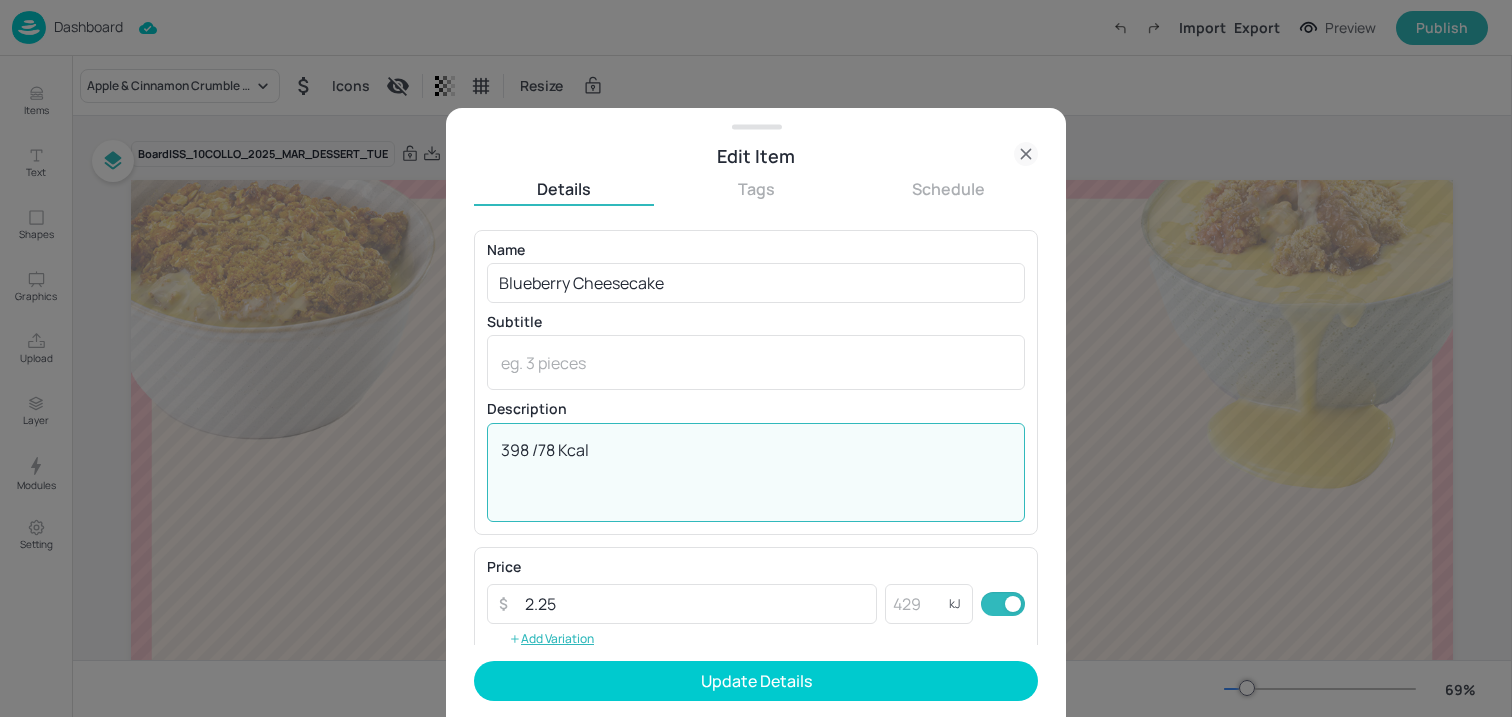 click on "398 /78 Kcal" at bounding box center (756, 472) 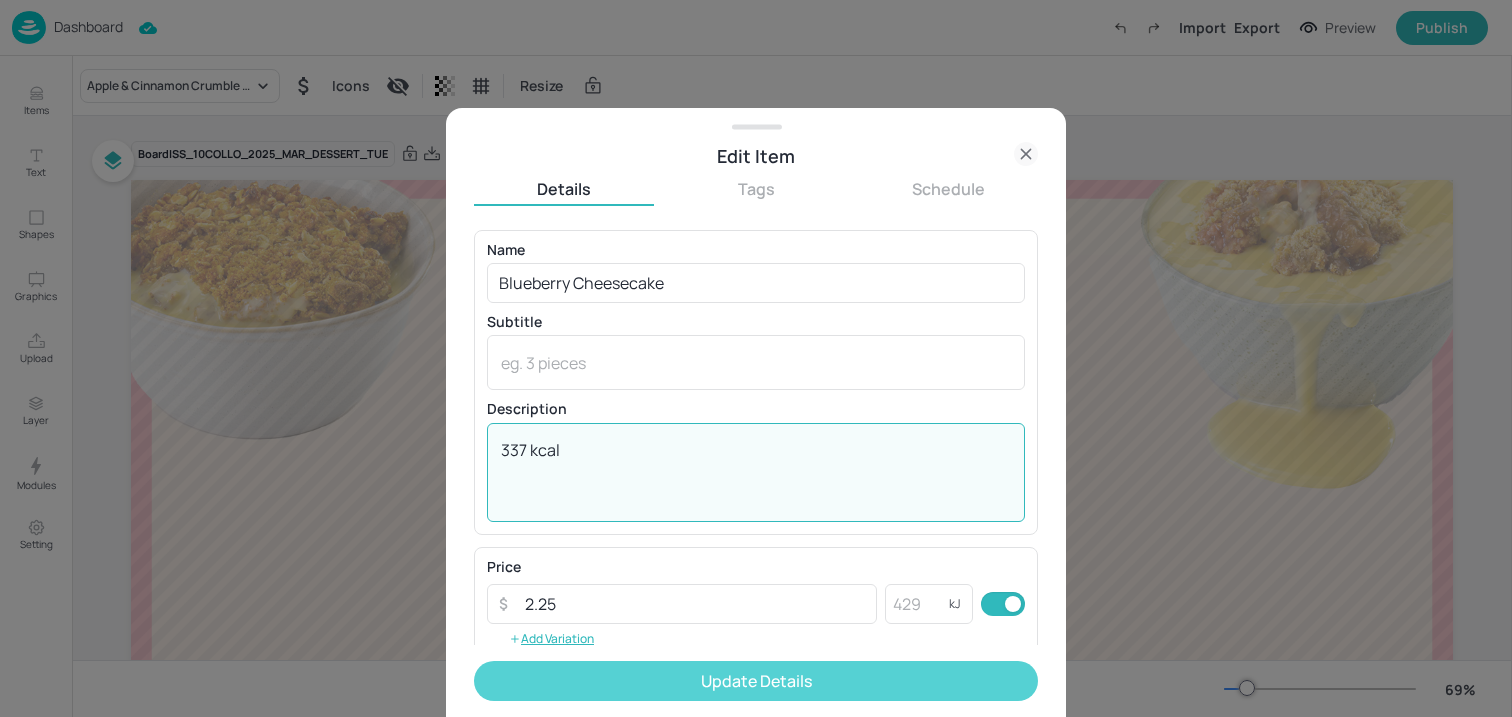 type on "337 kcal" 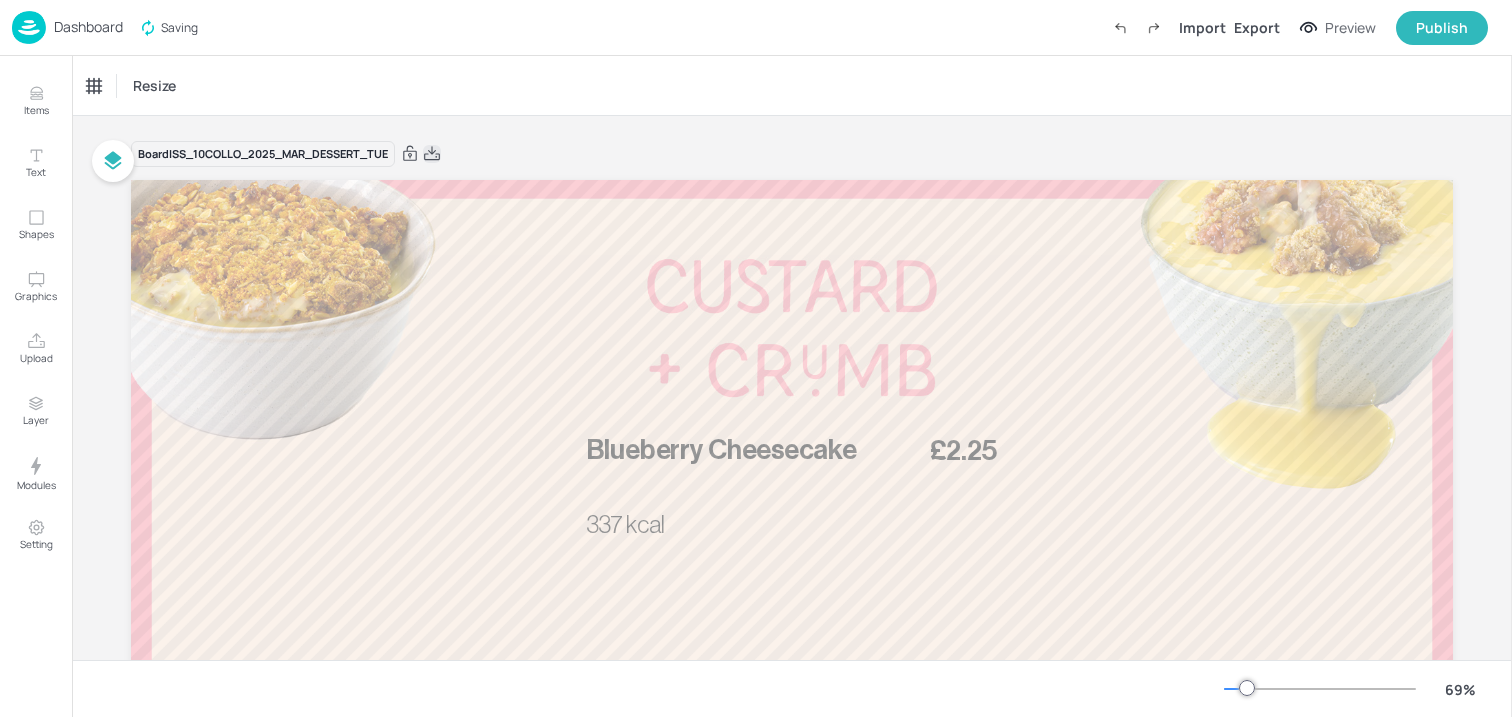 click 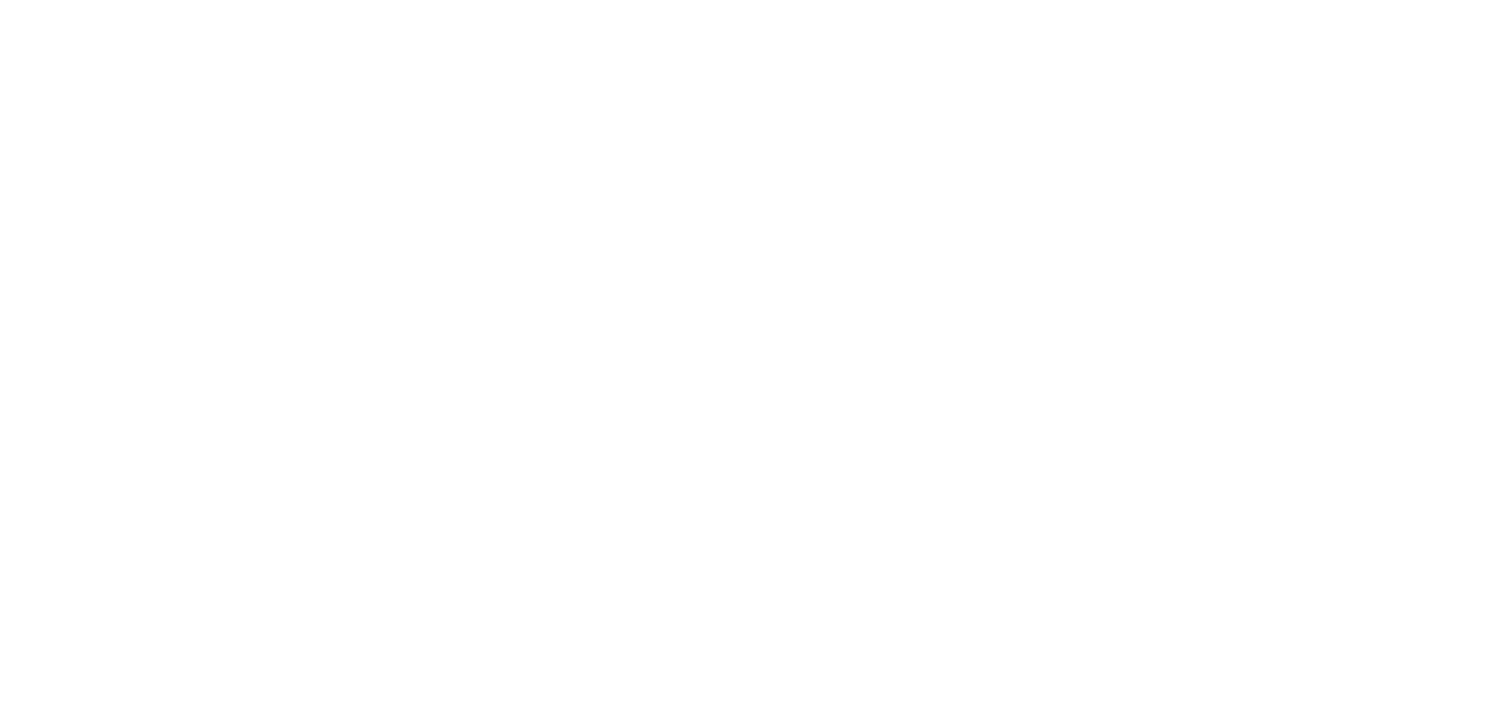 scroll, scrollTop: 0, scrollLeft: 0, axis: both 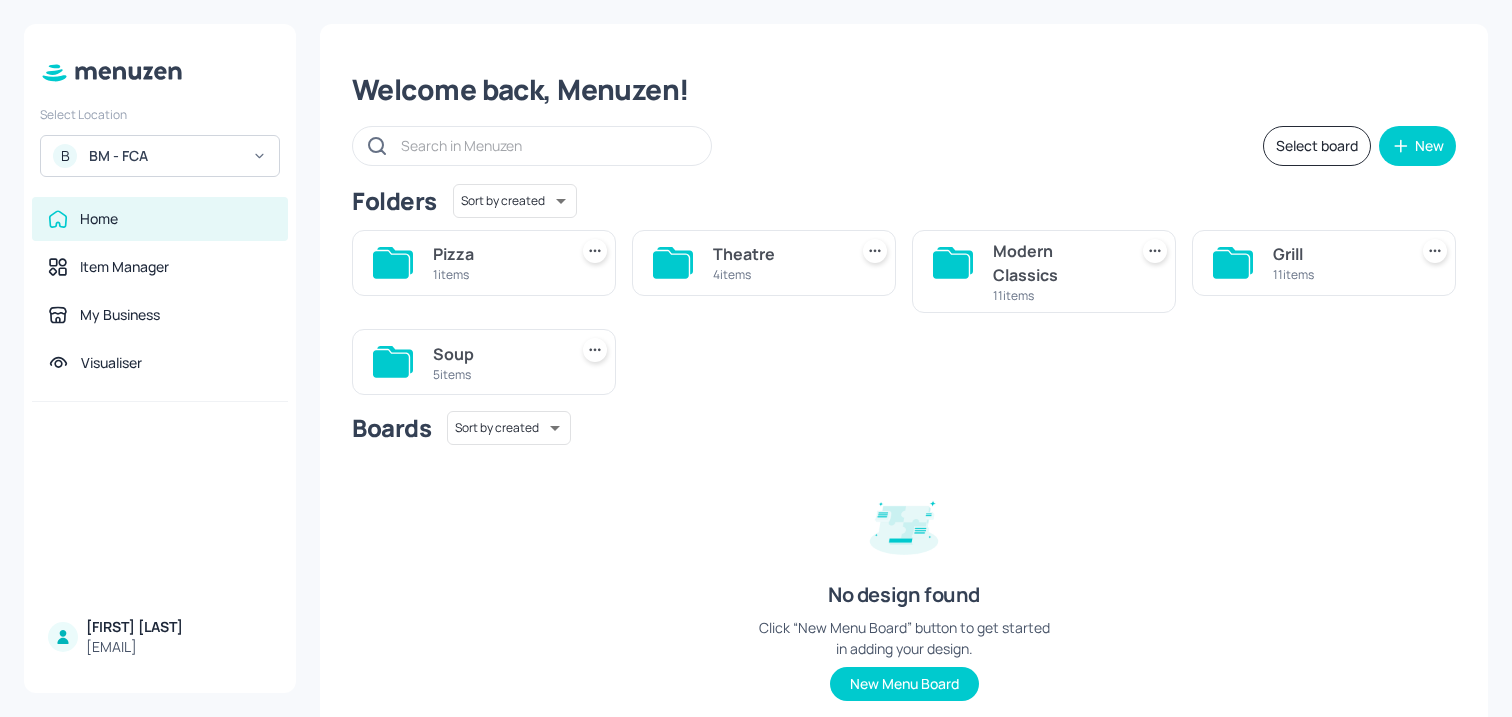 click on "Soup" at bounding box center [496, 354] 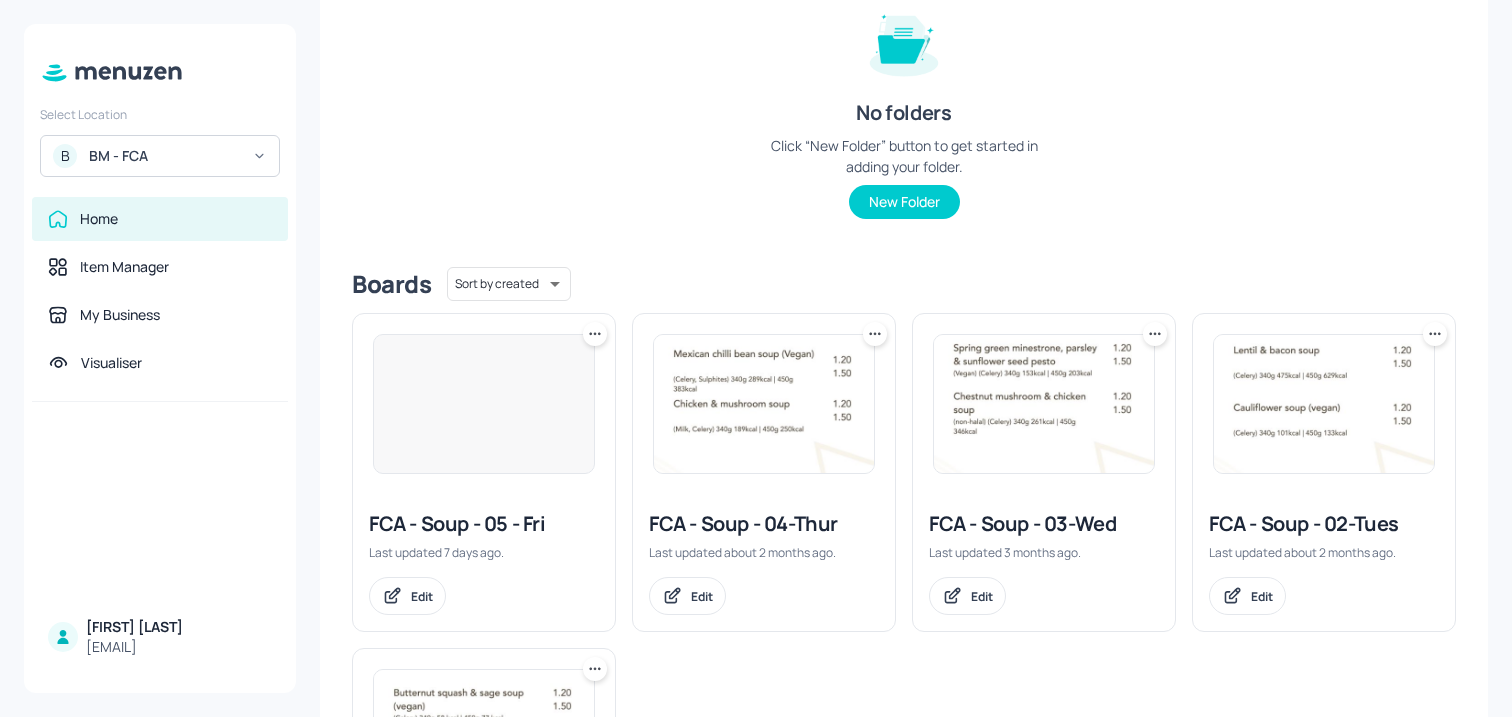 scroll, scrollTop: 459, scrollLeft: 0, axis: vertical 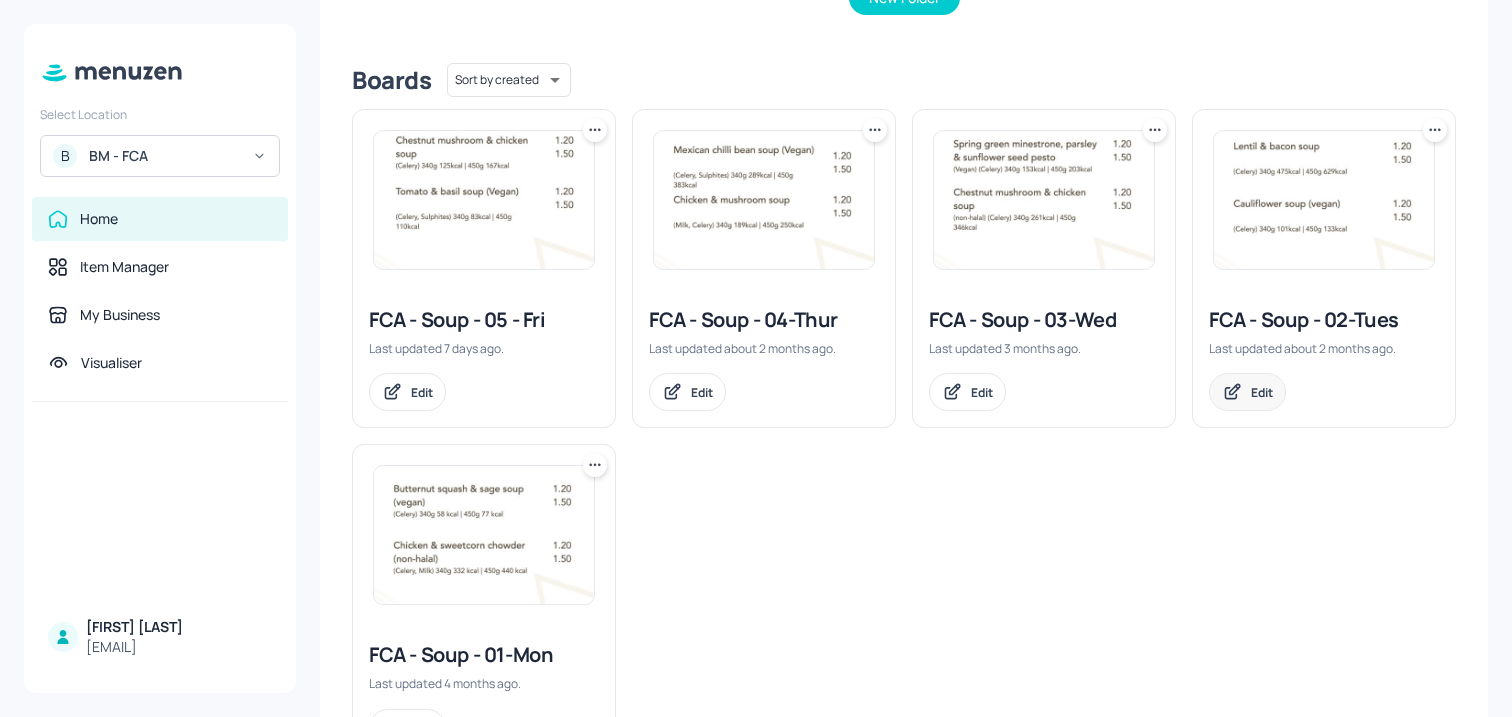 click on "Edit" at bounding box center [1247, 392] 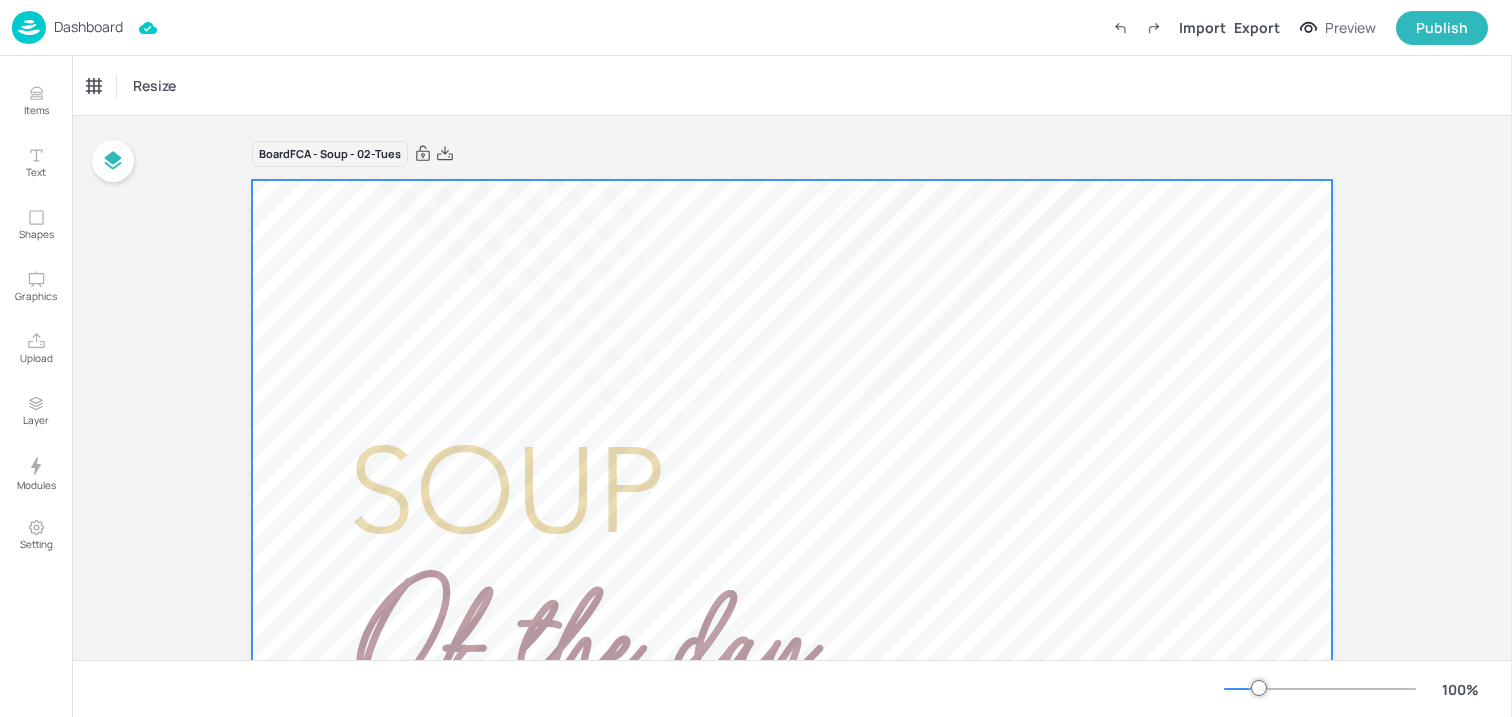 scroll, scrollTop: 376, scrollLeft: 0, axis: vertical 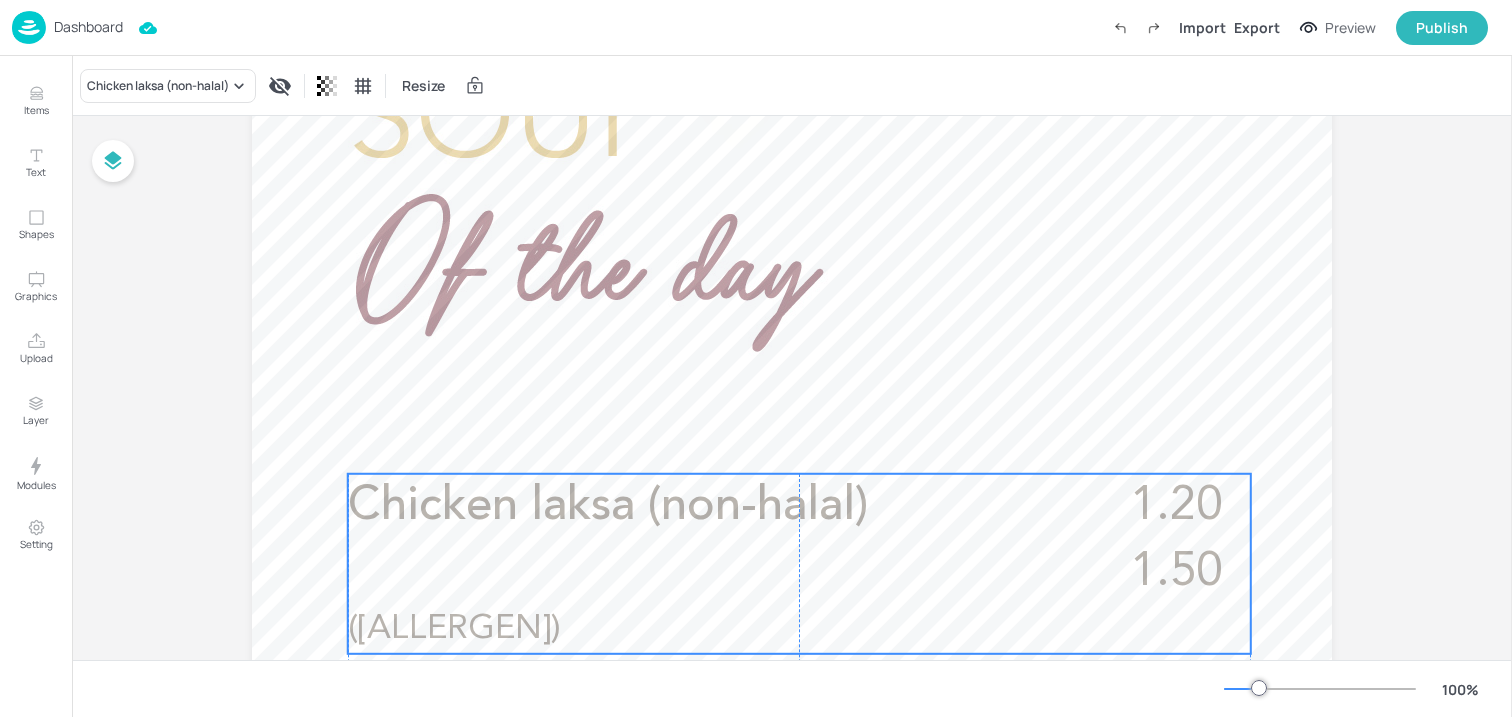 click on "Chicken laksa (non-halal)  1.20
1.50 ([ALLERGEN], [ALLERGEN], [ALLERGEN])" at bounding box center (799, 564) 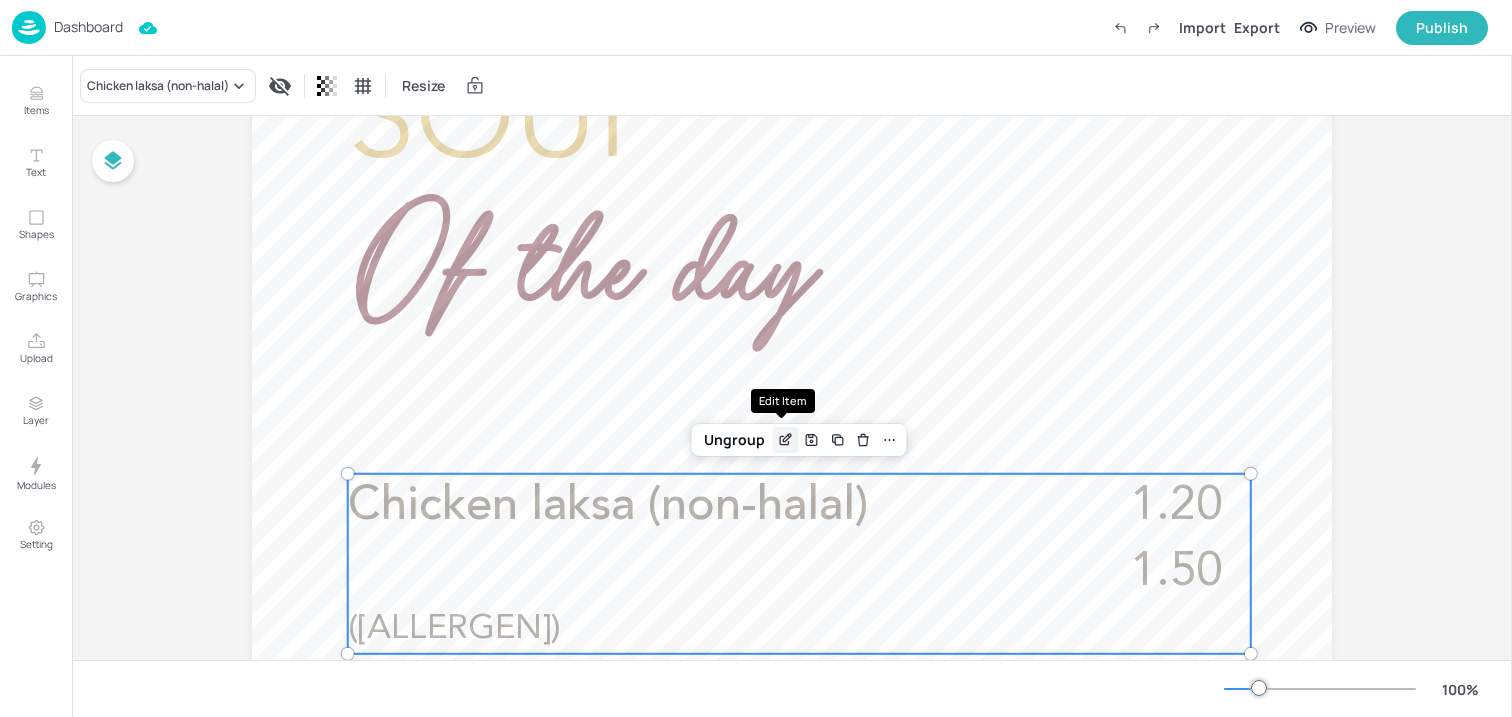 click 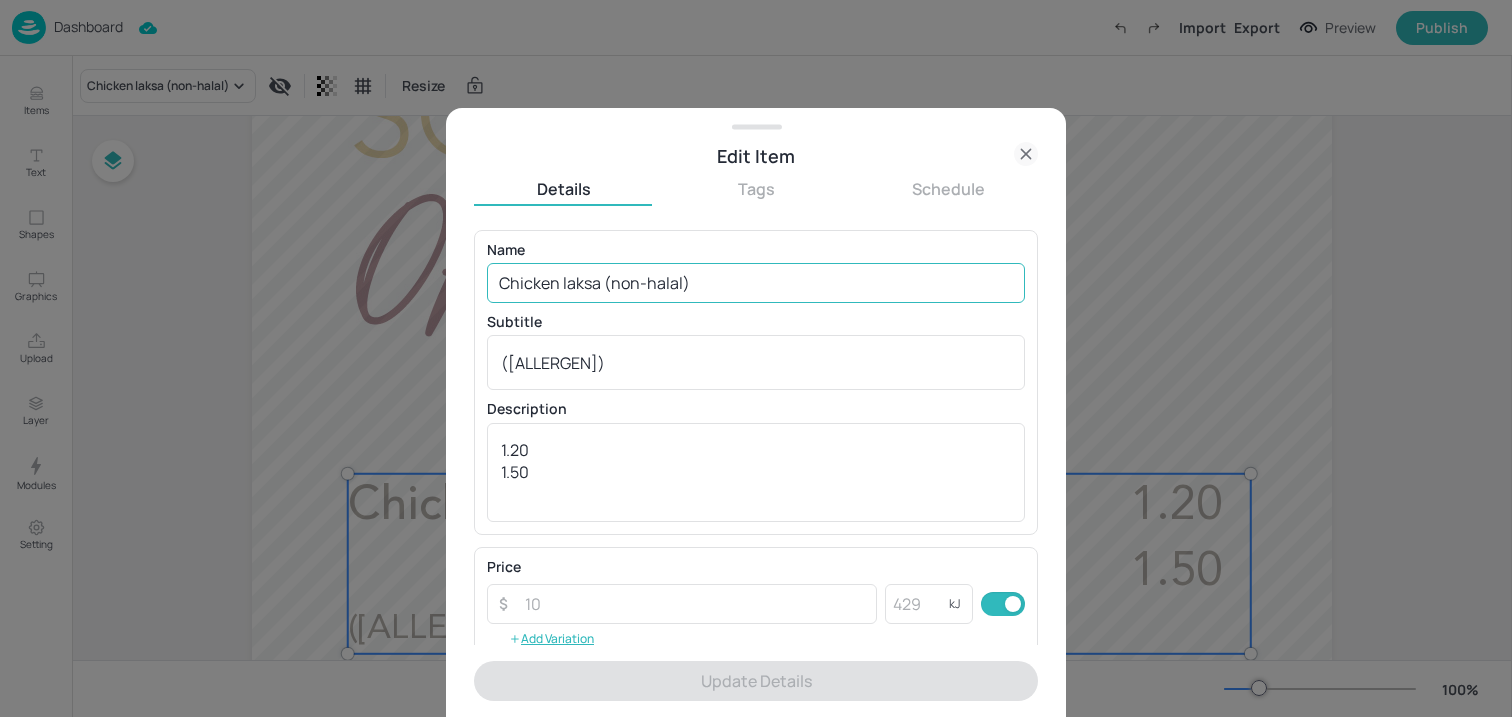click on "Chicken laksa (non-halal)" at bounding box center [756, 283] 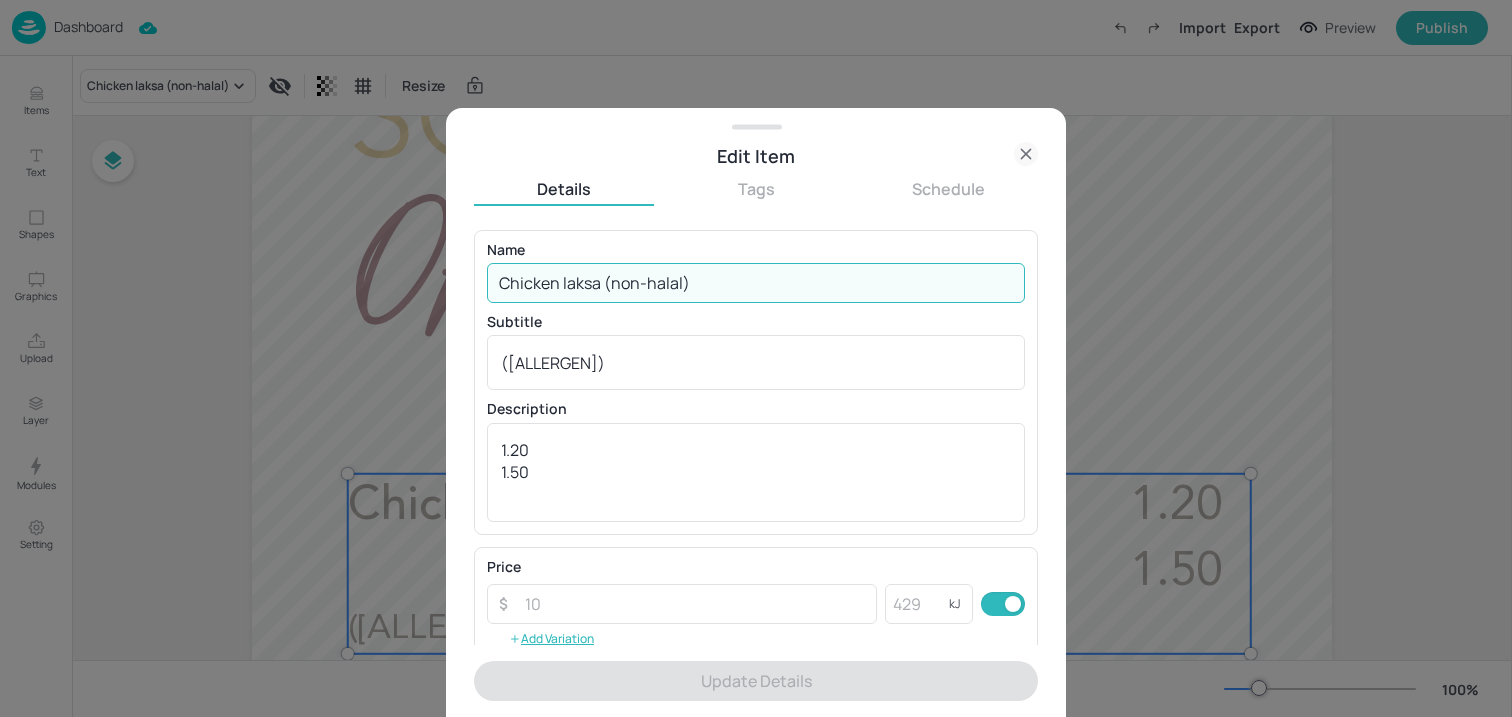 click on "Chicken laksa (non-halal)" at bounding box center (756, 283) 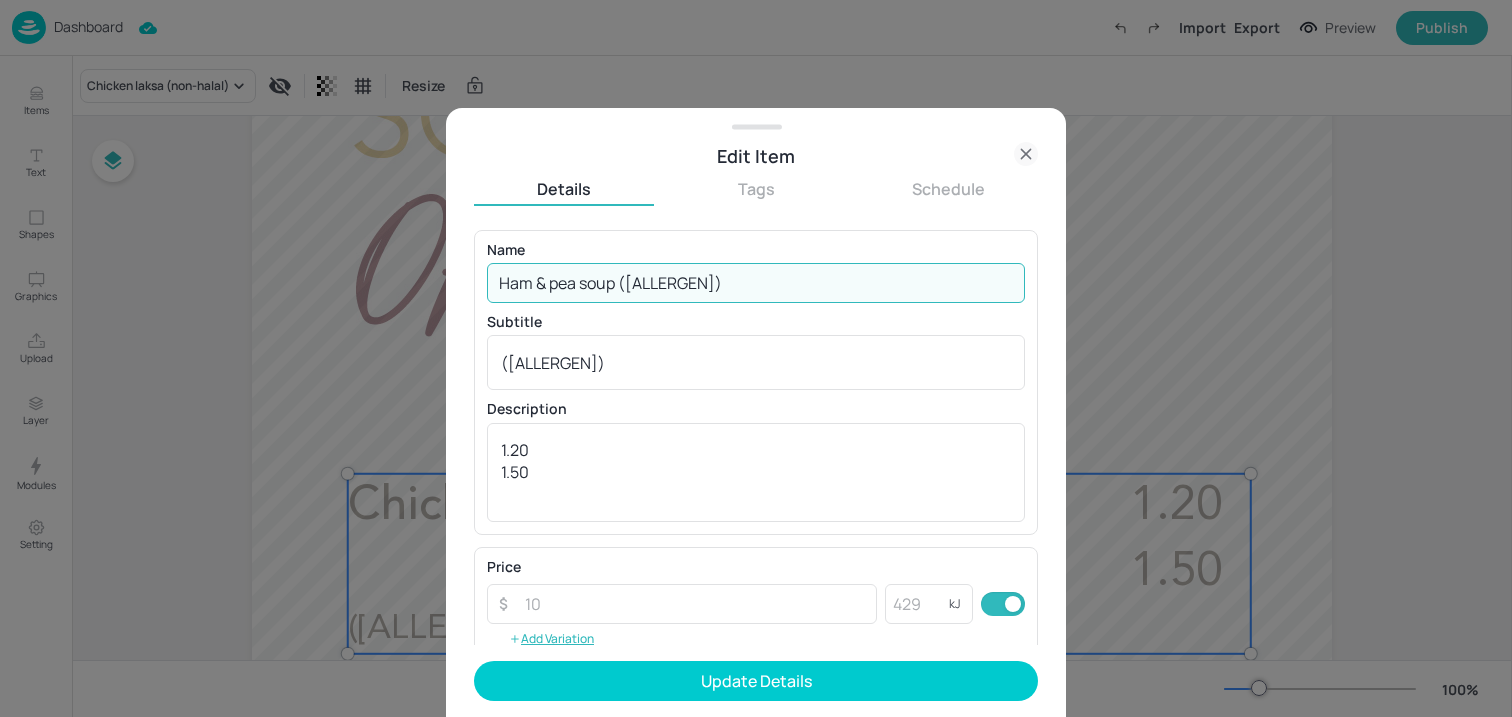 drag, startPoint x: 621, startPoint y: 284, endPoint x: 752, endPoint y: 289, distance: 131.09538 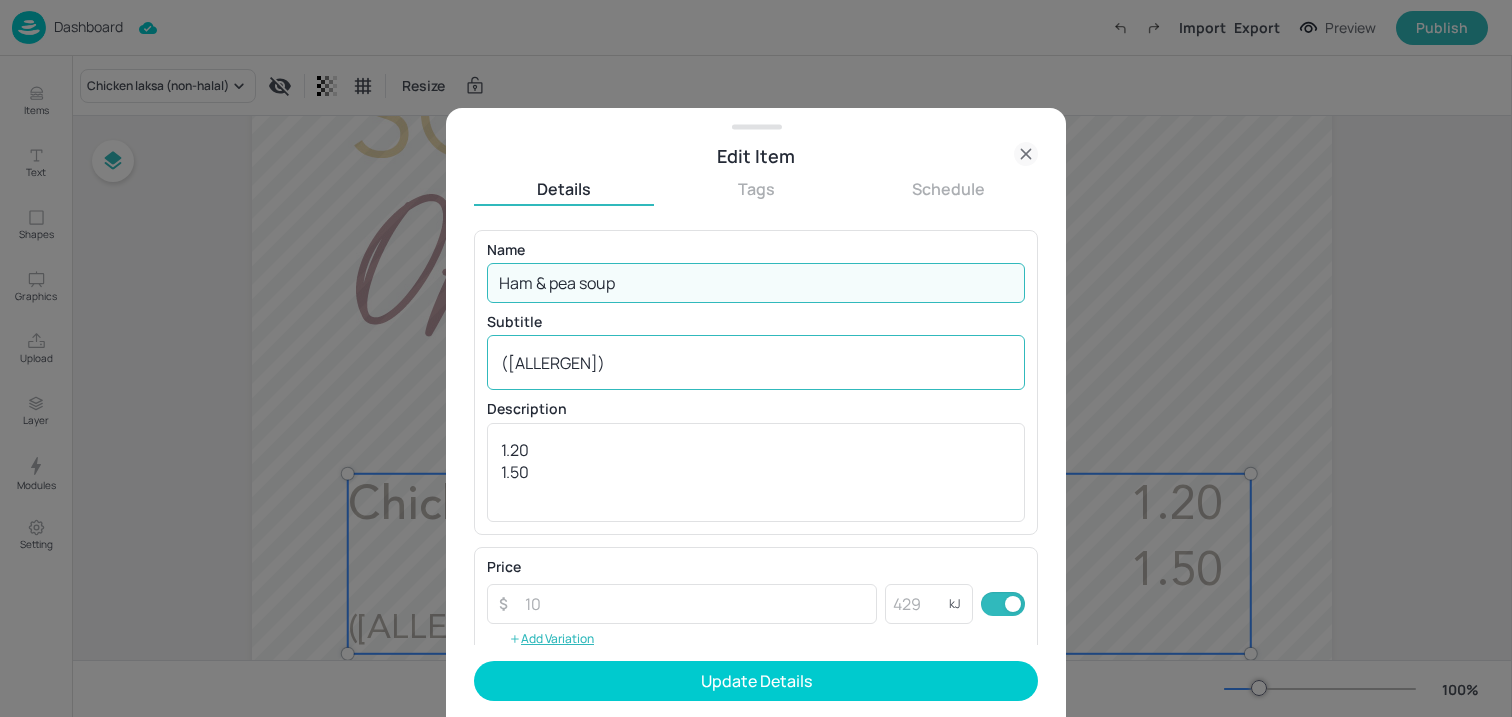 type on "Ham & pea soup" 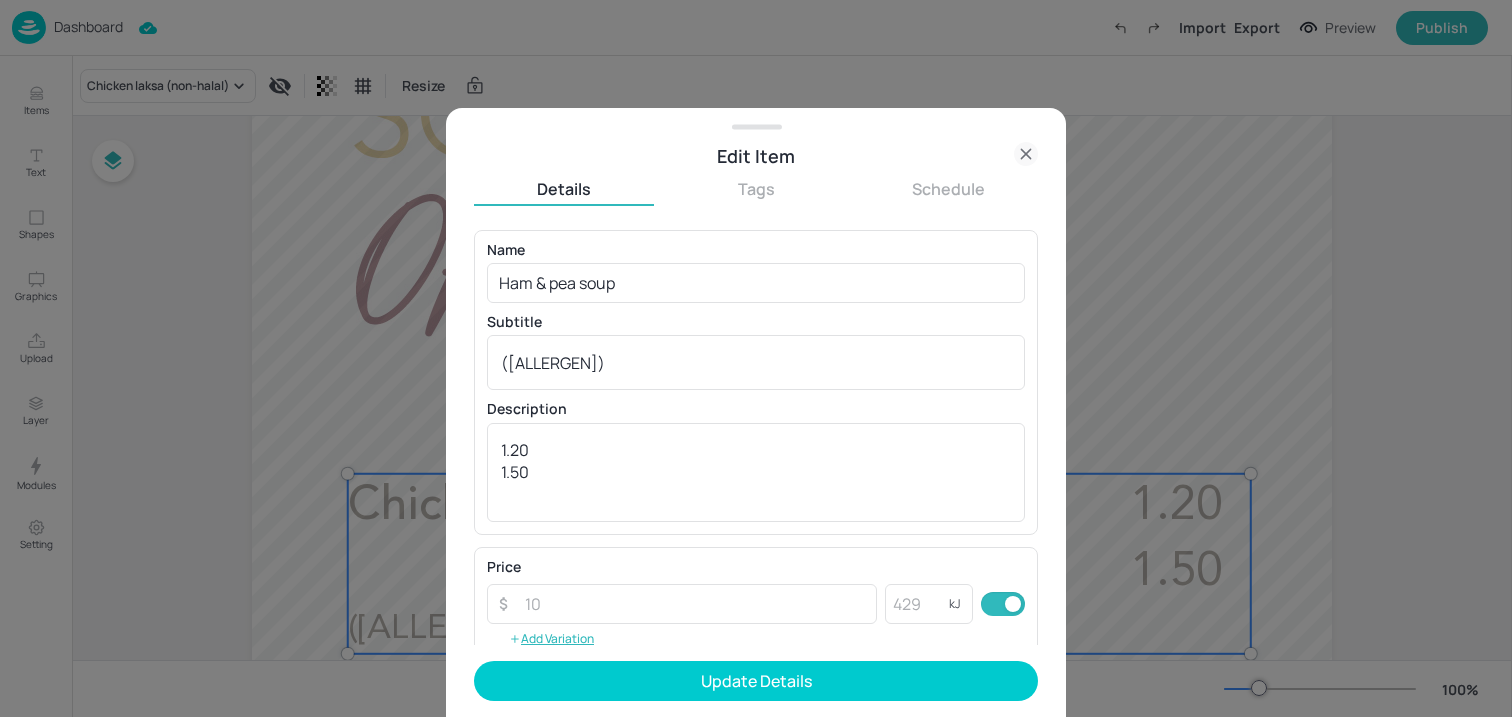 drag, startPoint x: 688, startPoint y: 350, endPoint x: 378, endPoint y: 352, distance: 310.00644 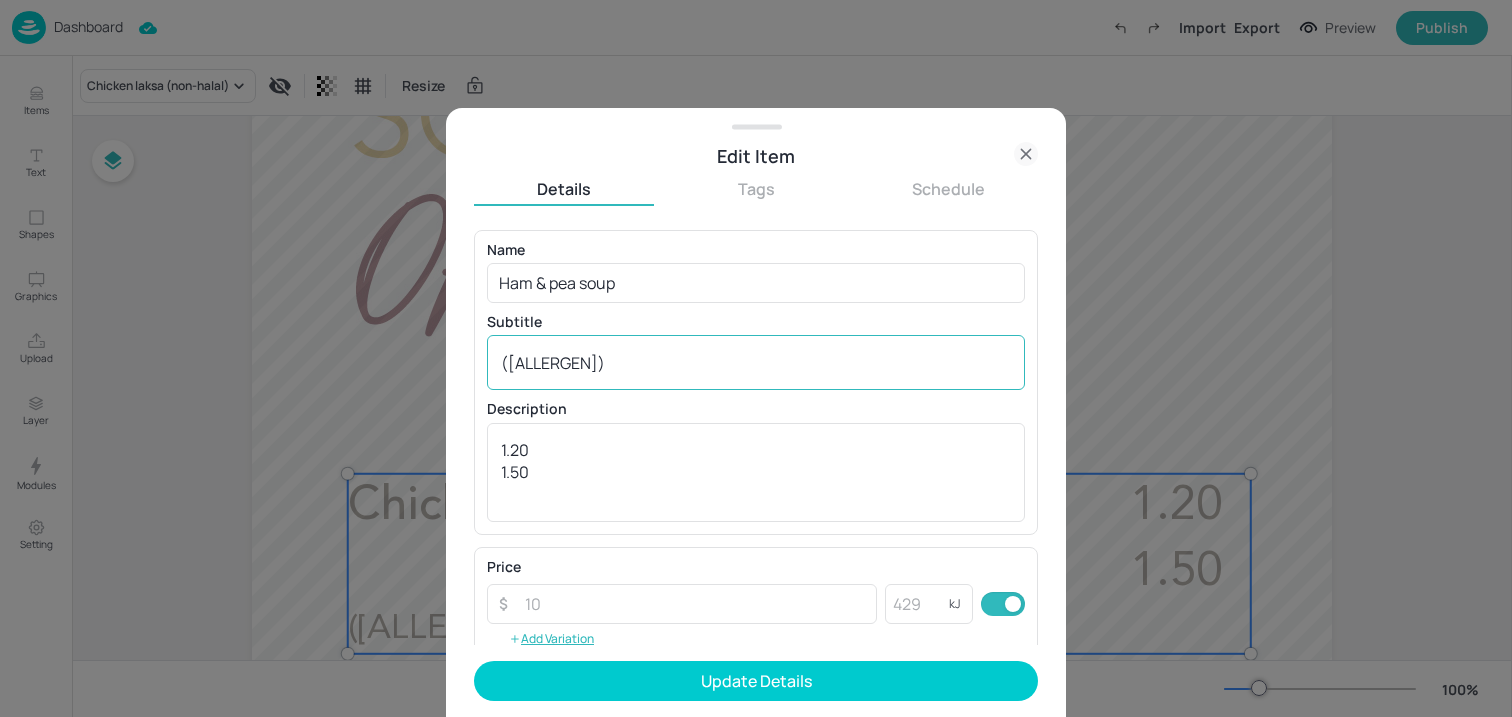 click on "([ALLERGEN])" at bounding box center [756, 363] 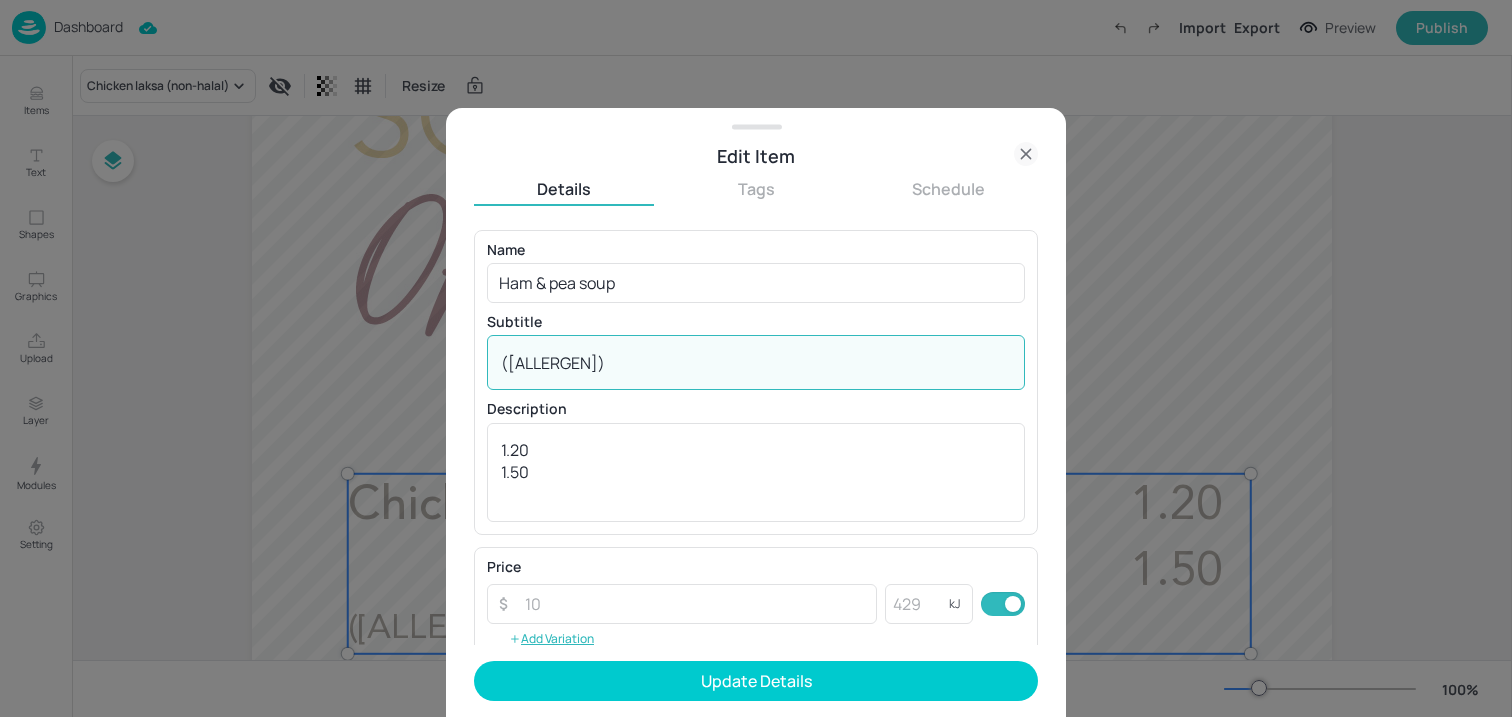 click on "([ALLERGEN])" at bounding box center [756, 363] 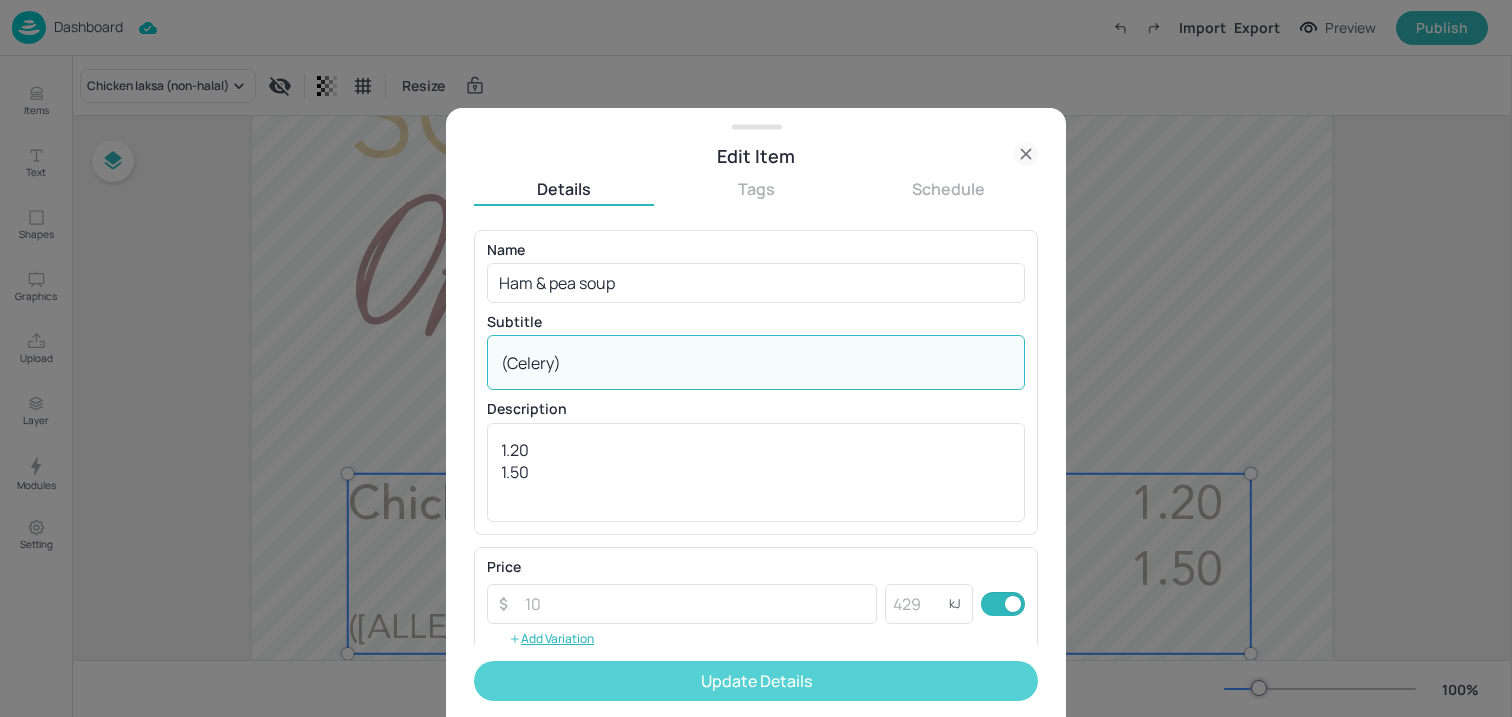 type on "(Celery)" 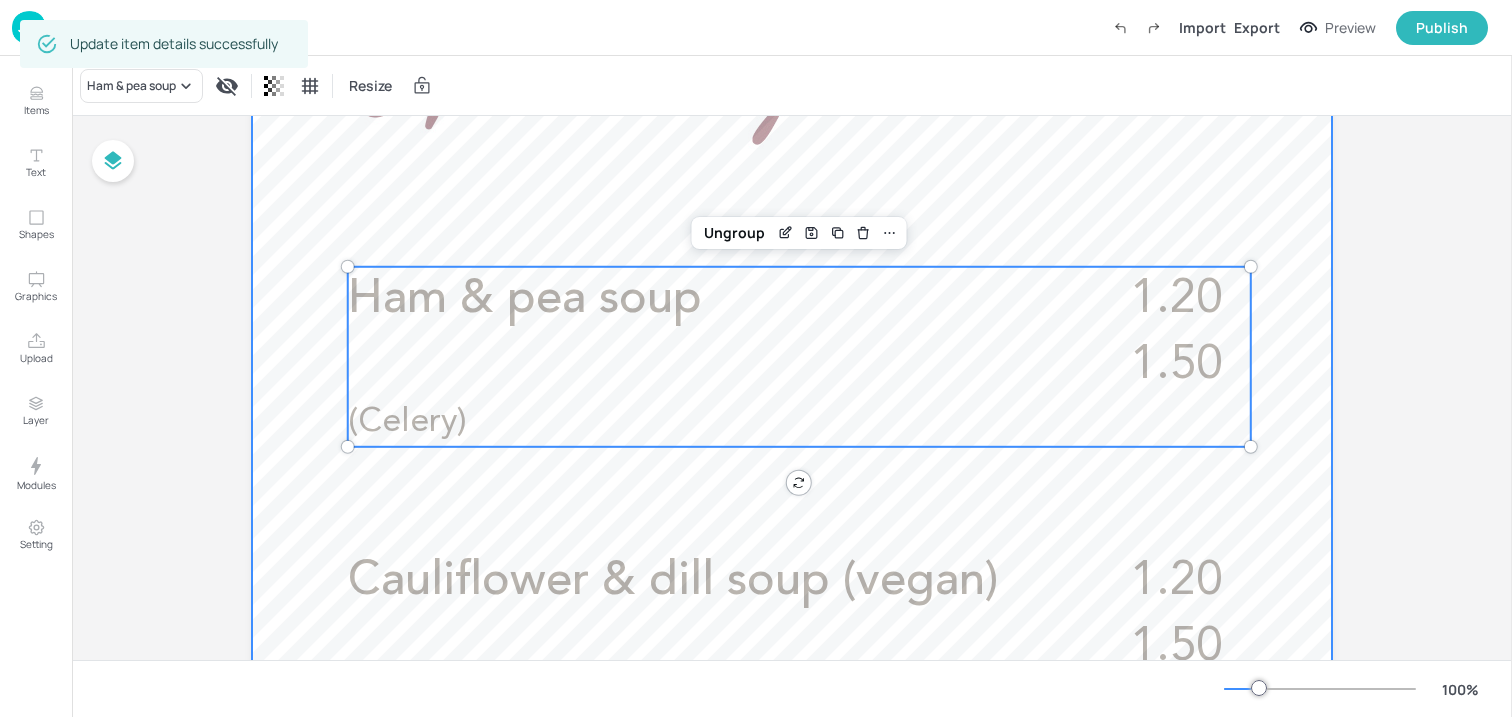 scroll, scrollTop: 750, scrollLeft: 0, axis: vertical 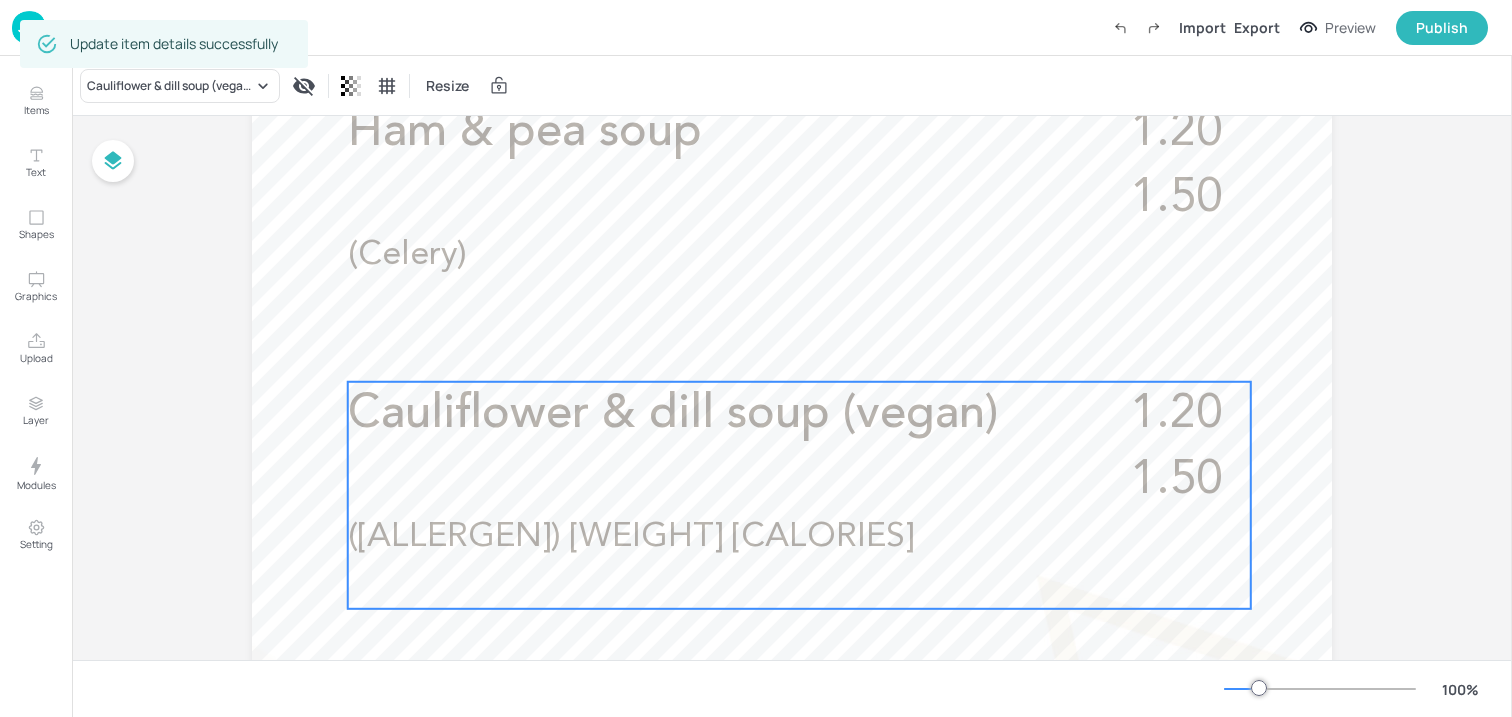 click on "Cauliflower & dill soup (vegan)" at bounding box center [705, 415] 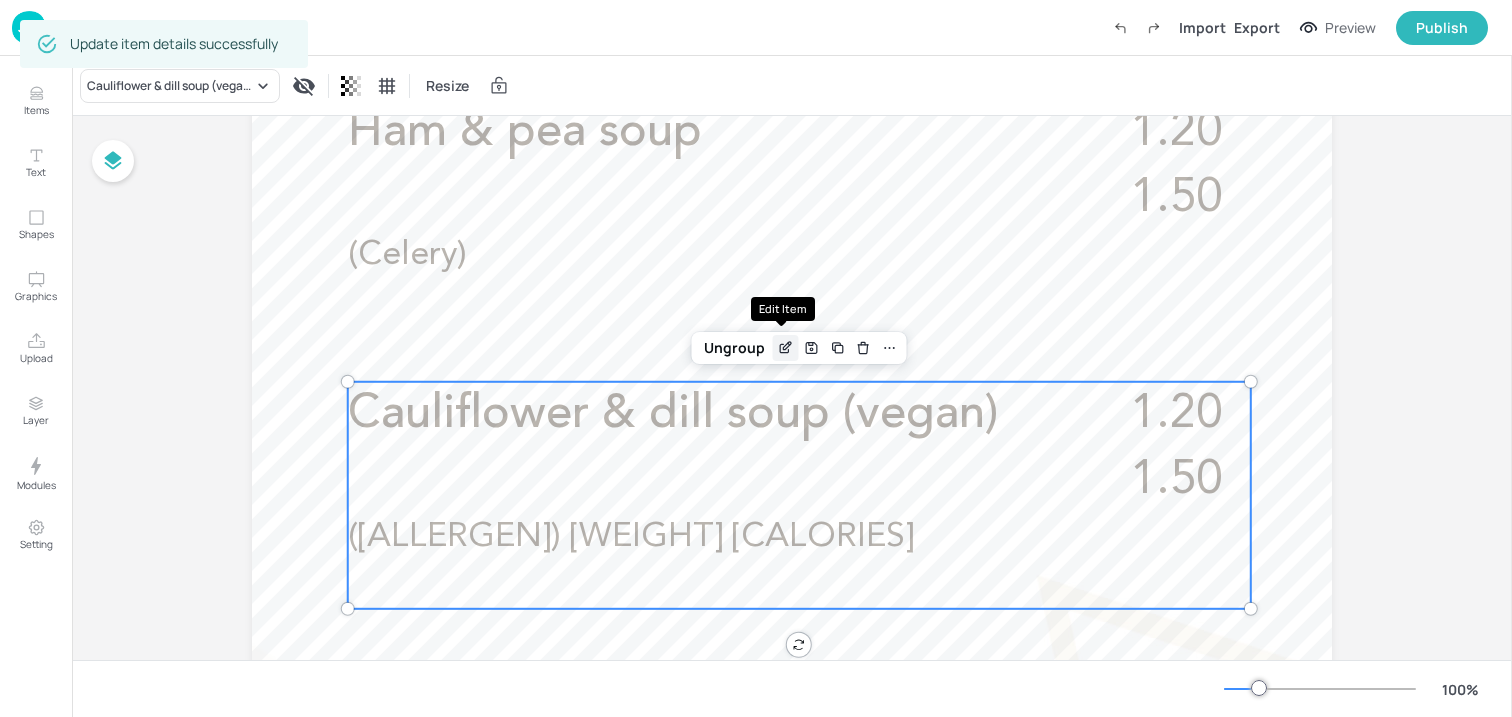 click 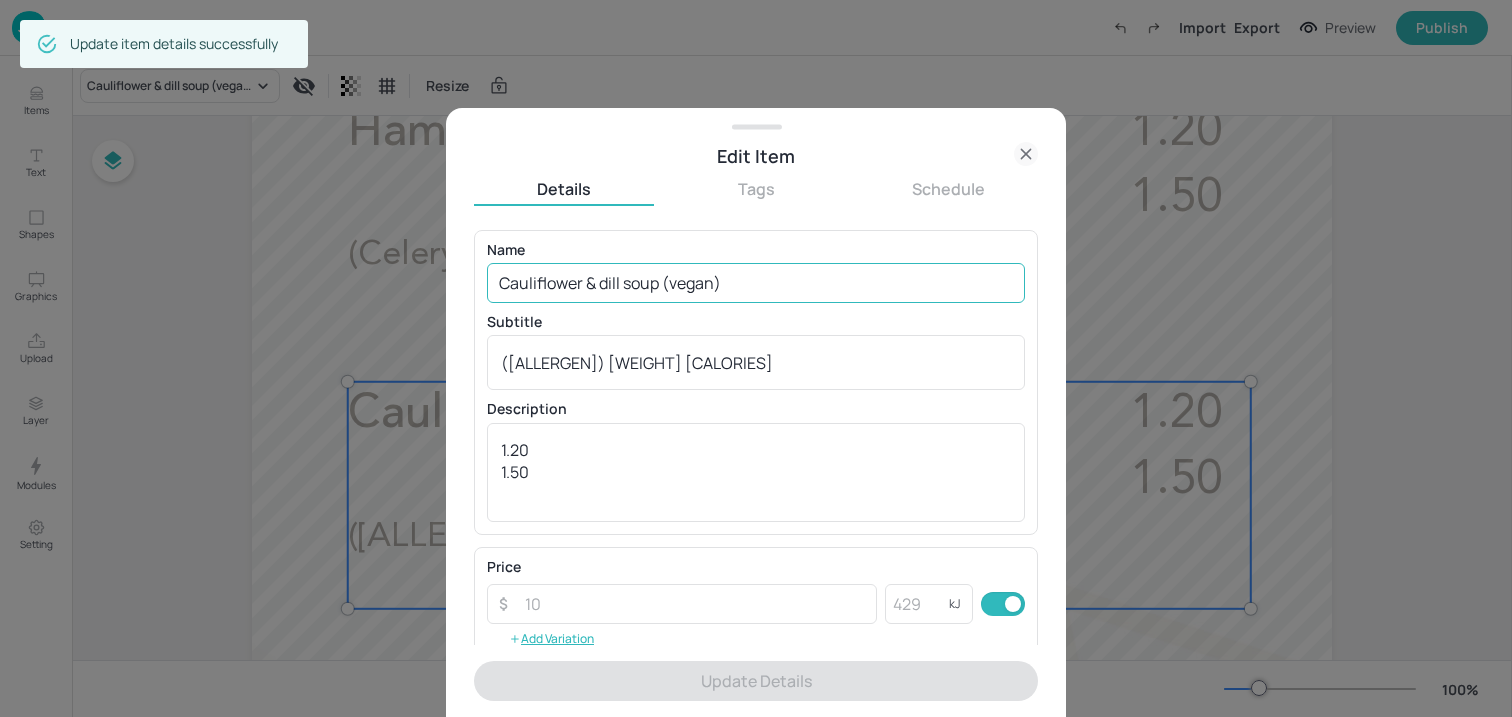 click on "Cauliflower & dill soup (vegan)" at bounding box center [756, 283] 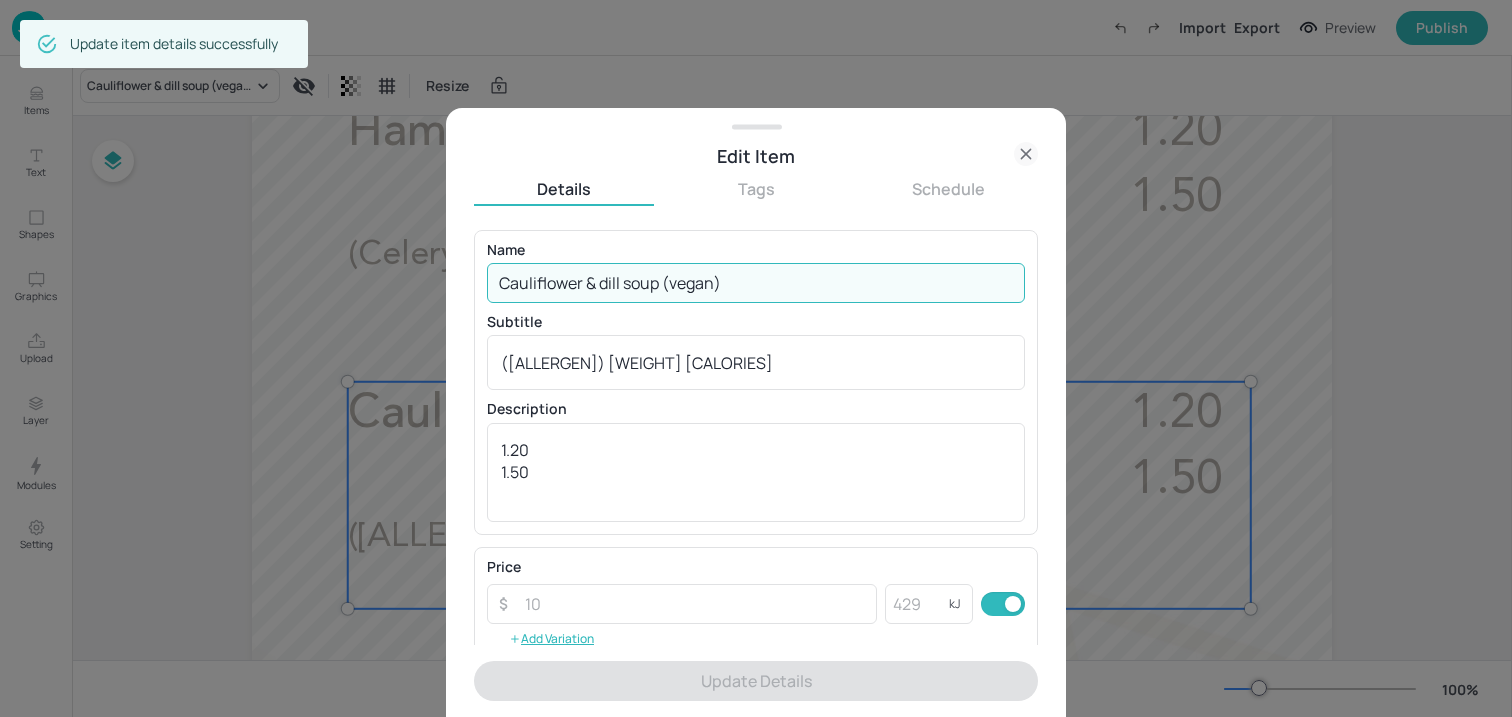 click on "Cauliflower & dill soup (vegan)" at bounding box center [756, 283] 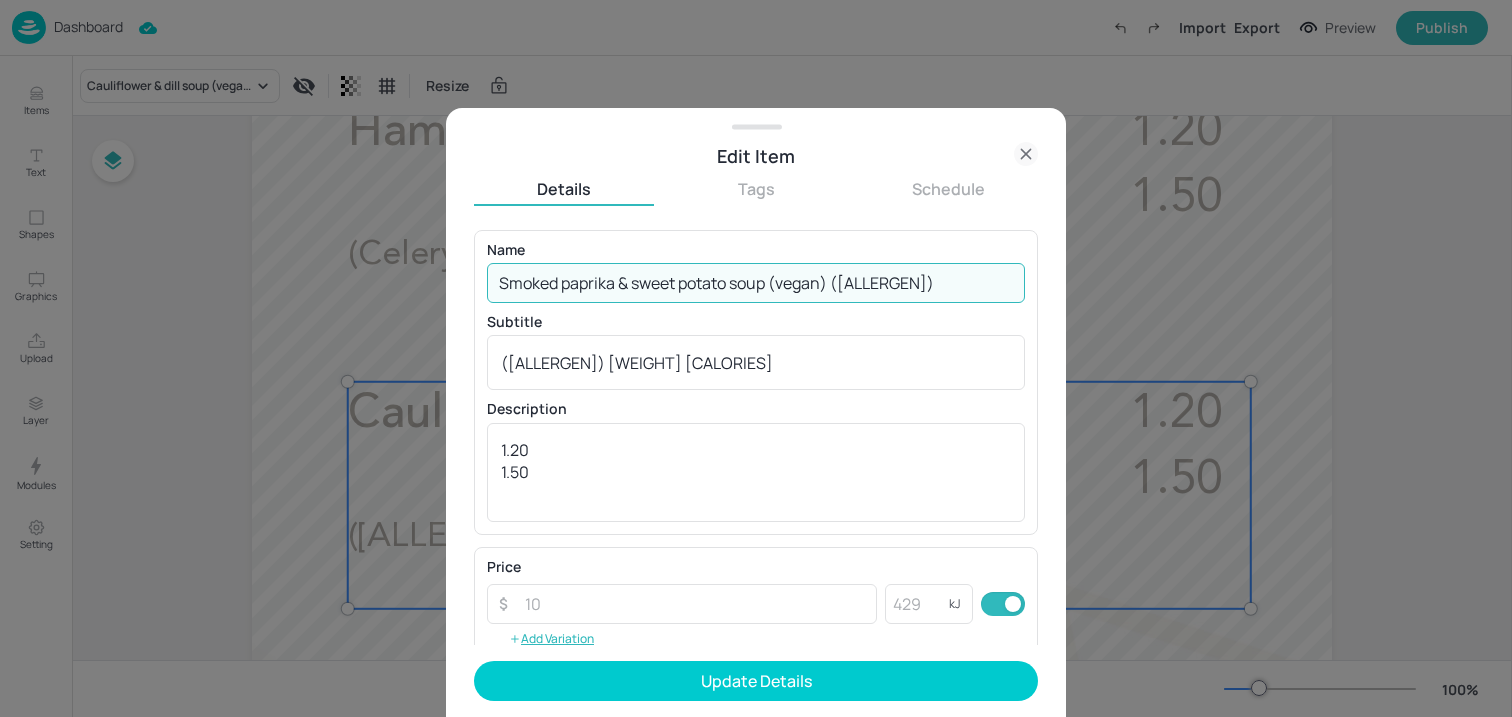 drag, startPoint x: 833, startPoint y: 286, endPoint x: 942, endPoint y: 286, distance: 109 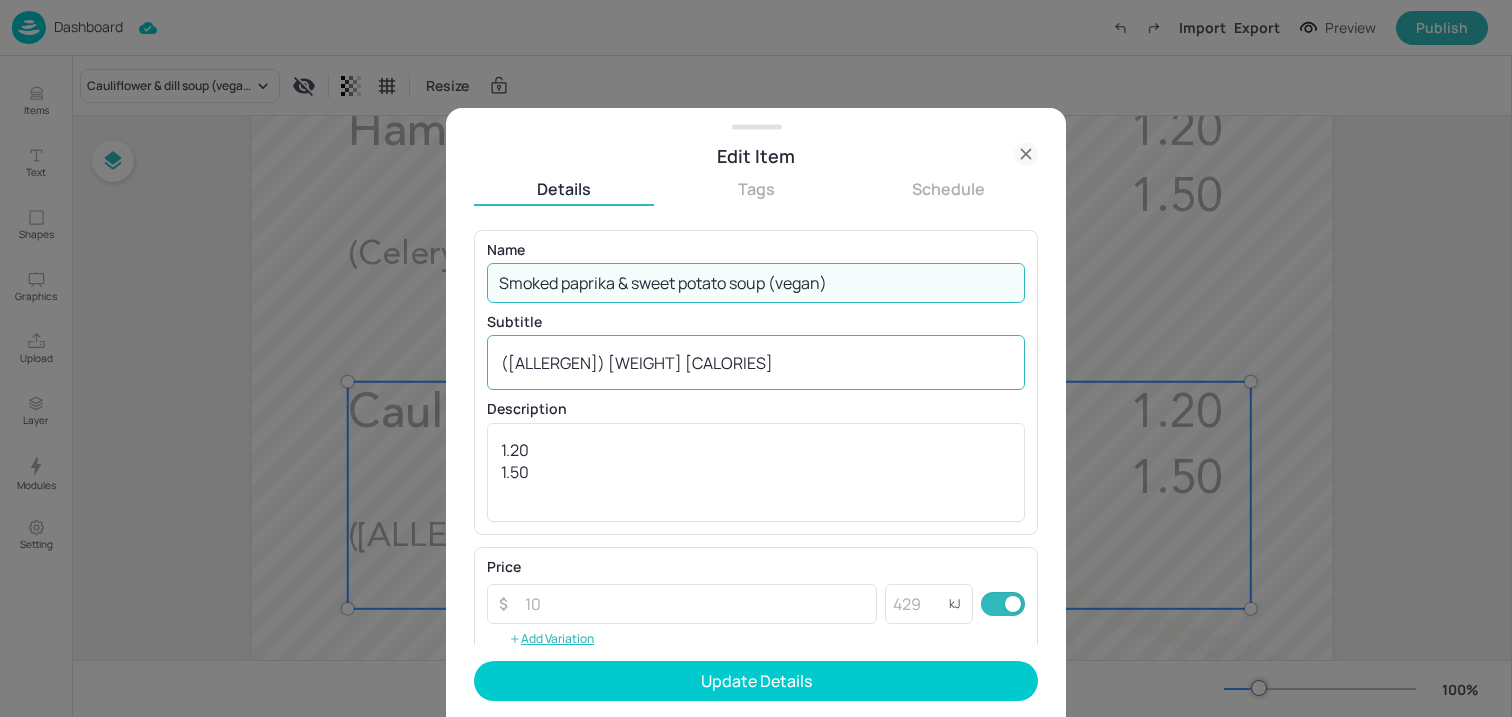 type on "Smoked paprika & sweet potato soup (vegan)" 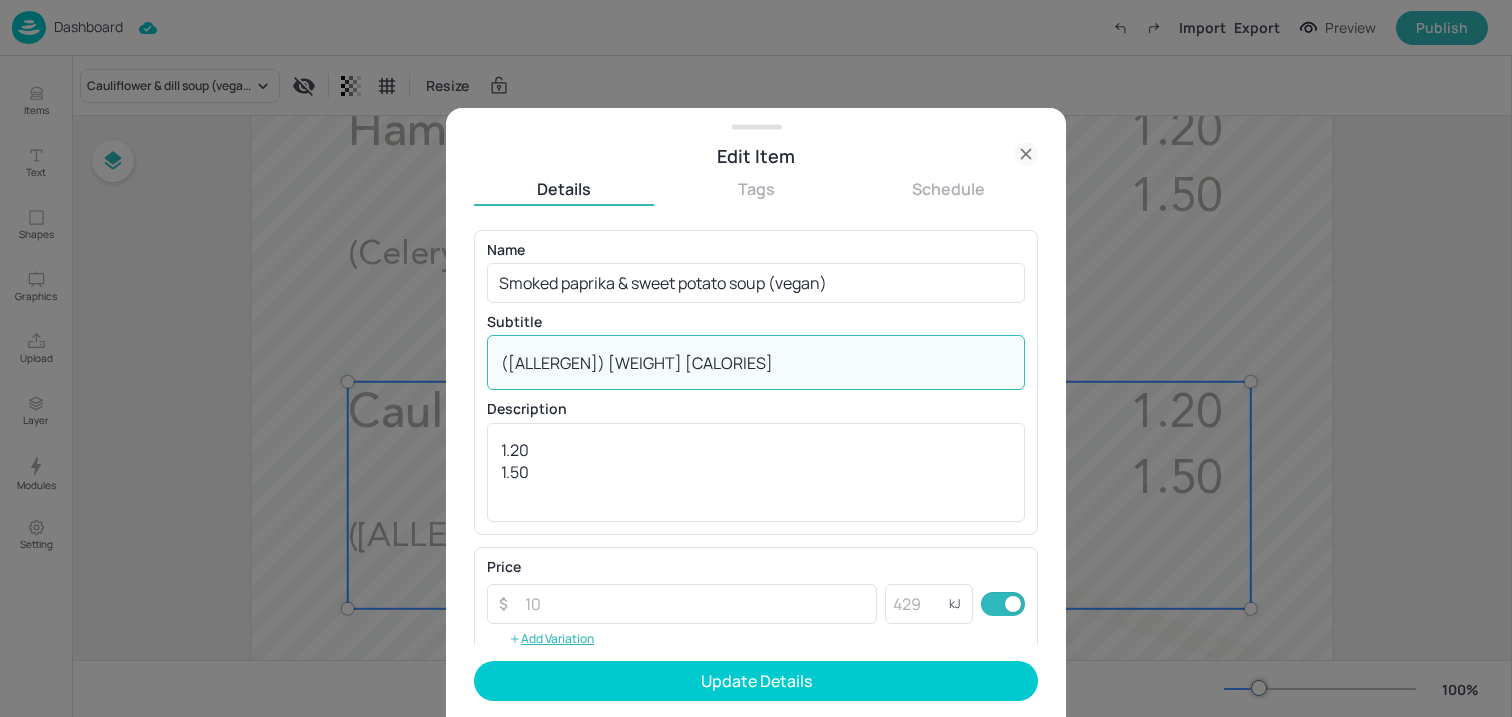 drag, startPoint x: 565, startPoint y: 362, endPoint x: 947, endPoint y: 362, distance: 382 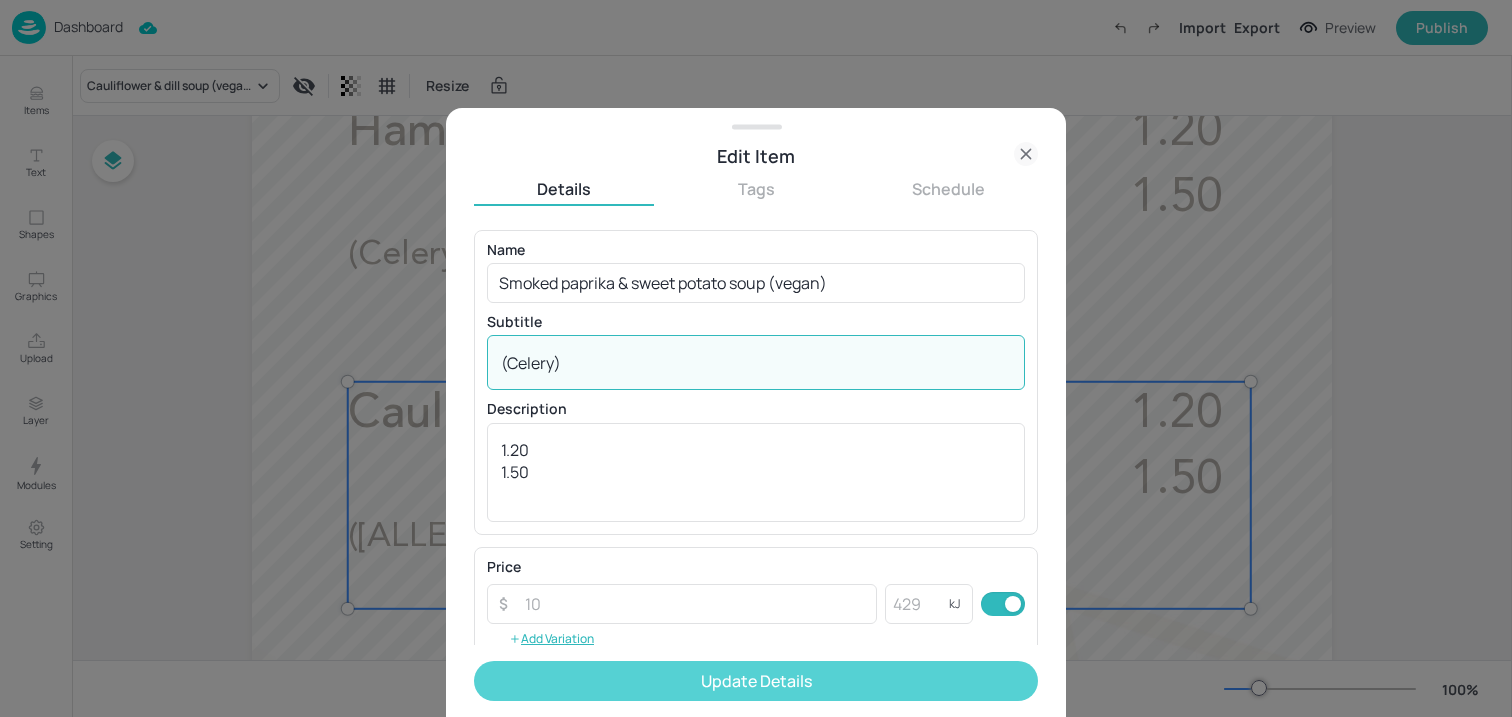 type on "(Celery)" 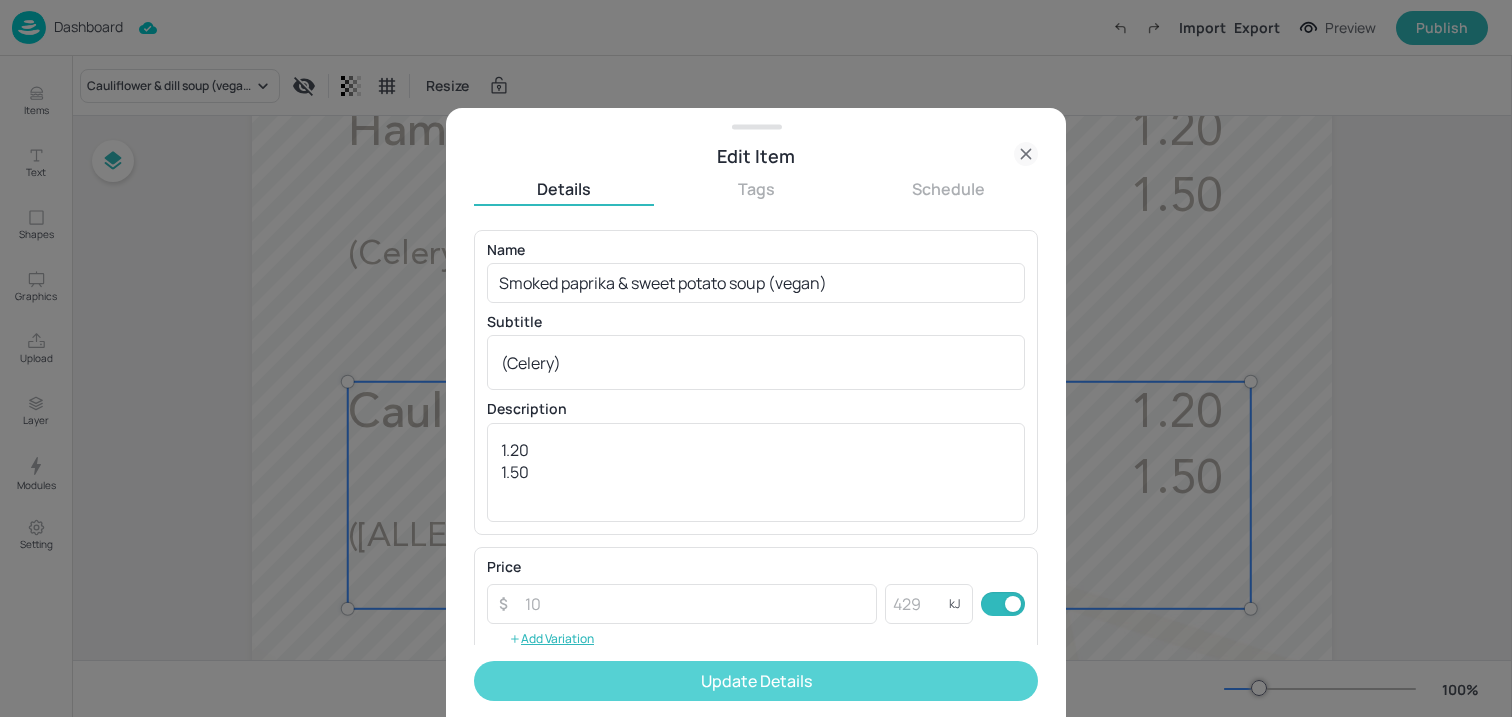 click on "Update Details" at bounding box center (756, 681) 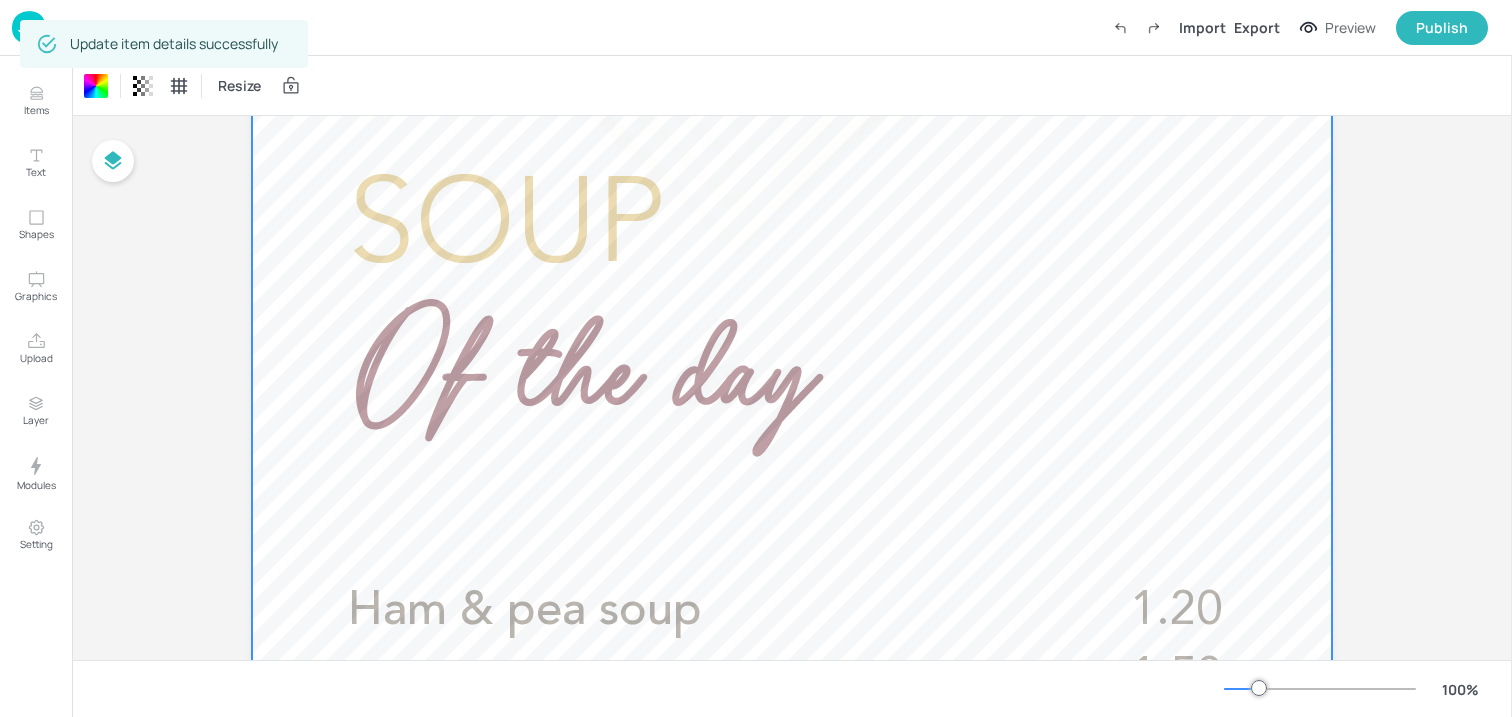 scroll, scrollTop: 0, scrollLeft: 0, axis: both 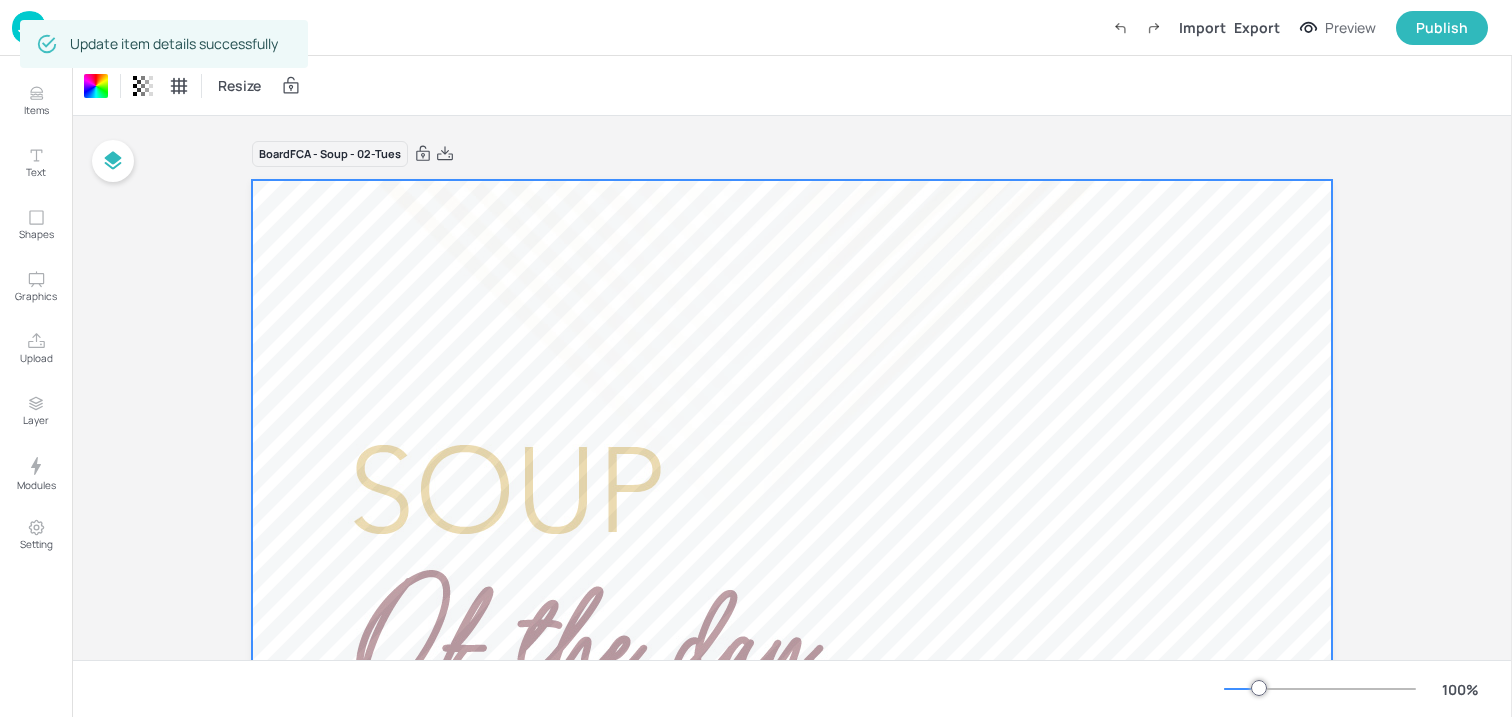 click at bounding box center (29, 27) 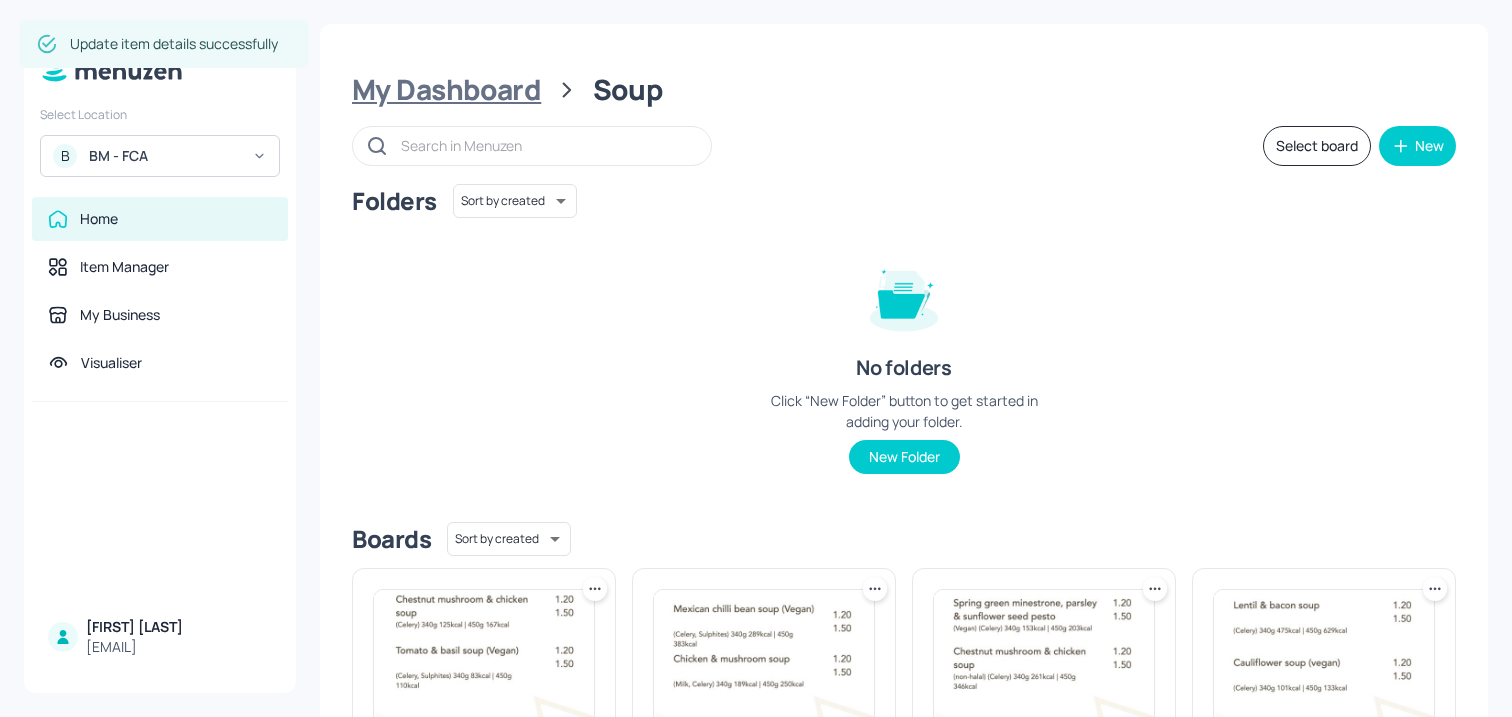 click on "My Dashboard" at bounding box center (446, 90) 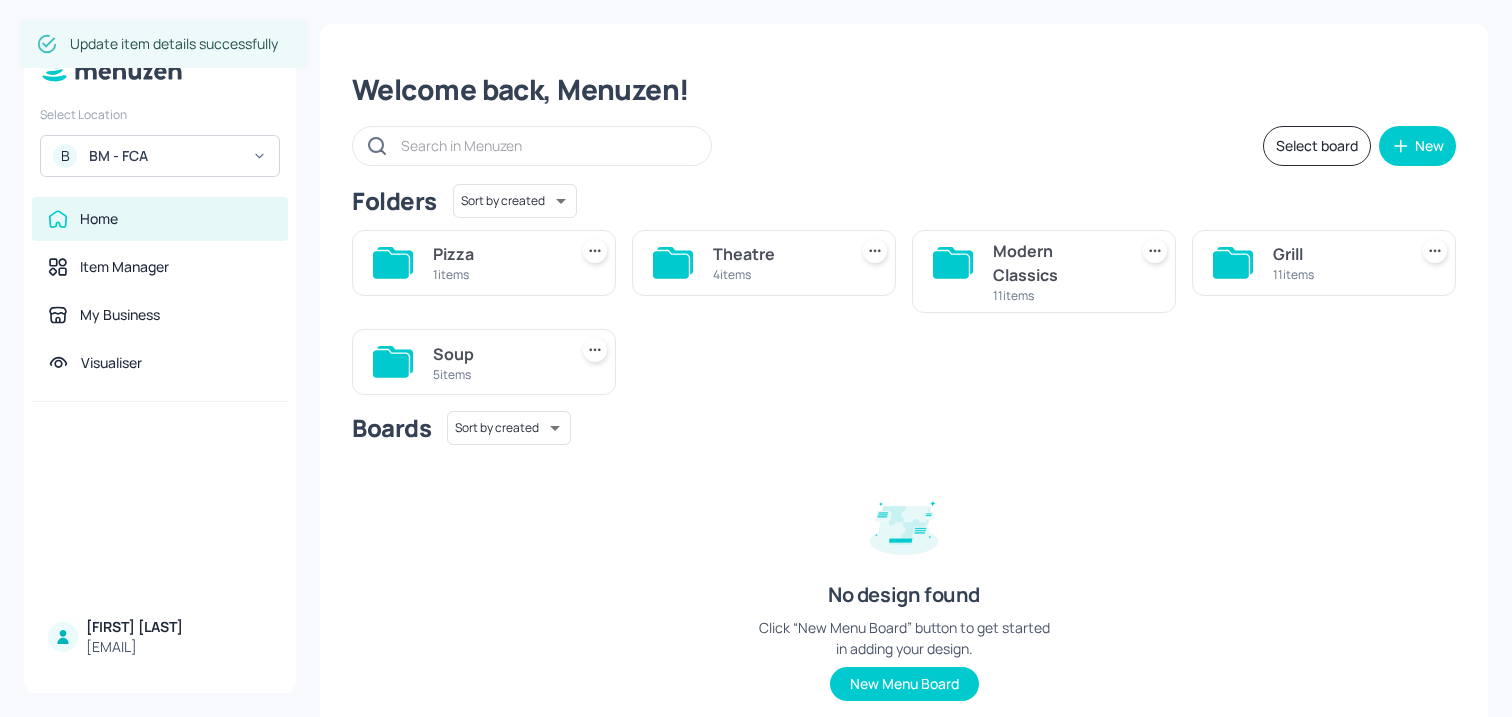 click on "Modern Classics" at bounding box center [1056, 263] 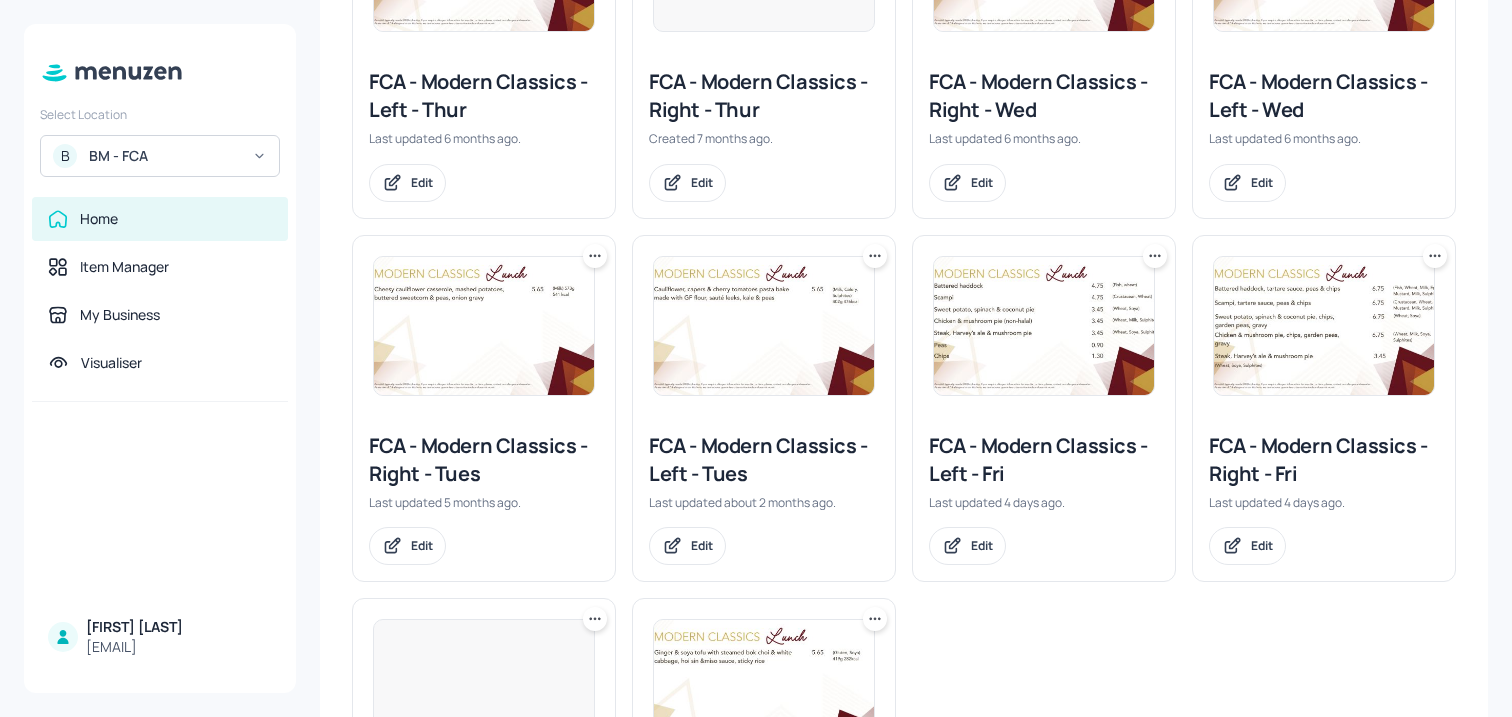 scroll, scrollTop: 559, scrollLeft: 0, axis: vertical 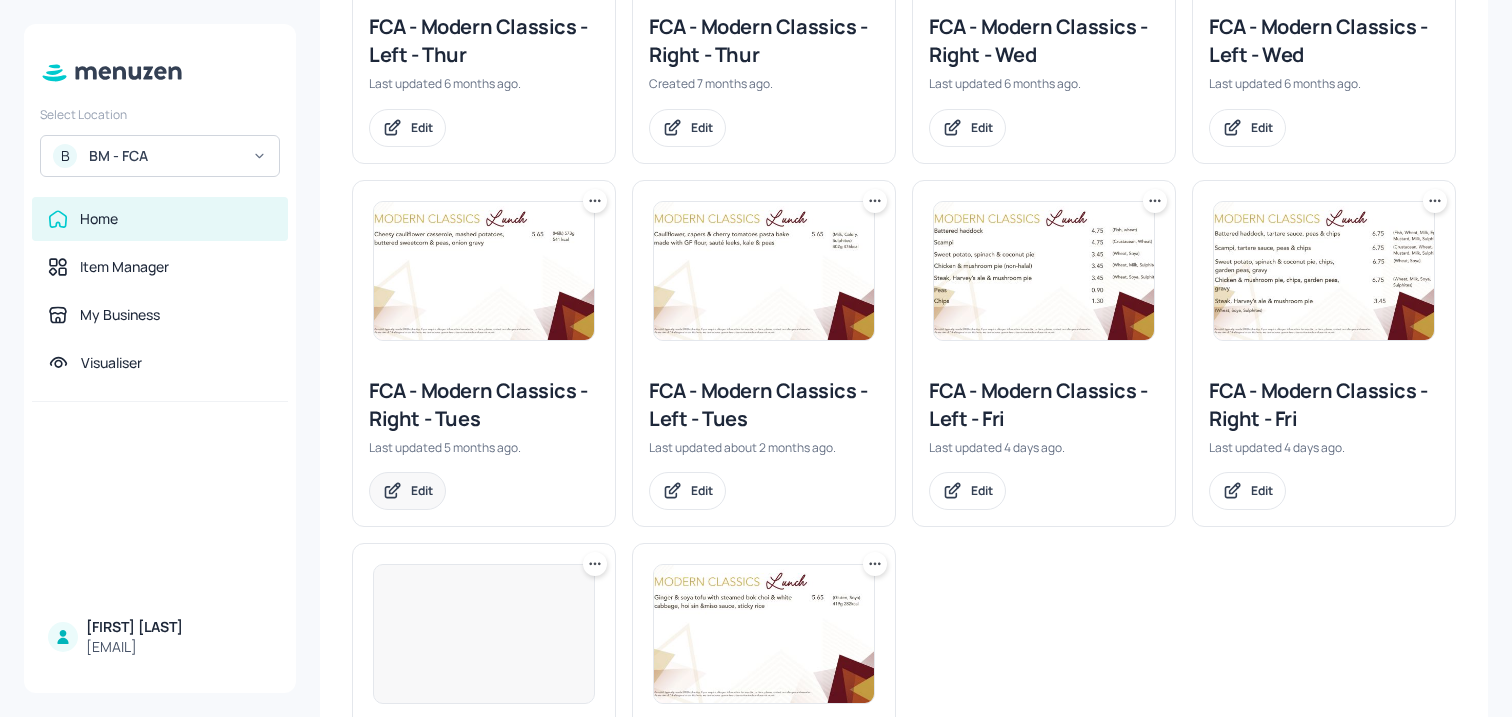 click on "Edit" at bounding box center [422, 490] 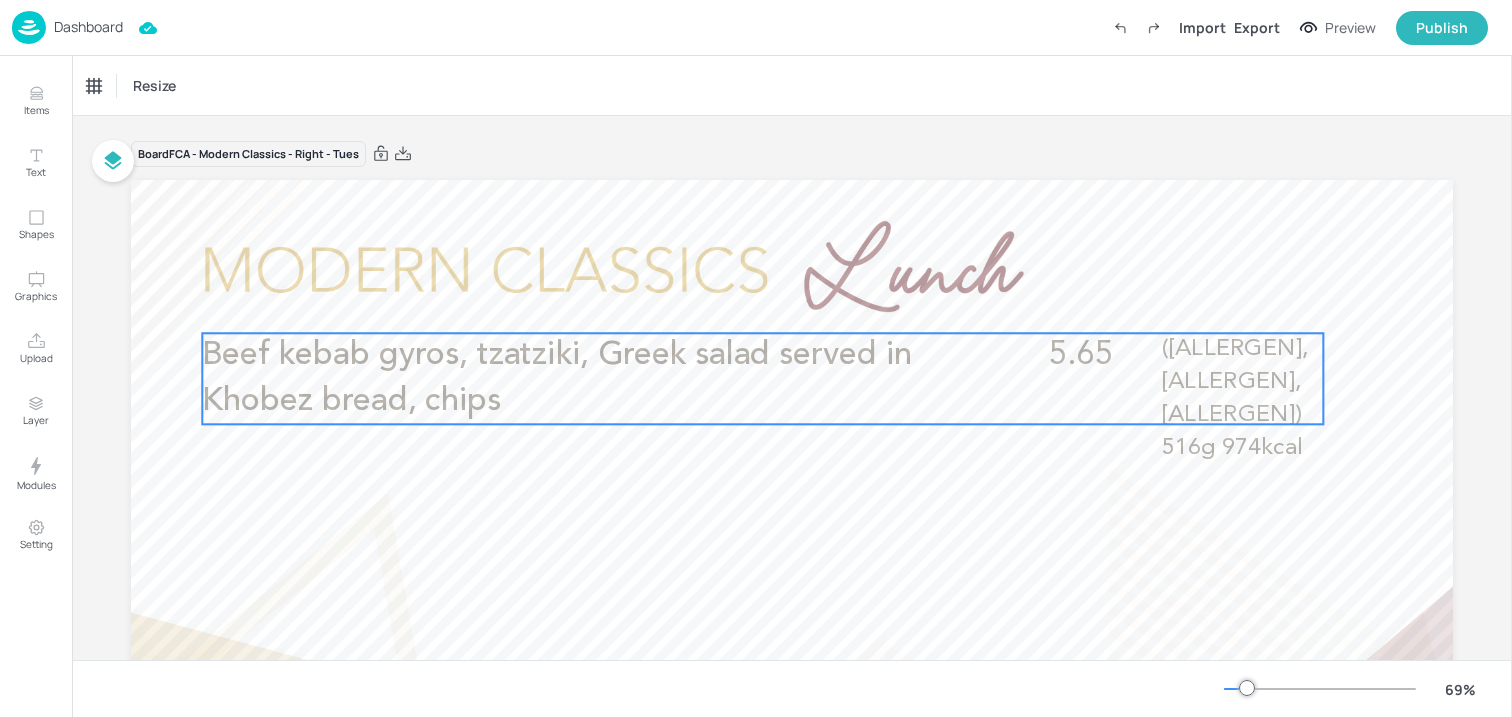 click on "Beef kebab gyros, tzatziki, Greek salad served in Khobez bread, chips" at bounding box center (557, 378) 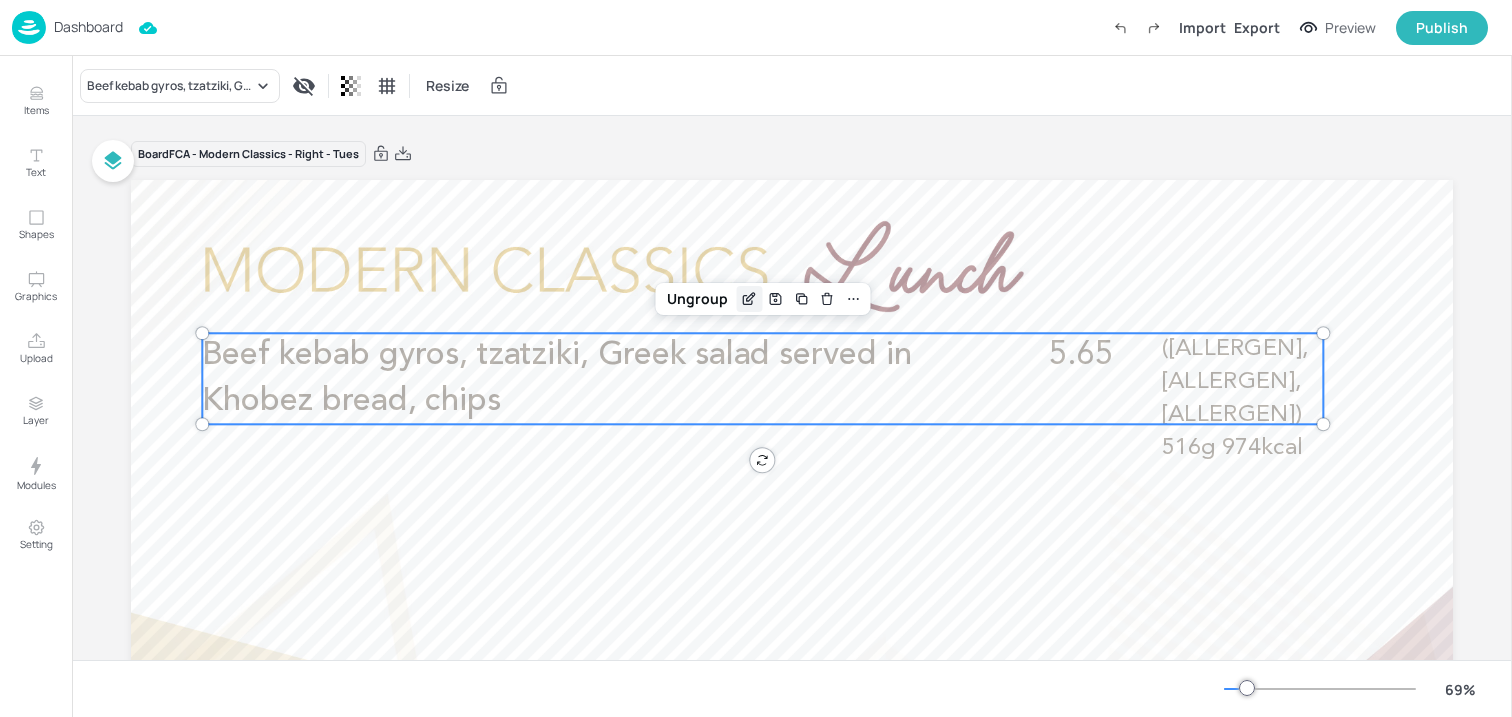 click 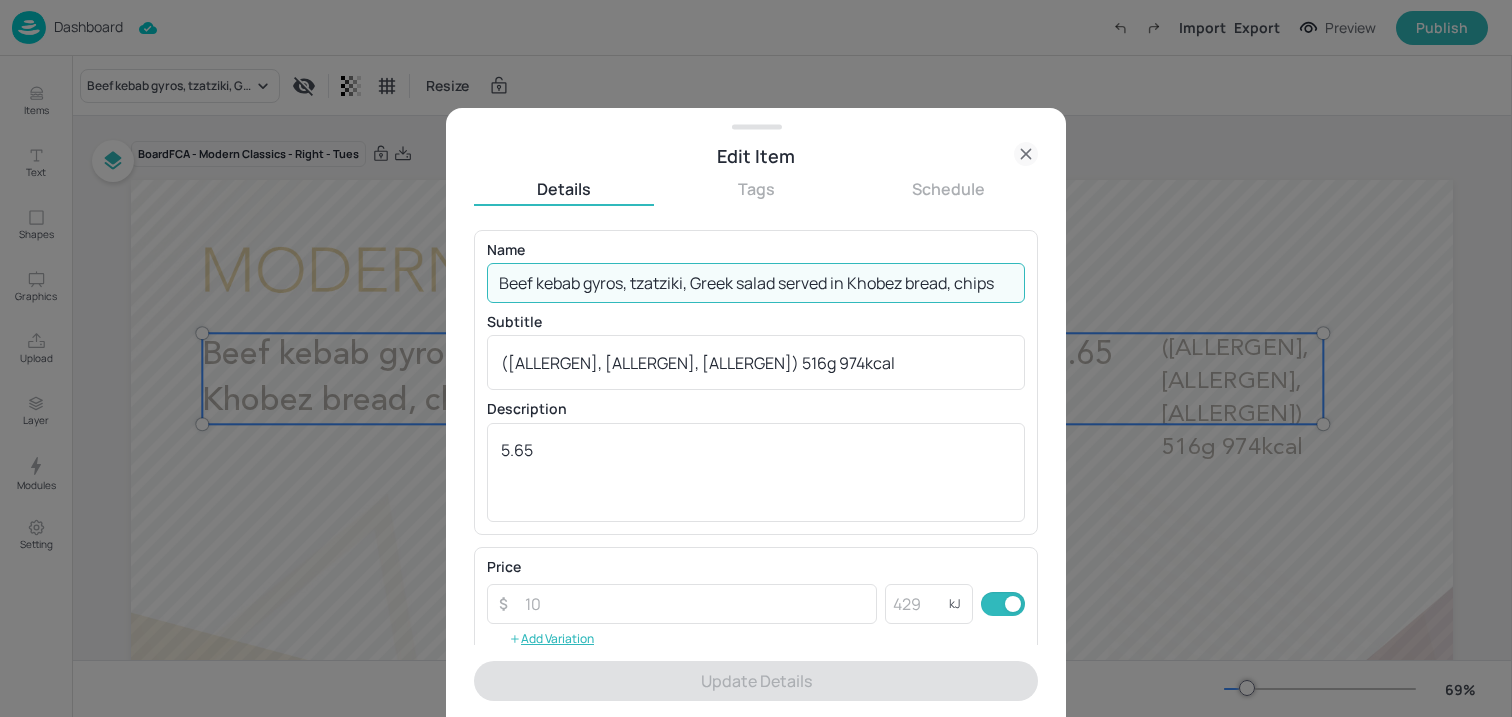 click on "Beef kebab gyros, tzatziki, Greek salad served in Khobez bread, chips" at bounding box center (756, 283) 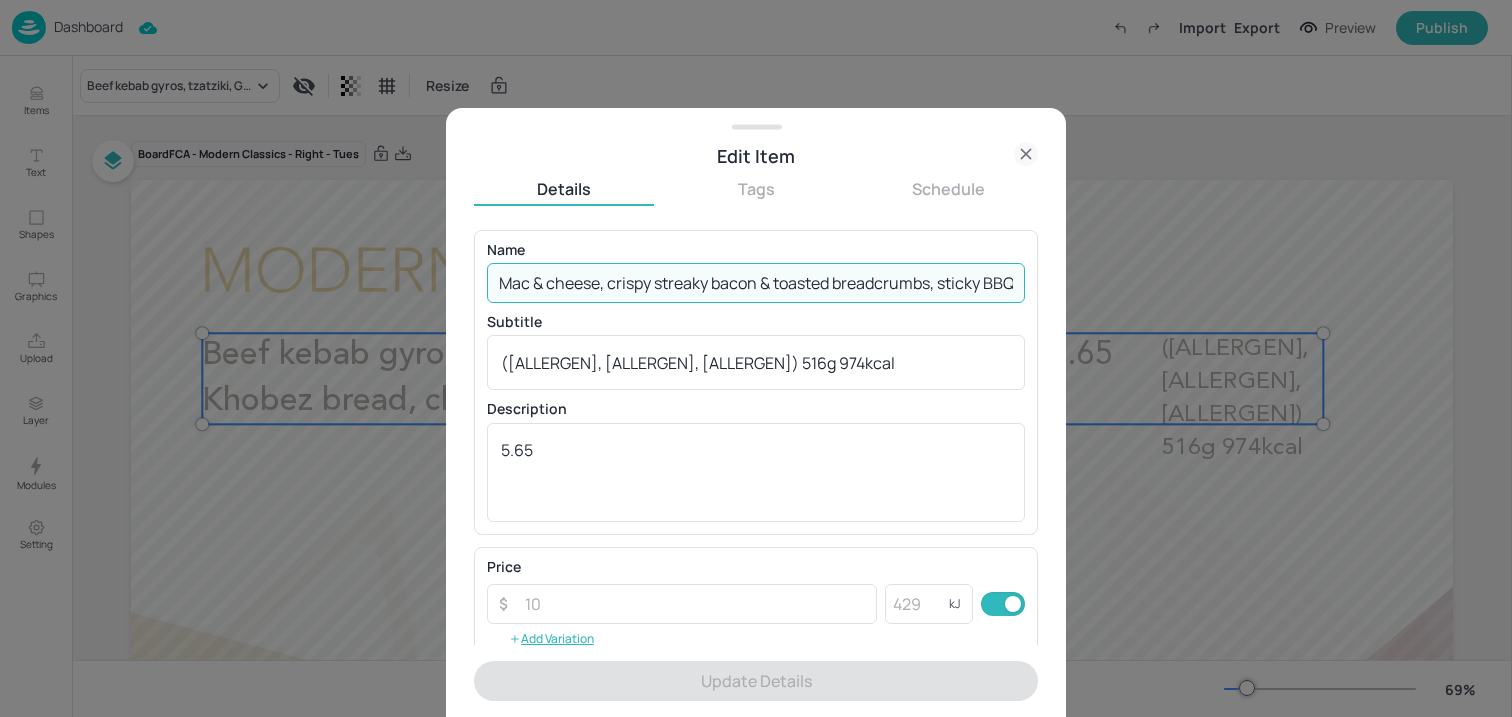 scroll, scrollTop: 0, scrollLeft: 609, axis: horizontal 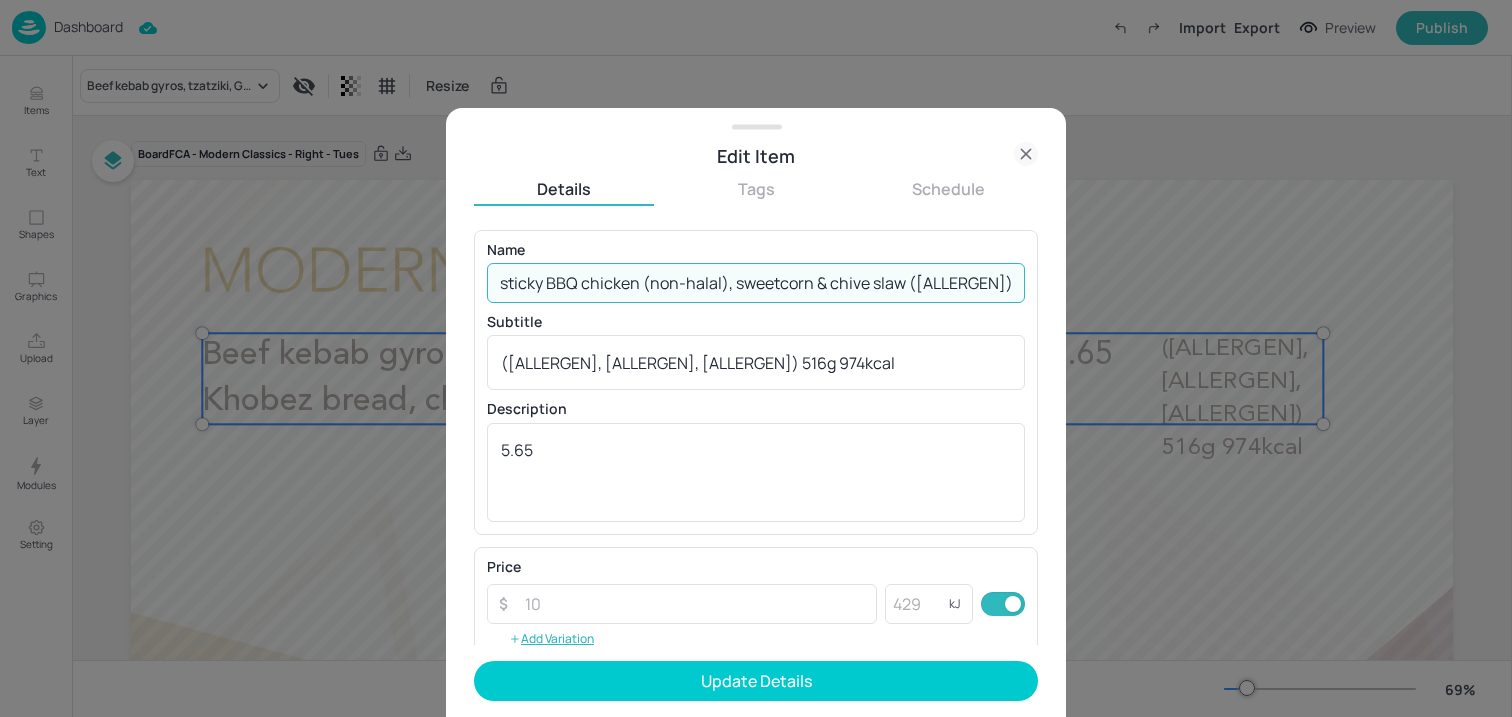 drag, startPoint x: 742, startPoint y: 289, endPoint x: 1153, endPoint y: 300, distance: 411.1472 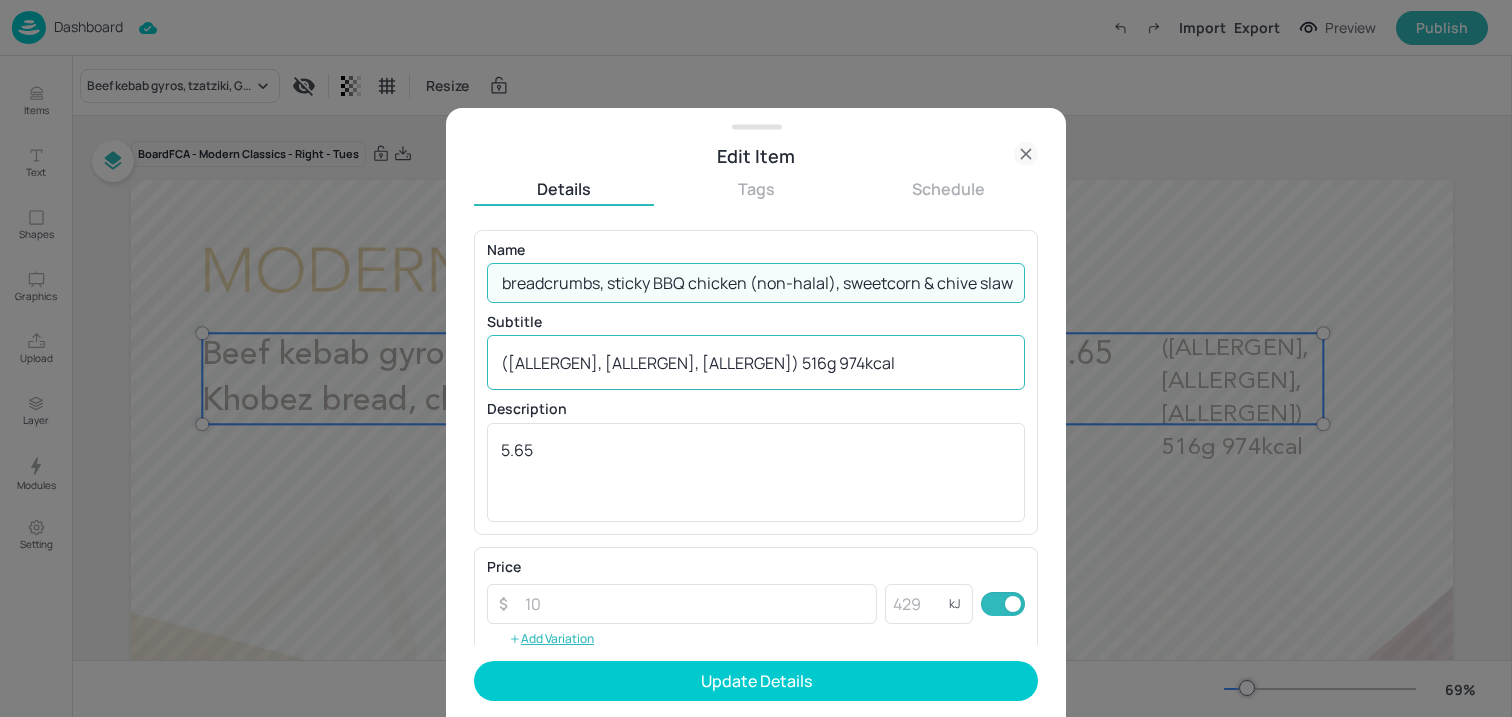 scroll, scrollTop: 0, scrollLeft: 343, axis: horizontal 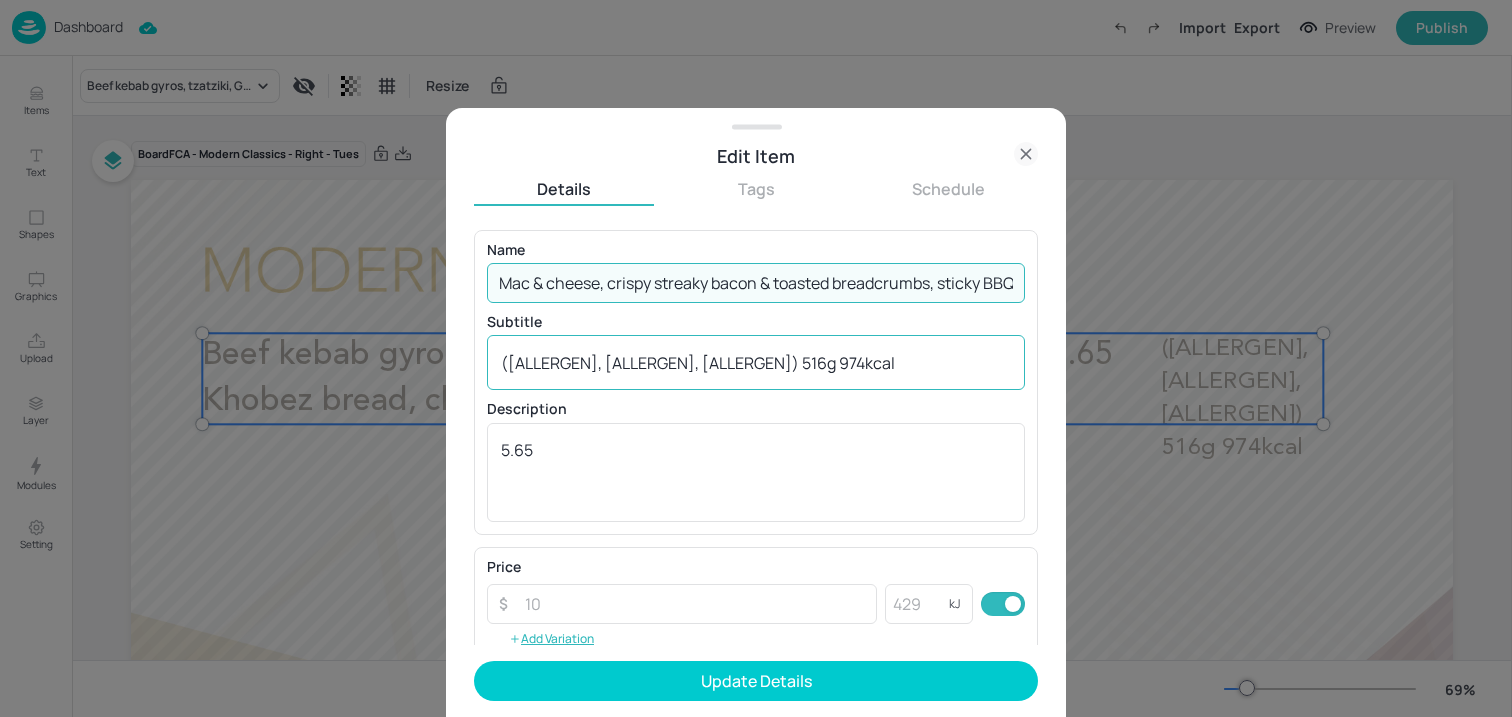 click on "([ALLERGEN]) [WEIGHT] [CALORIES] x" at bounding box center [756, 362] 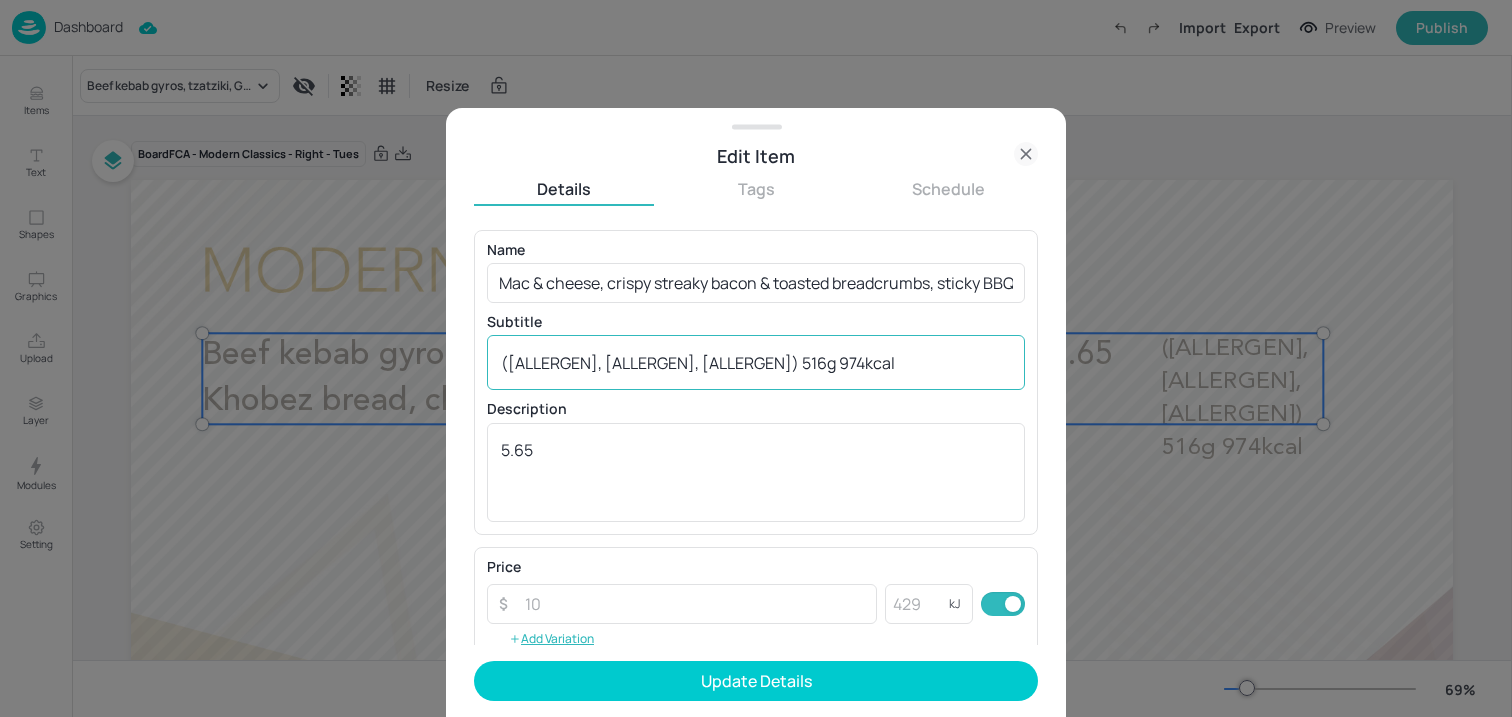 click on "([ALLERGEN]) [WEIGHT] [CALORIES] x" at bounding box center (756, 362) 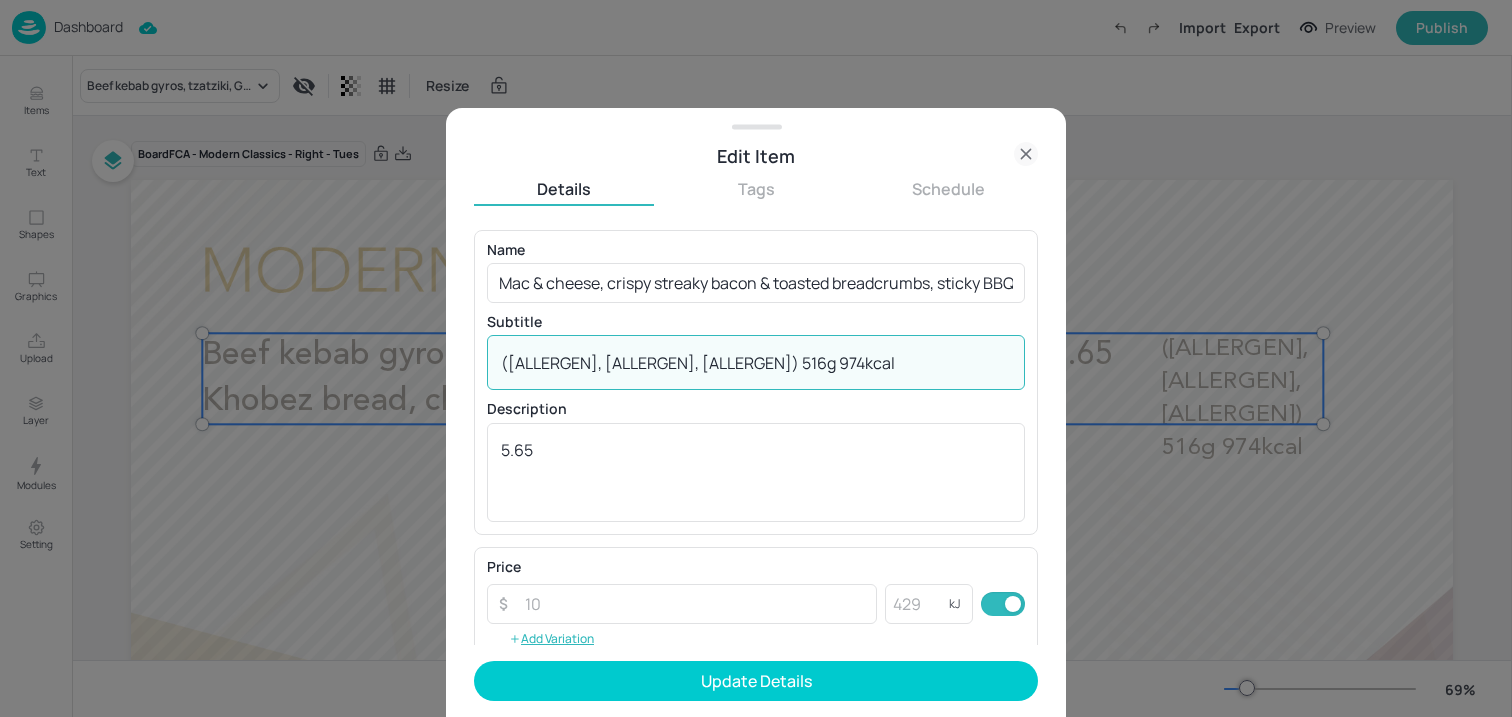 click on "([ALLERGEN], [ALLERGEN], [ALLERGEN]) 516g 974kcal" at bounding box center (756, 363) 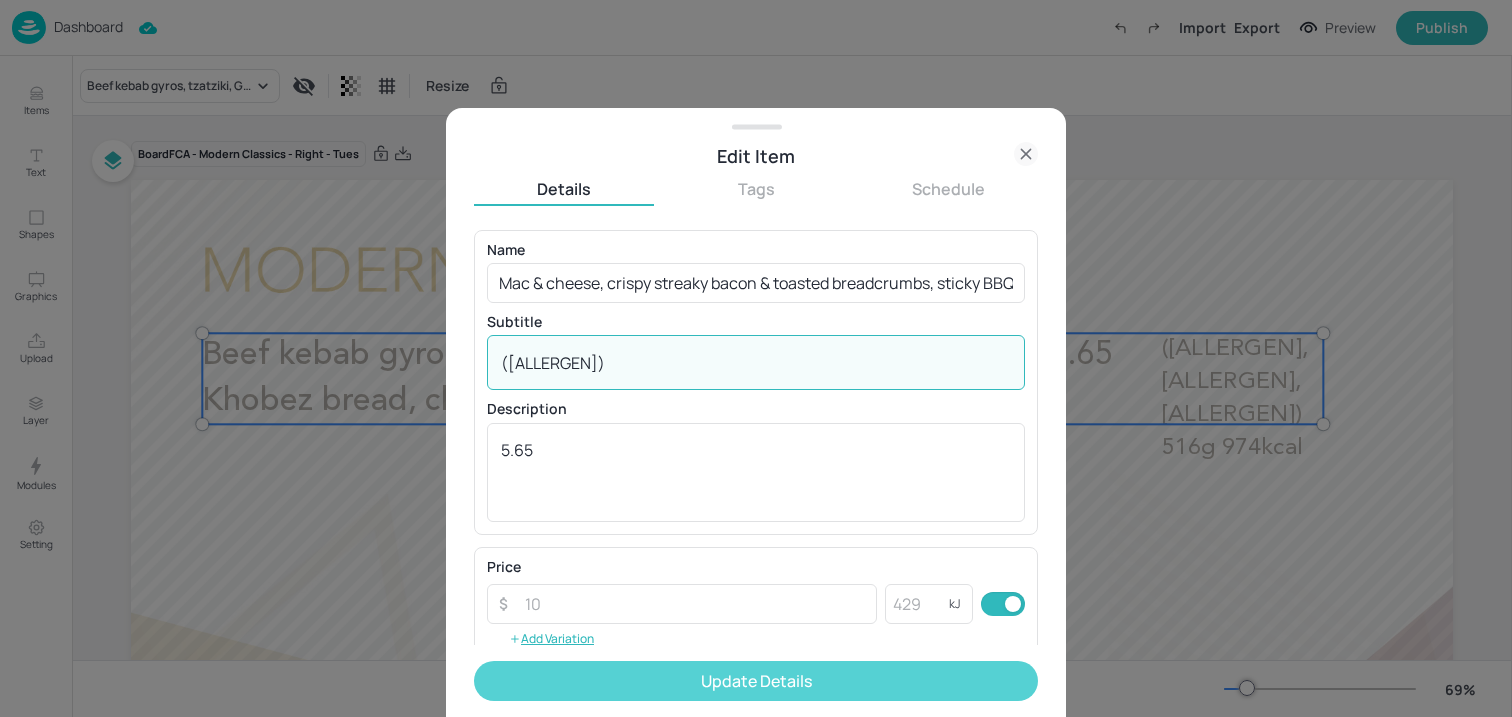 type on "([ALLERGEN])" 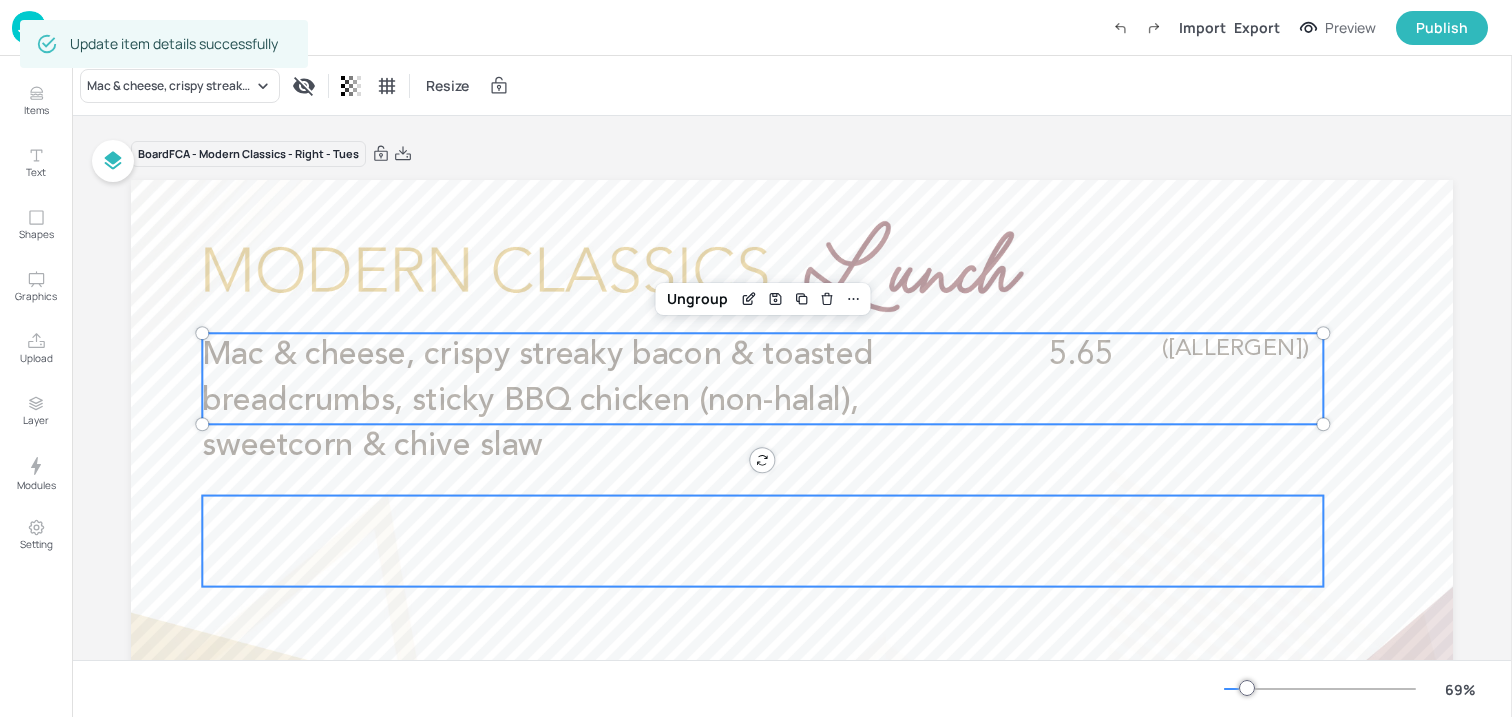 click at bounding box center (762, 541) 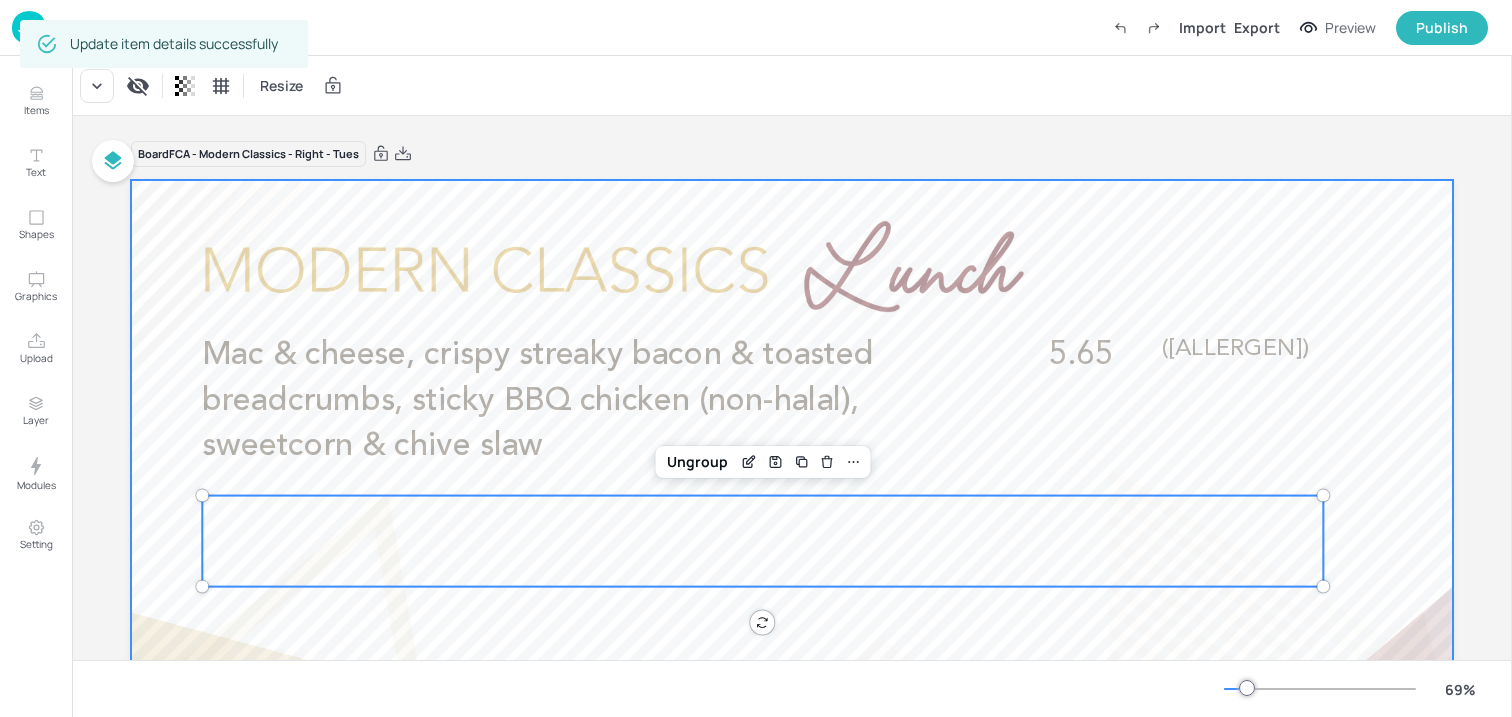 click at bounding box center [792, 552] 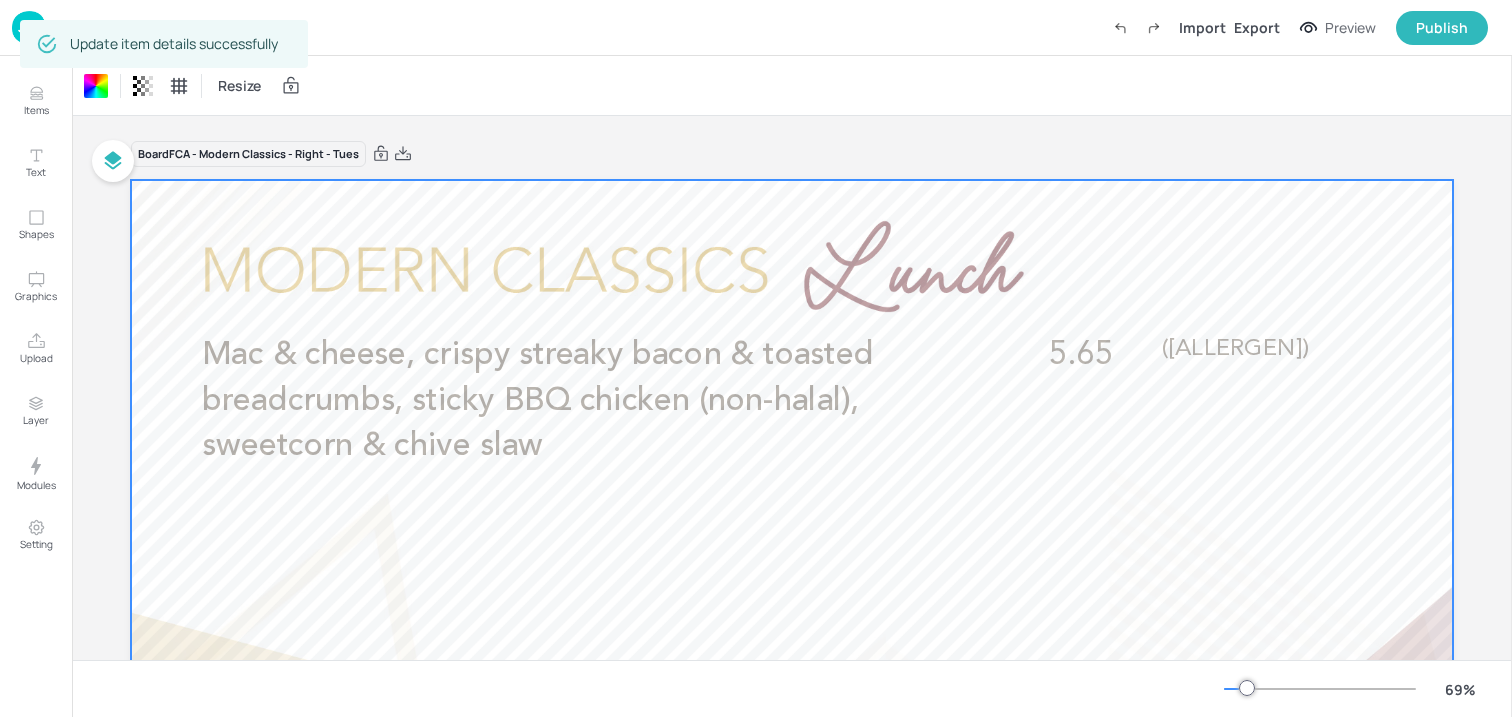 click on "Update item details successfully" at bounding box center [164, 44] 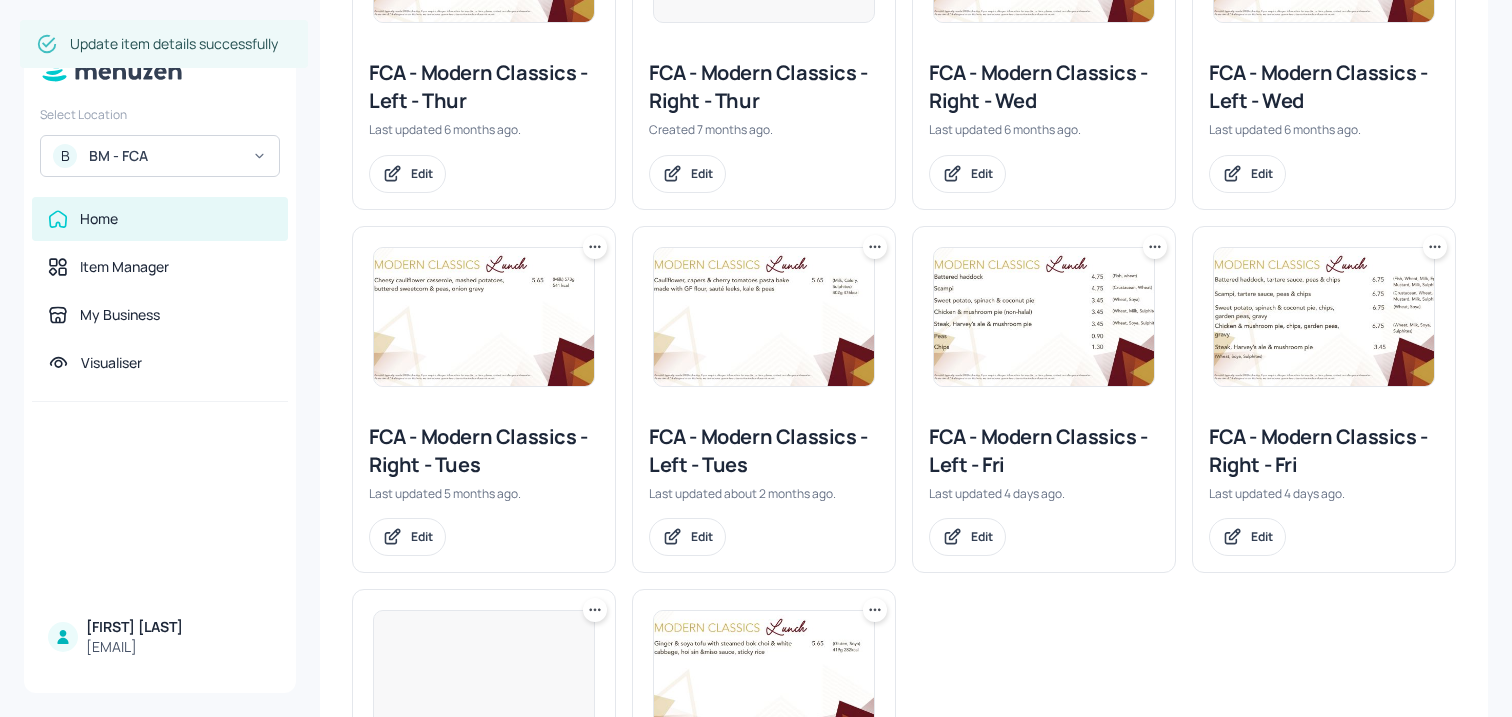 scroll, scrollTop: 544, scrollLeft: 0, axis: vertical 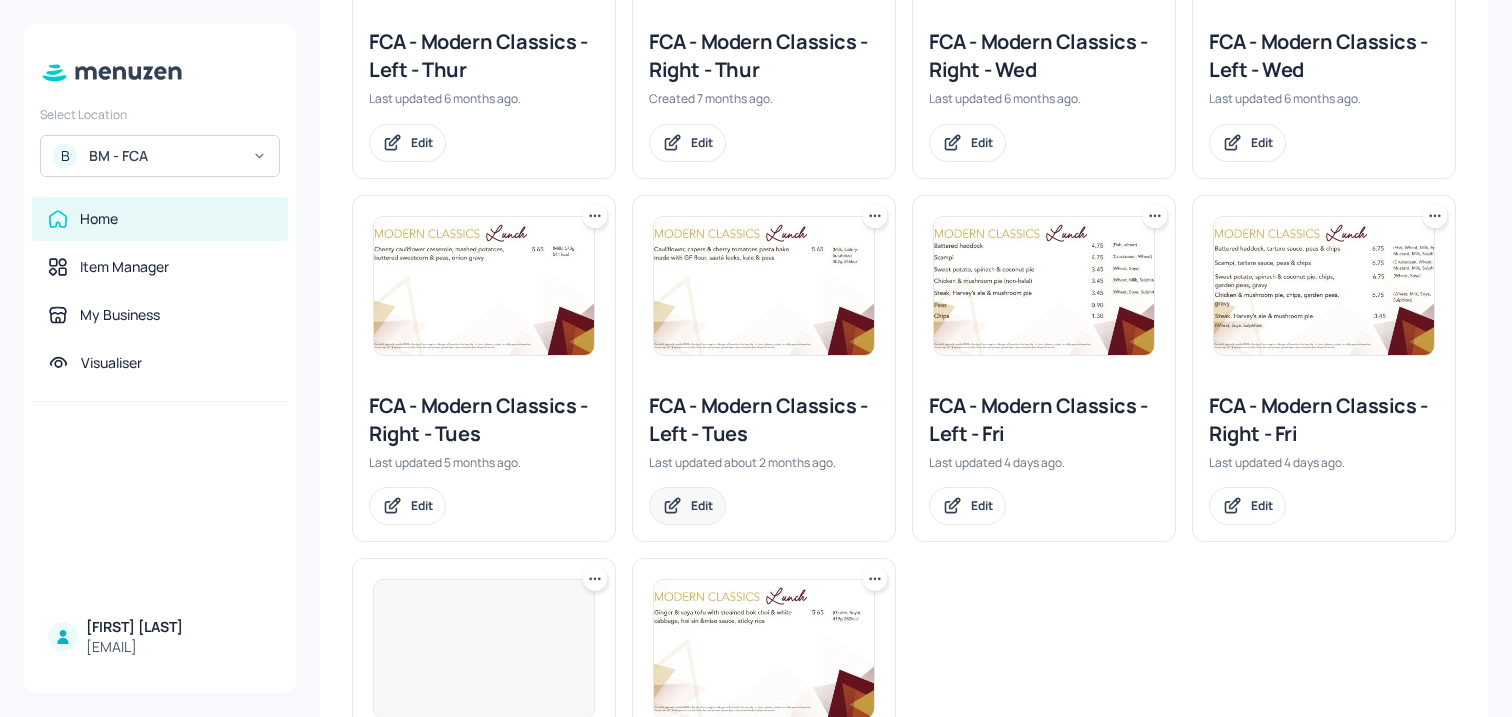 click on "Edit" at bounding box center (702, 505) 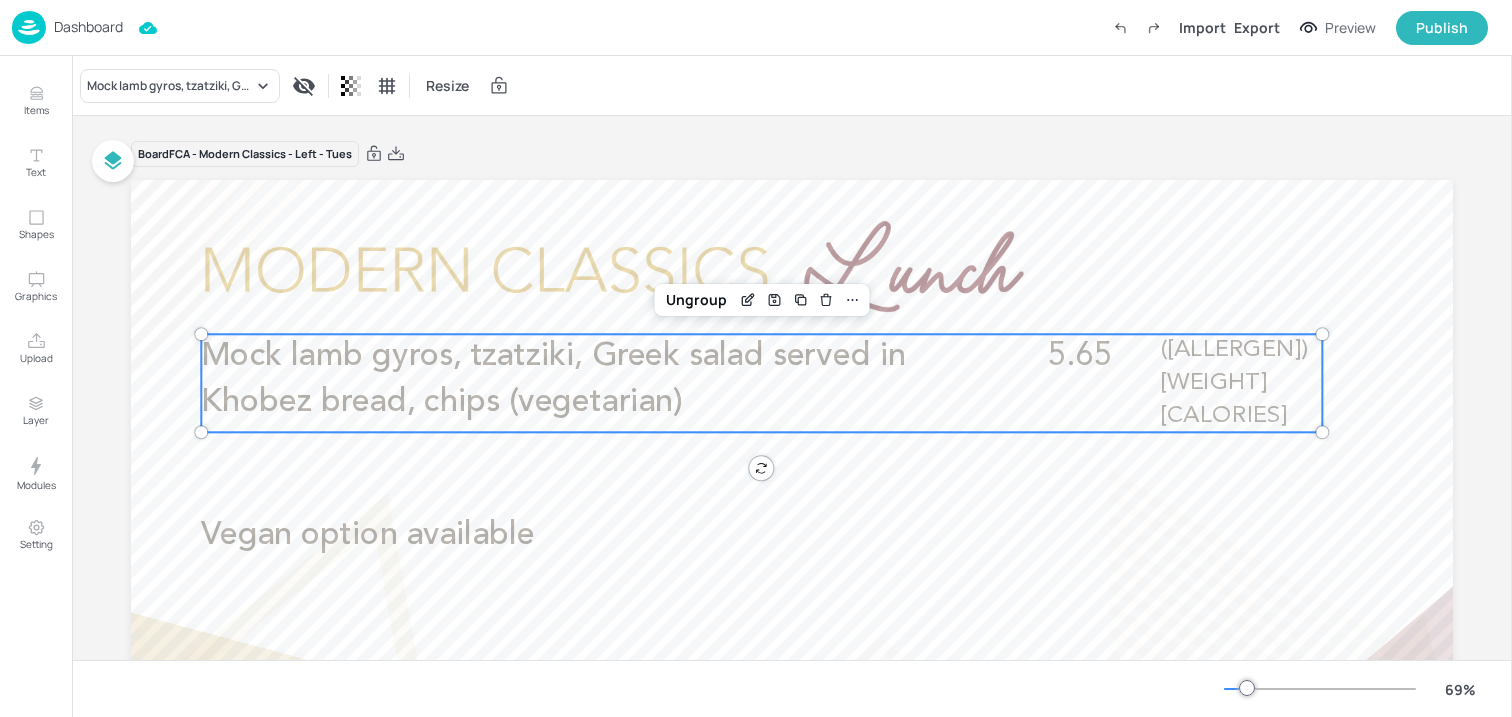 click on "Mock lamb gyros, tzatziki, Greek salad served in Khobez bread, chips (vegetarian)" at bounding box center (587, 379) 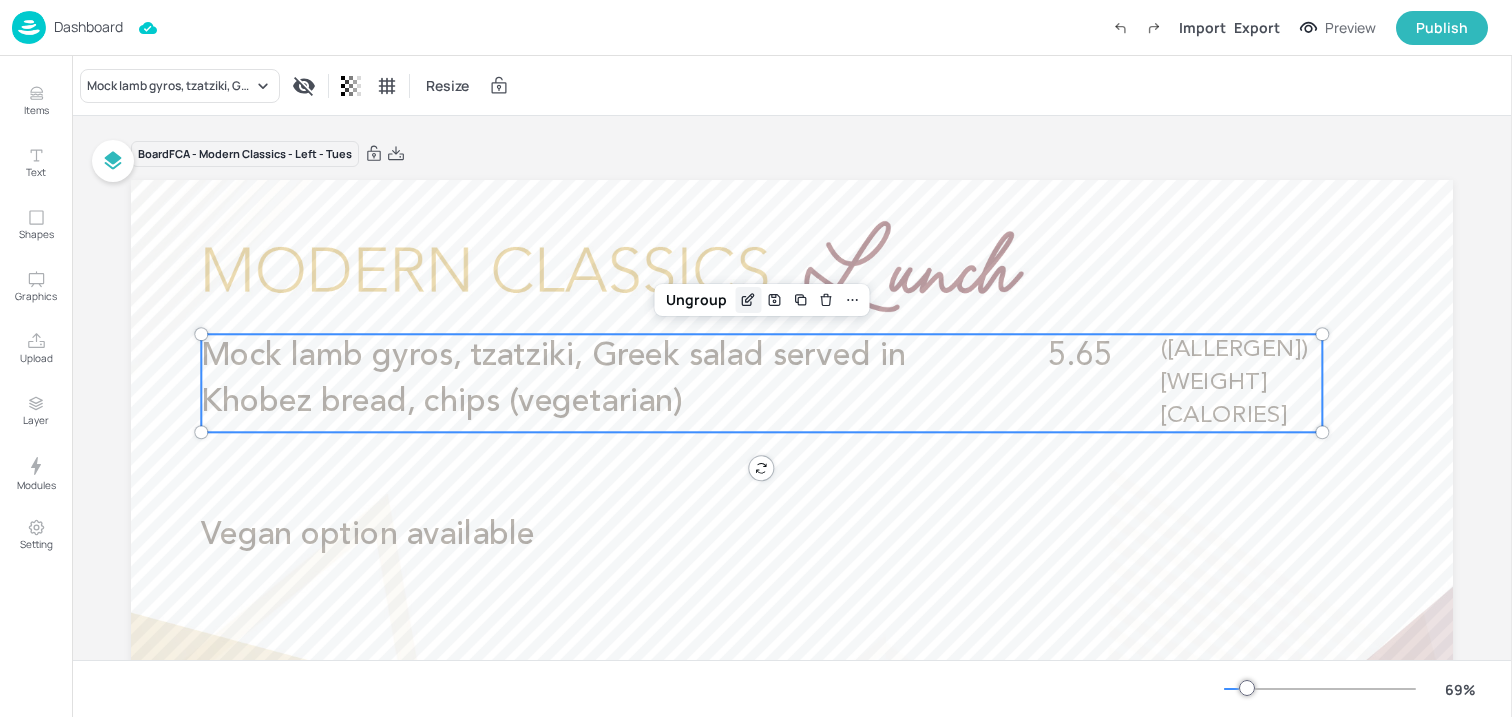 click 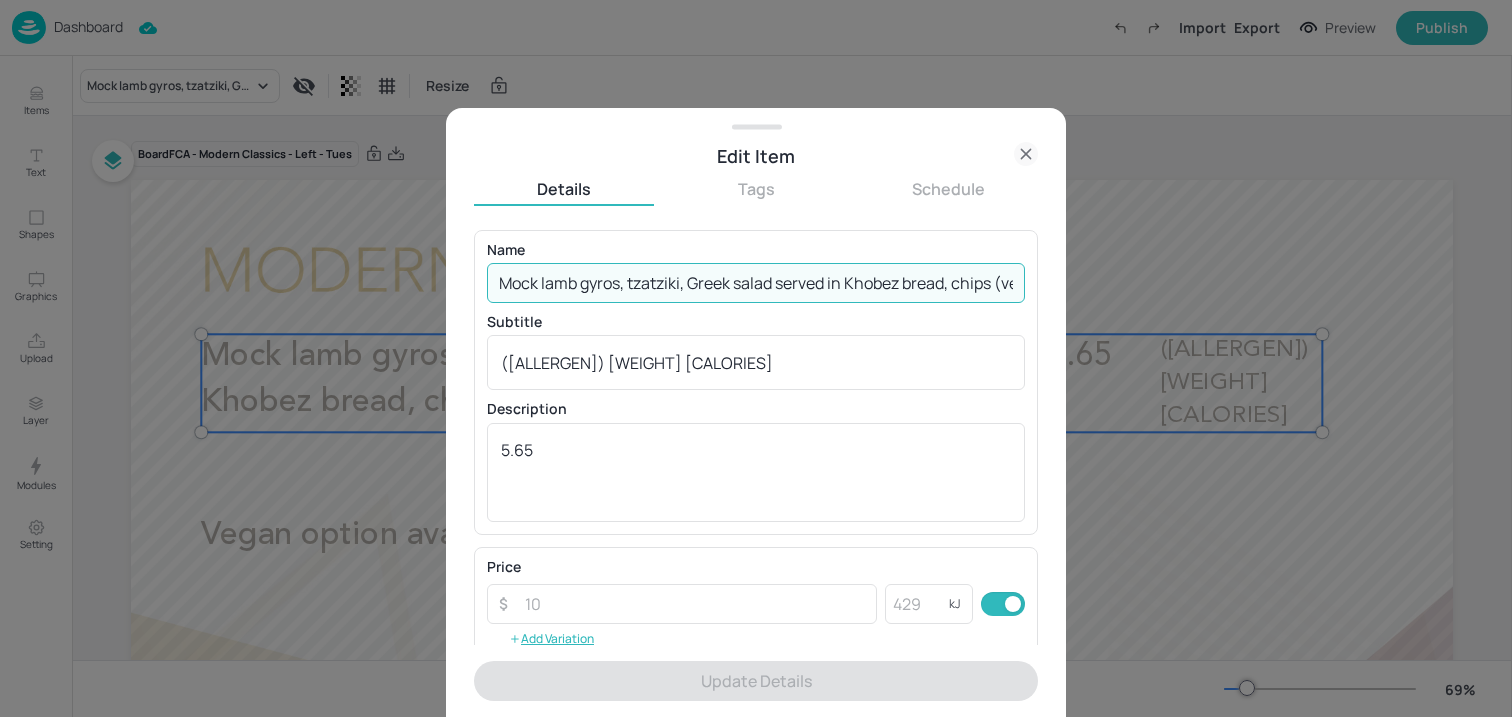 click on "Mock lamb gyros, tzatziki, Greek salad served in Khobez bread, chips (vegetarian)" at bounding box center (756, 283) 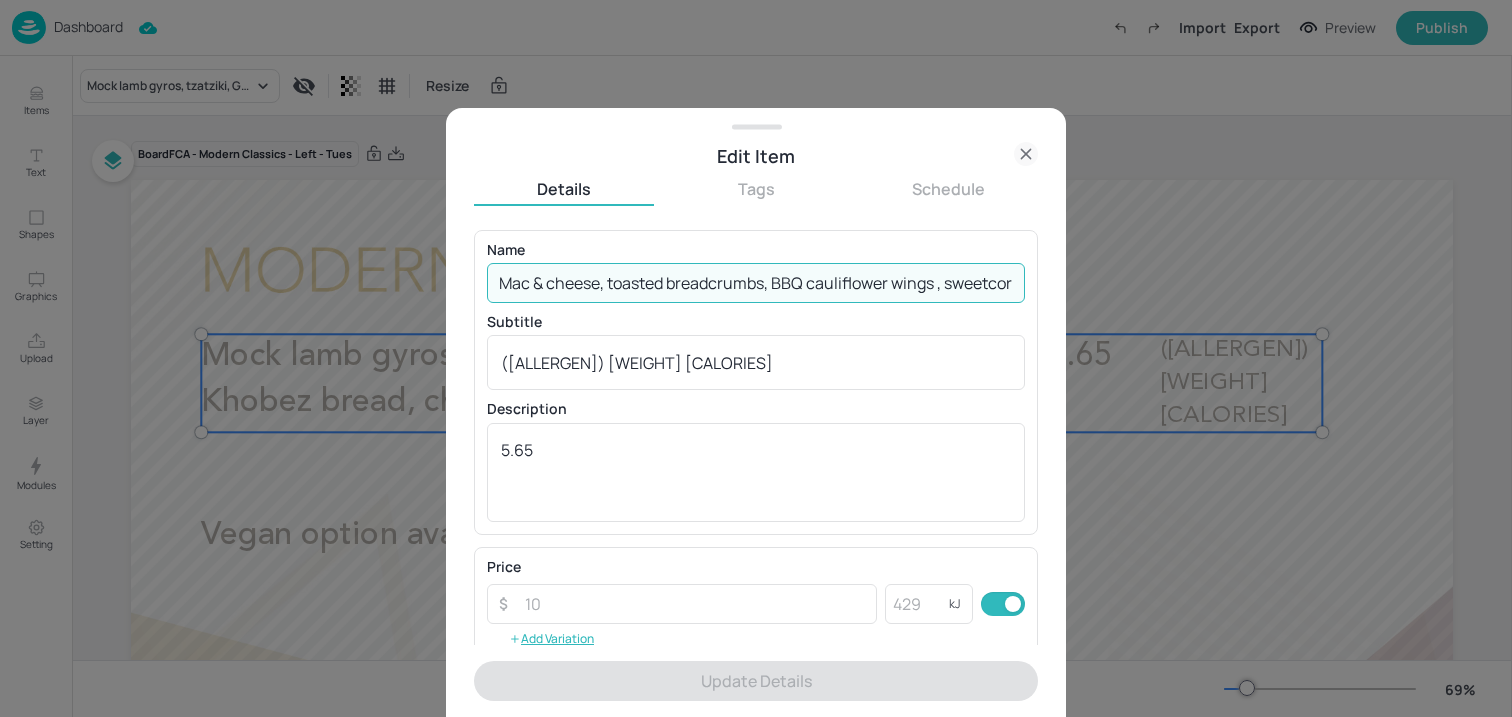 scroll, scrollTop: 0, scrollLeft: 457, axis: horizontal 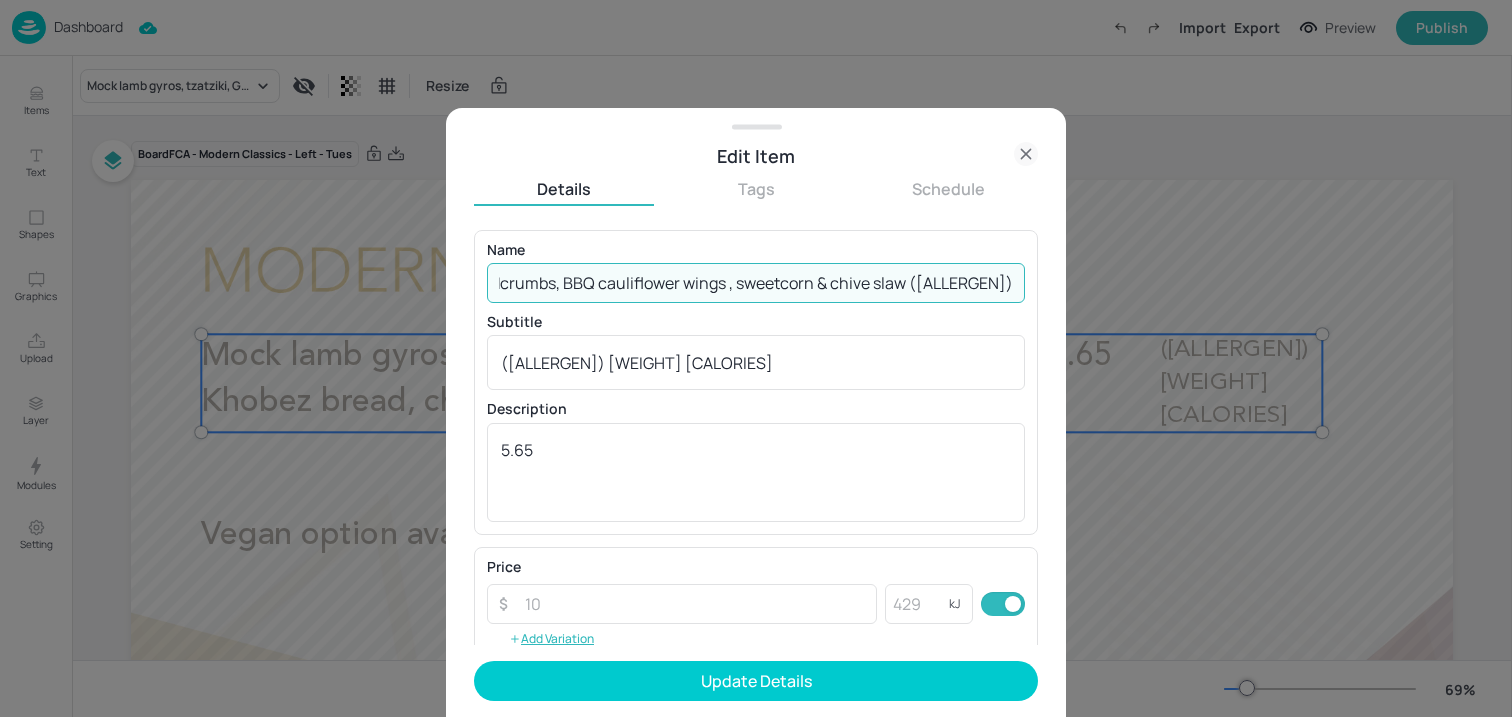 drag, startPoint x: 667, startPoint y: 288, endPoint x: 1122, endPoint y: 314, distance: 455.74225 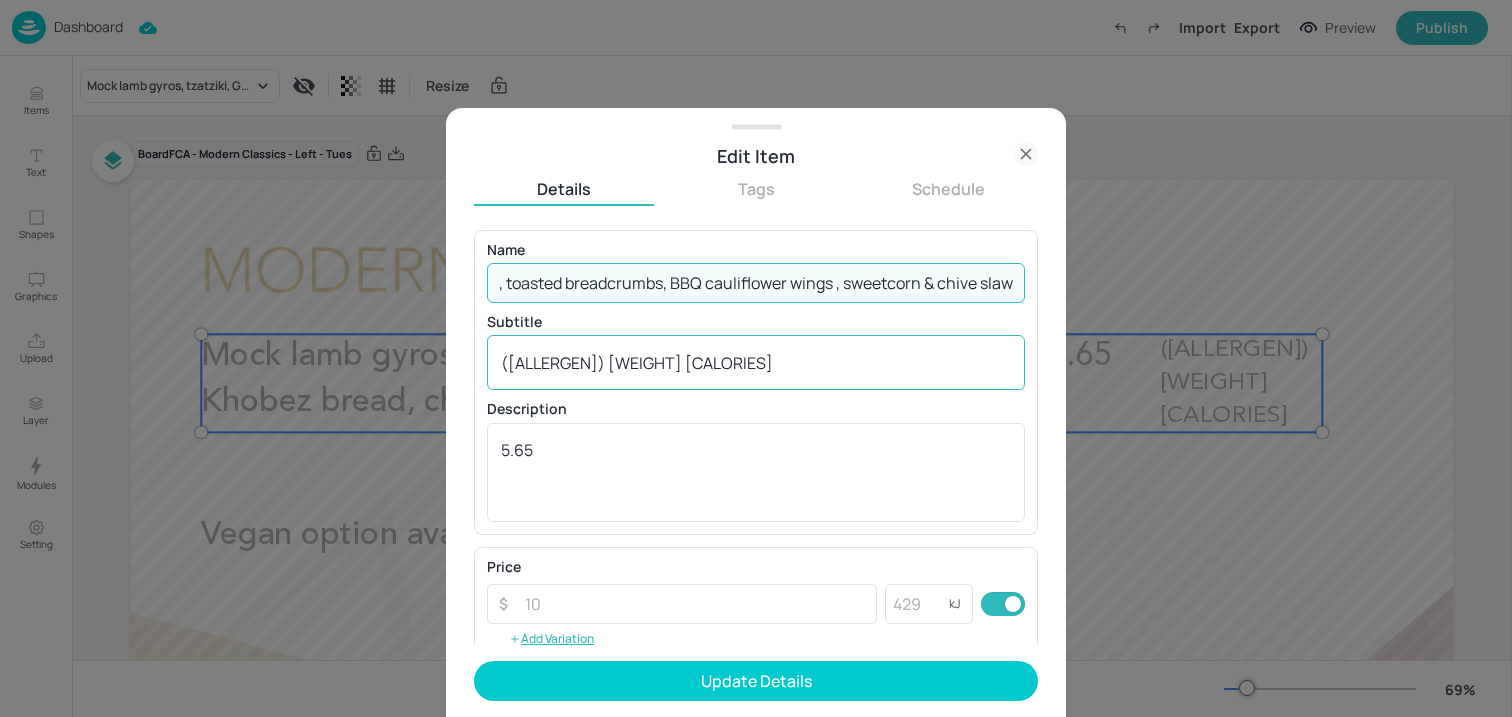 scroll, scrollTop: 0, scrollLeft: 114, axis: horizontal 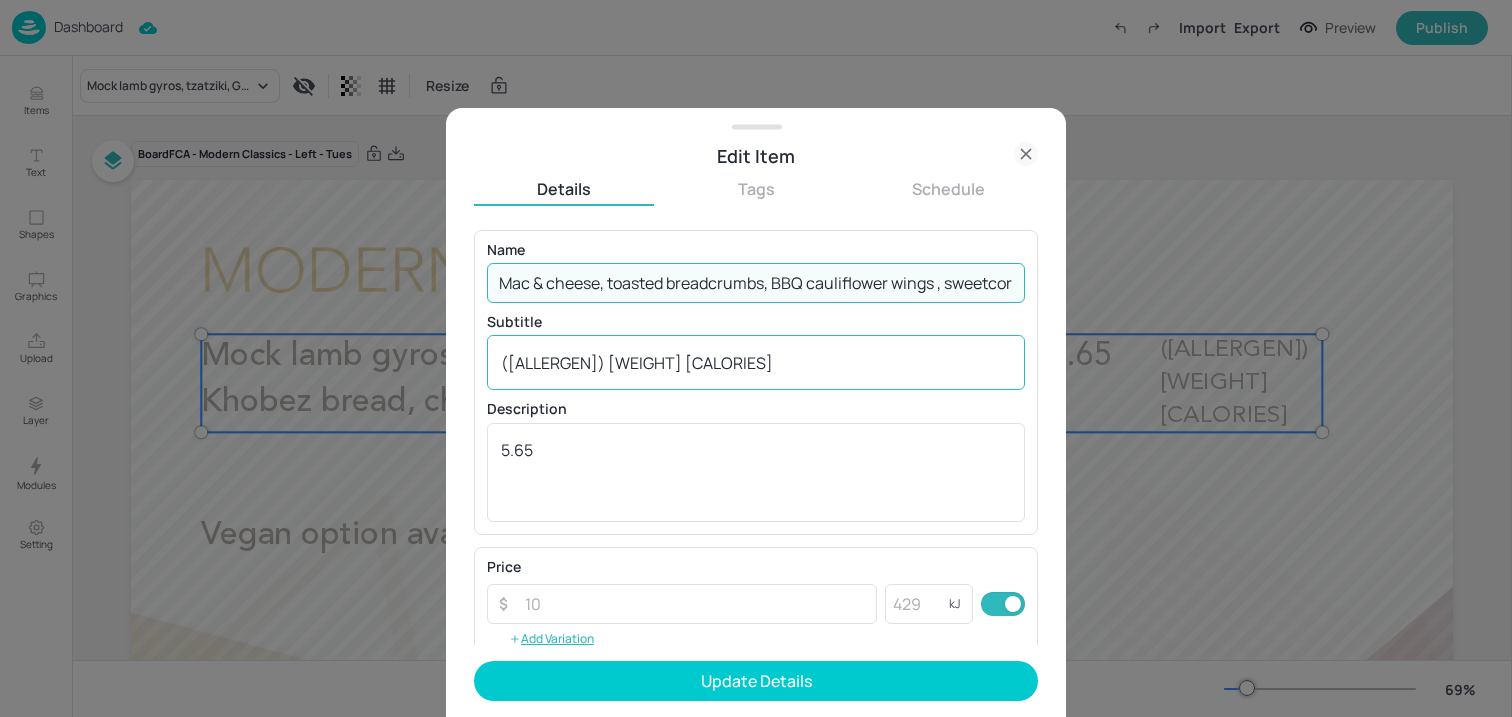 click on "([ALLERGEN]) [WEIGHT] [CALORIES]" at bounding box center [756, 363] 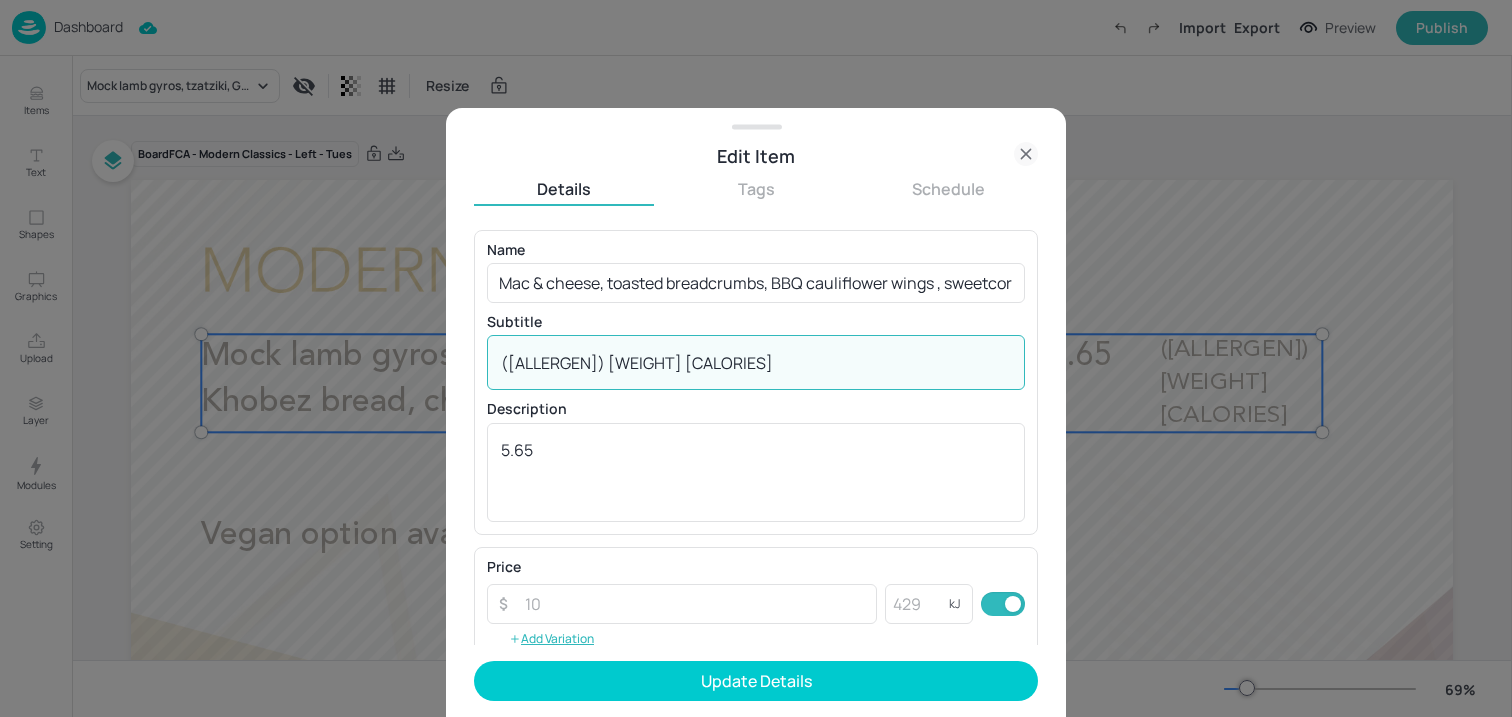 click on "([ALLERGEN]) [WEIGHT] [CALORIES]" at bounding box center [756, 363] 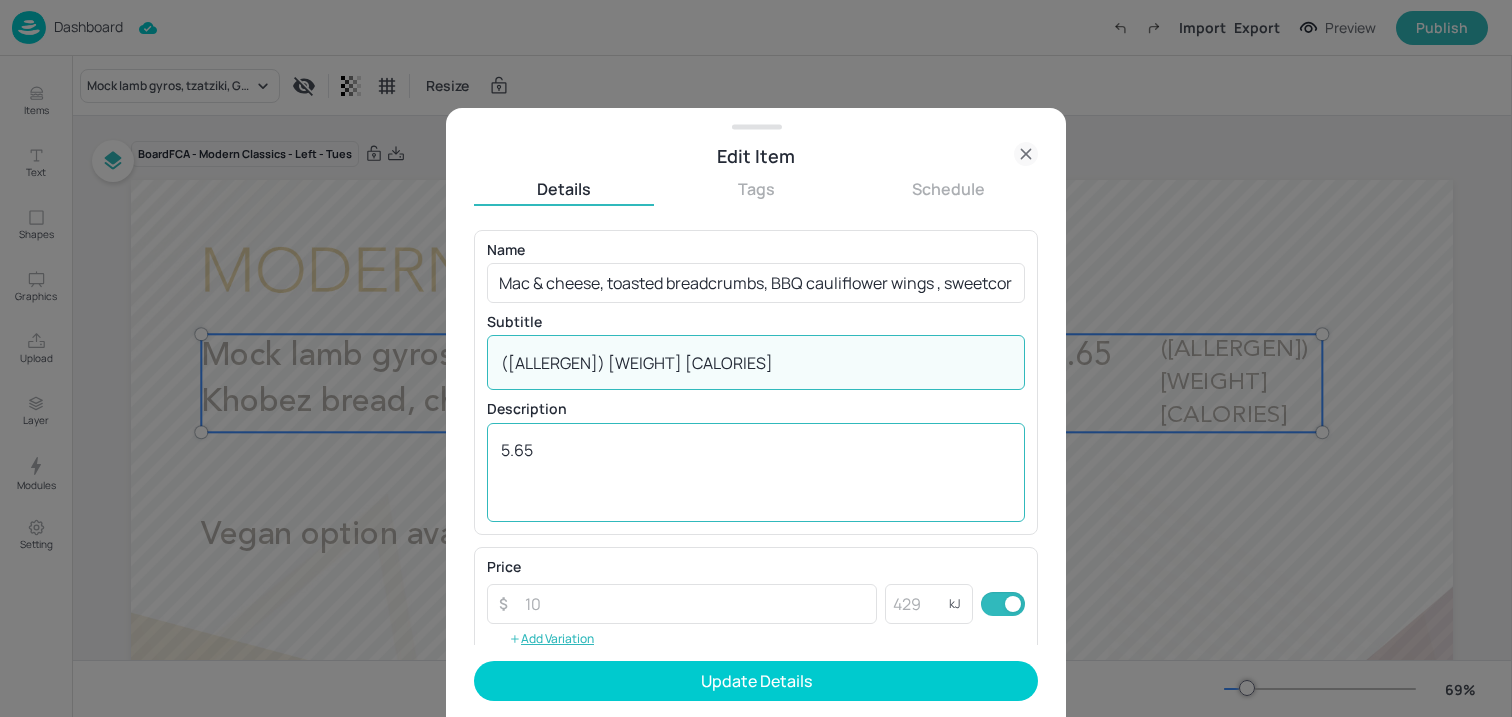 paste on "([ALLERGEN], [ALLERGEN], [ALLERGEN], [ALLERGEN], [ALLERGEN])" 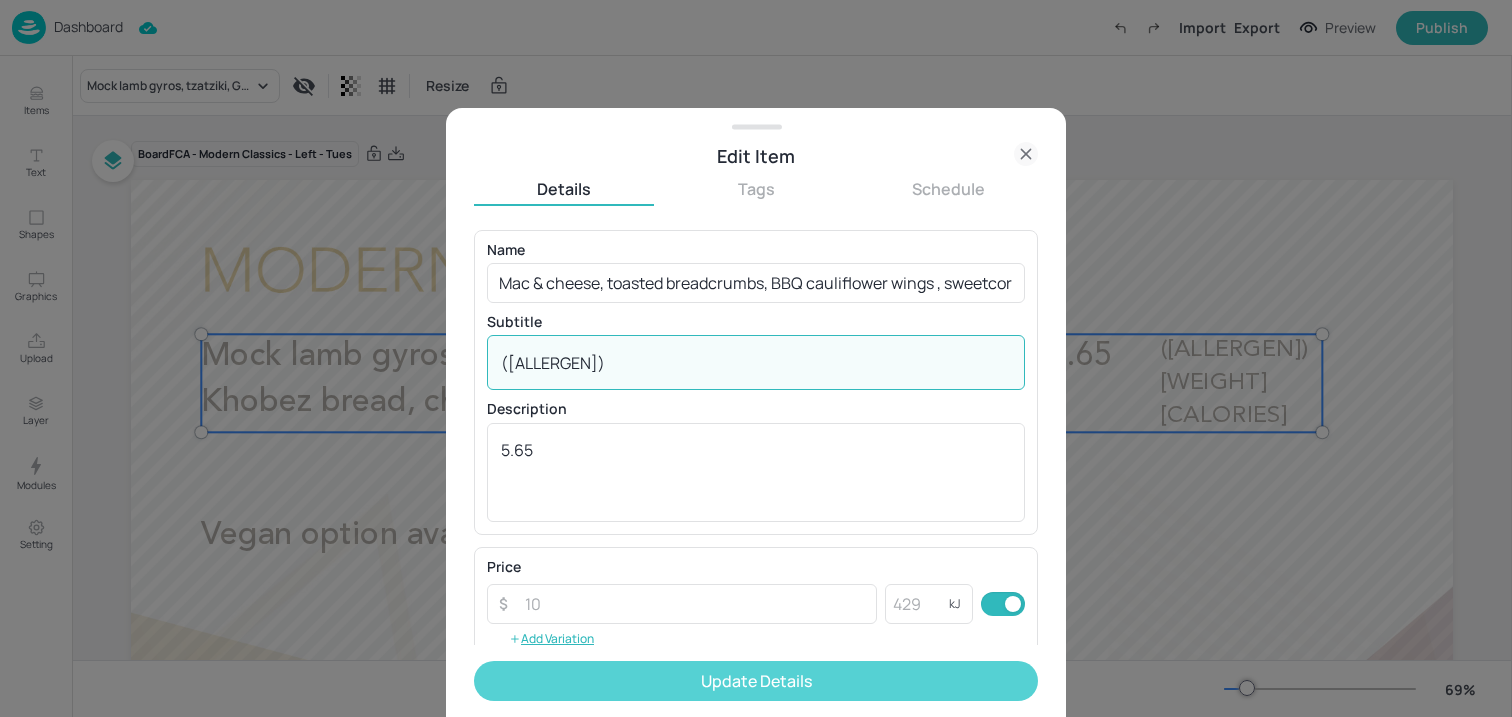 type on "([ALLERGEN])" 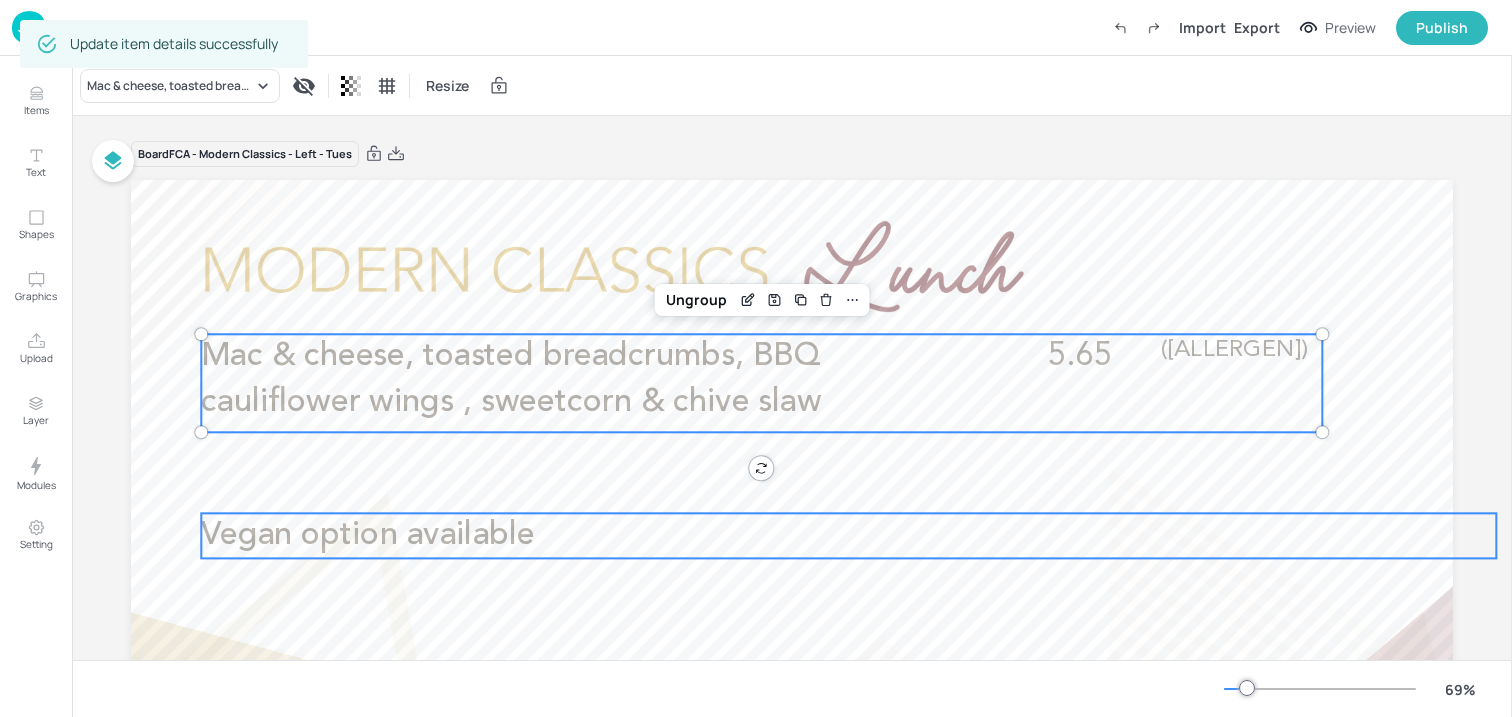 click on "Vegan option available" at bounding box center (368, 536) 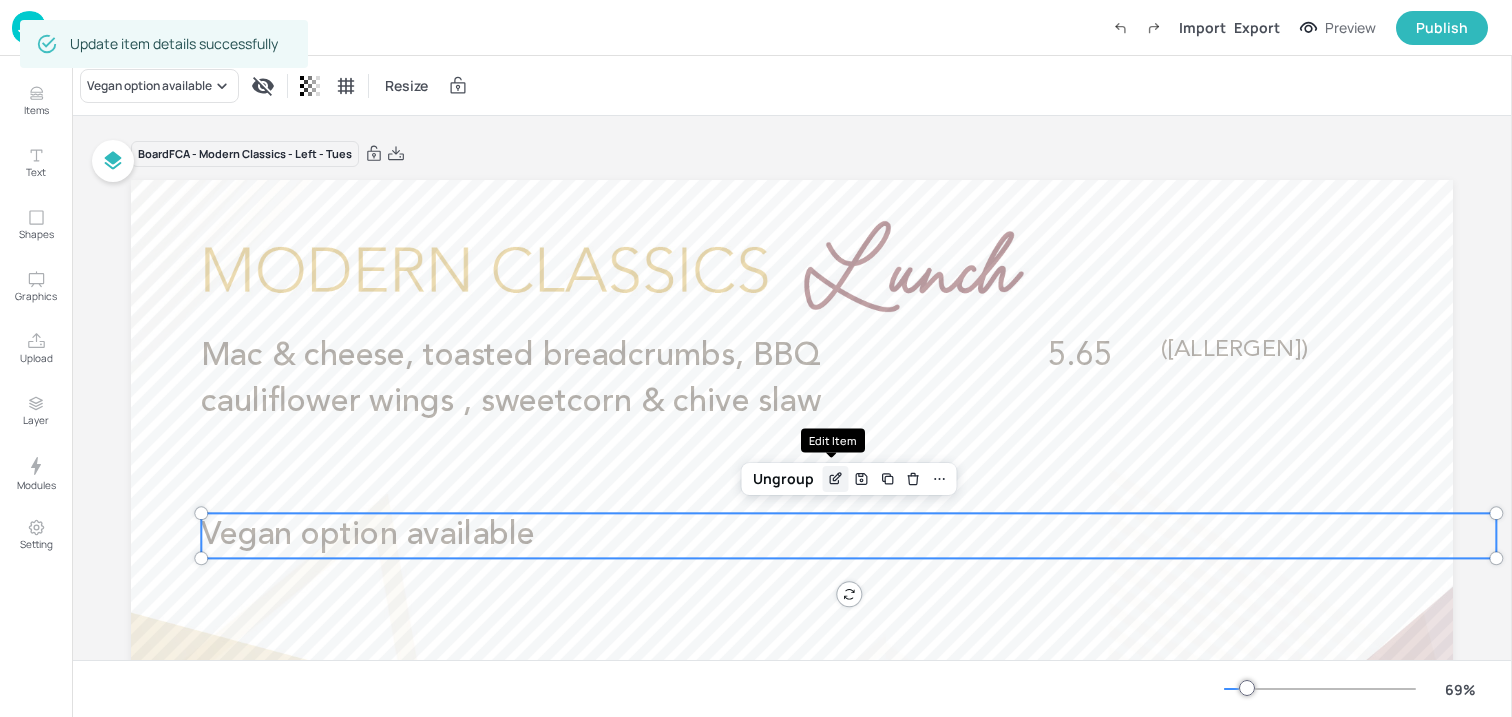 click at bounding box center (835, 479) 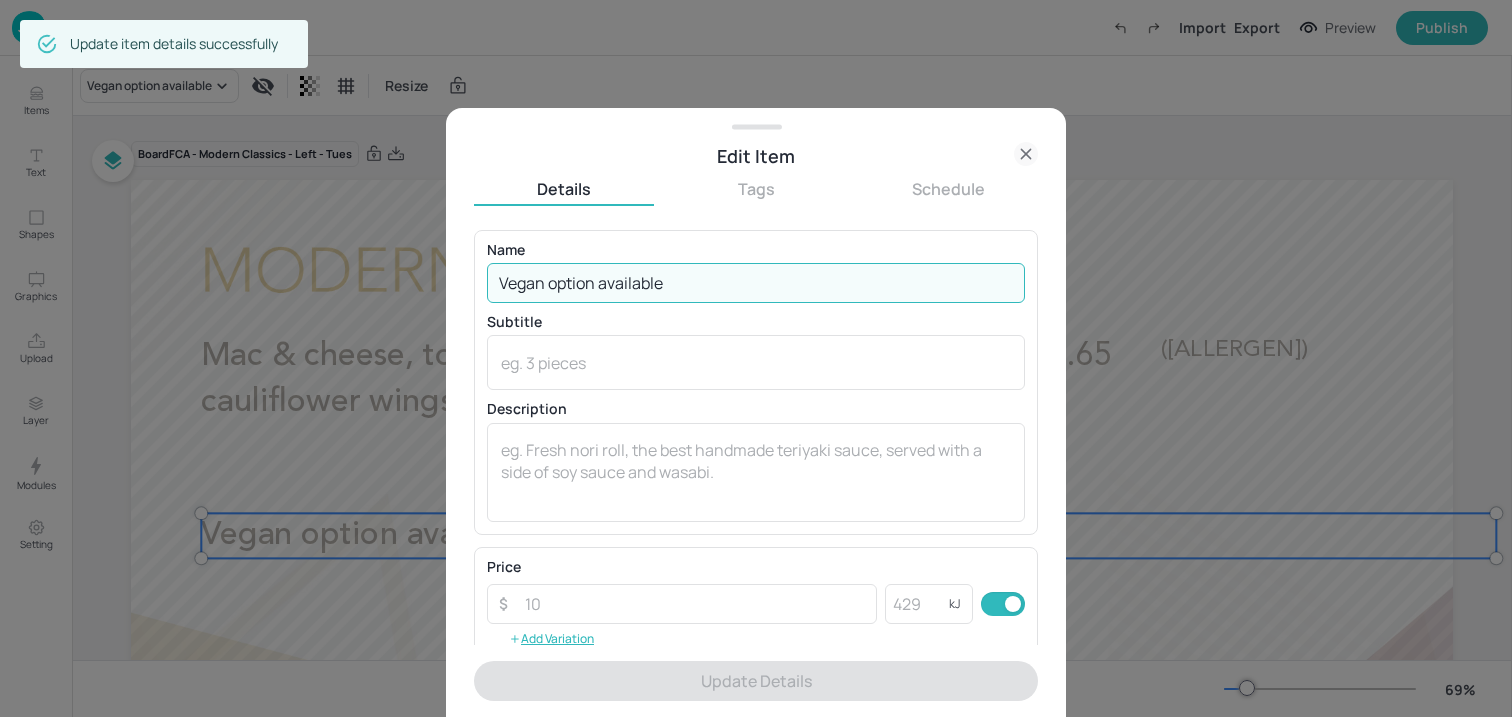 click on "Vegan option available" at bounding box center [756, 283] 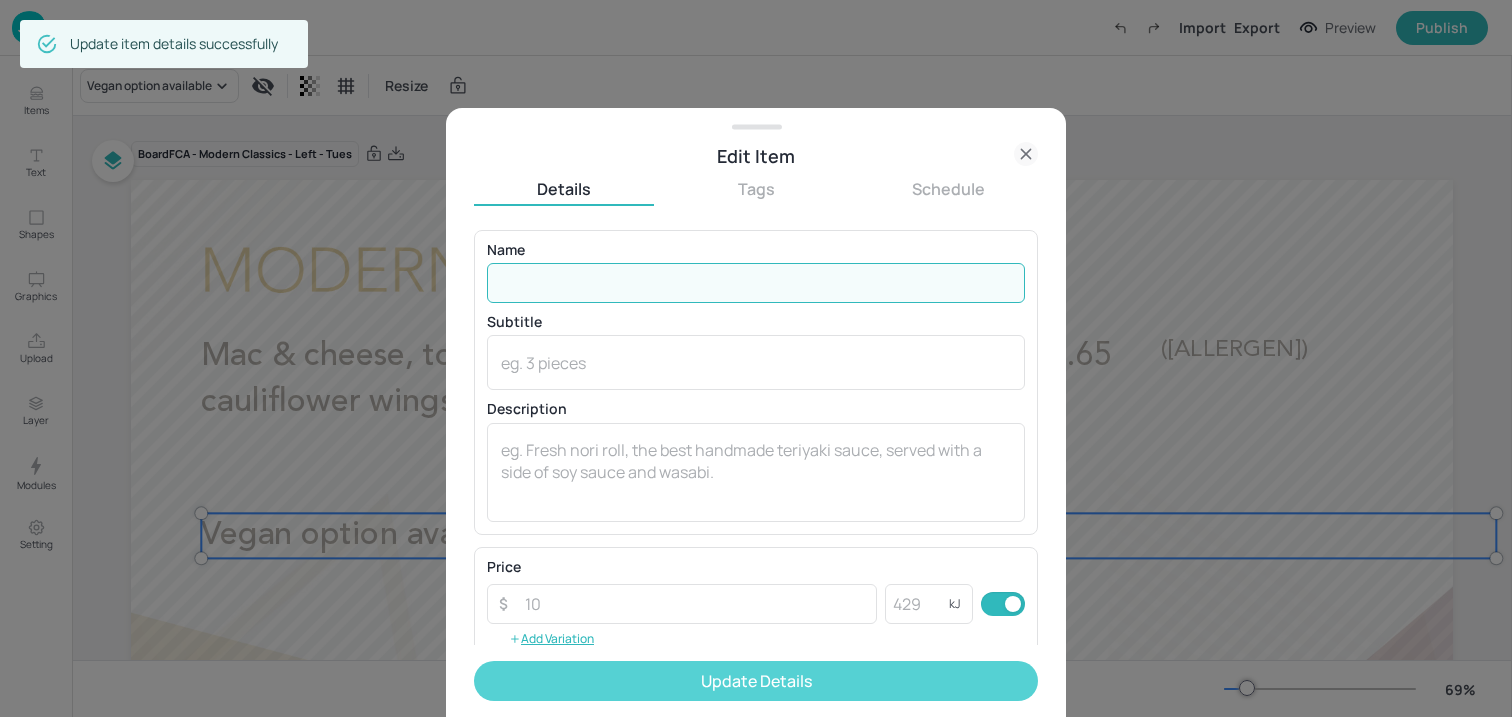 type 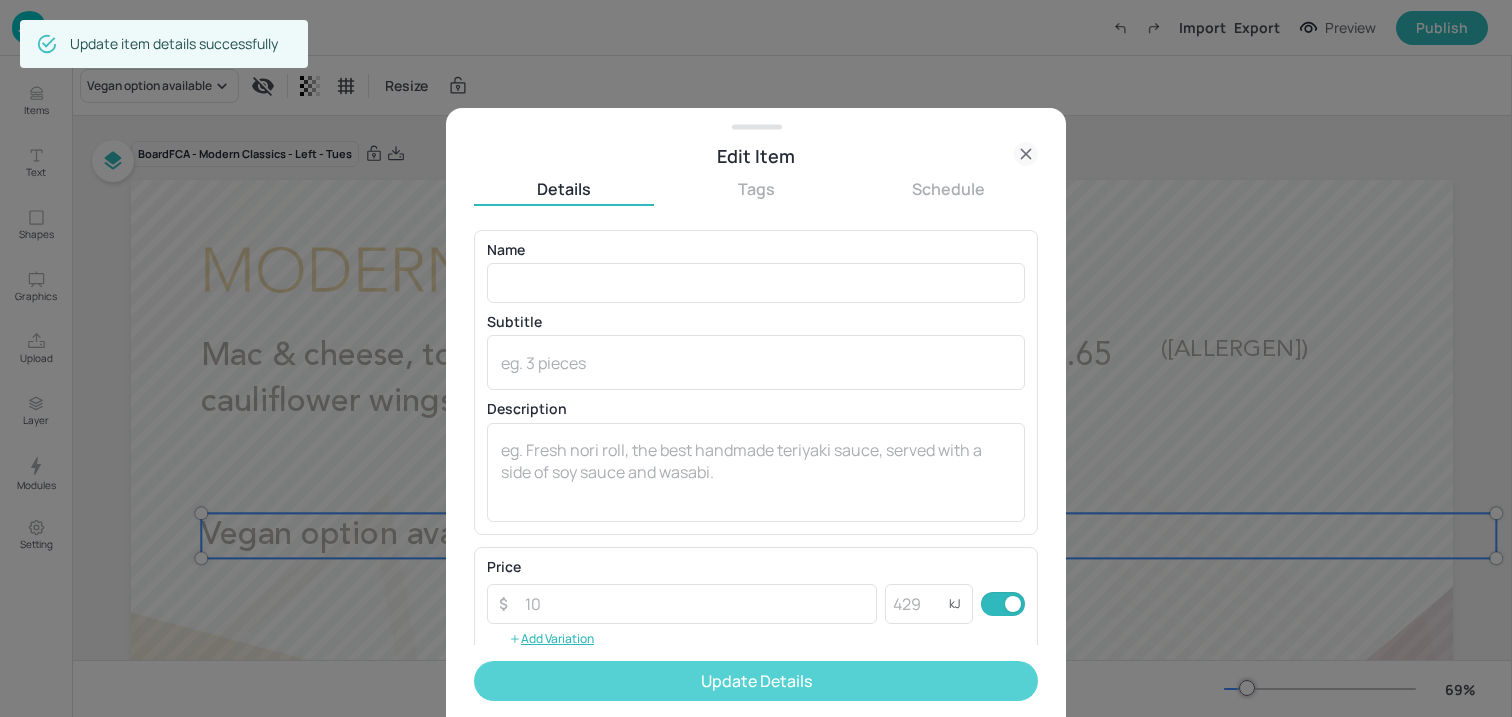 click on "Update Details" at bounding box center [756, 681] 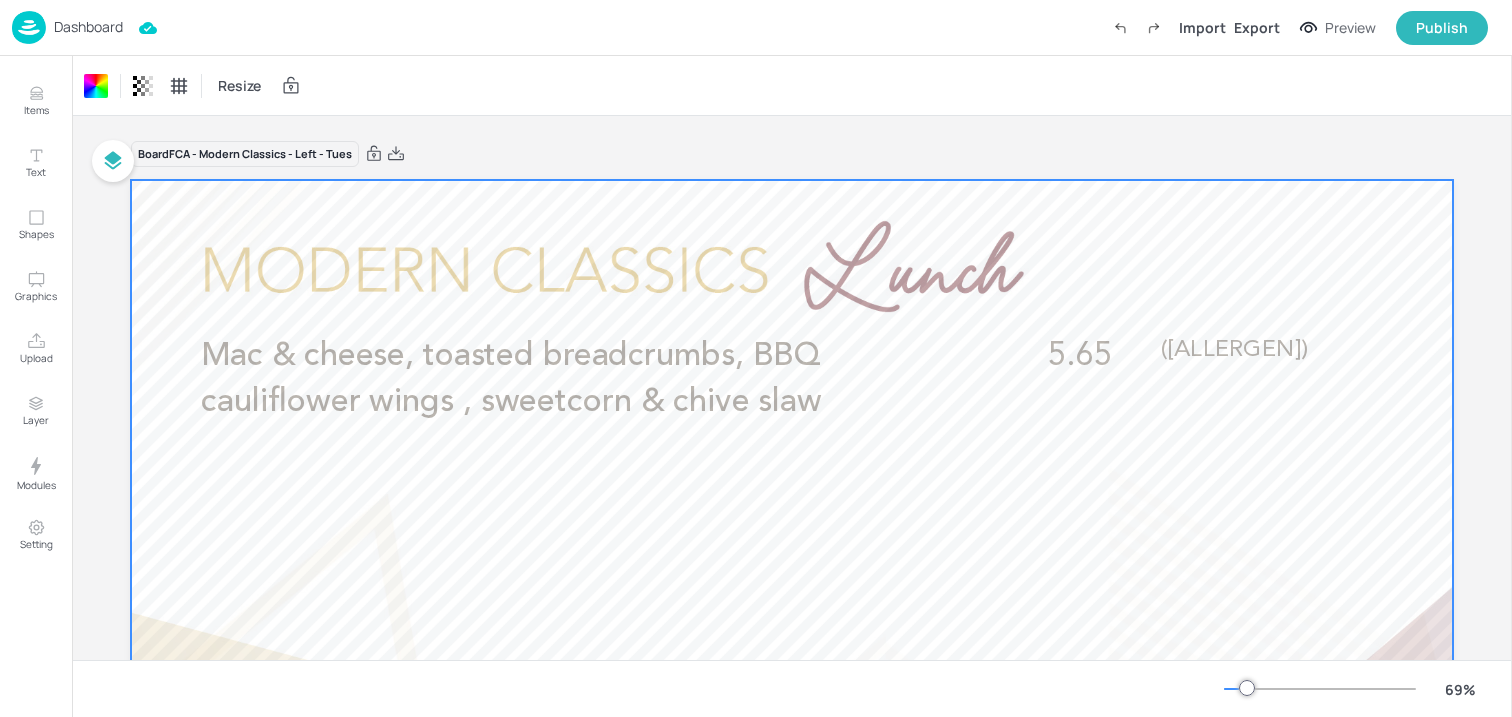 click on "Dashboard" at bounding box center (88, 27) 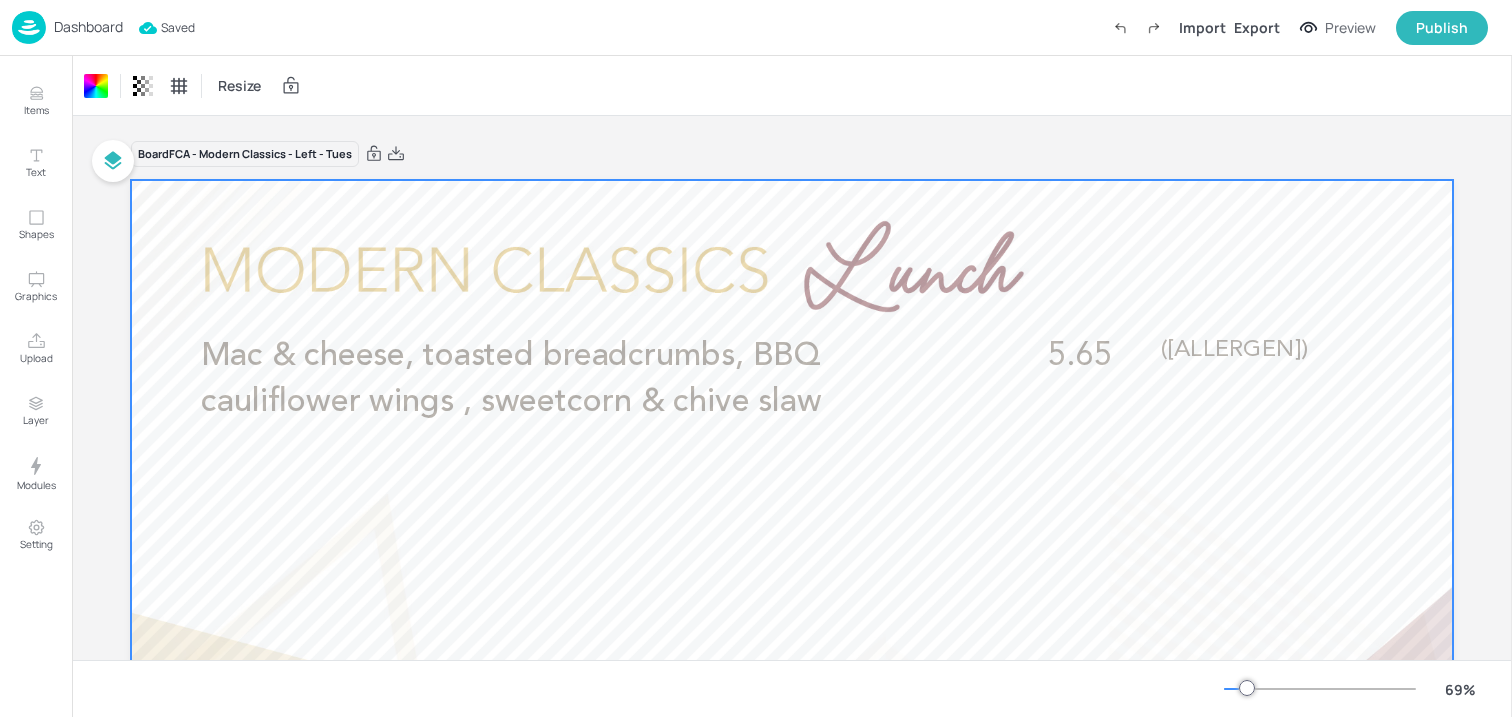 click on "Dashboard" at bounding box center (67, 27) 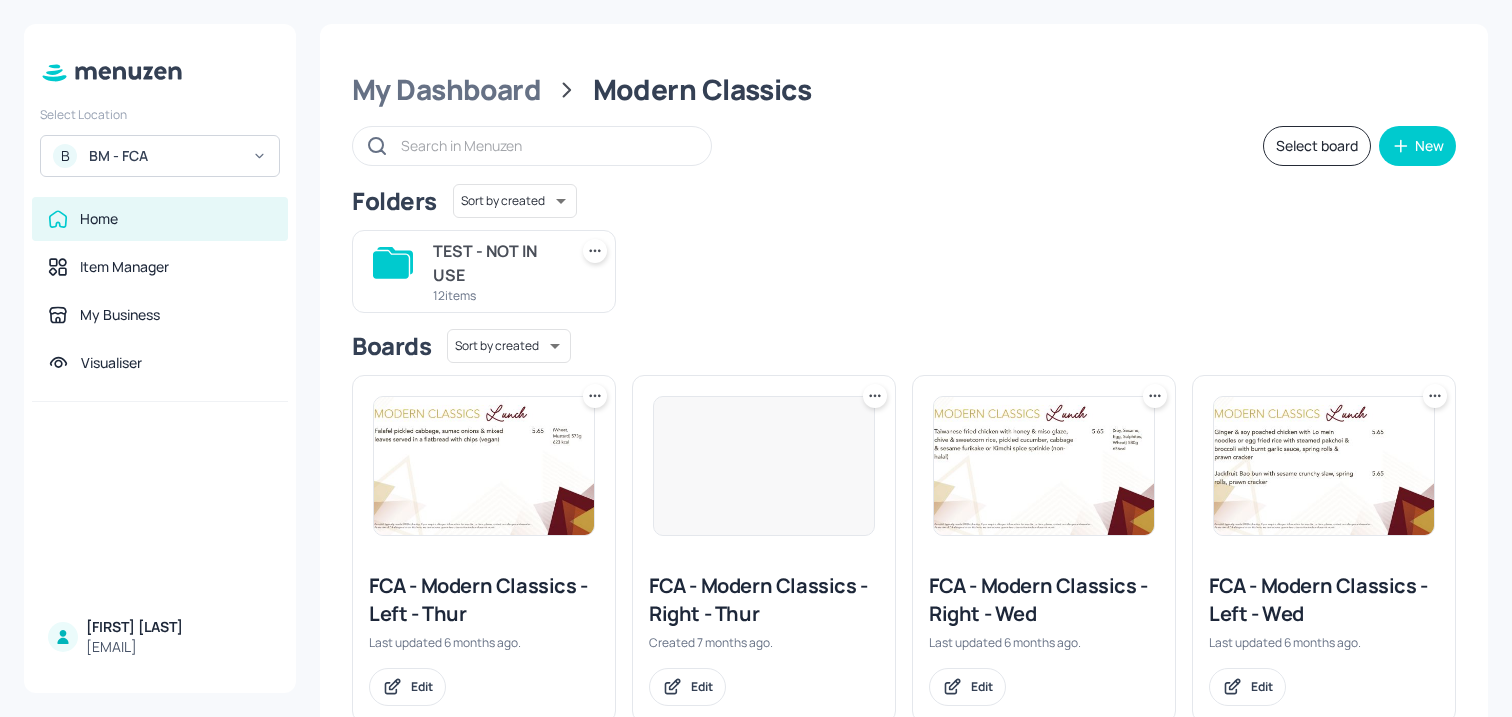 click on "My Dashboard Modern Classics Select board New Folders Sort by created id TEST - NOT IN USE 12 items Boards Sort by created id FCA - Modern Classics - Left - Thur Last updated 6 months ago. Edit FCA - Modern Classics - Right - Thur Created 7 months ago. Edit FCA - Modern Classics - Right - Wed Last updated 6 months ago. Edit FCA - Modern Classics - Left - Wed Last updated 6 months ago. Edit FCA - Modern Classics - Right - Tues Last updated 5 months ago. Edit FCA - Modern Classics - Left - Tues Last updated about 2 months ago. Edit FCA - Modern Classics - Left - Fri Last updated 4 days ago. Edit FCA - Modern Classics - Right - Fri Last updated 4 days ago. Edit FCA - Modern Classics - Right - Mon Created 8 months ago. Edit FCA - Modern Classics - Left - Mon Last updated 29 days ago. Edit" at bounding box center [904, 760] 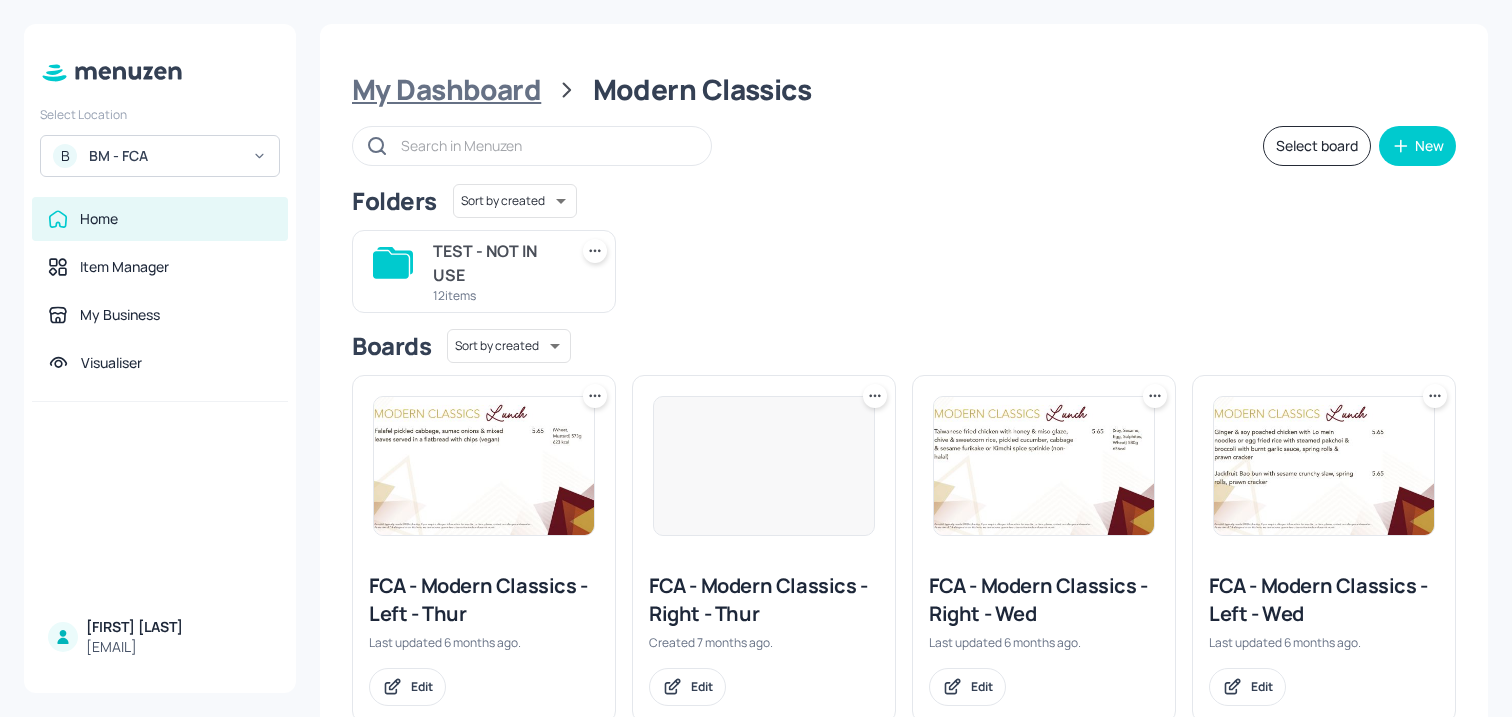 click on "My Dashboard" at bounding box center (446, 90) 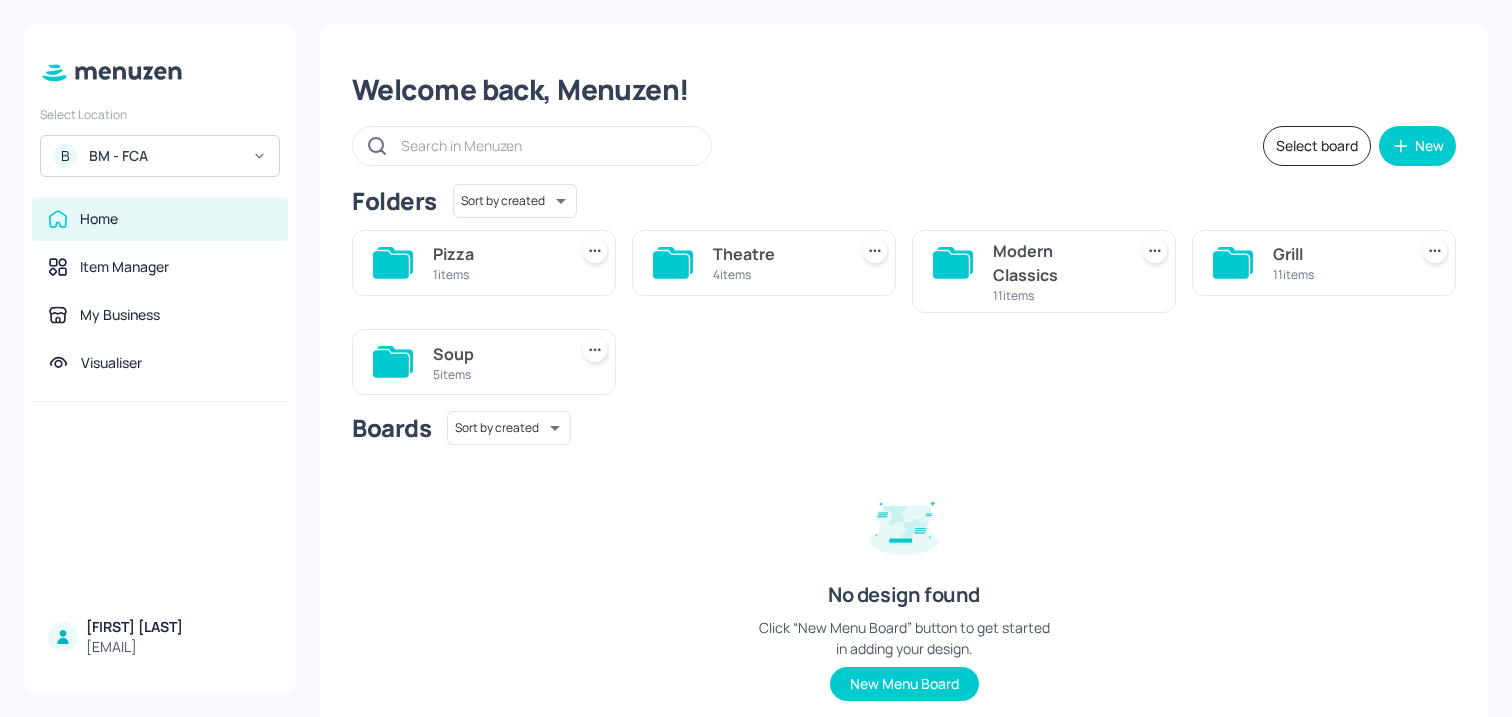 scroll, scrollTop: 64, scrollLeft: 0, axis: vertical 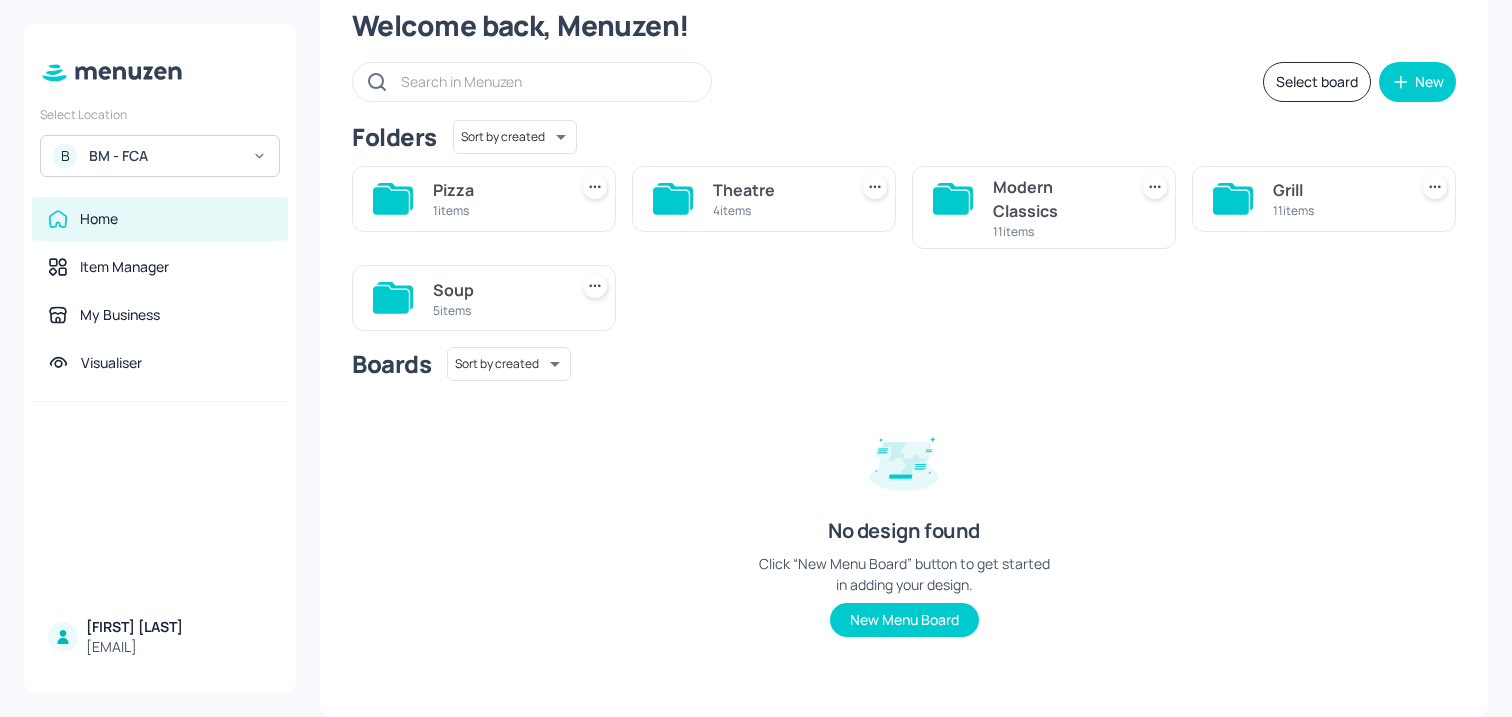 click on "11  items" at bounding box center (1336, 210) 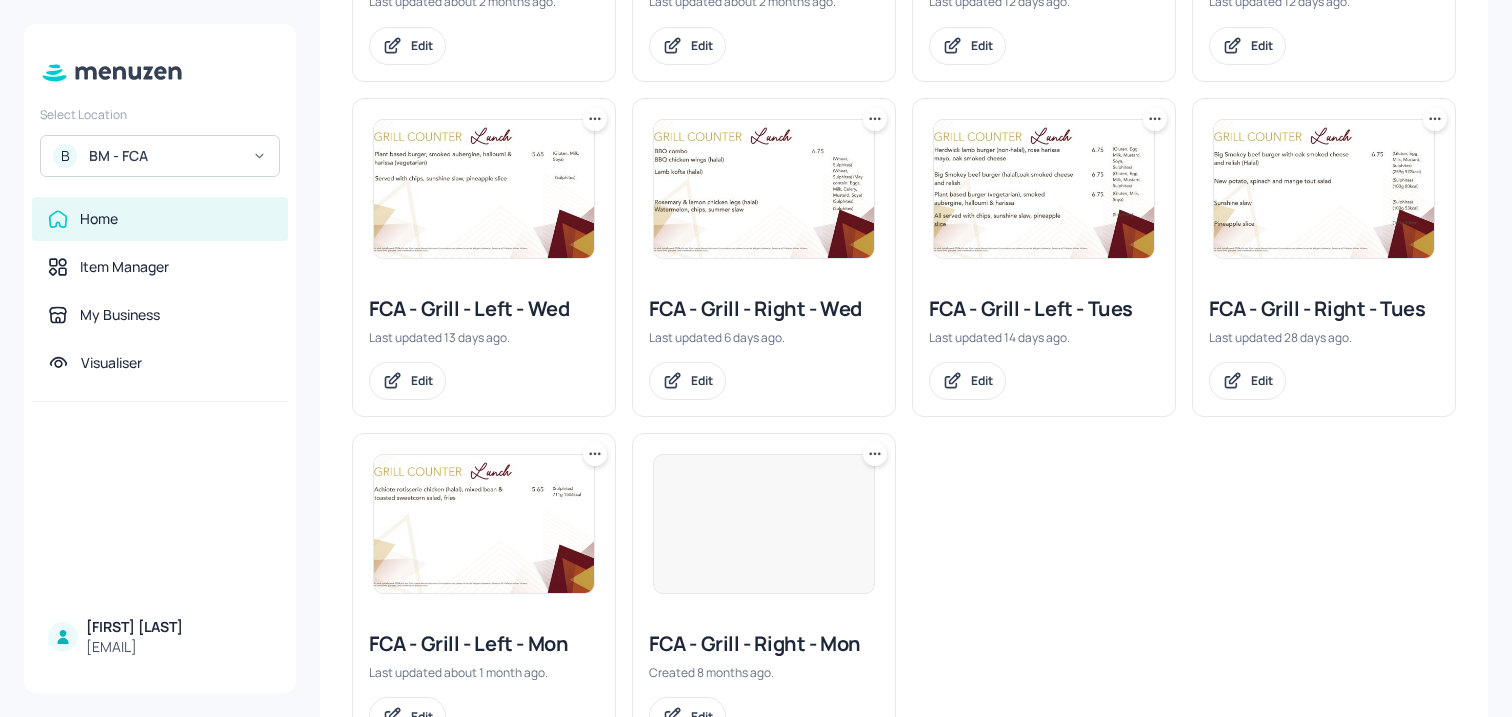 scroll, scrollTop: 619, scrollLeft: 0, axis: vertical 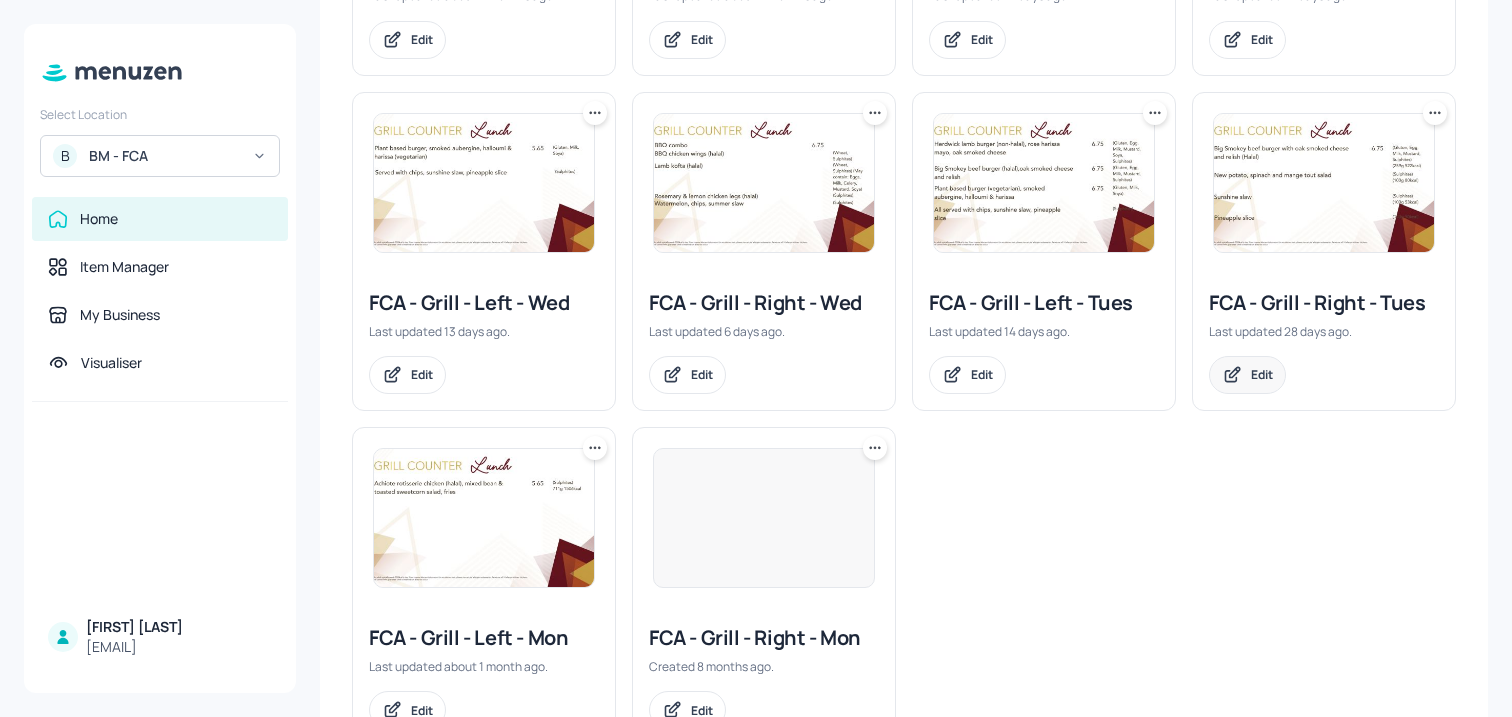 click on "Edit" at bounding box center (1262, 374) 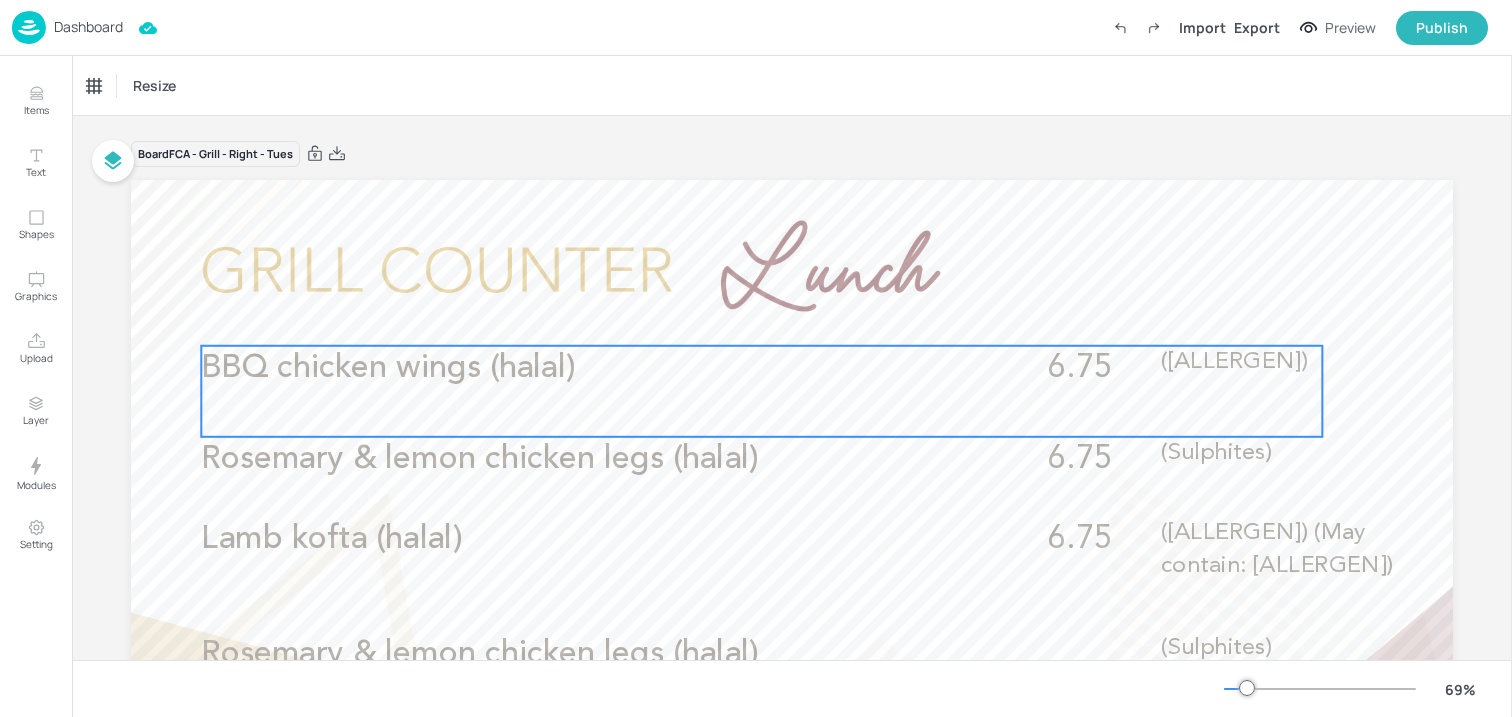 click on "BBQ chicken wings (halal) [PRICE] ([ALLERGEN])" at bounding box center (761, 391) 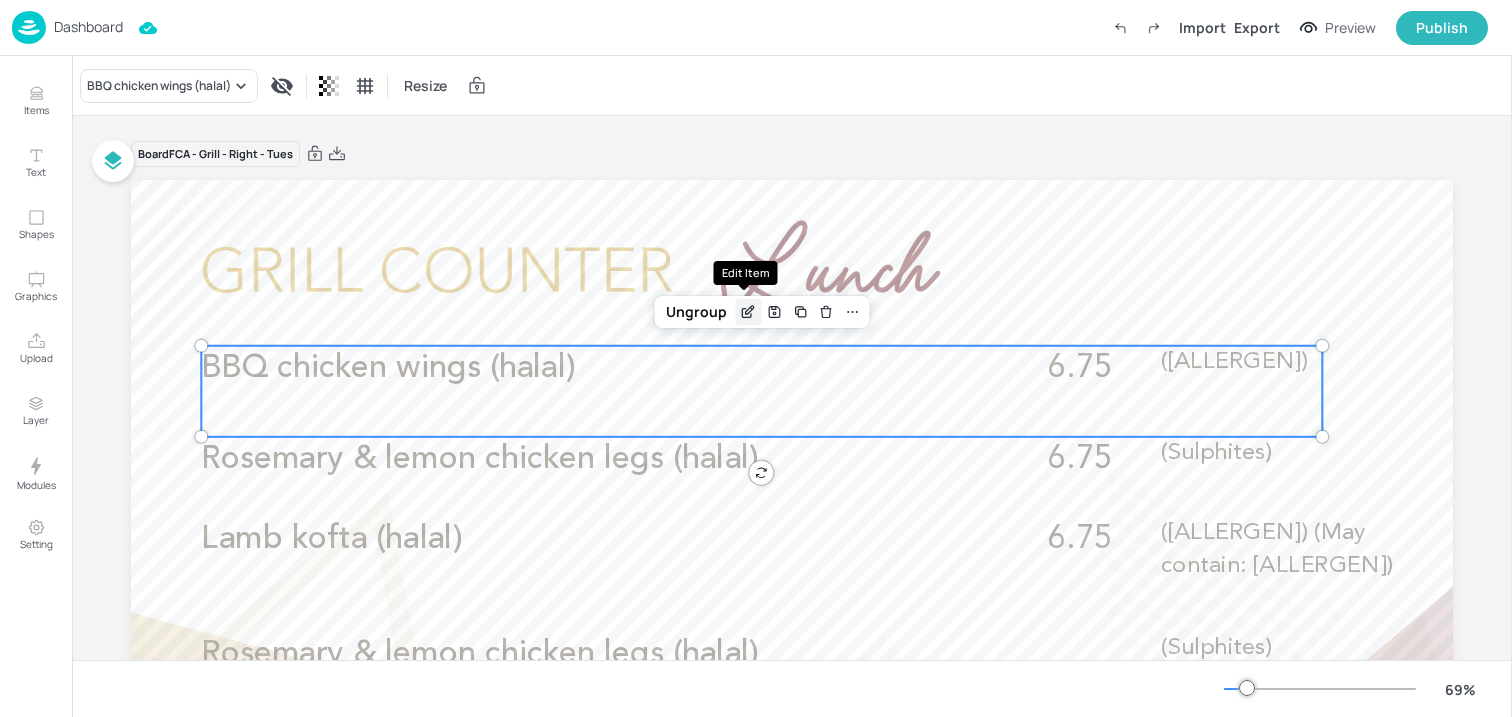 click at bounding box center [748, 312] 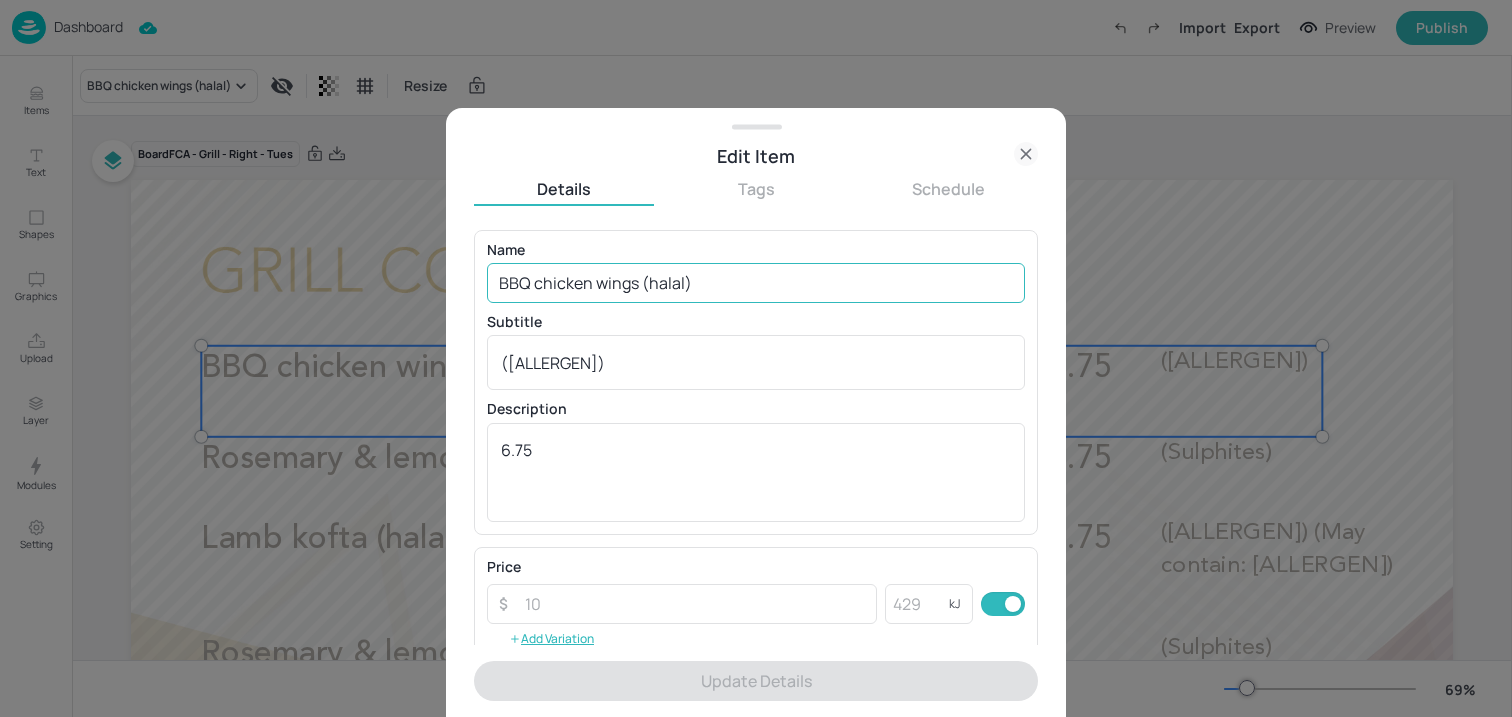 click on "BBQ chicken wings (halal)" at bounding box center [756, 283] 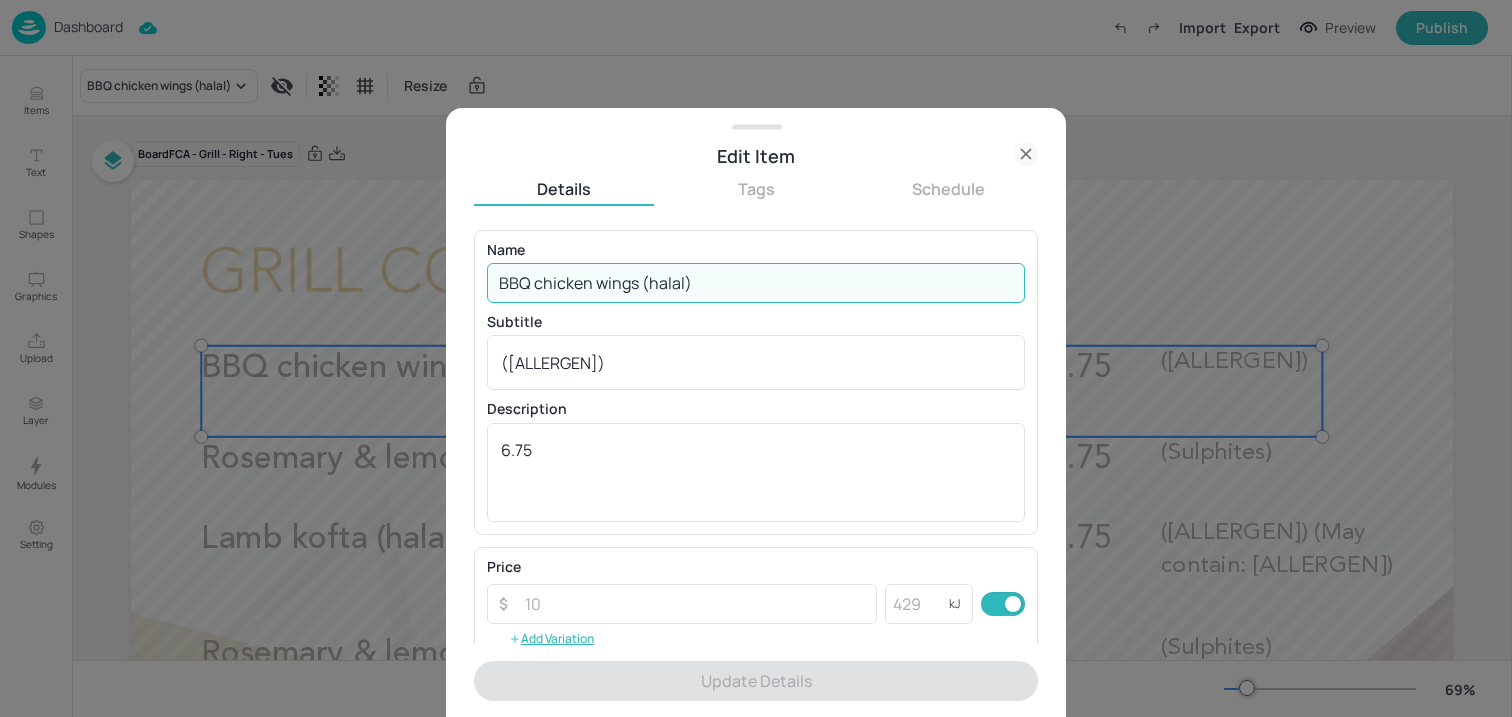 click on "BBQ chicken wings (halal)" at bounding box center [756, 283] 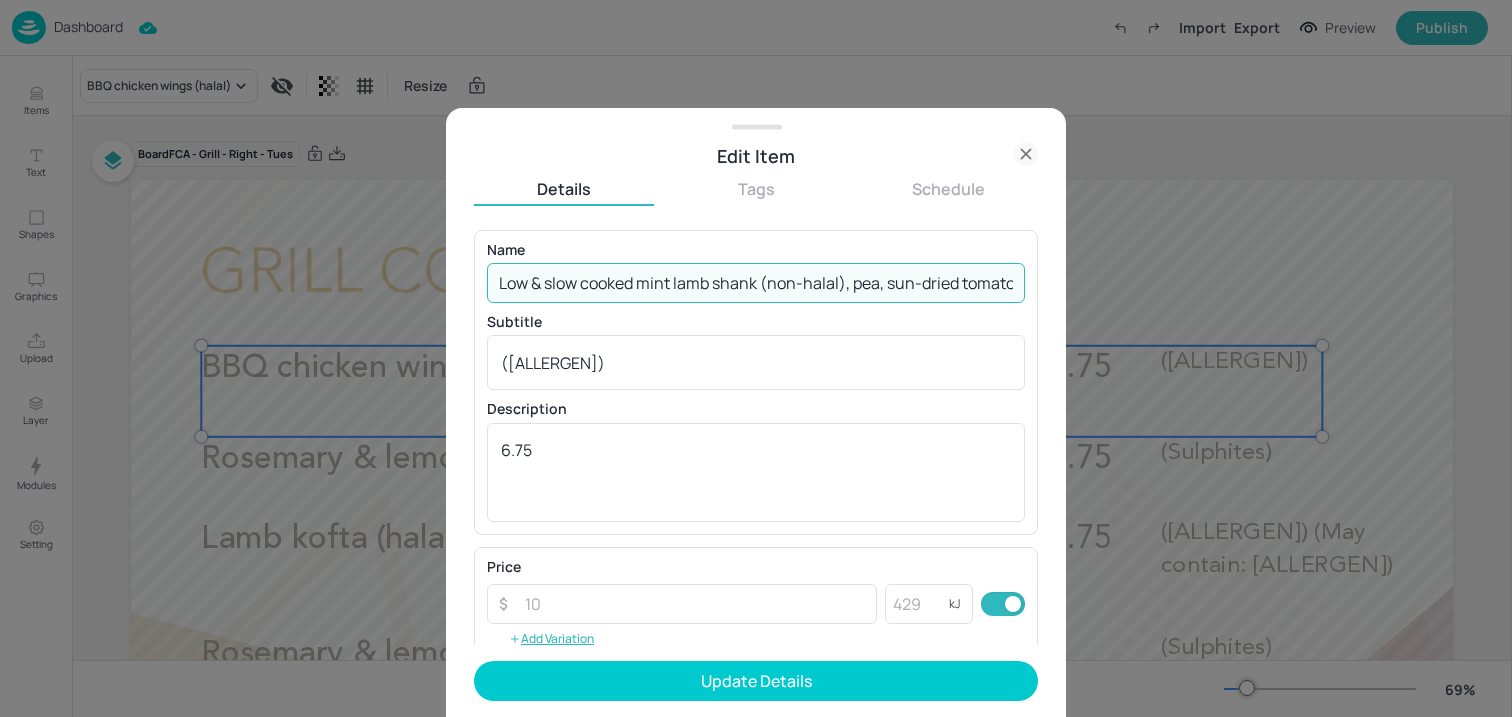 scroll, scrollTop: 0, scrollLeft: 1013, axis: horizontal 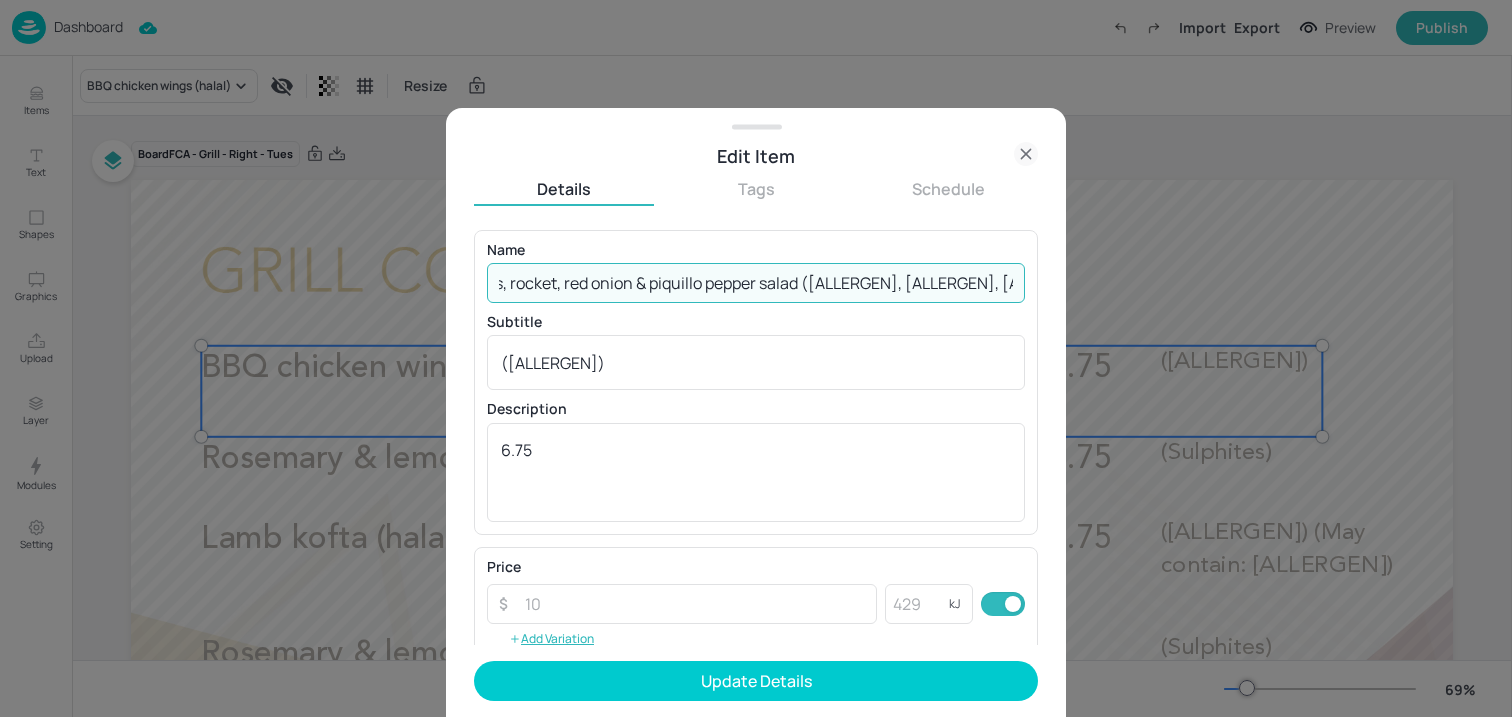drag, startPoint x: 815, startPoint y: 285, endPoint x: 1147, endPoint y: 297, distance: 332.2168 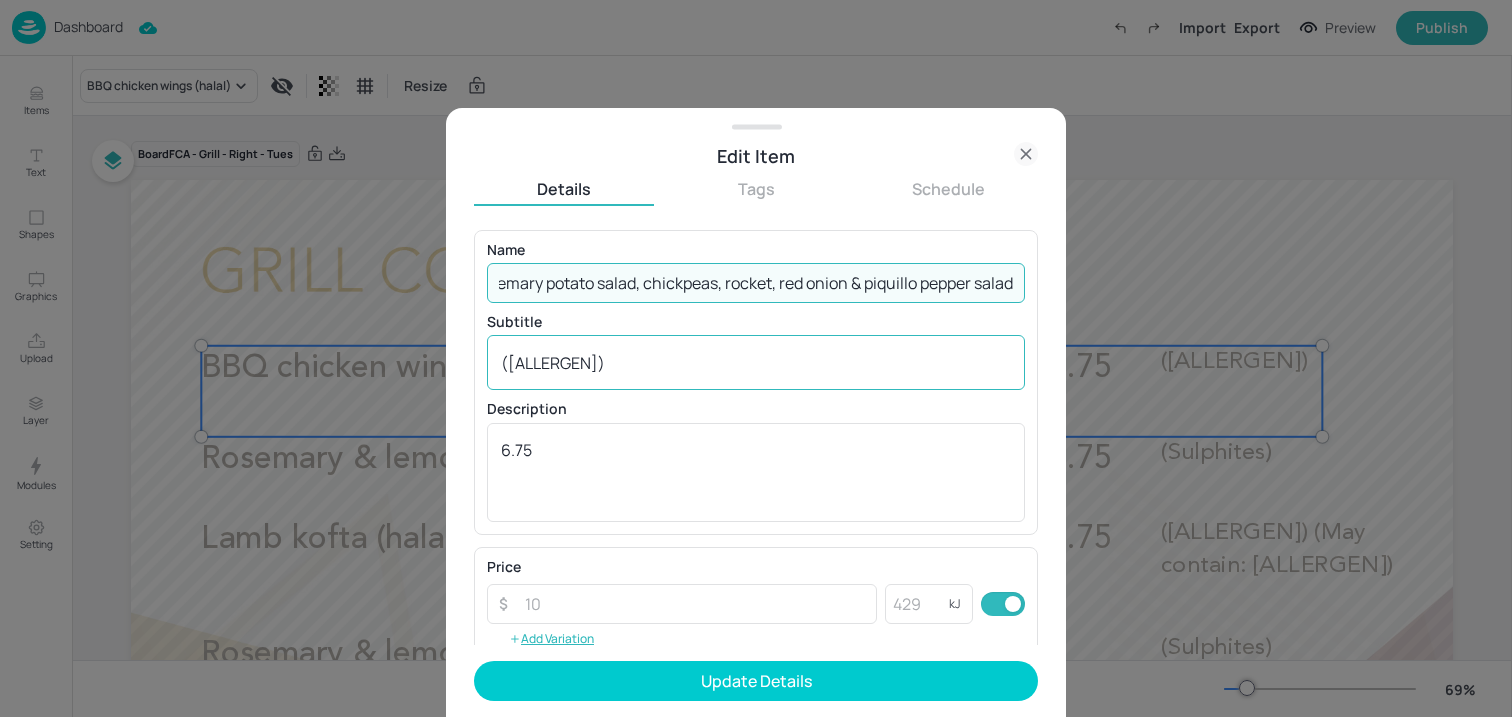 scroll, scrollTop: 0, scrollLeft: 821, axis: horizontal 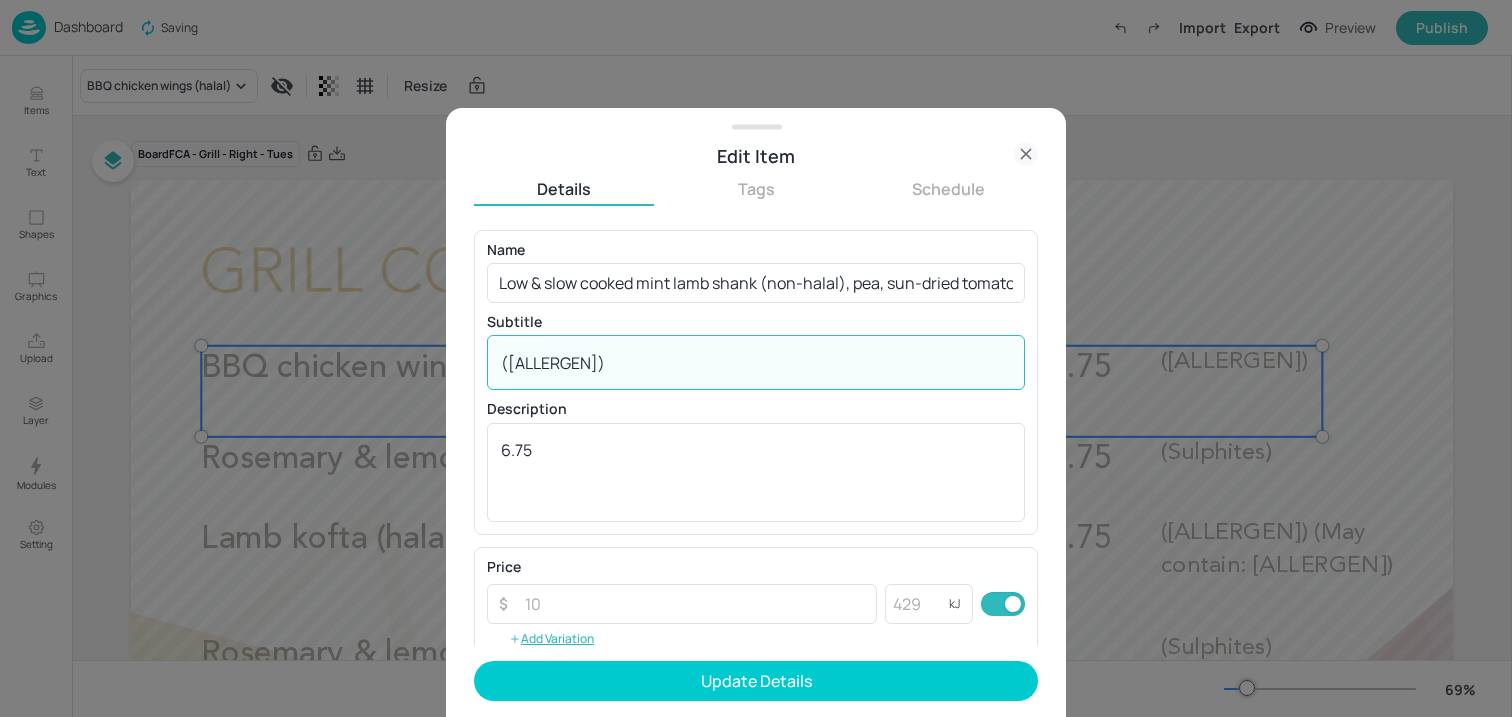 click on "([ALLERGEN])" at bounding box center (756, 363) 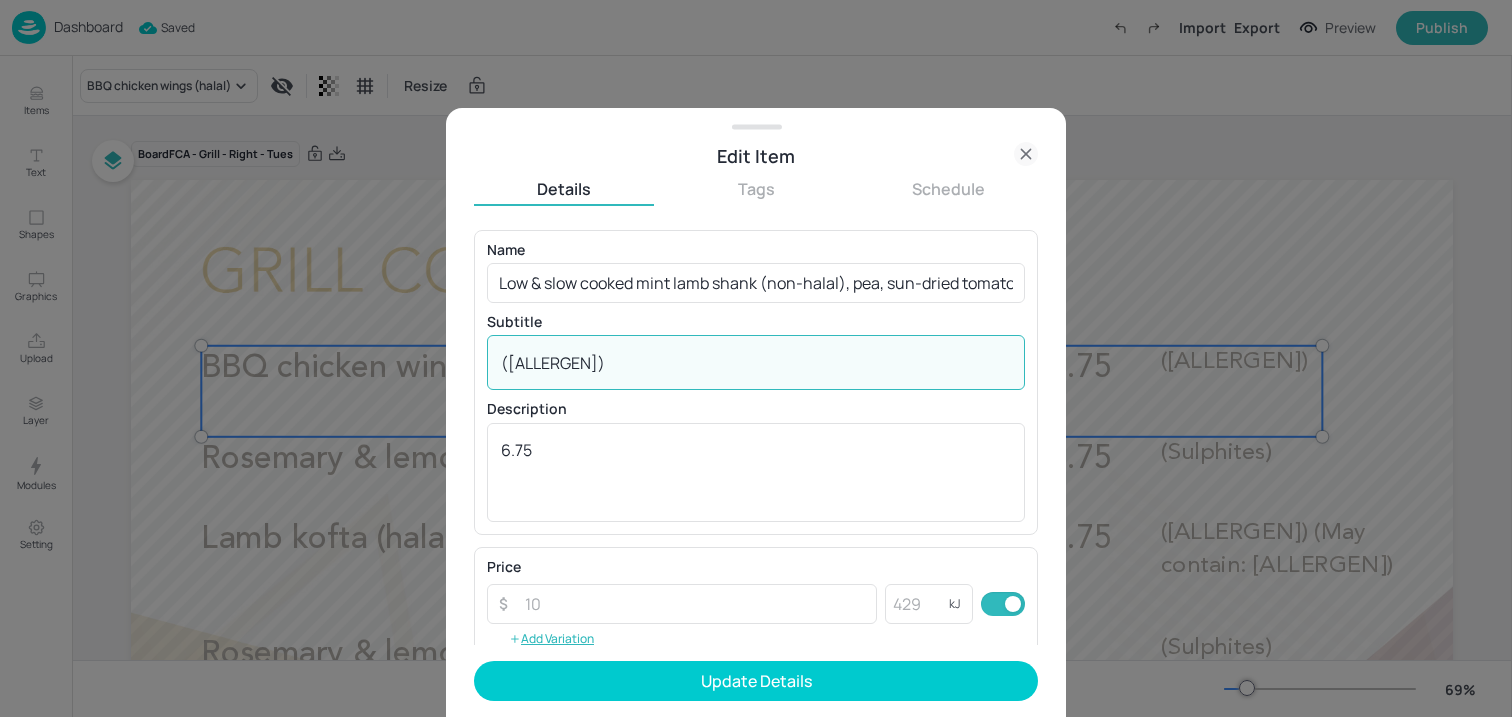 paste on "Celery," 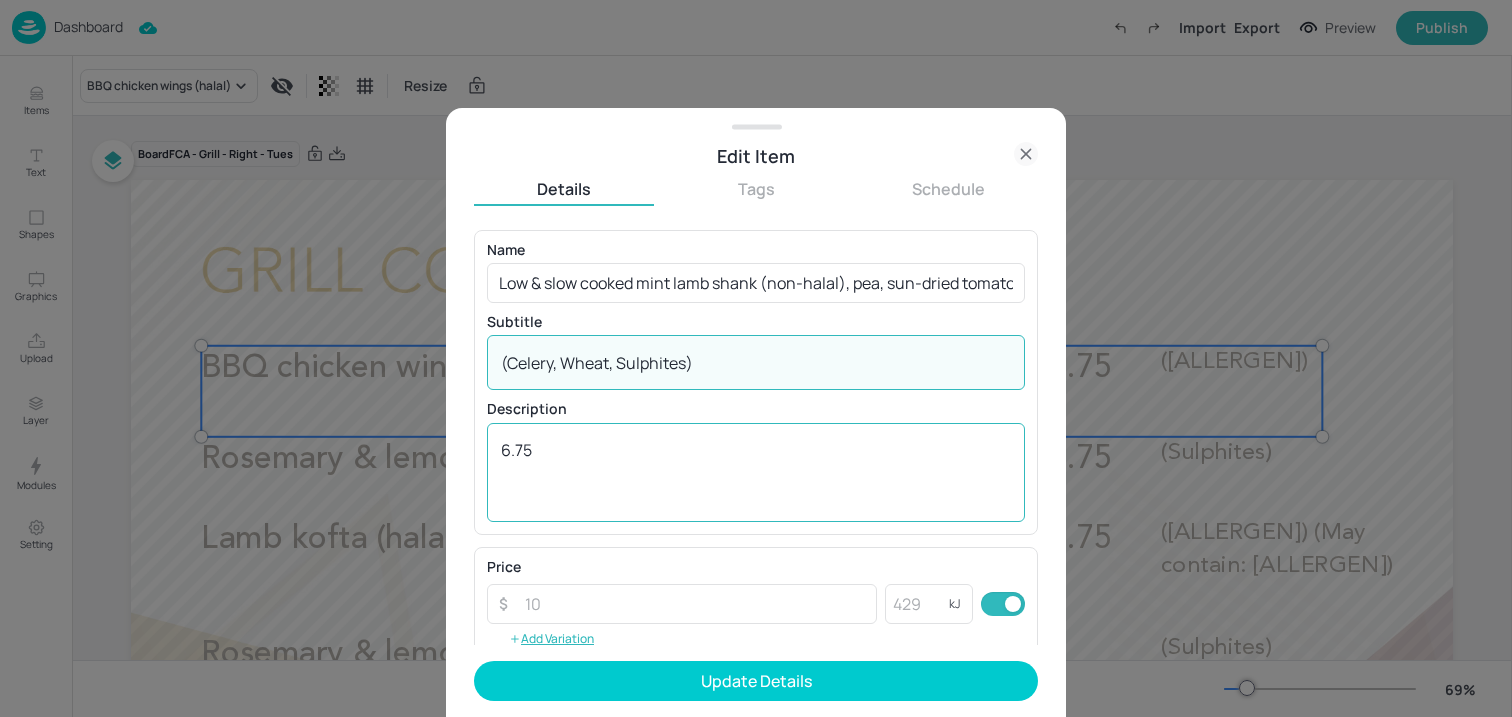 type on "(Celery, Wheat, Sulphites)" 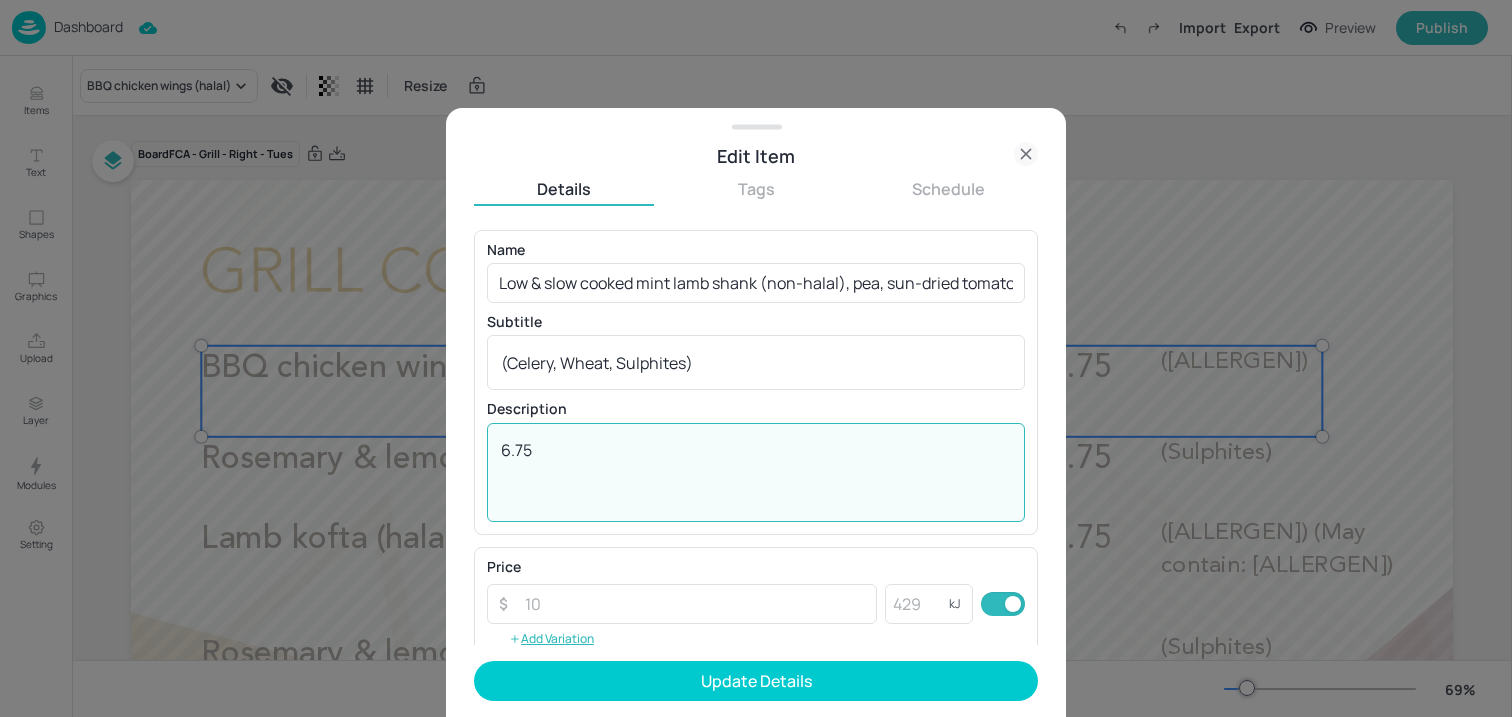 click on "6.75" at bounding box center [756, 472] 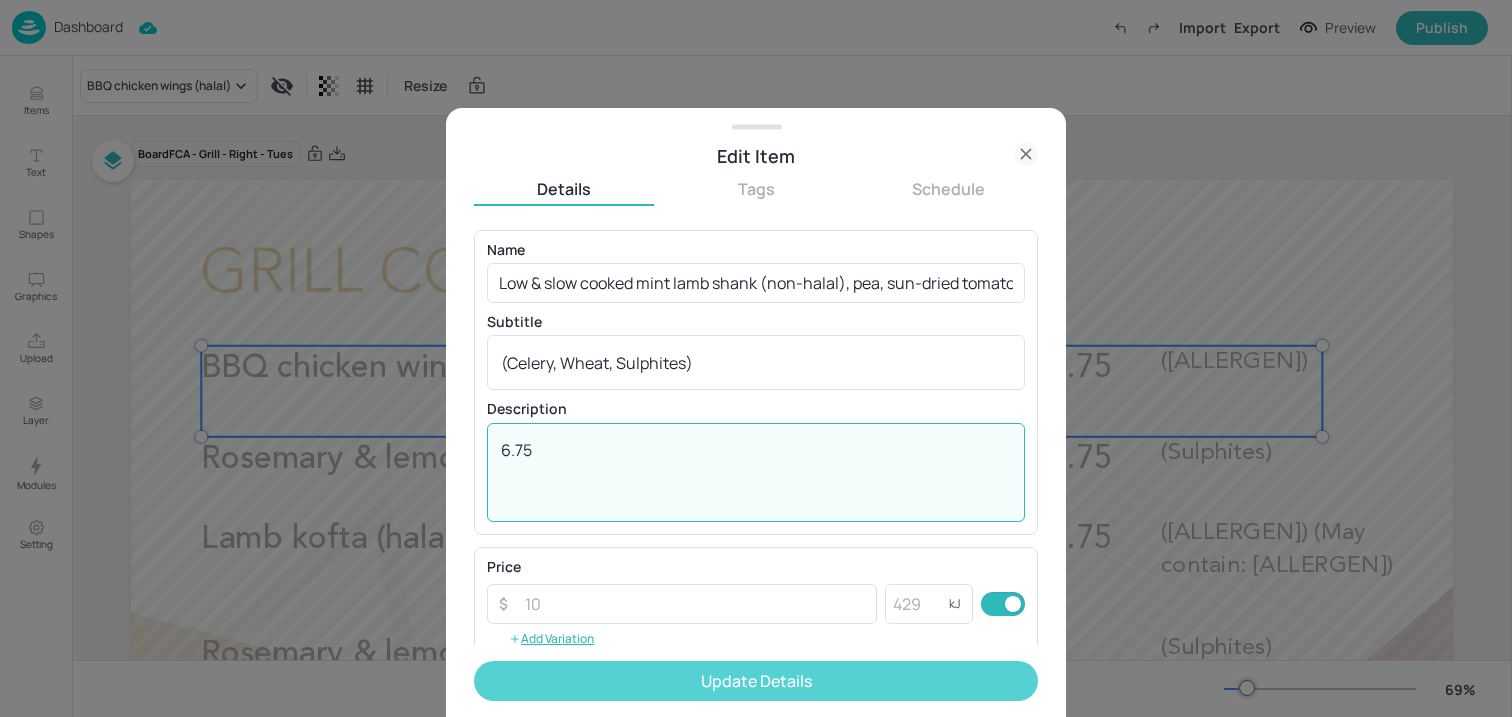 click on "Update Details" at bounding box center (756, 681) 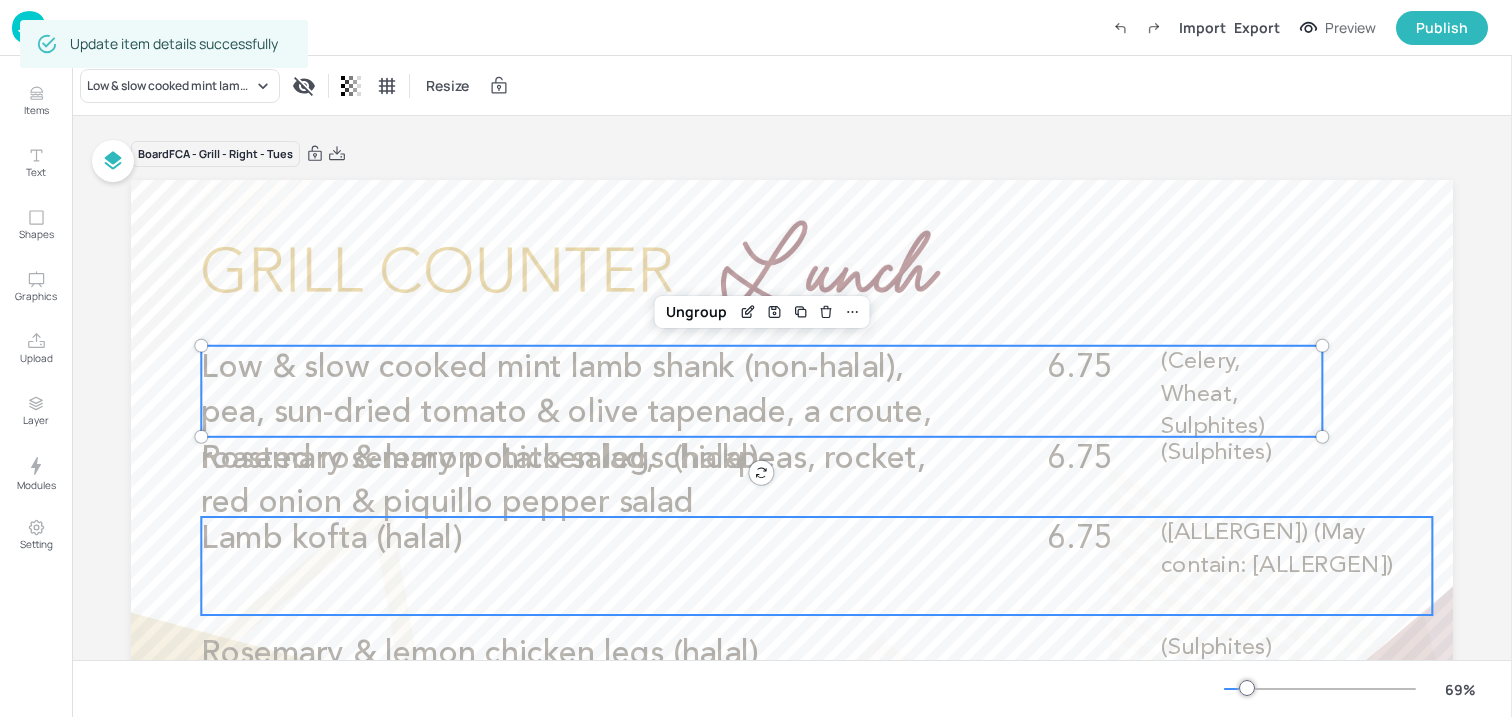 click on "Lamb kofta (halal)" at bounding box center [575, 539] 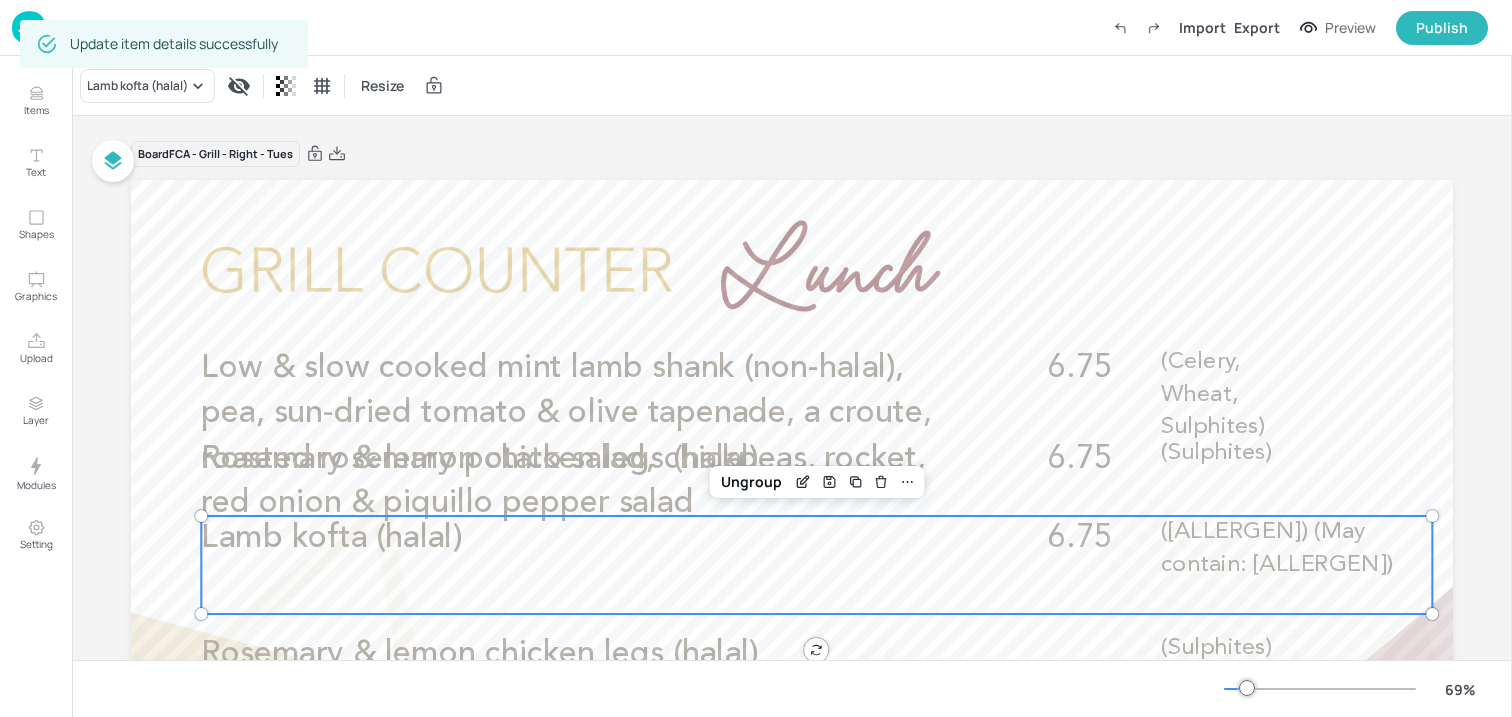 click on "Rosemary & lemon chicken legs (halal)  6.75 ([ALLERGEN])" at bounding box center [761, 482] 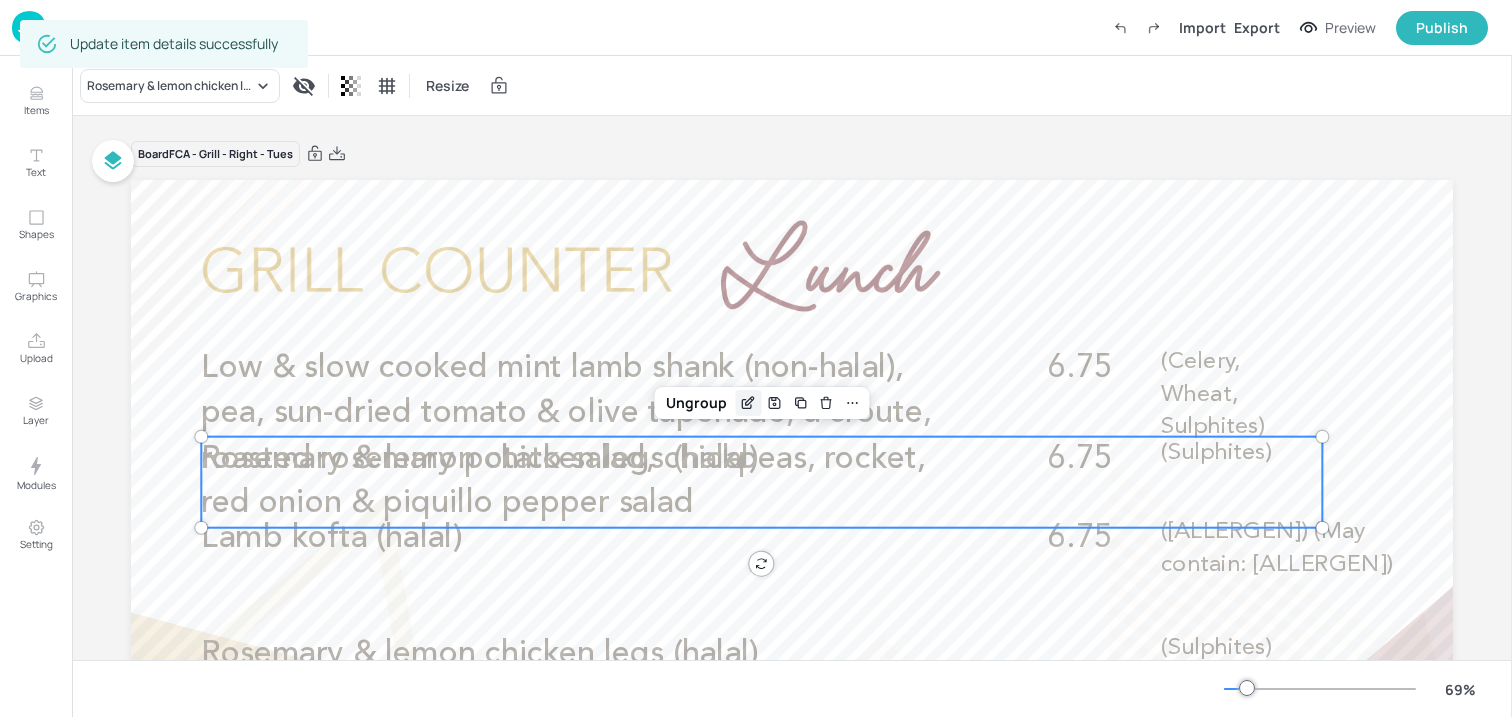 click 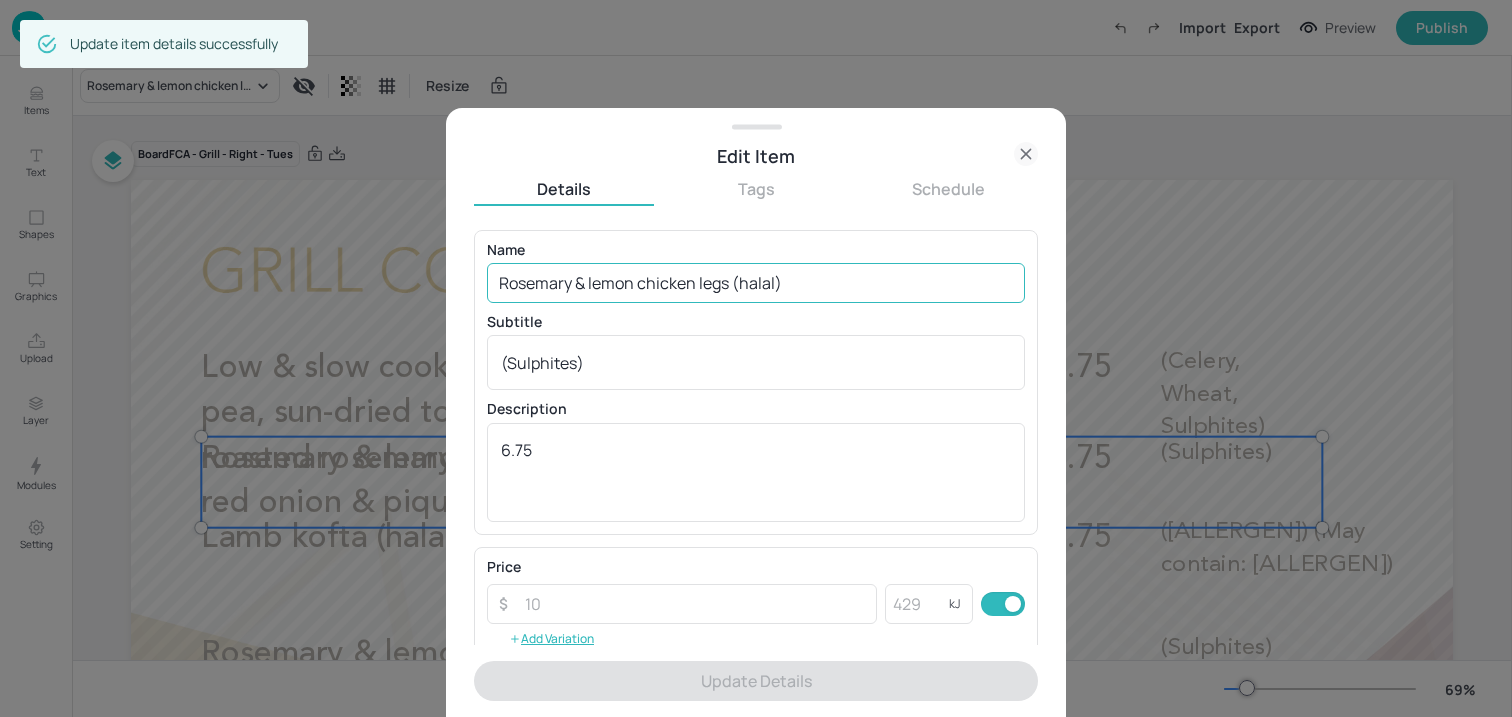 click on "Rosemary & lemon chicken legs (halal)" at bounding box center (756, 283) 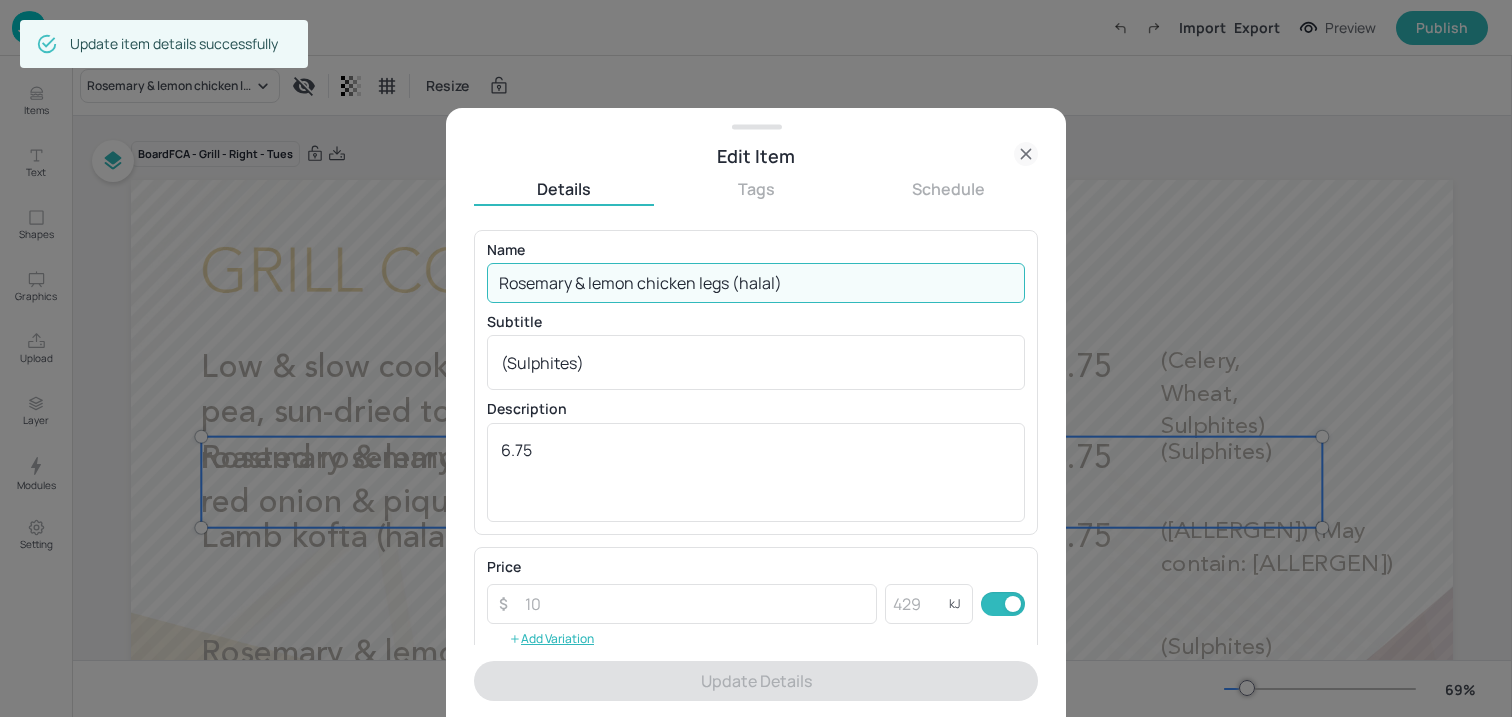 click on "Rosemary & lemon chicken legs (halal)" at bounding box center [756, 283] 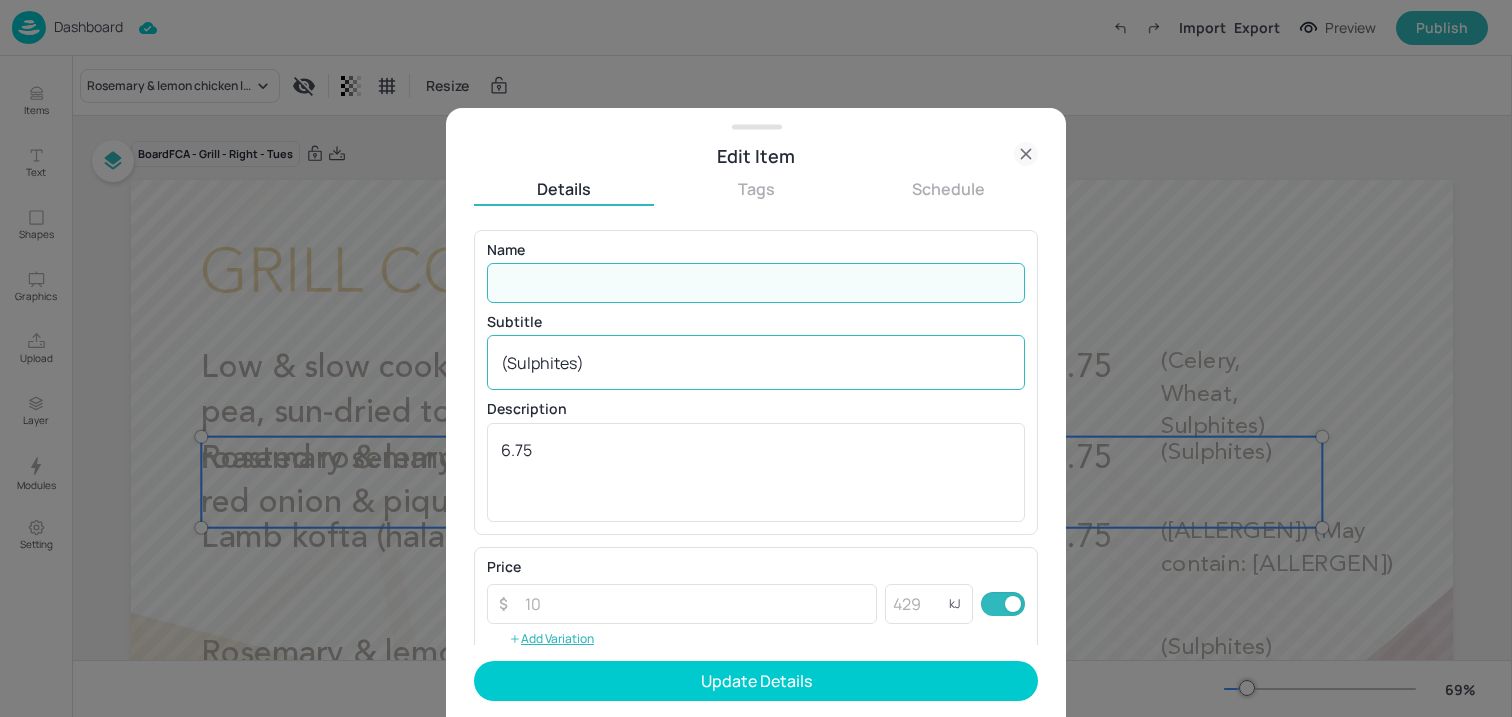 type 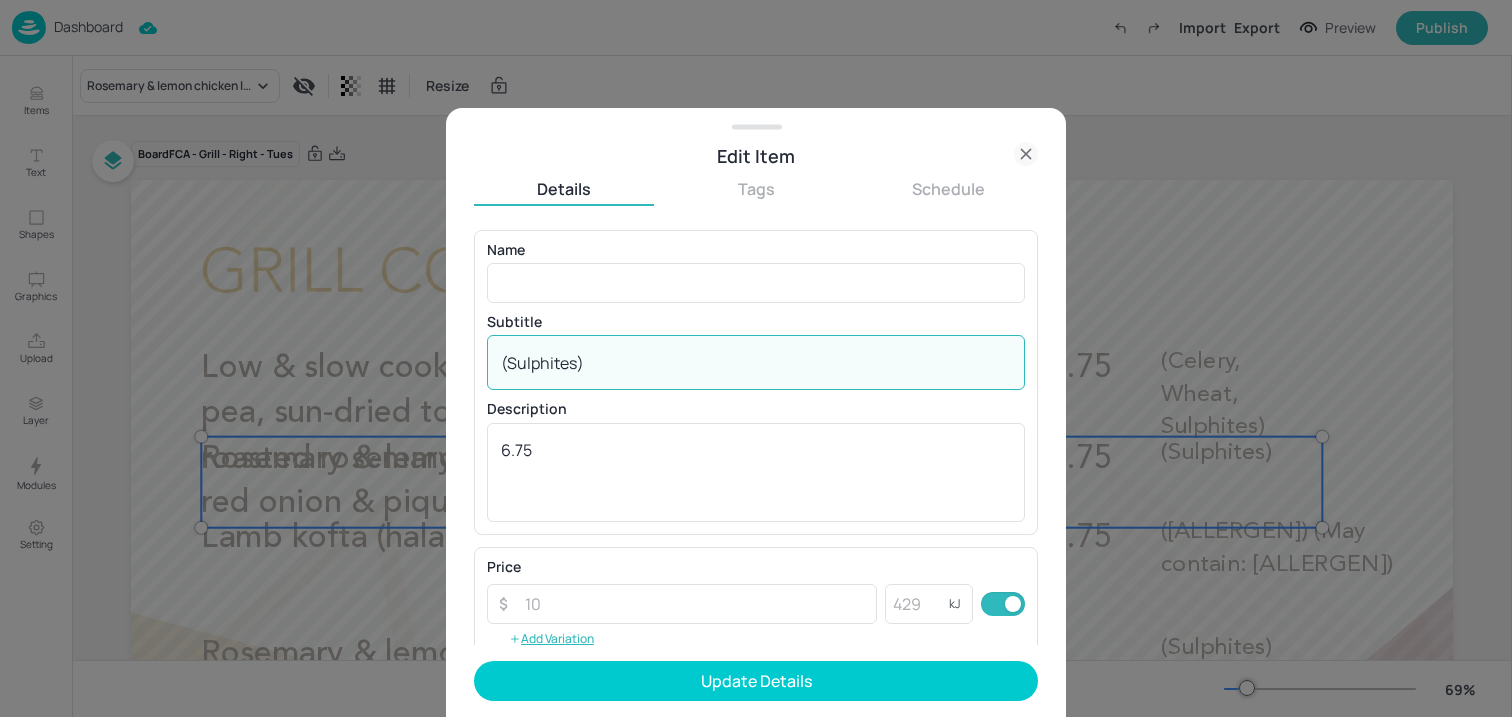 click on "(Sulphites)" at bounding box center [756, 363] 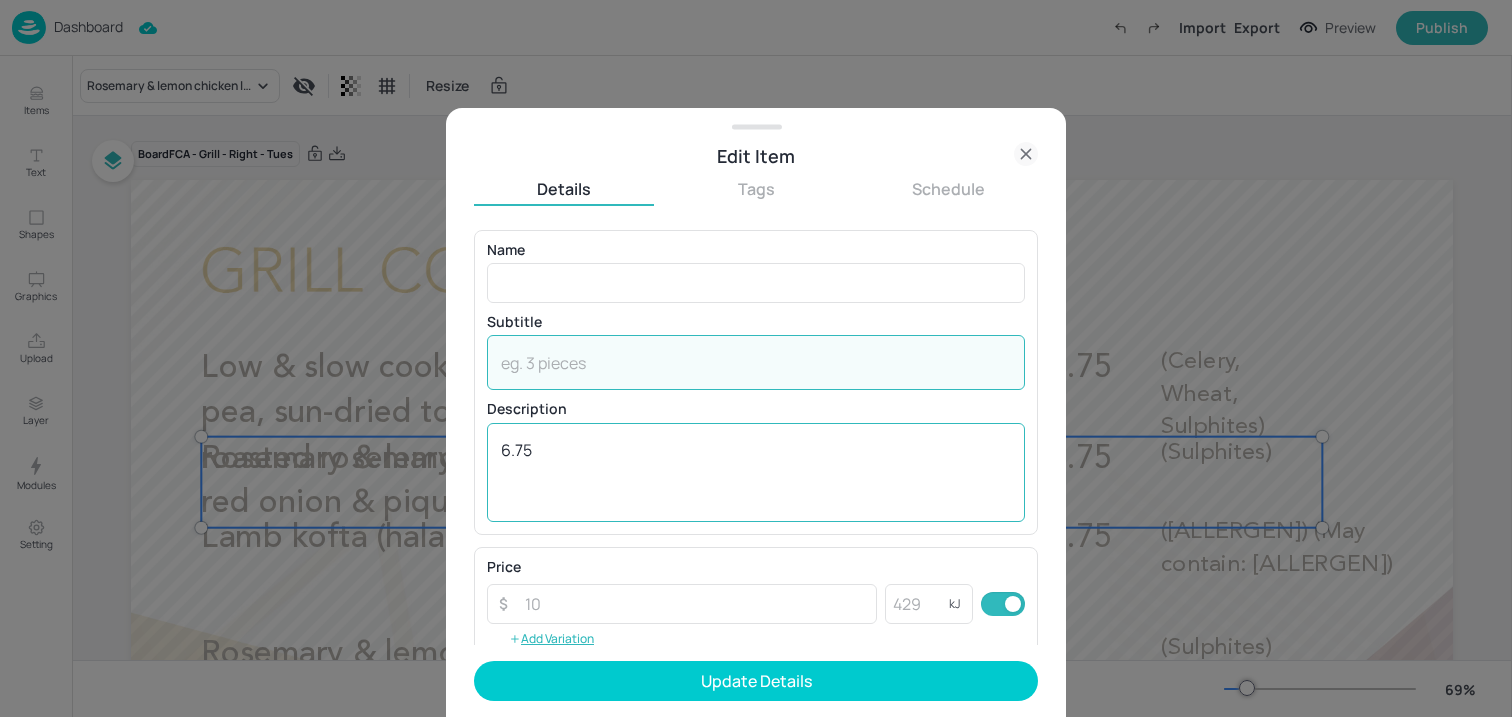 type 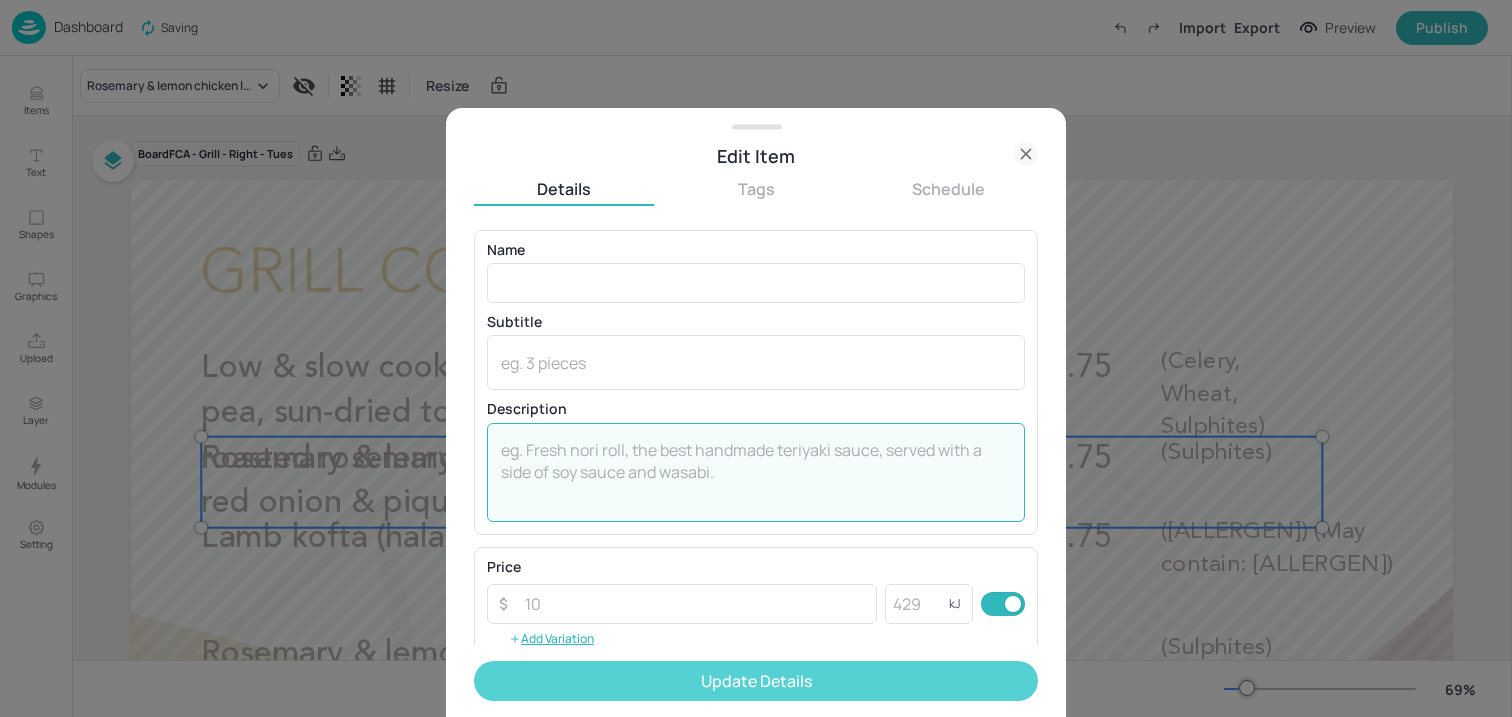 type 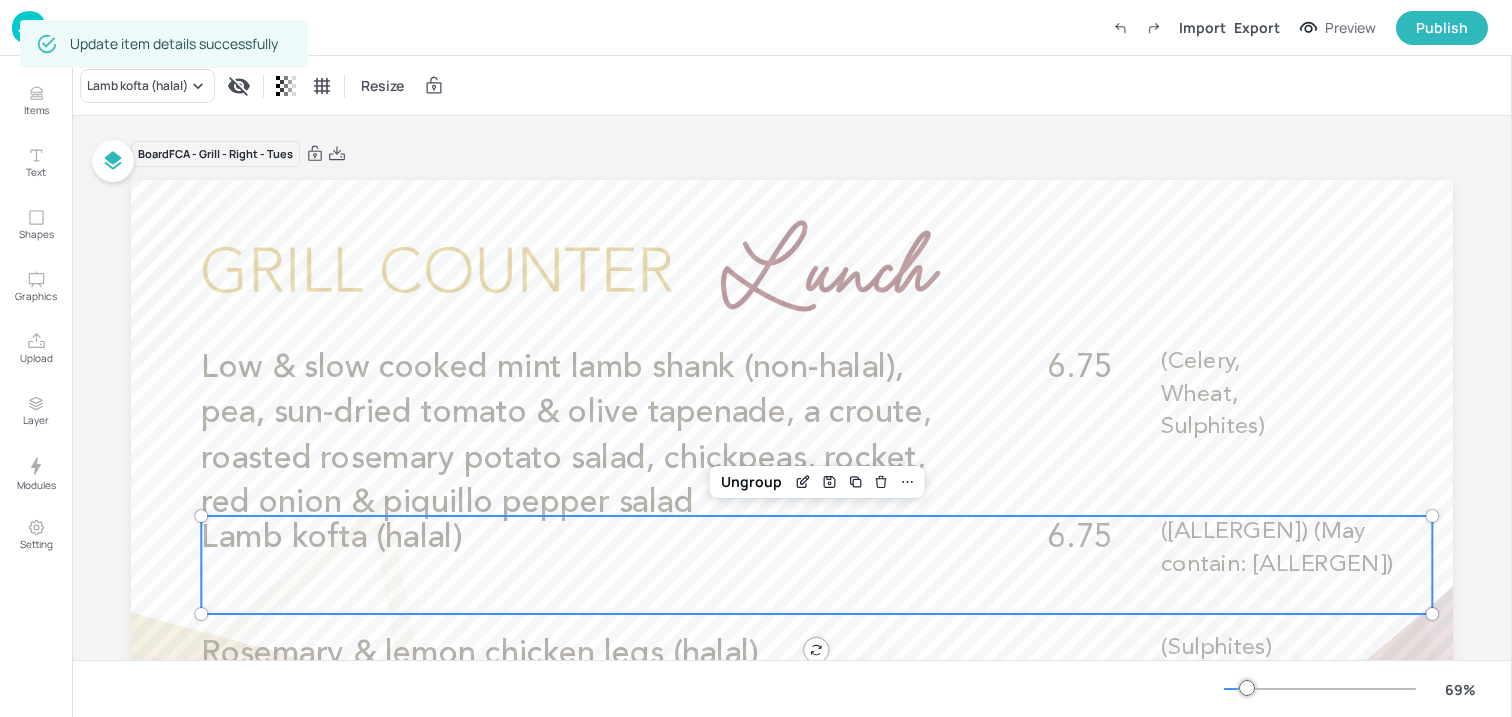 click on "Lamb kofta (halal)" at bounding box center [575, 538] 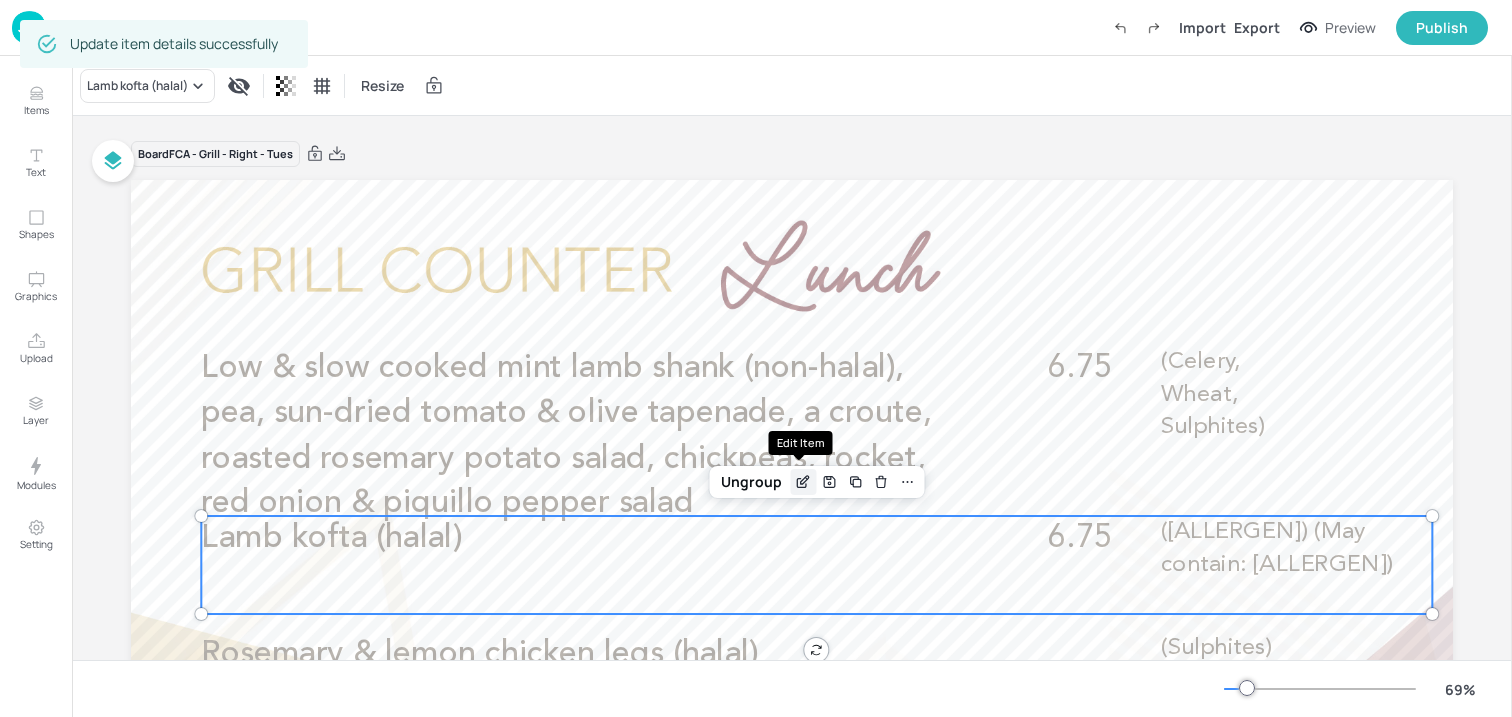click 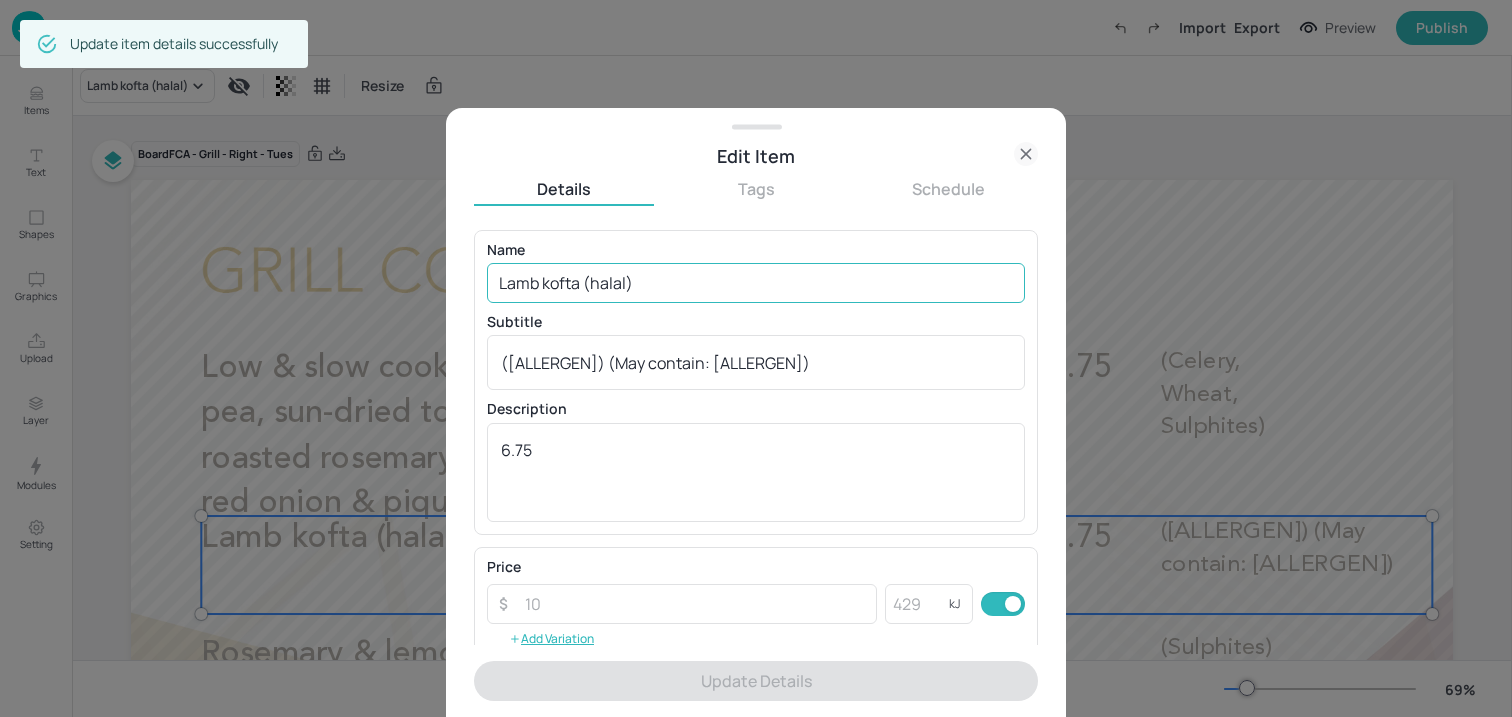 click on "Lamb kofta (halal)" at bounding box center [756, 283] 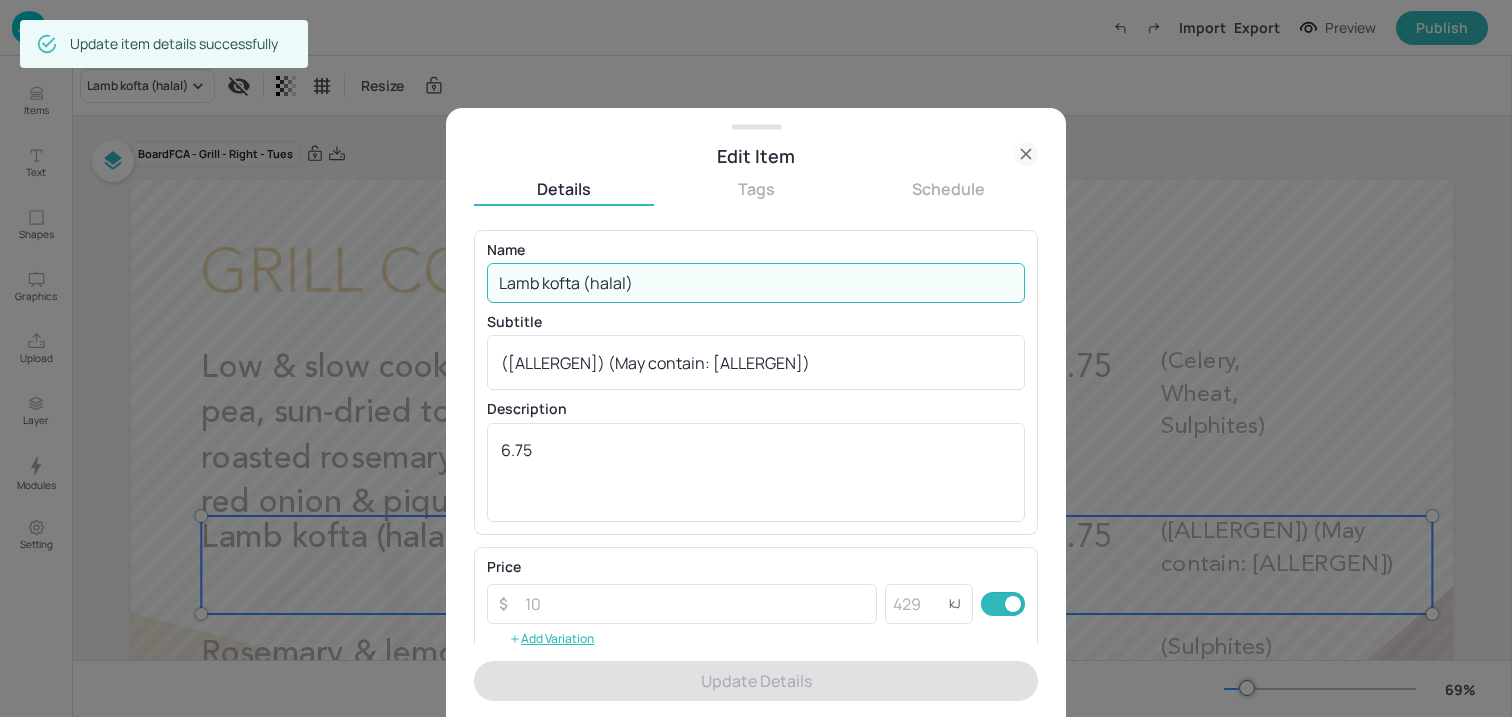click on "Lamb kofta (halal)" at bounding box center [756, 283] 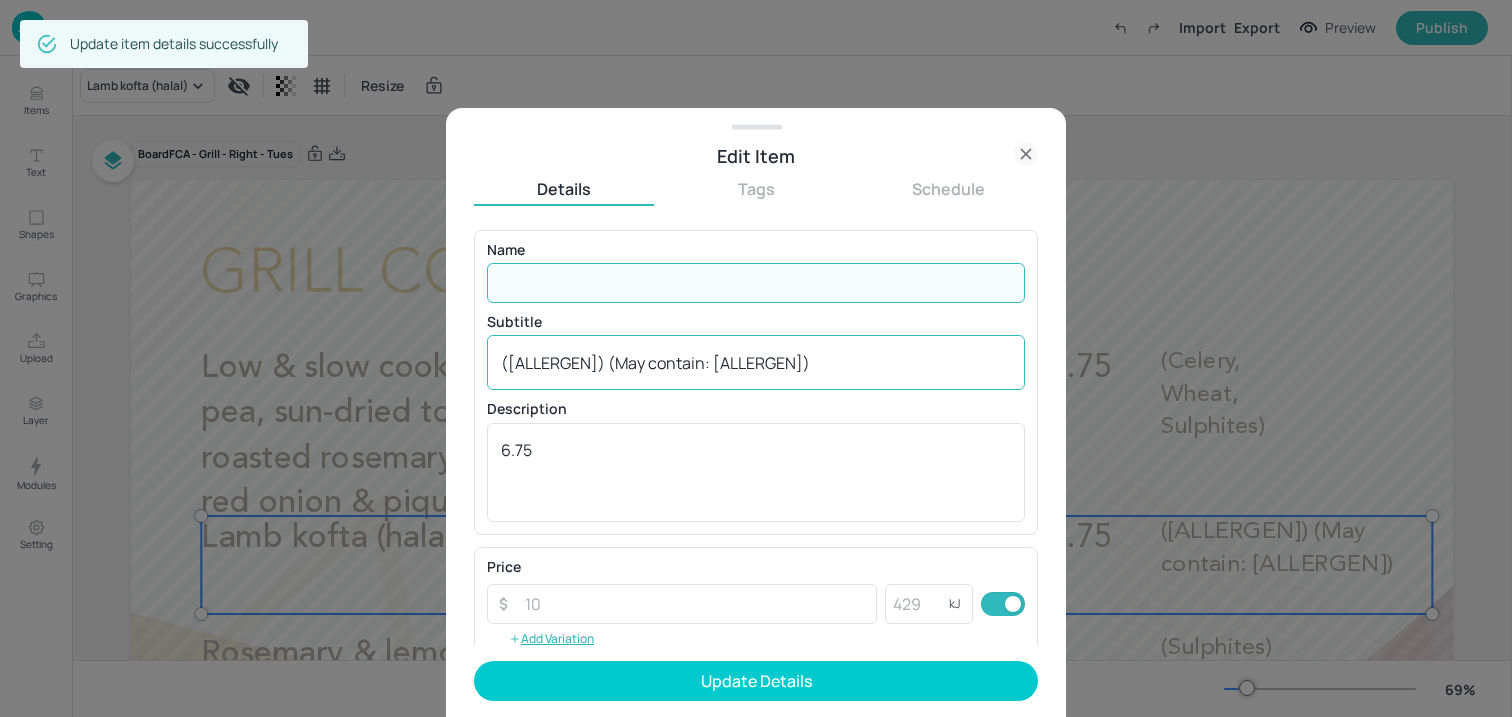 type 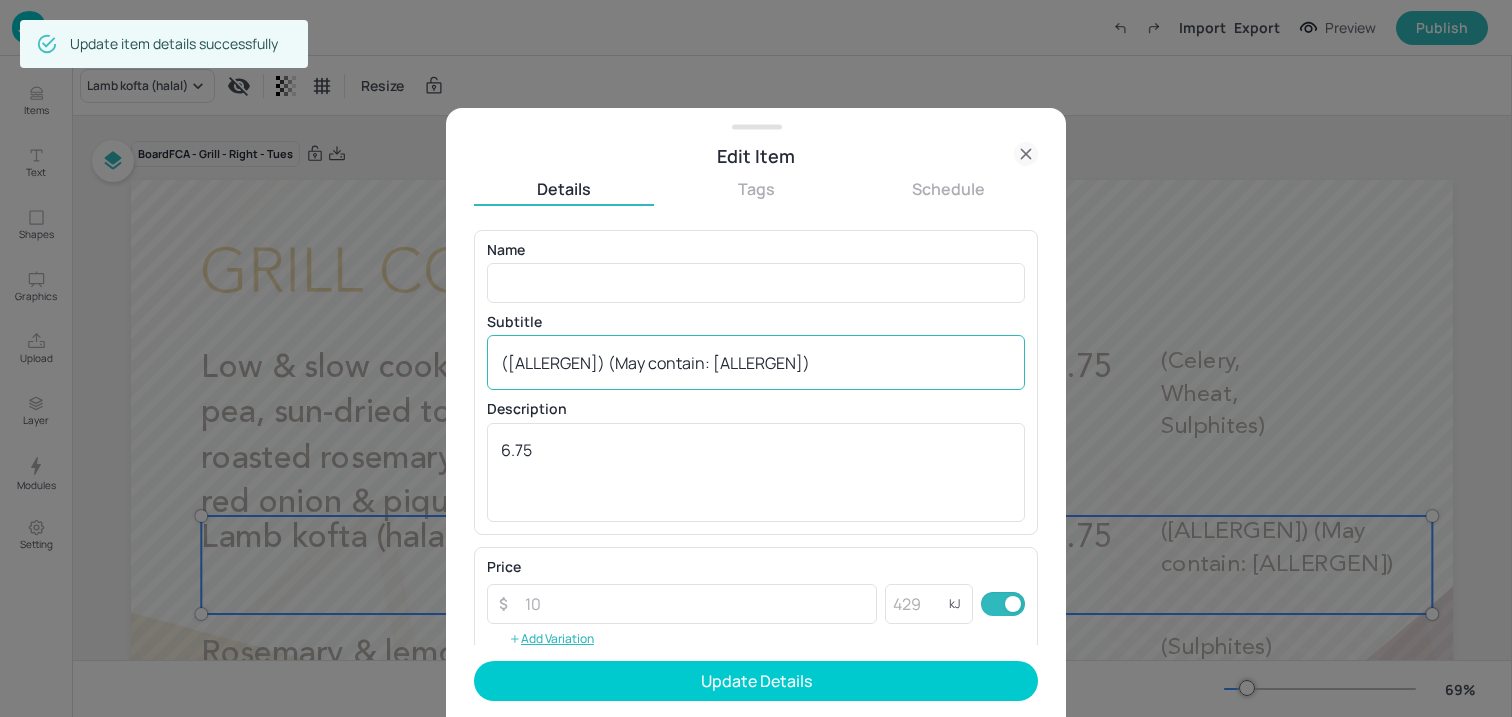 click on "([ALLERGEN], [ALLERGEN]) (May contain: [ALLERGEN], [ALLERGEN], [ALLERGEN], [ALLERGEN], [ALLERGEN]) x ​" at bounding box center (756, 362) 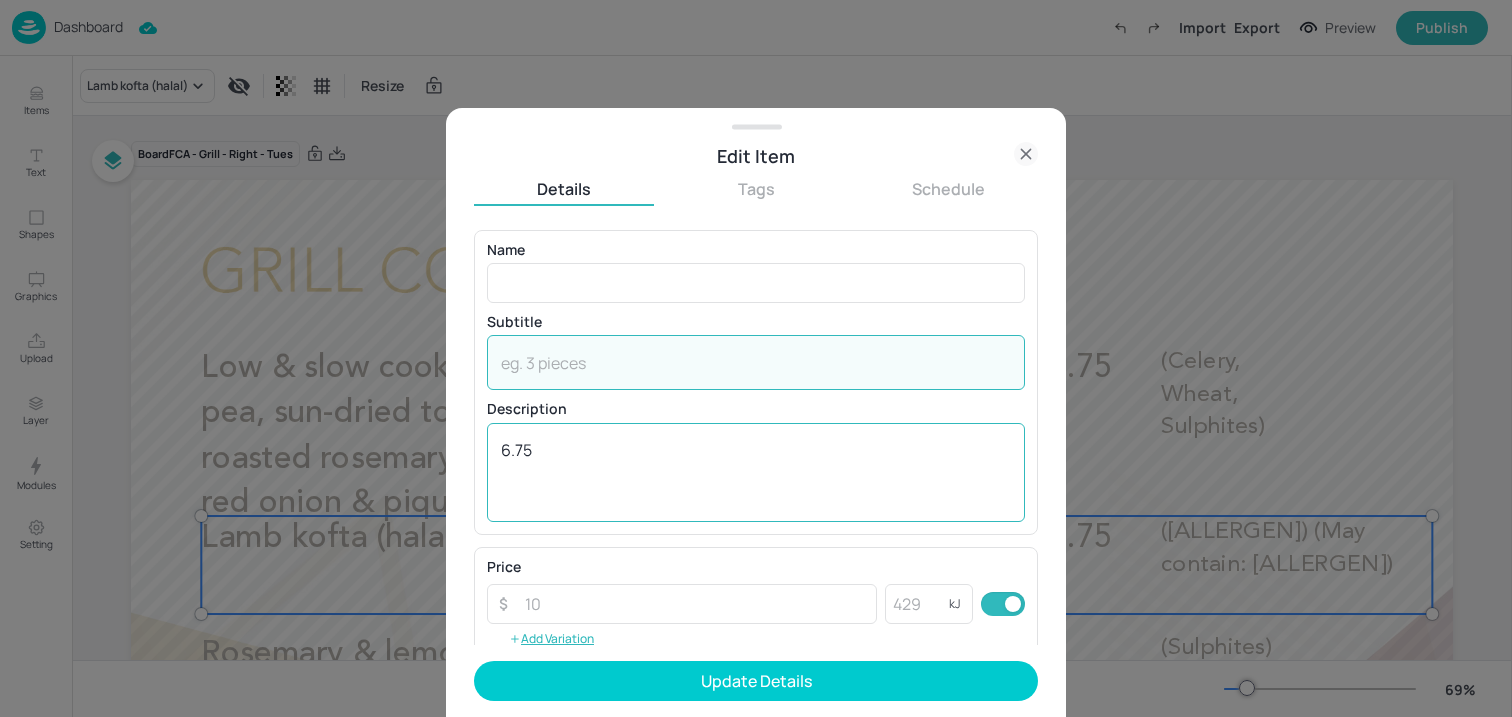 type 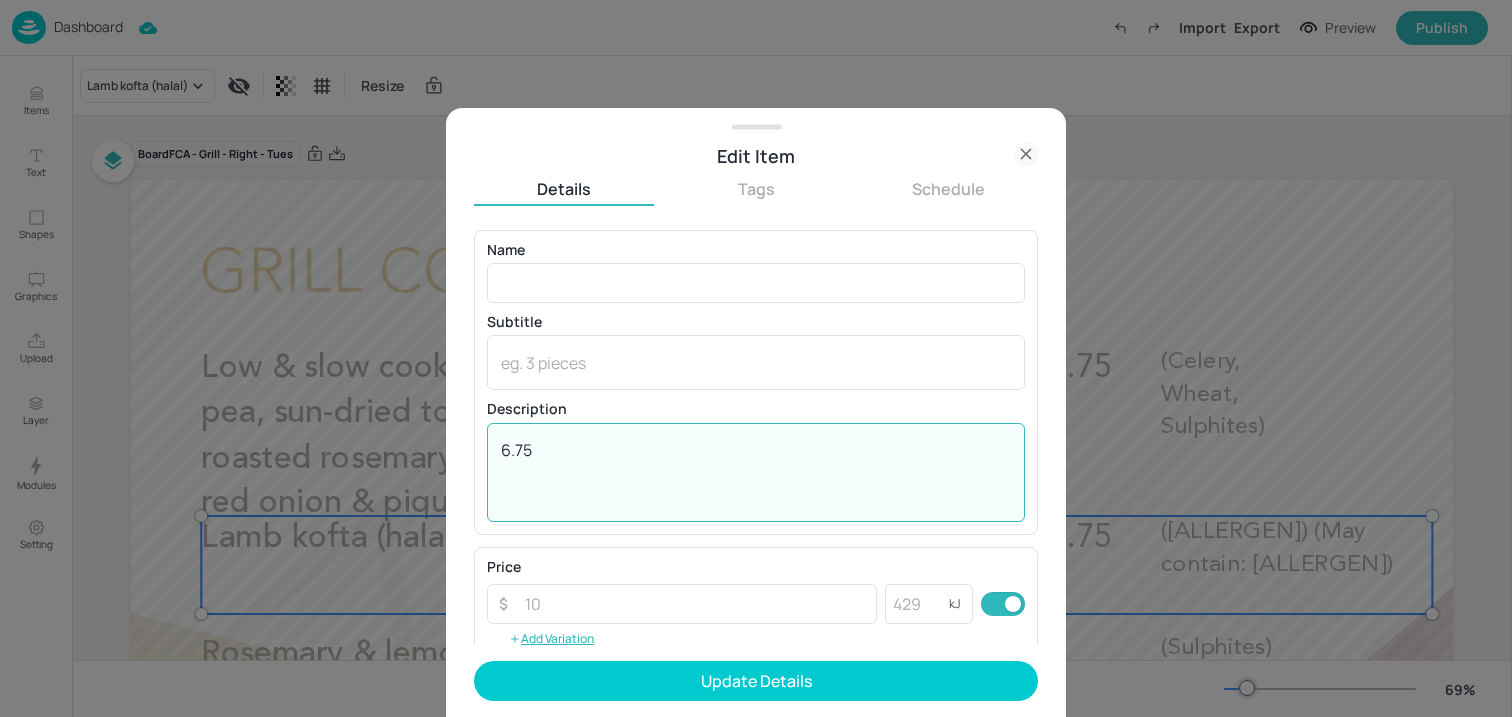 click on "6.75" at bounding box center [756, 472] 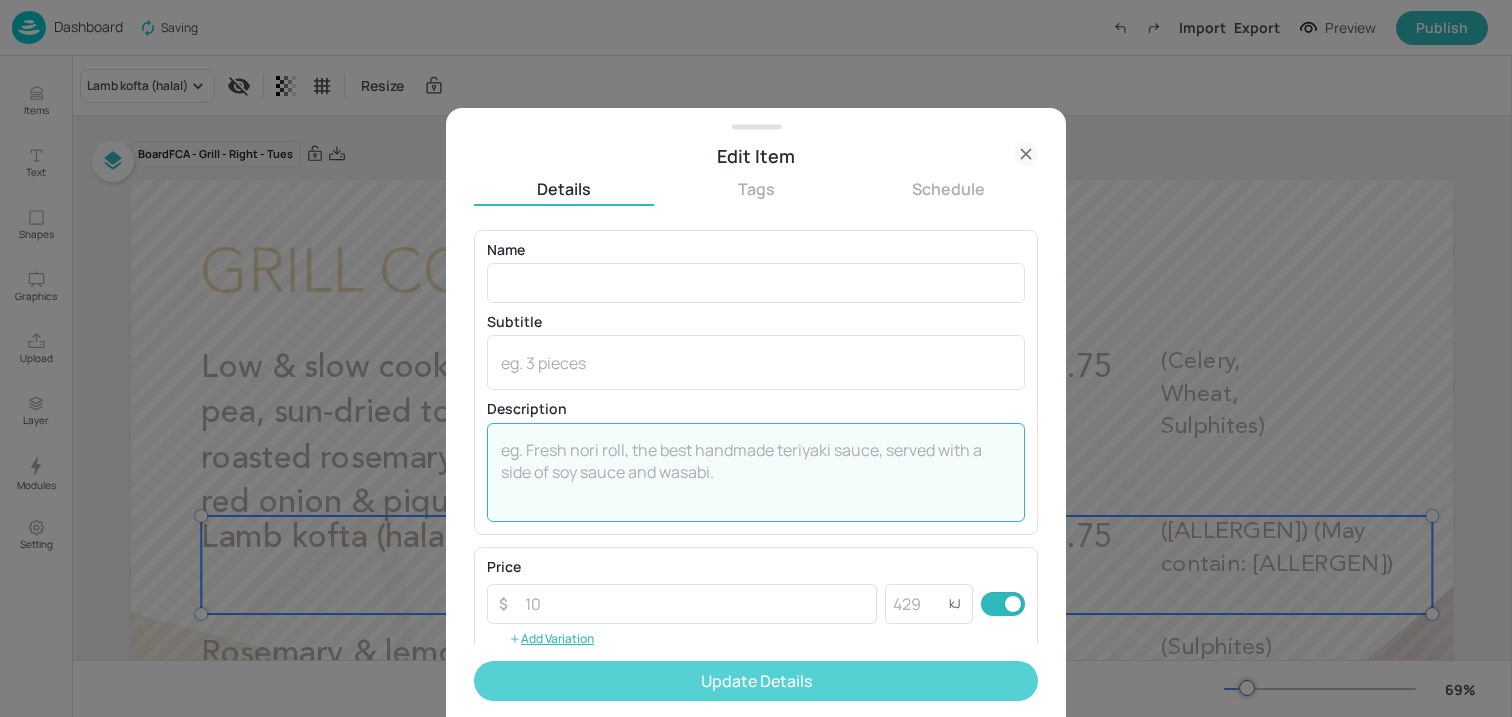 type 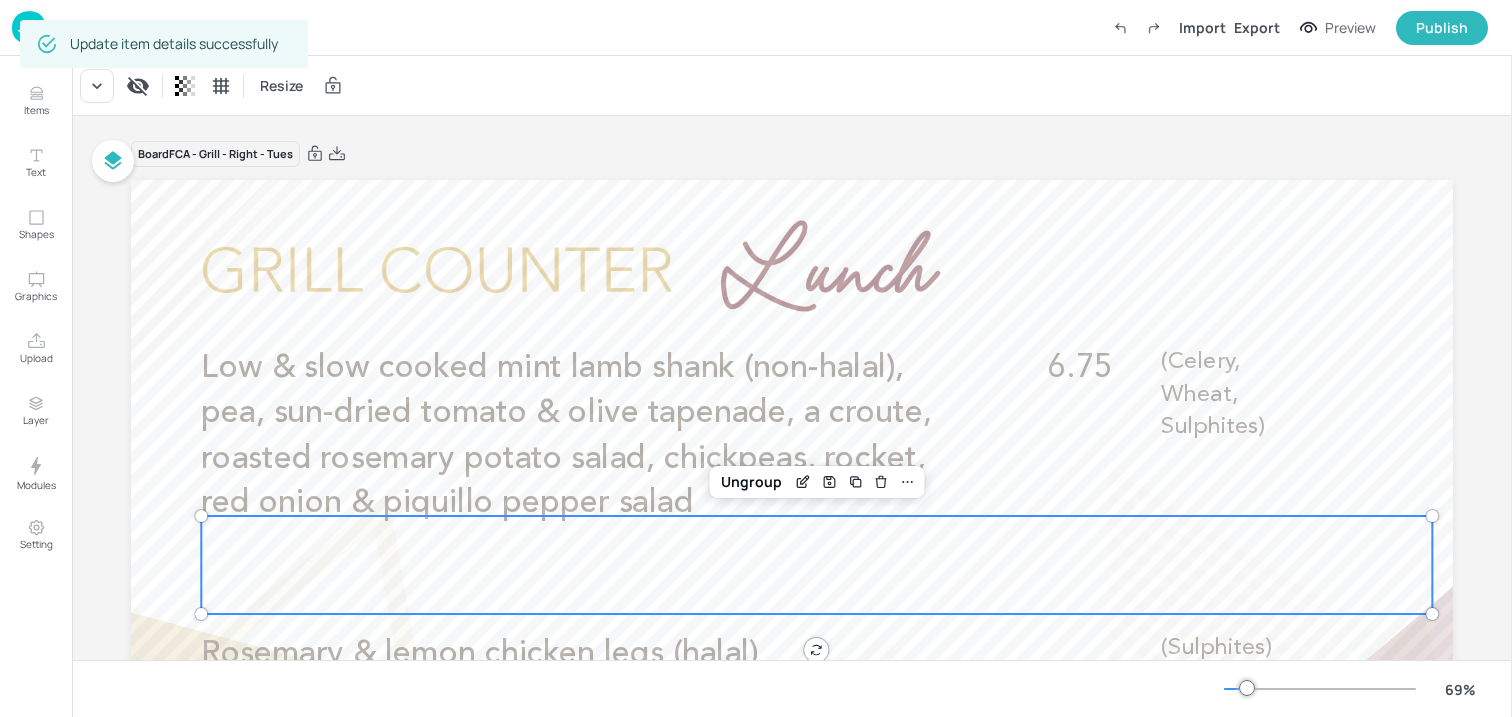 scroll, scrollTop: 92, scrollLeft: 0, axis: vertical 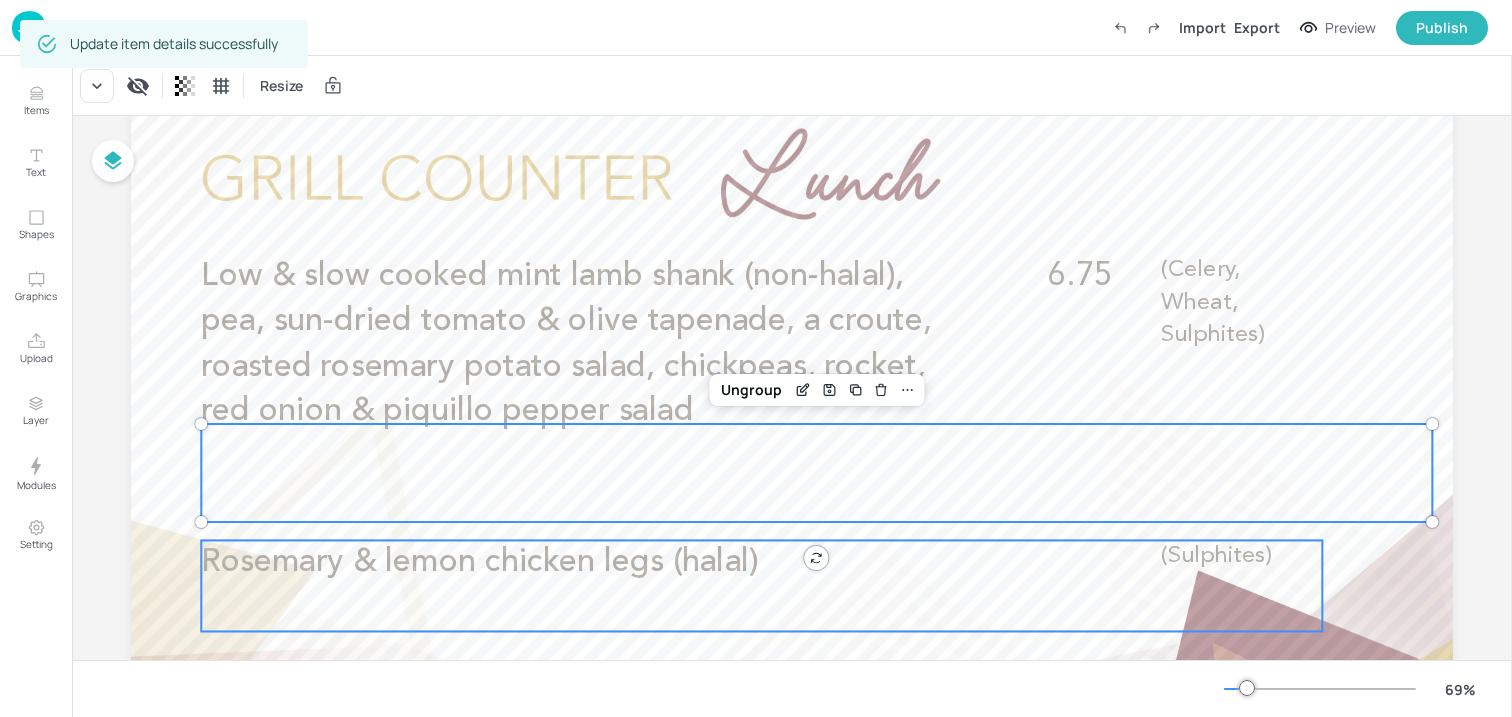 click on "Rosemary & lemon chicken legs (halal)" at bounding box center (479, 563) 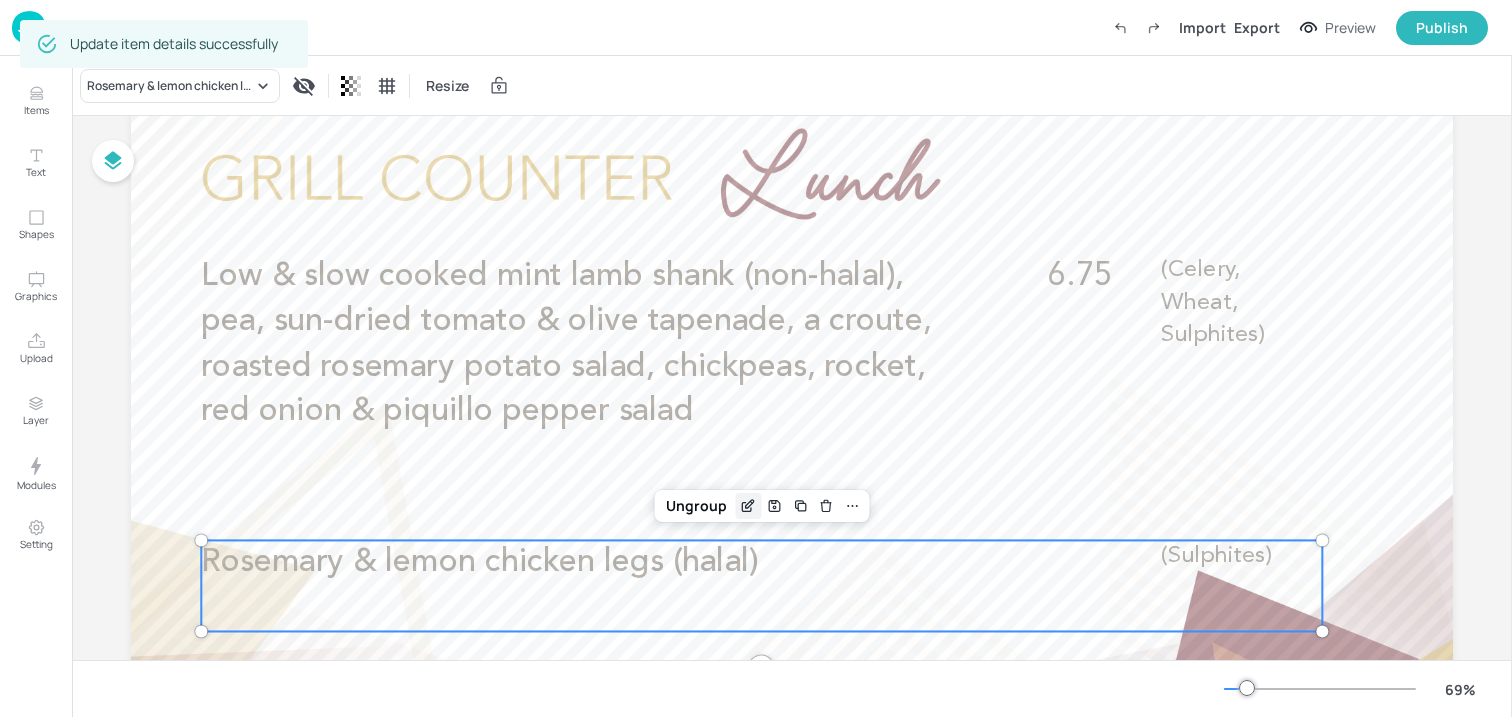 click 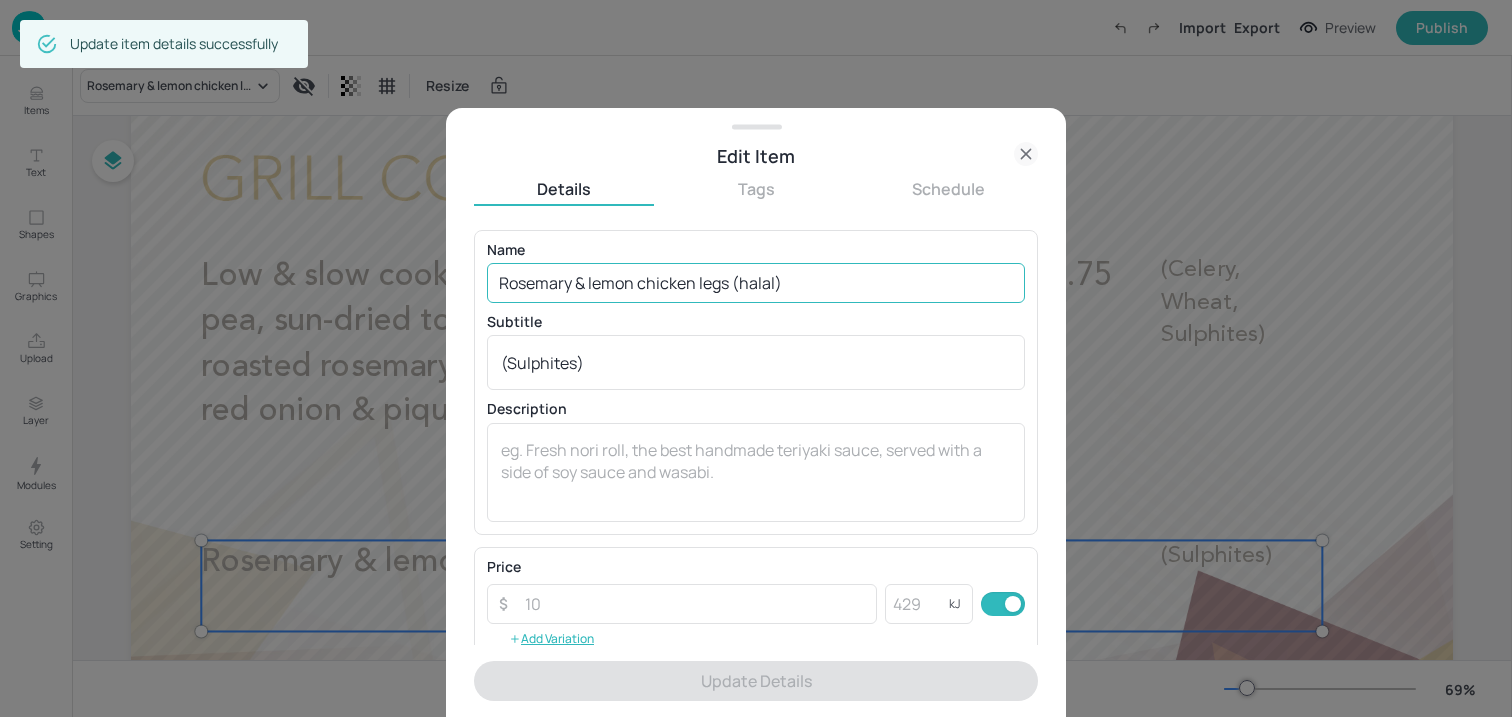 click on "Rosemary & lemon chicken legs (halal)" at bounding box center [756, 283] 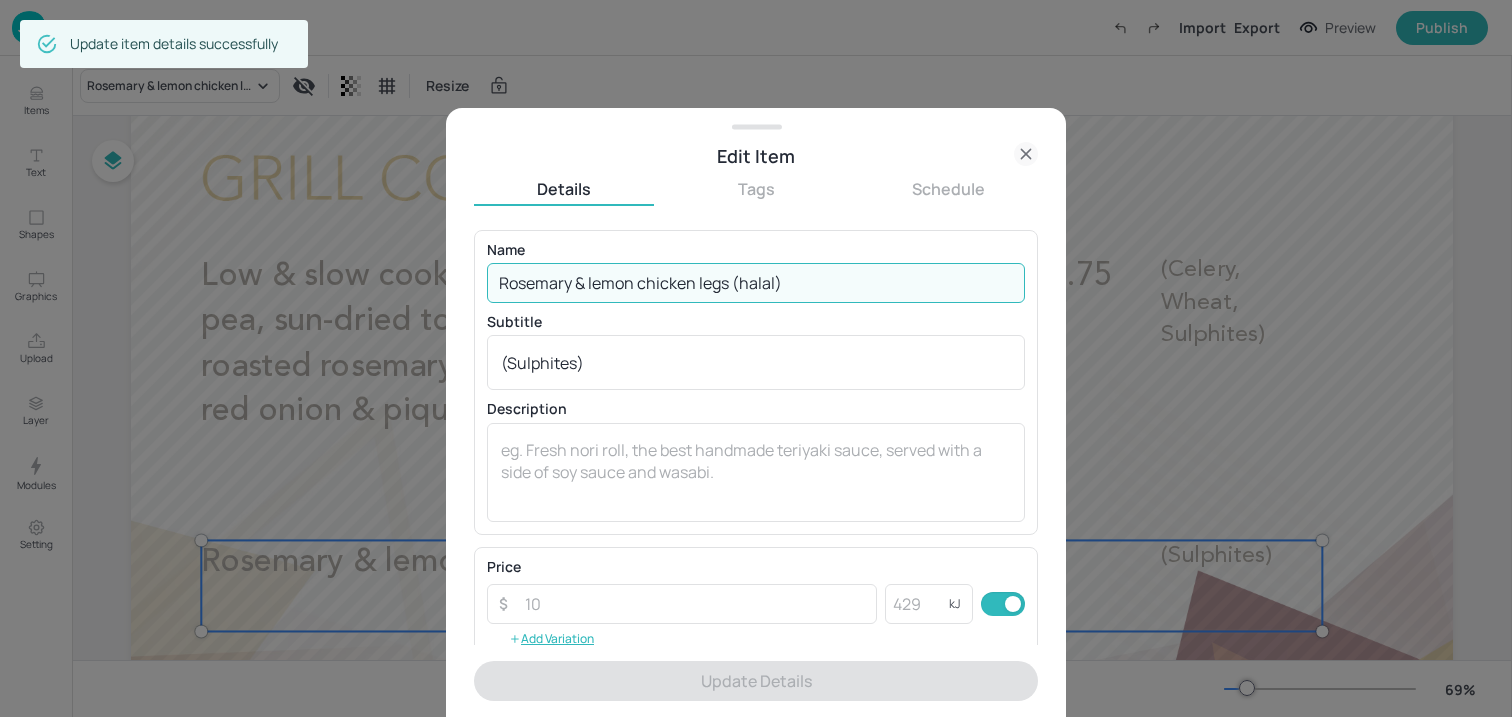 click on "Rosemary & lemon chicken legs (halal)" at bounding box center (756, 283) 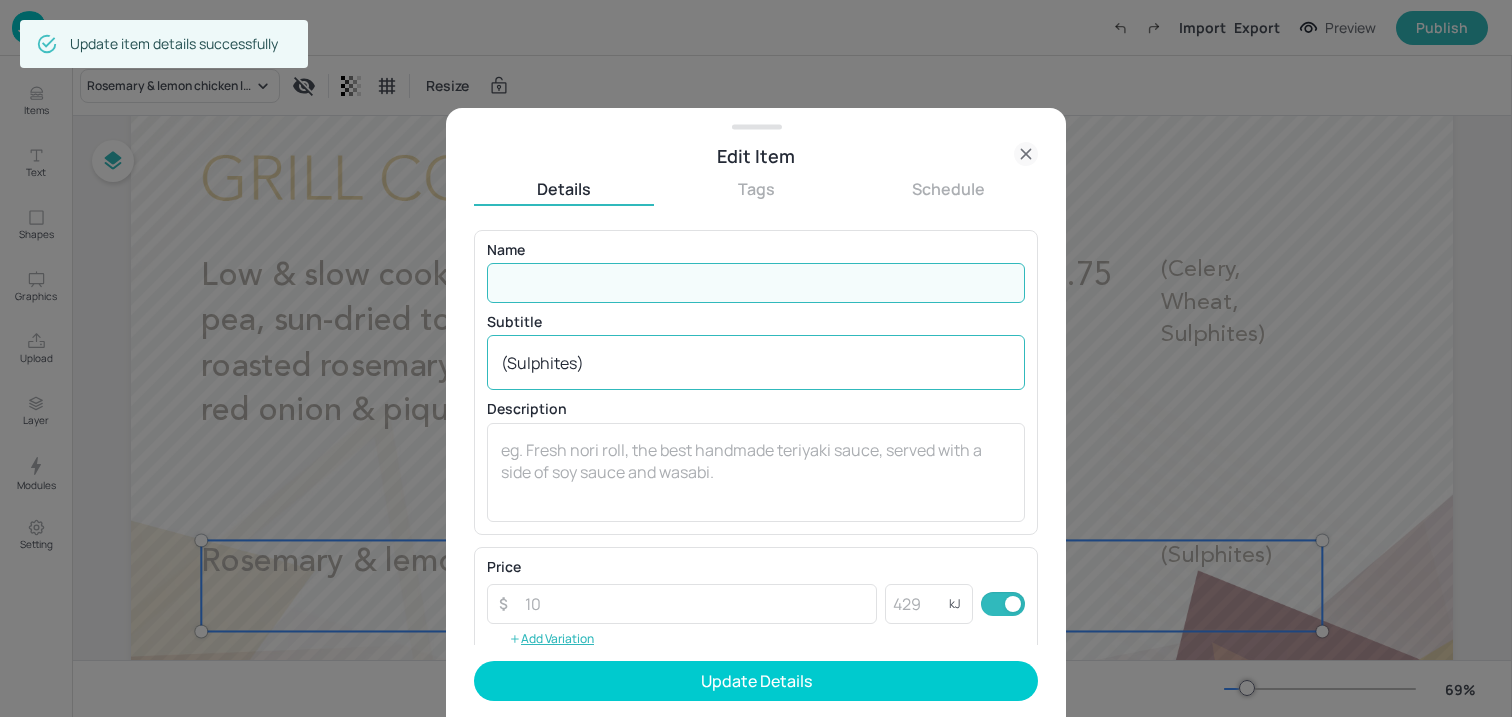 type 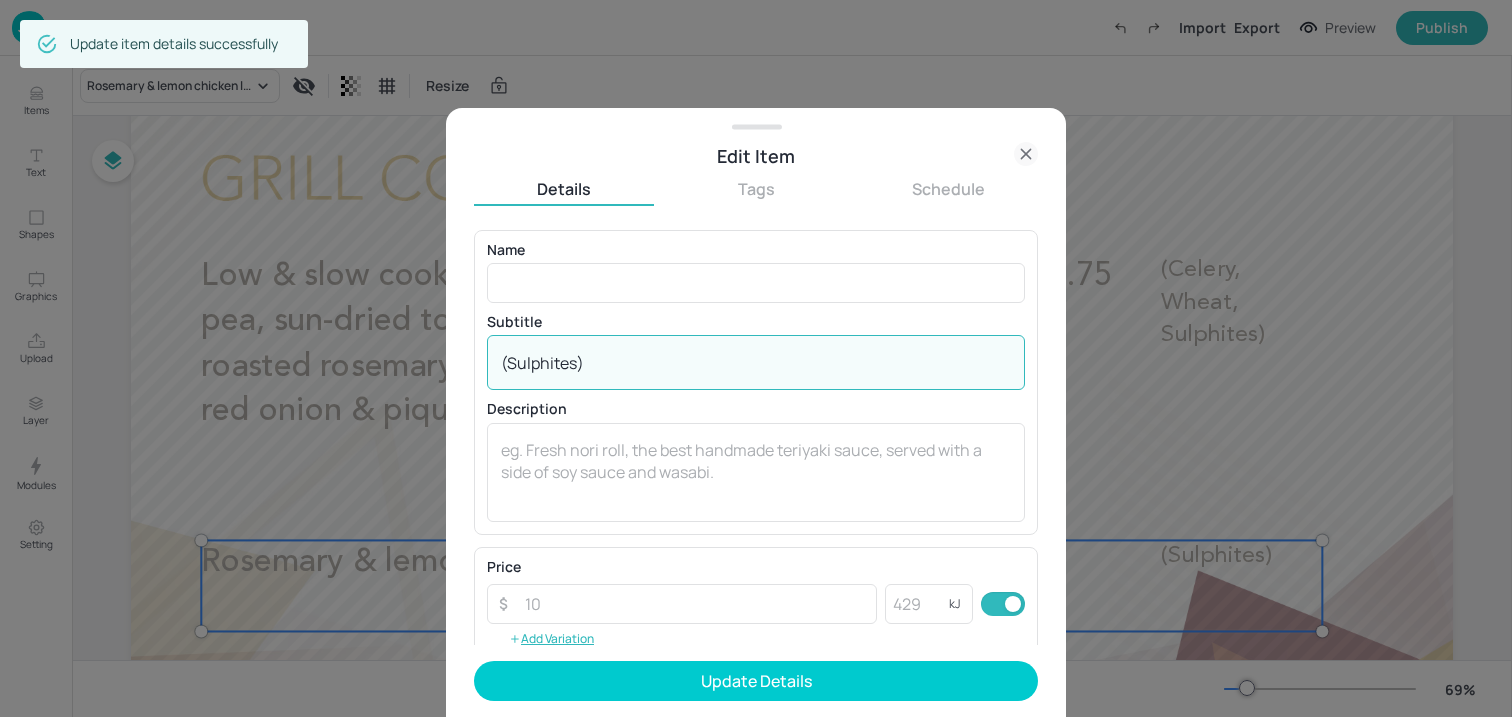 click on "(Sulphites)" at bounding box center [756, 363] 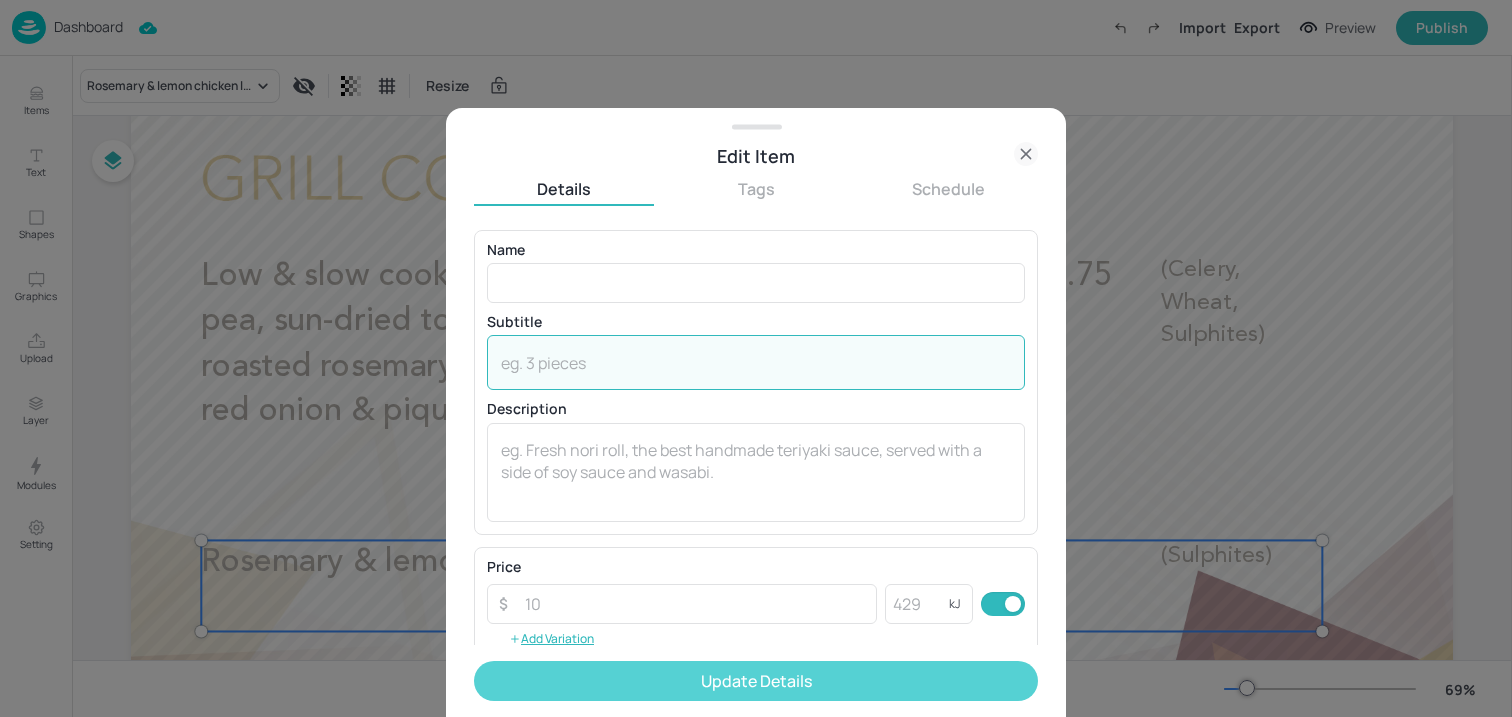type 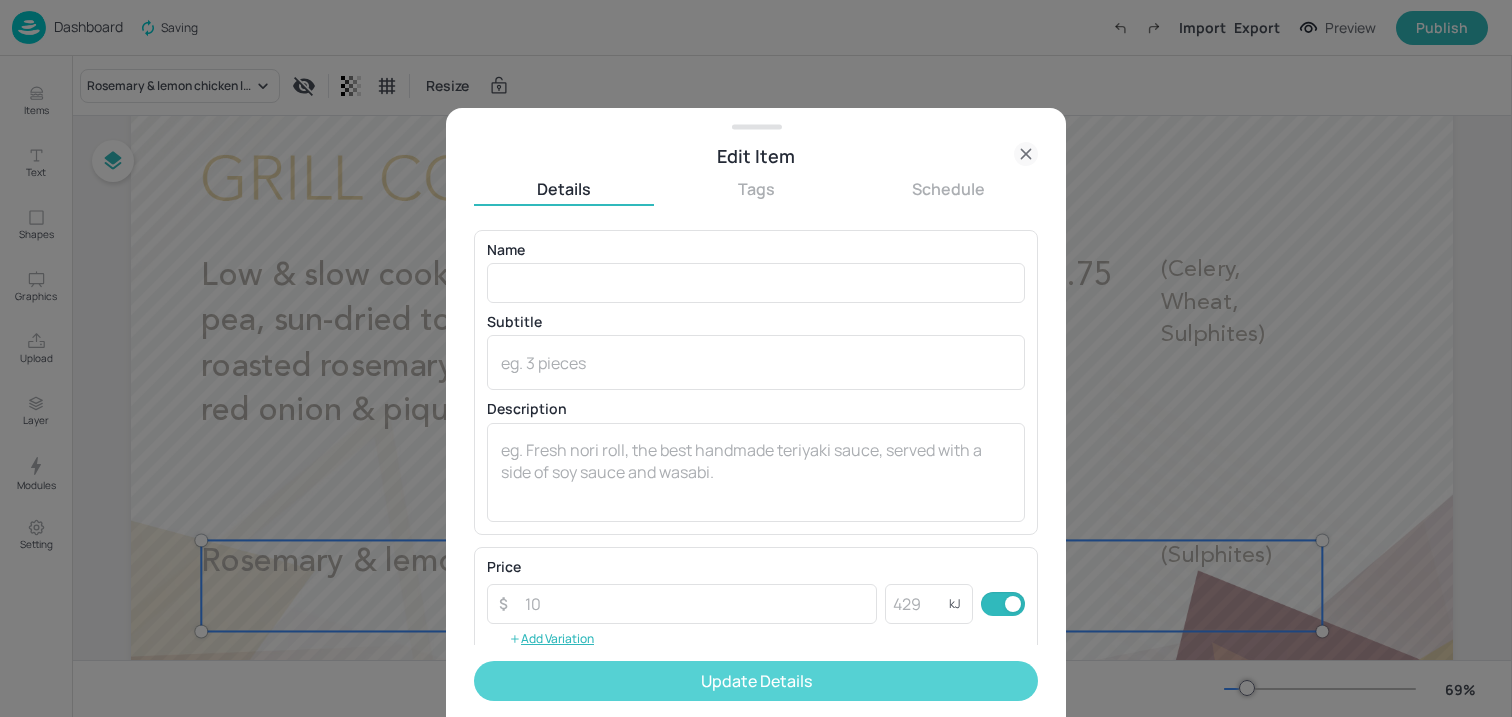 click on "Update Details" at bounding box center [756, 681] 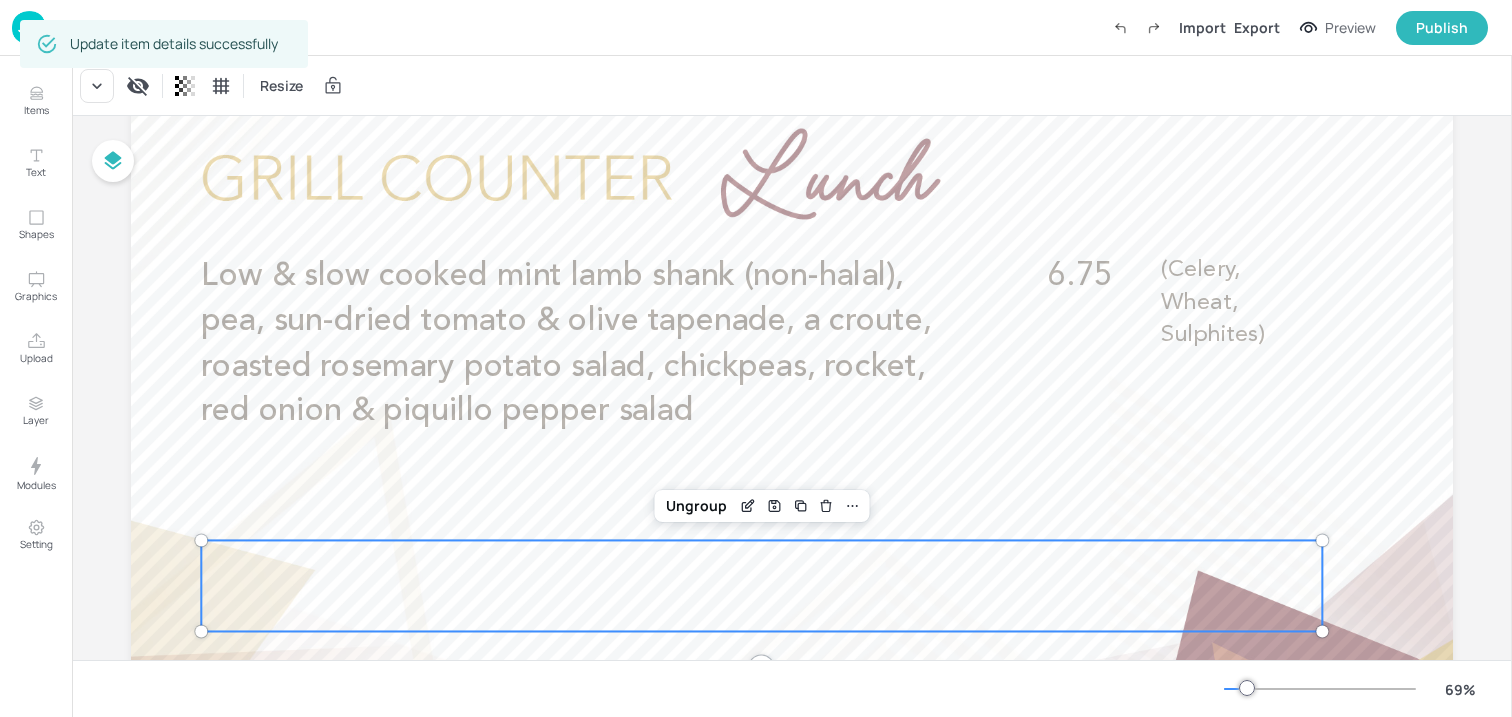 click at bounding box center (761, 585) 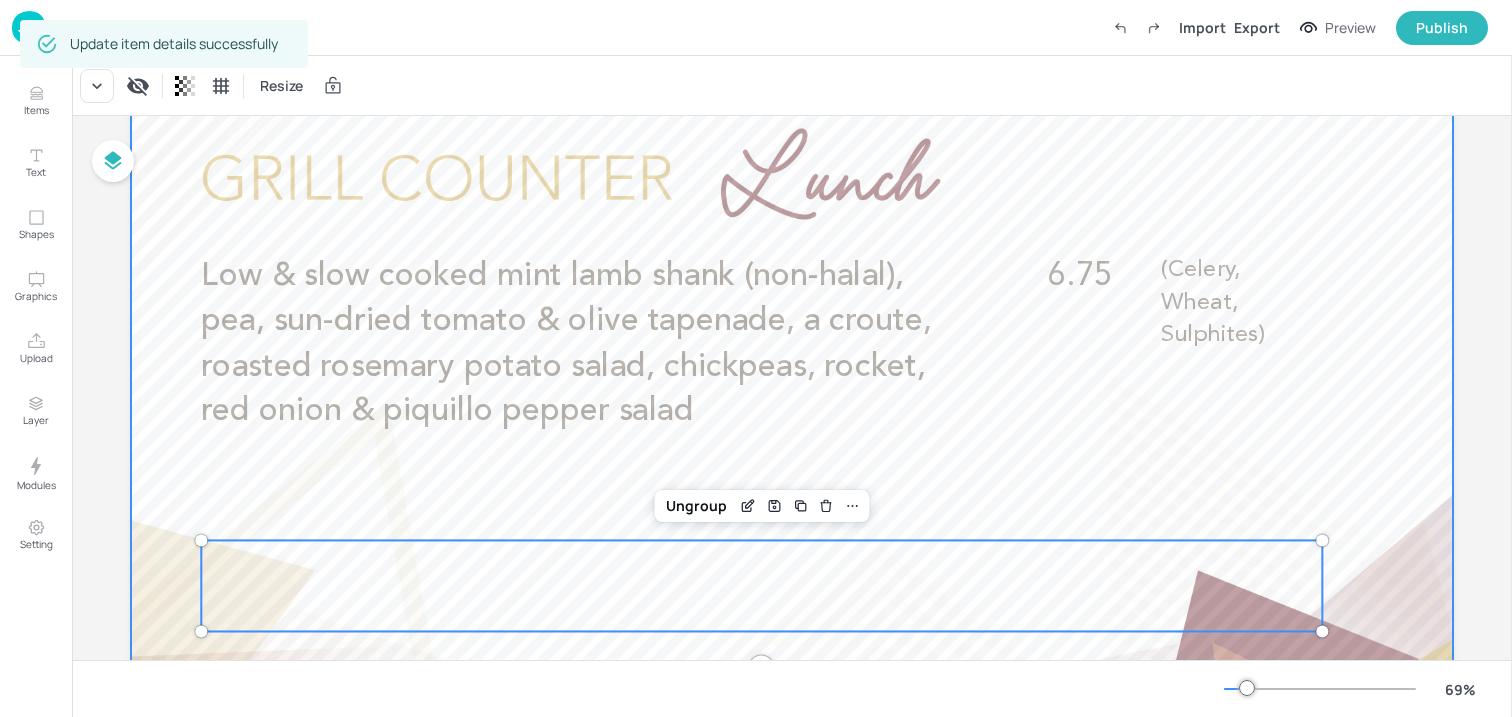 click at bounding box center (792, 460) 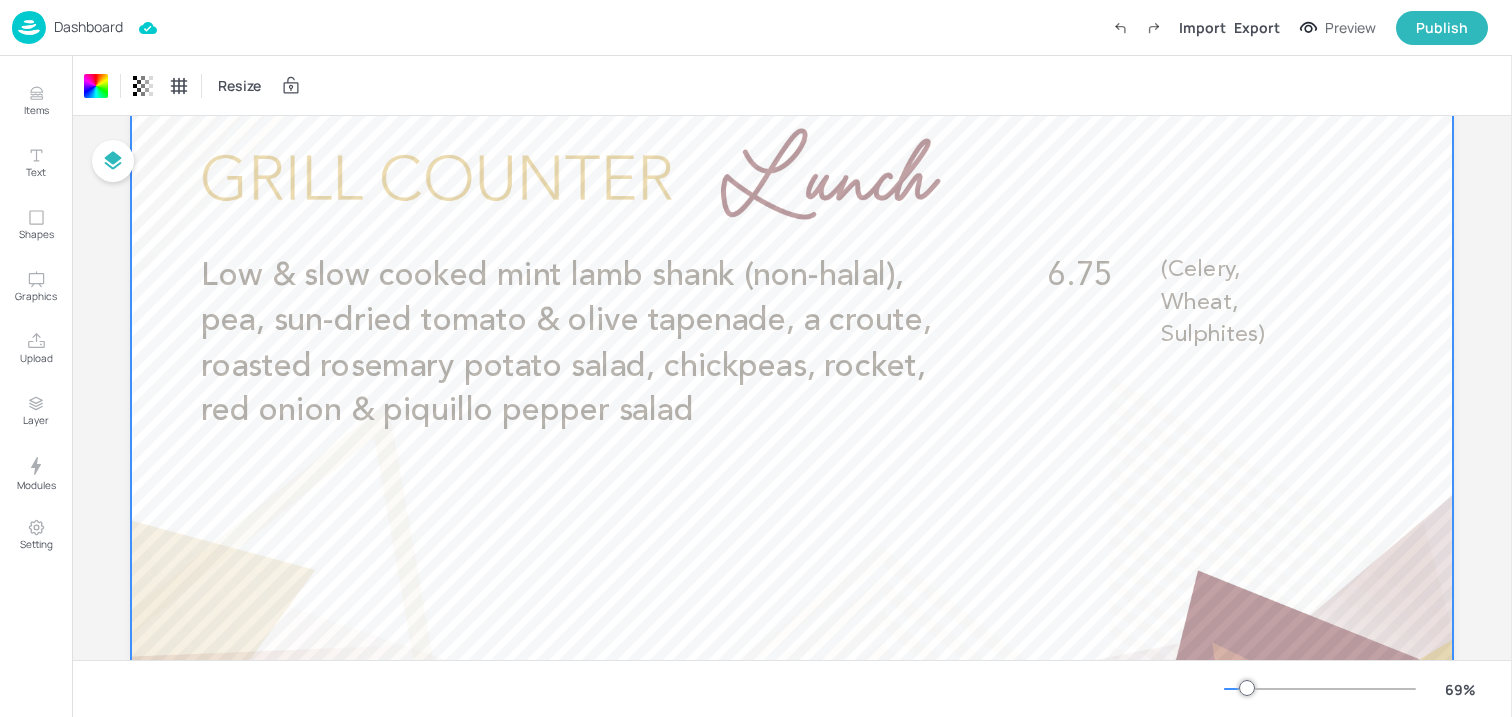 click on "Dashboard" at bounding box center [88, 27] 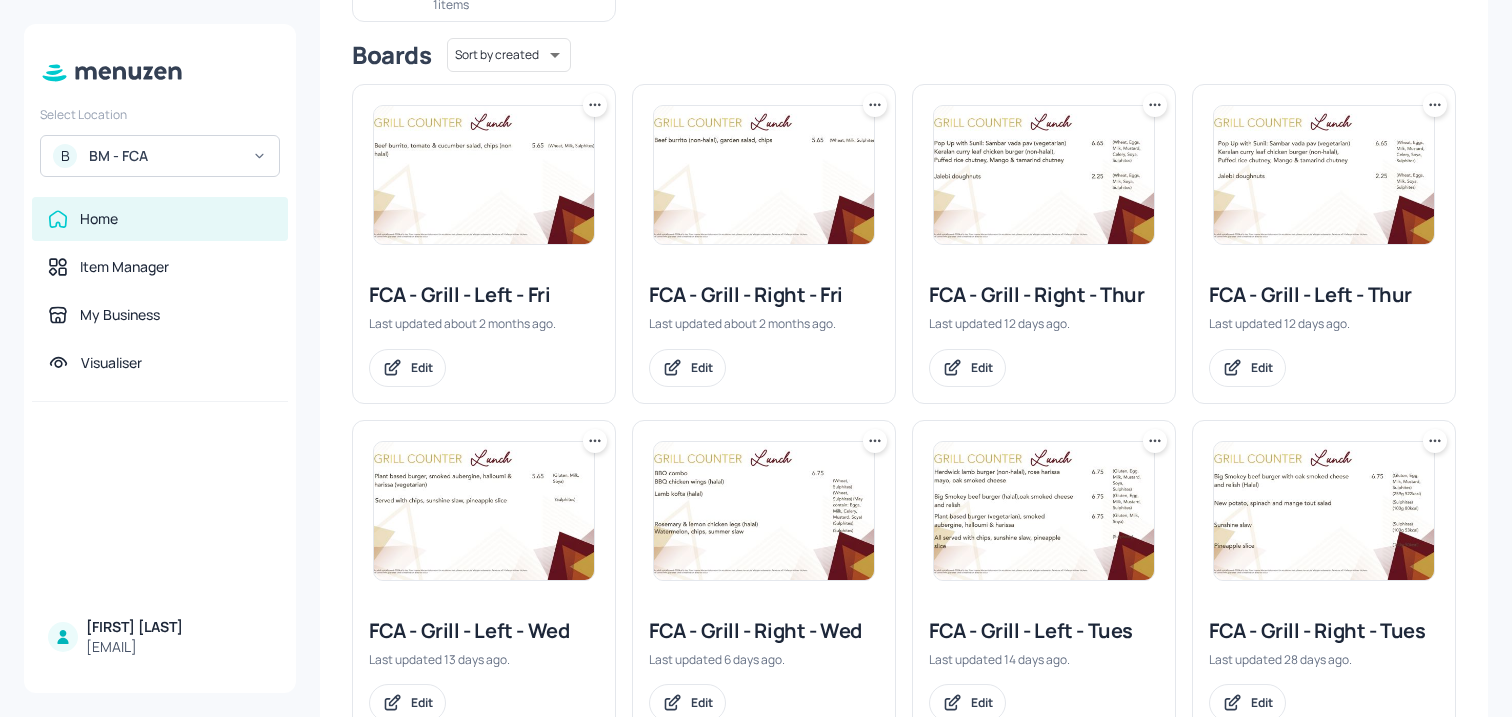 scroll, scrollTop: 696, scrollLeft: 0, axis: vertical 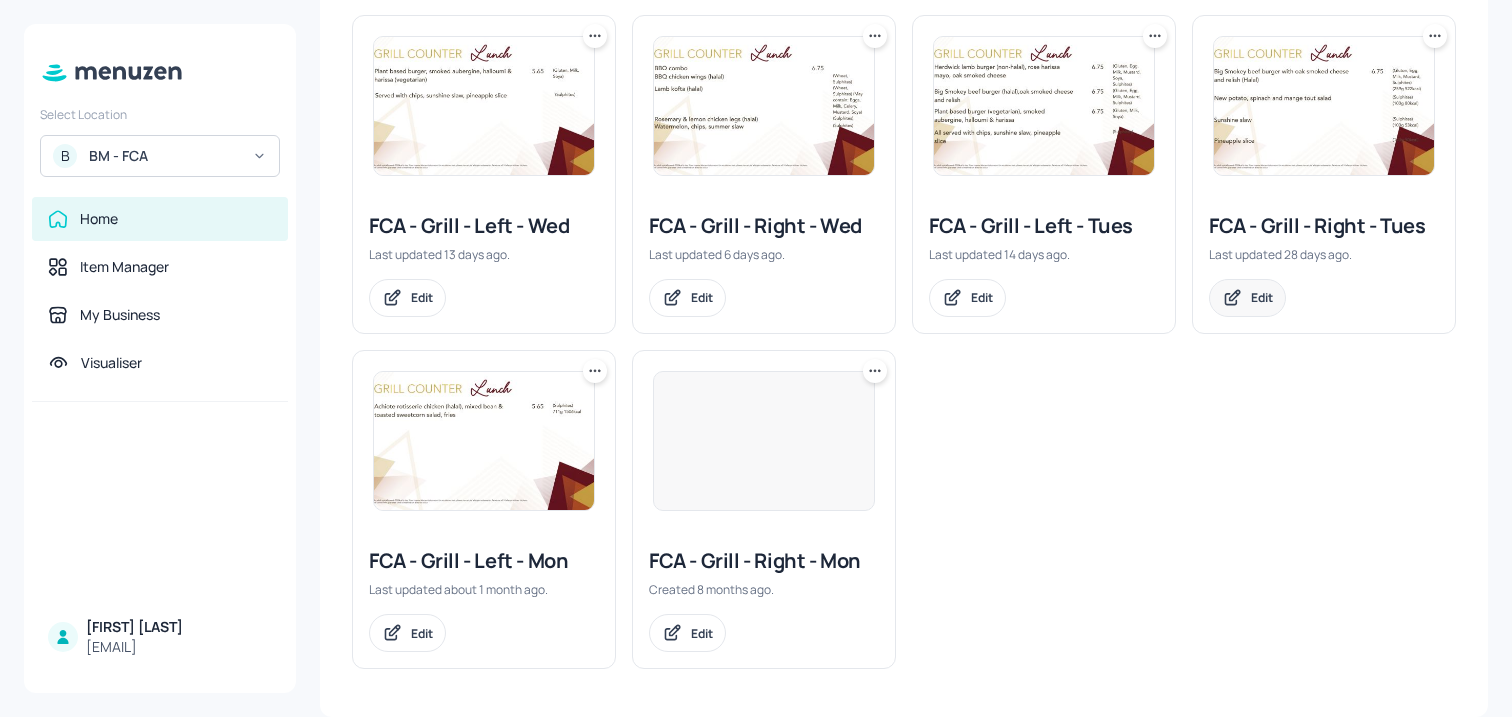 click on "Edit" at bounding box center [1247, 298] 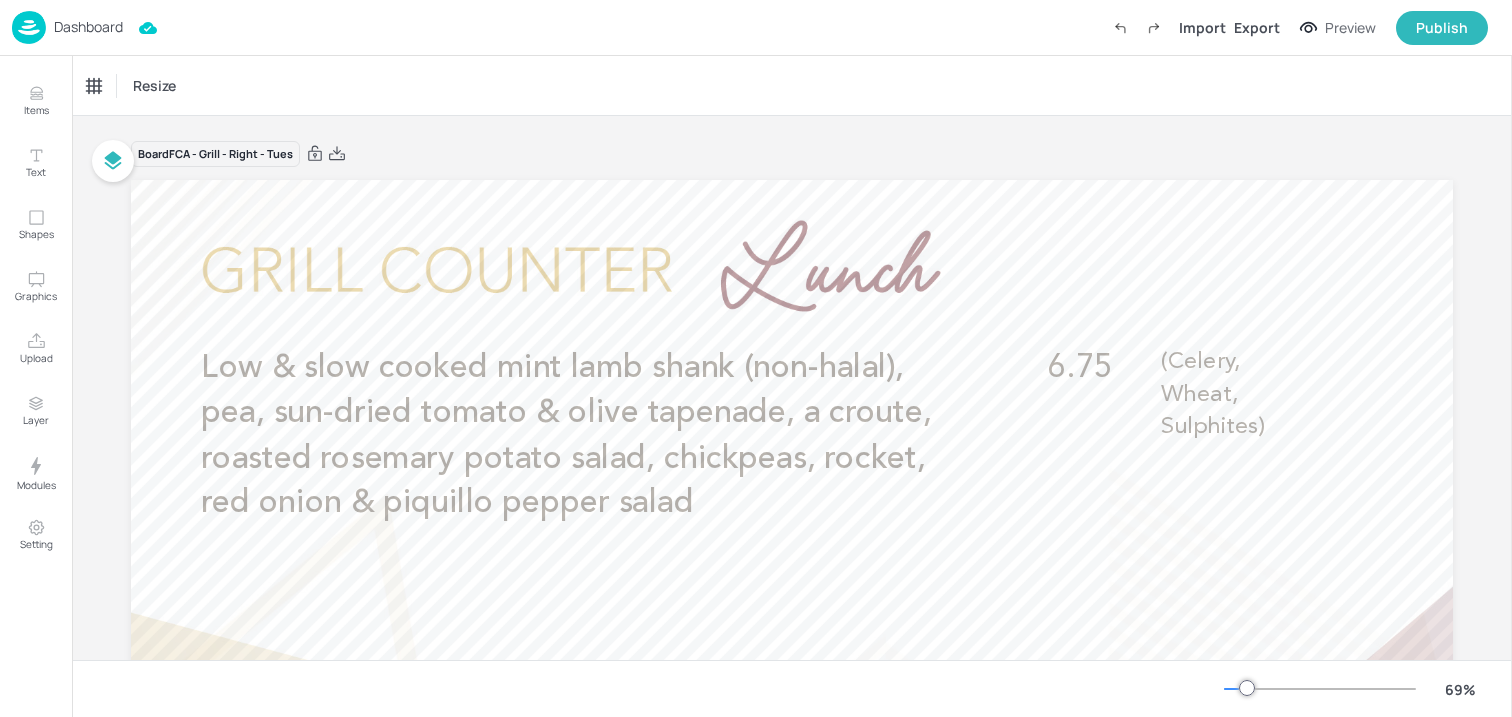 click on "Dashboard" at bounding box center [88, 27] 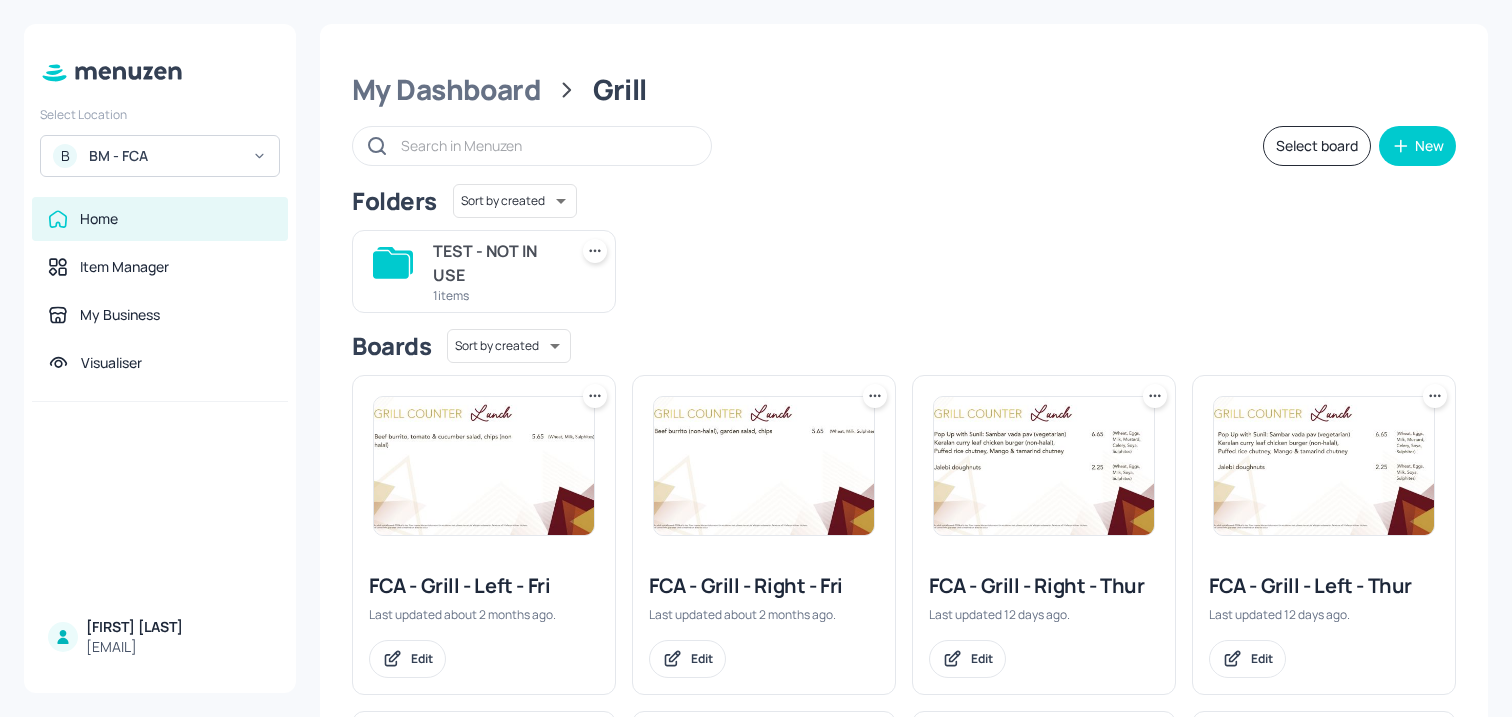 scroll, scrollTop: 696, scrollLeft: 0, axis: vertical 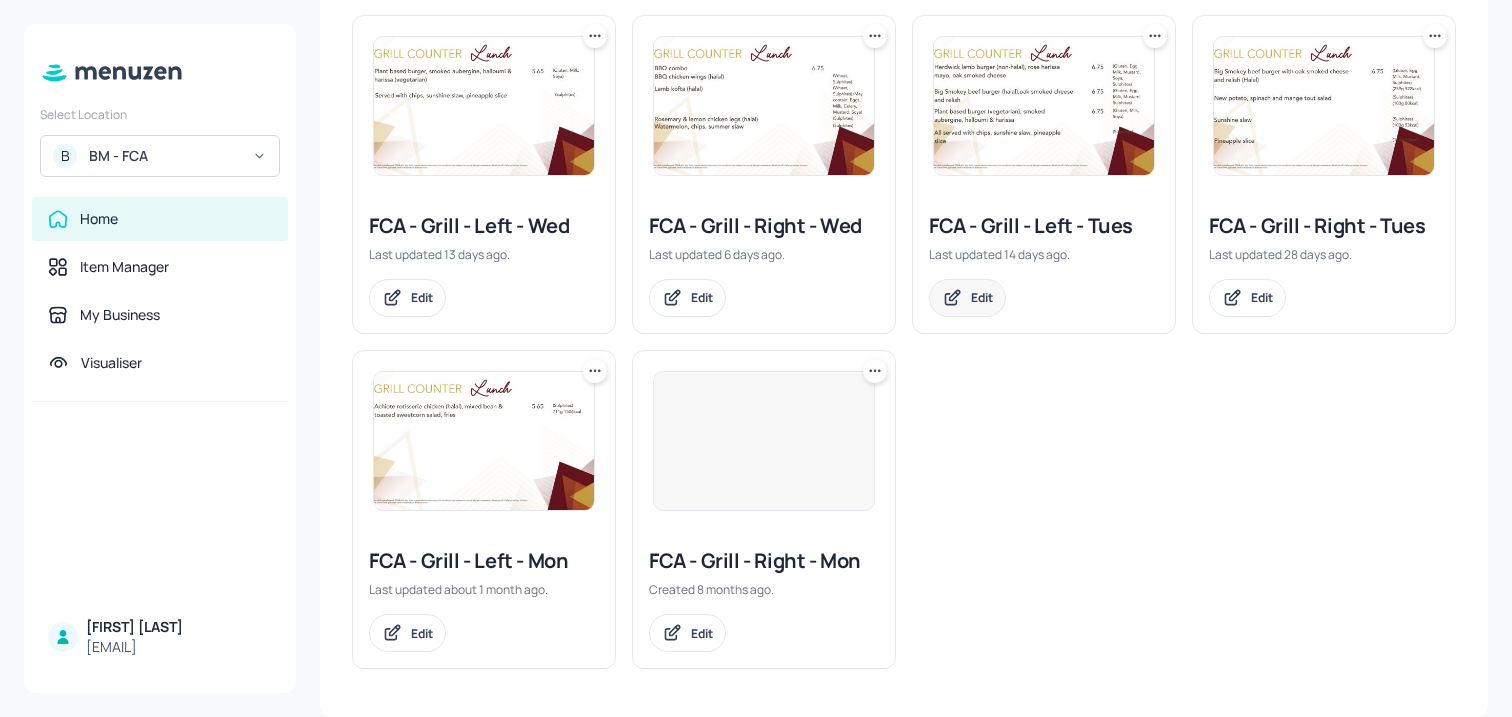 click on "Edit" at bounding box center [982, 297] 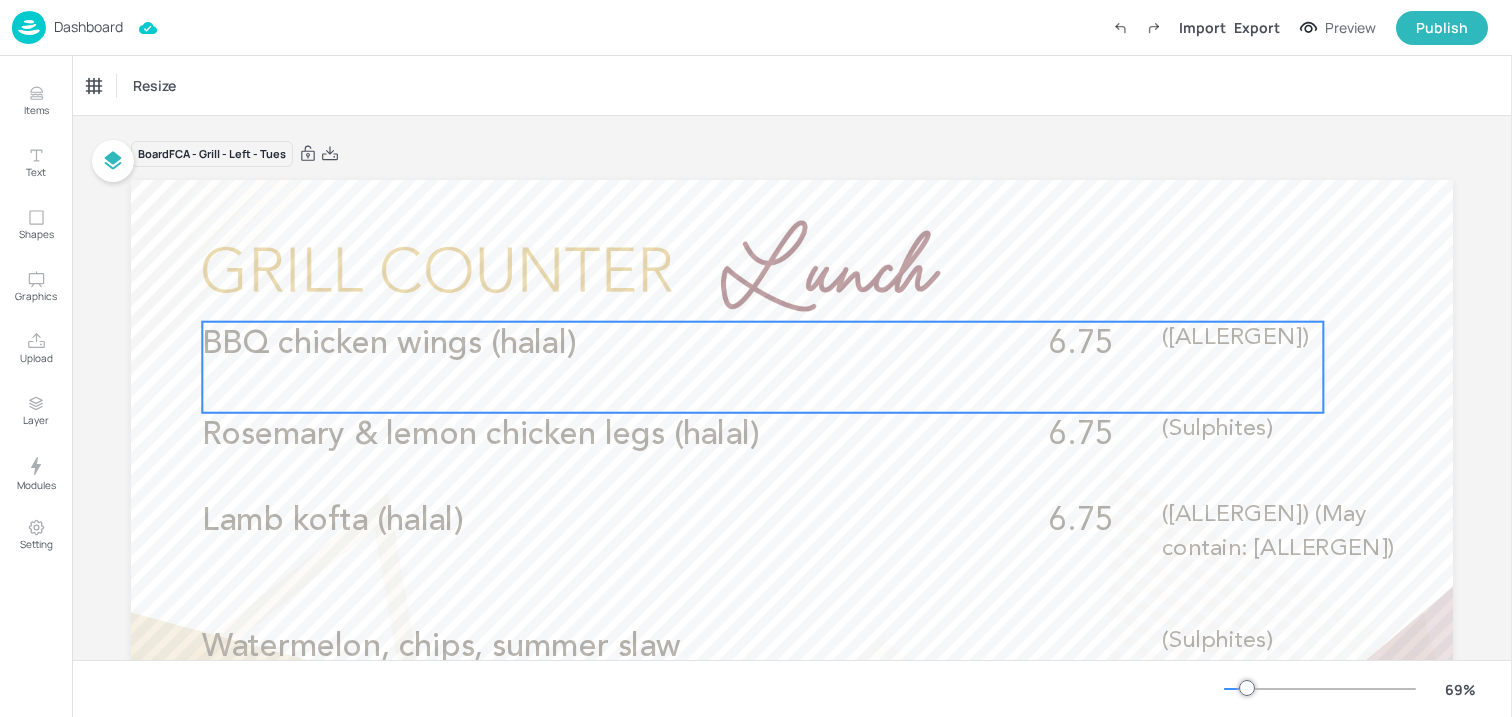 click on "BBQ chicken wings (halal)" at bounding box center [389, 344] 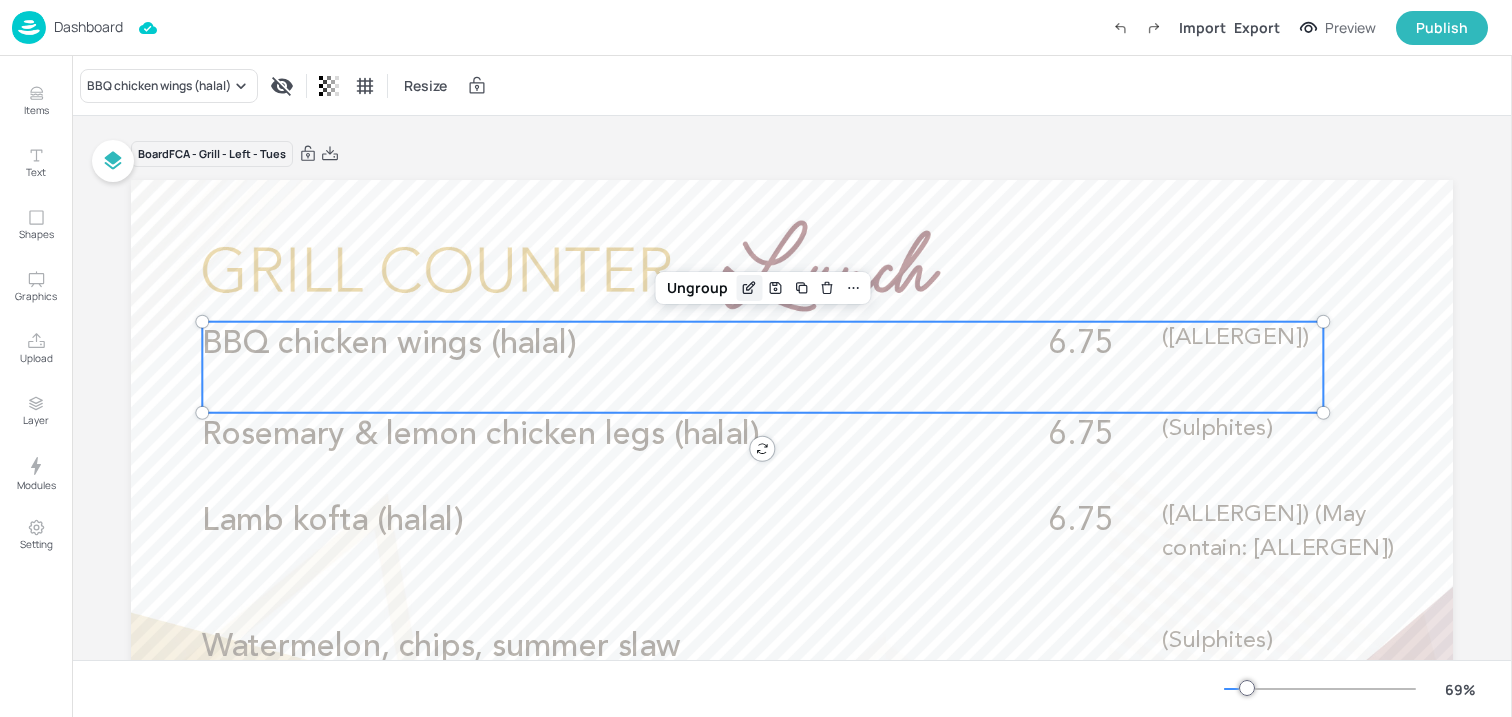click 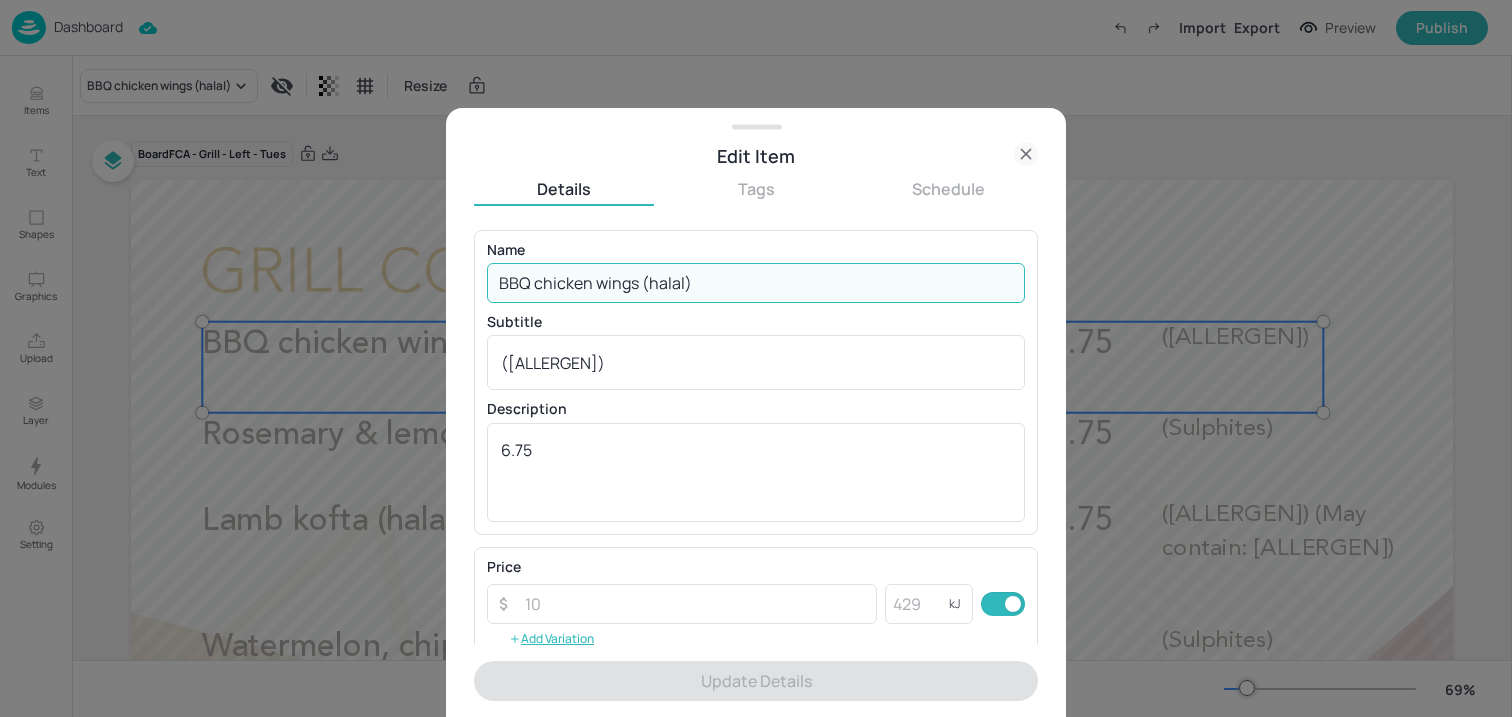 click on "BBQ chicken wings (halal)" at bounding box center [756, 283] 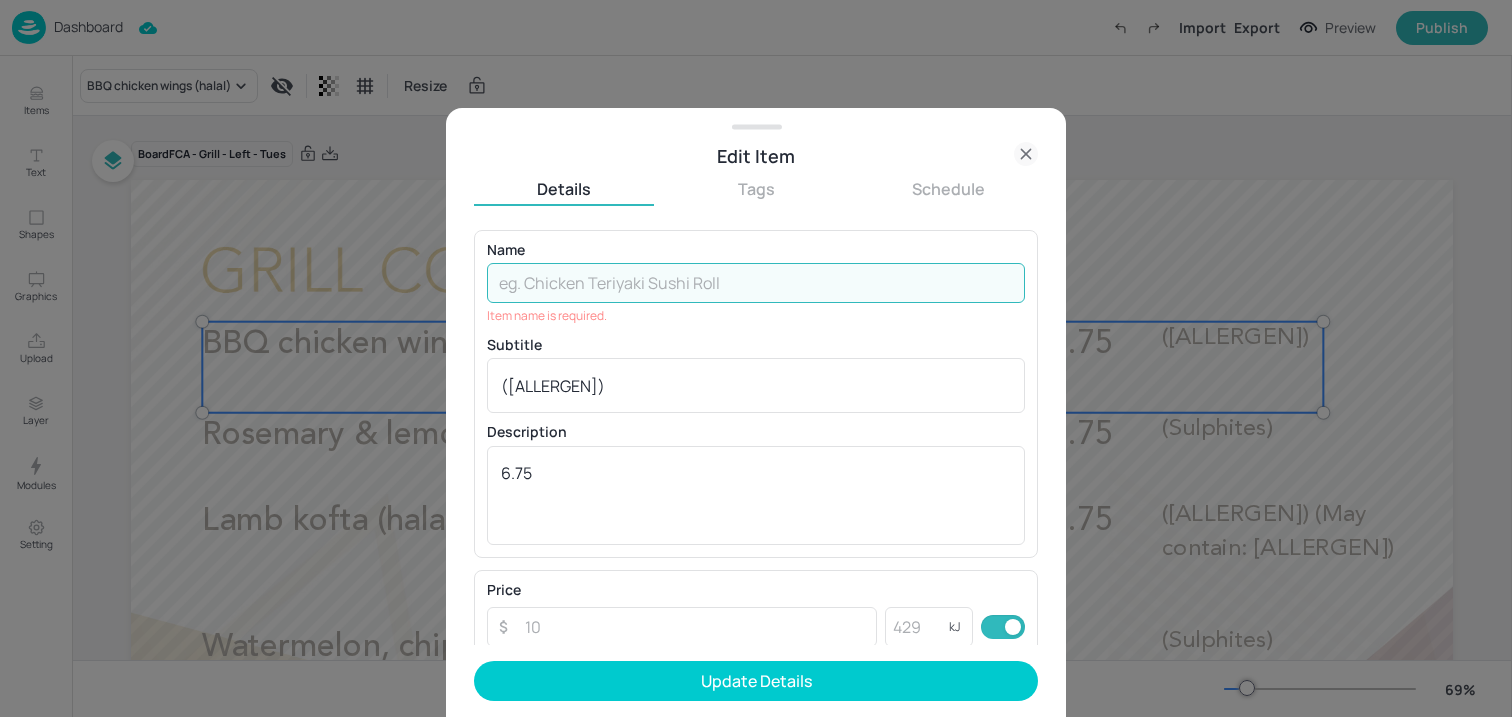 paste on "Chimichurri chicken legs (halal), pea, sun-dried tomato & olive tapenade, roasted rosemary potato salad, chickpeas, rocket, red onion & piquillo pepper salad ([ALLERGEN])" 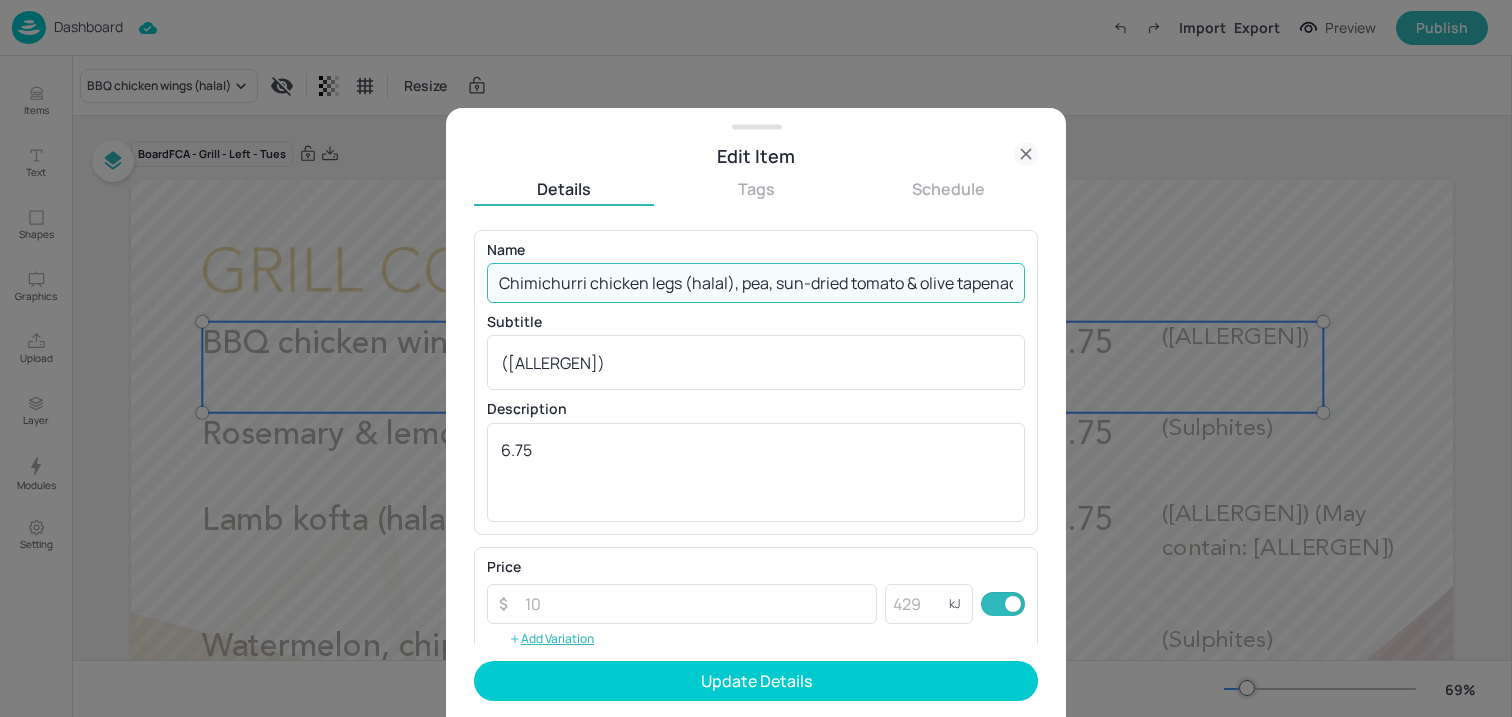 scroll, scrollTop: 0, scrollLeft: 719, axis: horizontal 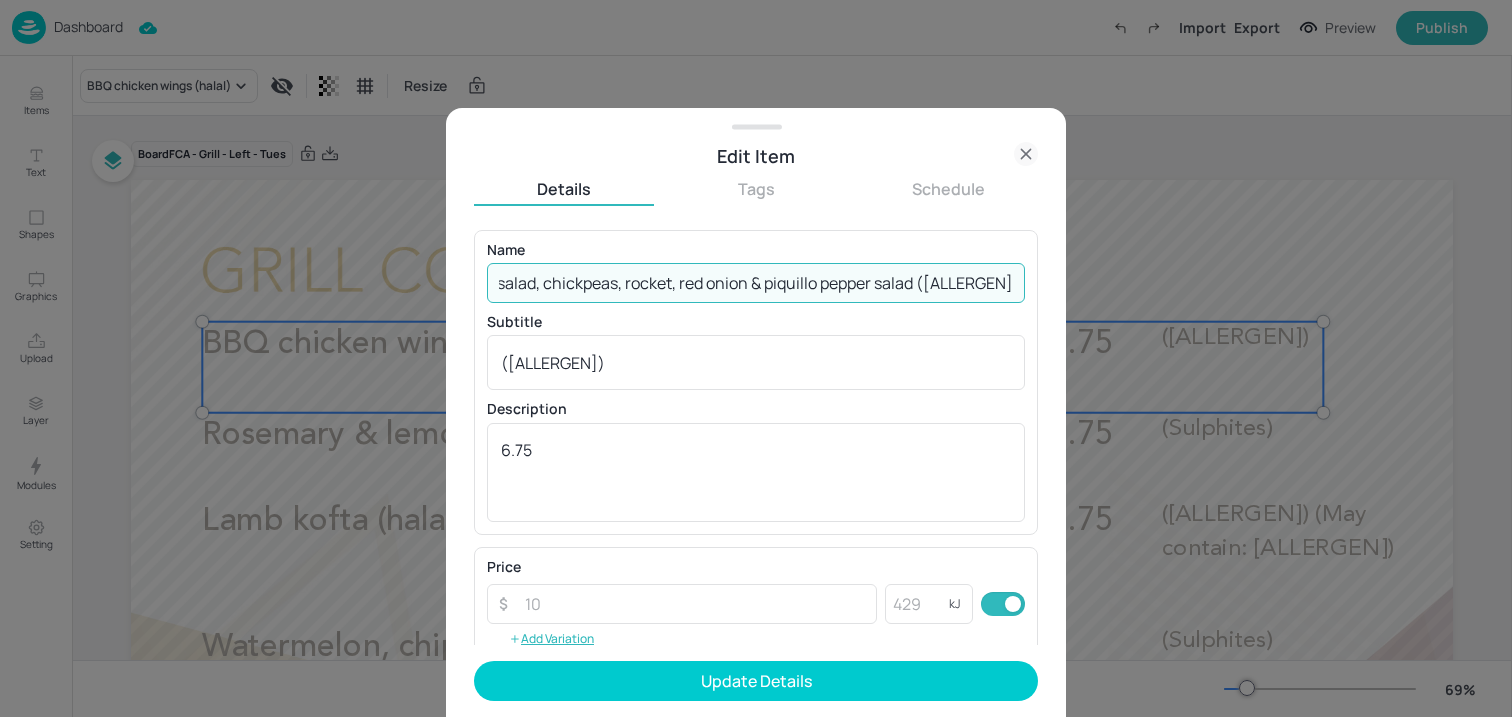 drag, startPoint x: 927, startPoint y: 282, endPoint x: 1137, endPoint y: 282, distance: 210 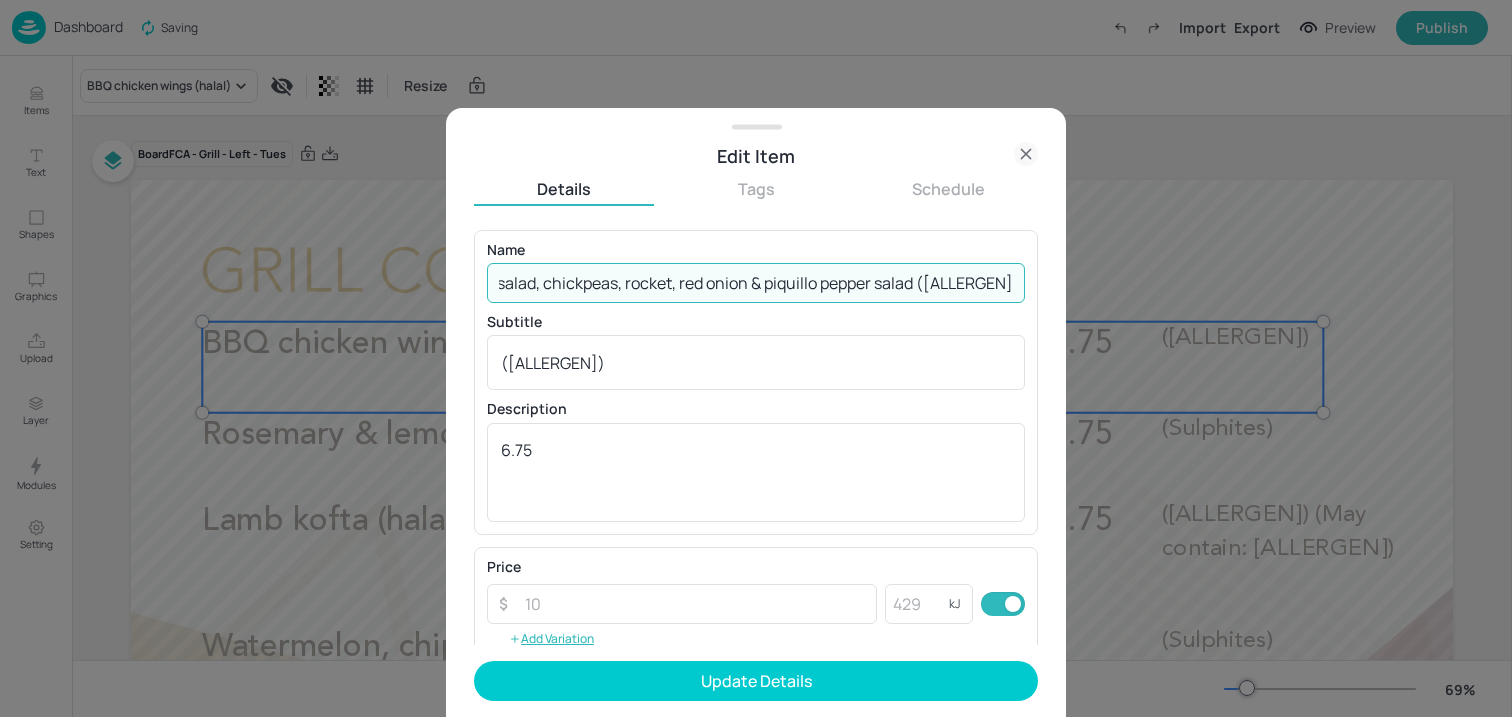 drag, startPoint x: 926, startPoint y: 283, endPoint x: 1058, endPoint y: 283, distance: 132 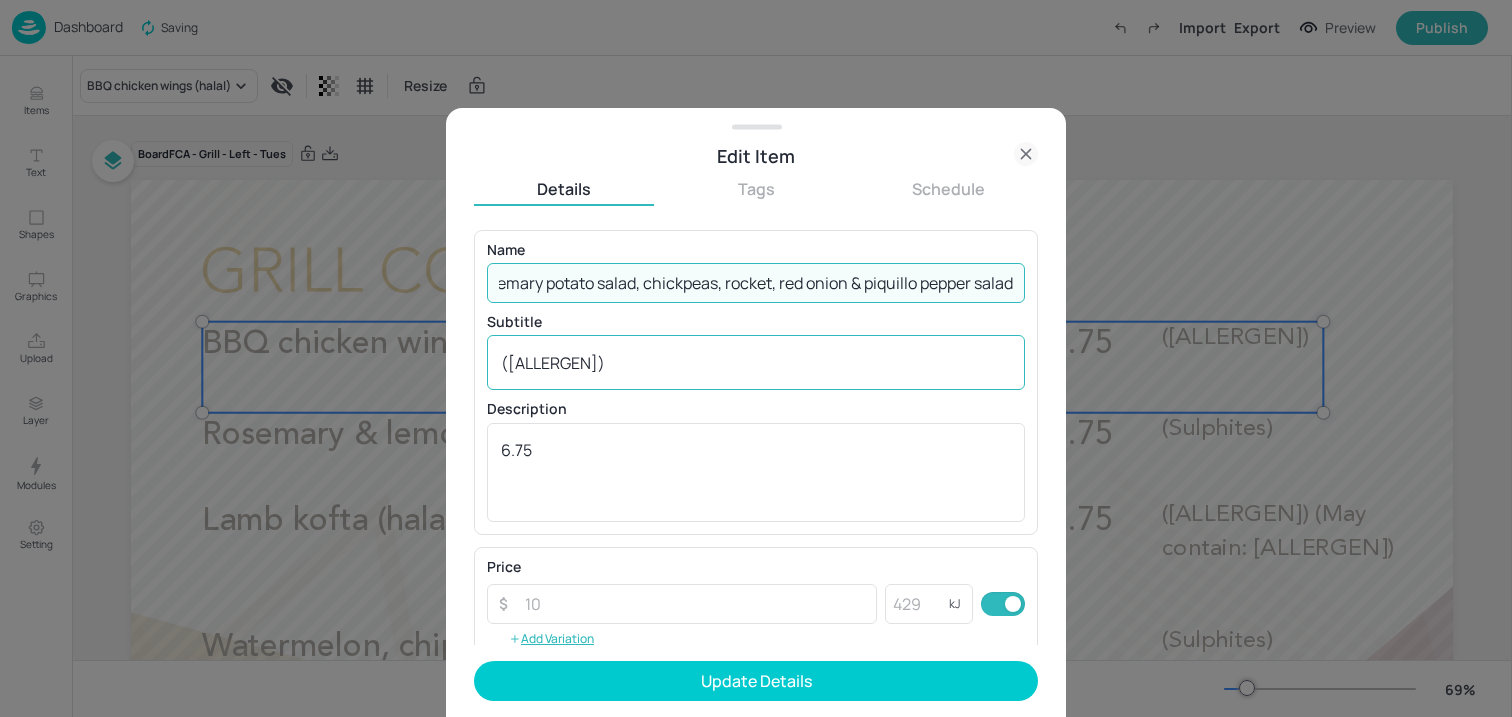 scroll, scrollTop: 0, scrollLeft: 637, axis: horizontal 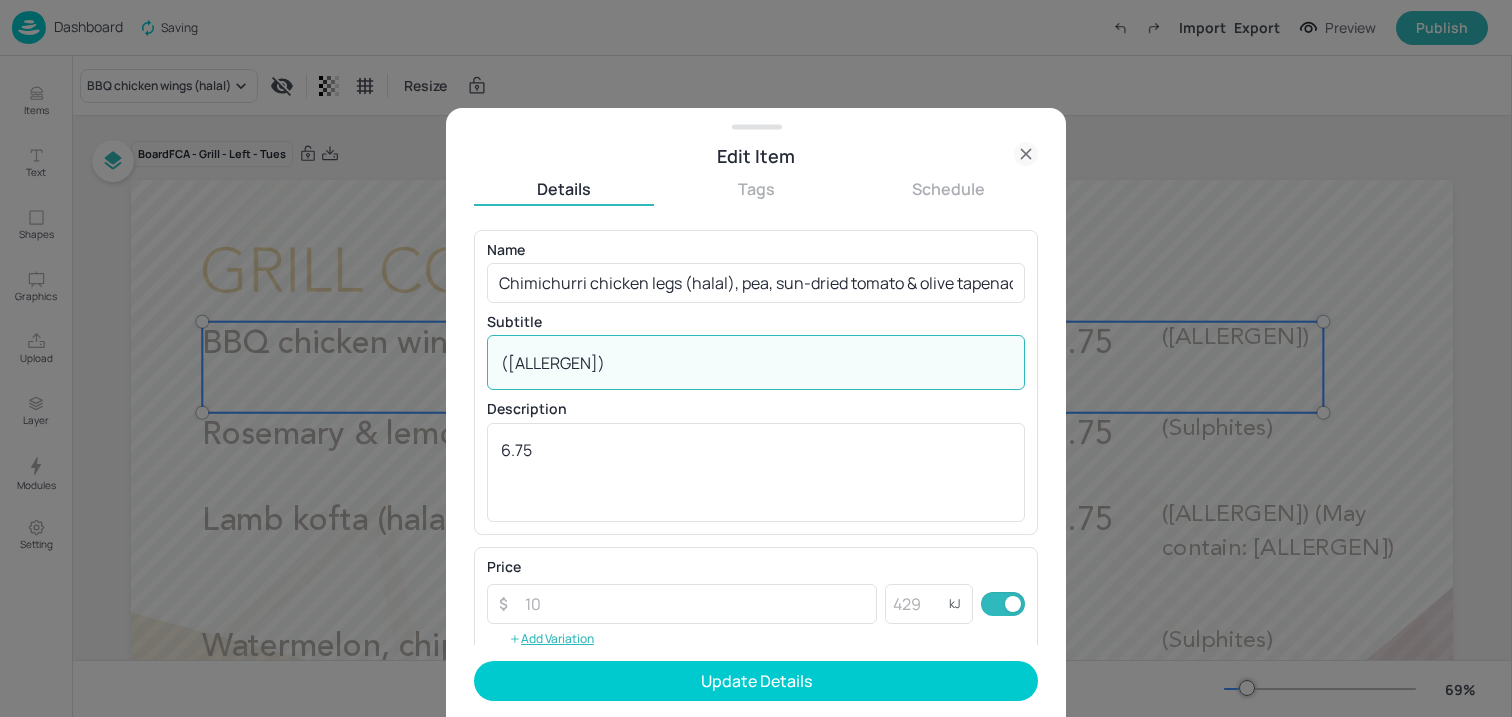 click on "([ALLERGEN])" at bounding box center (756, 363) 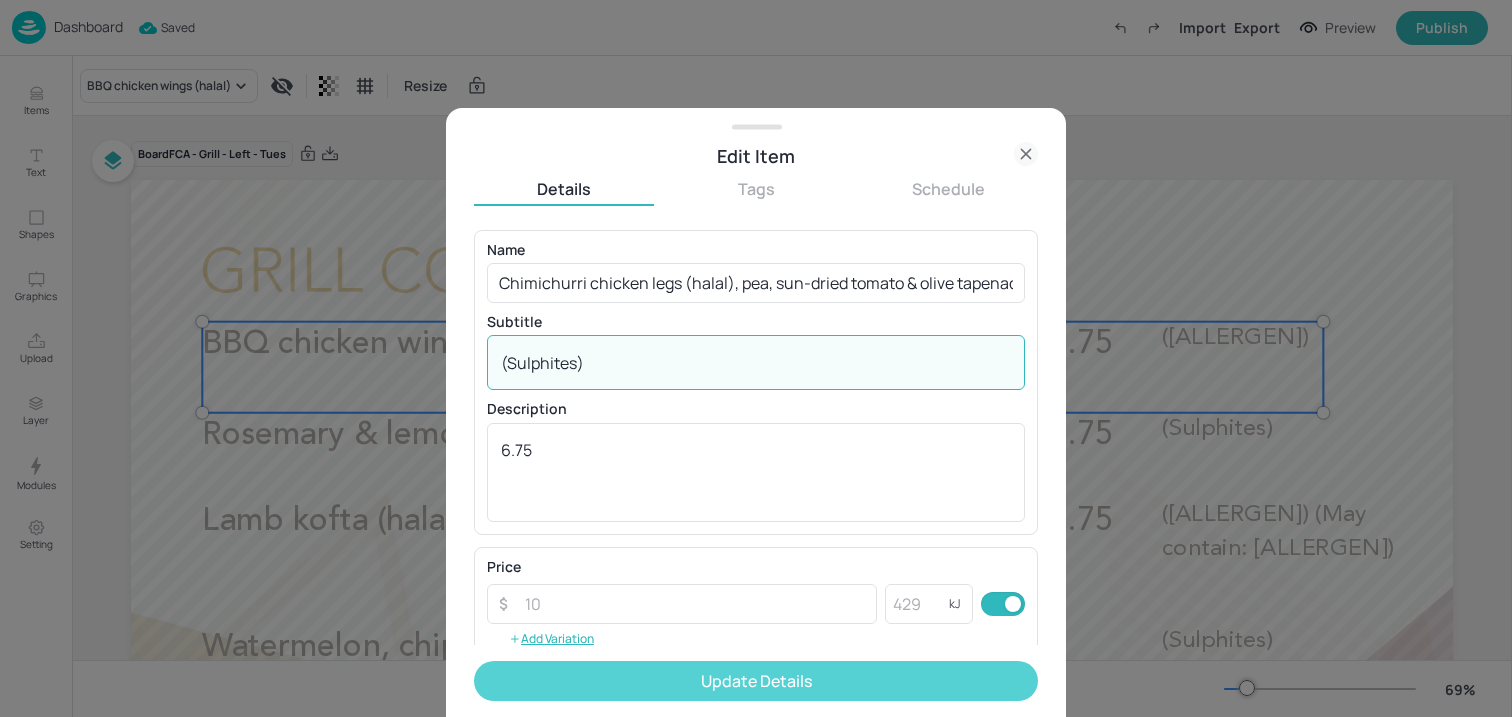 type on "(Sulphites)" 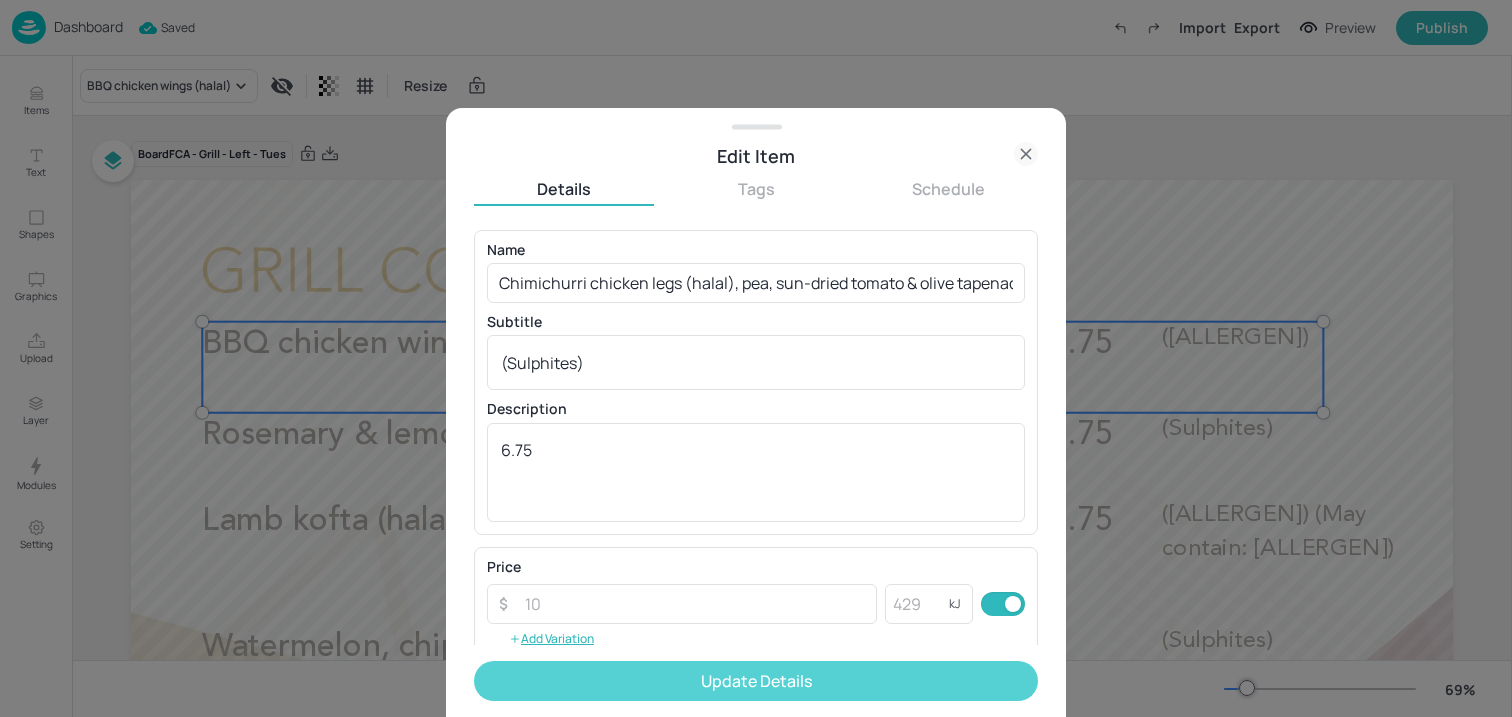 click on "Update Details" at bounding box center [756, 681] 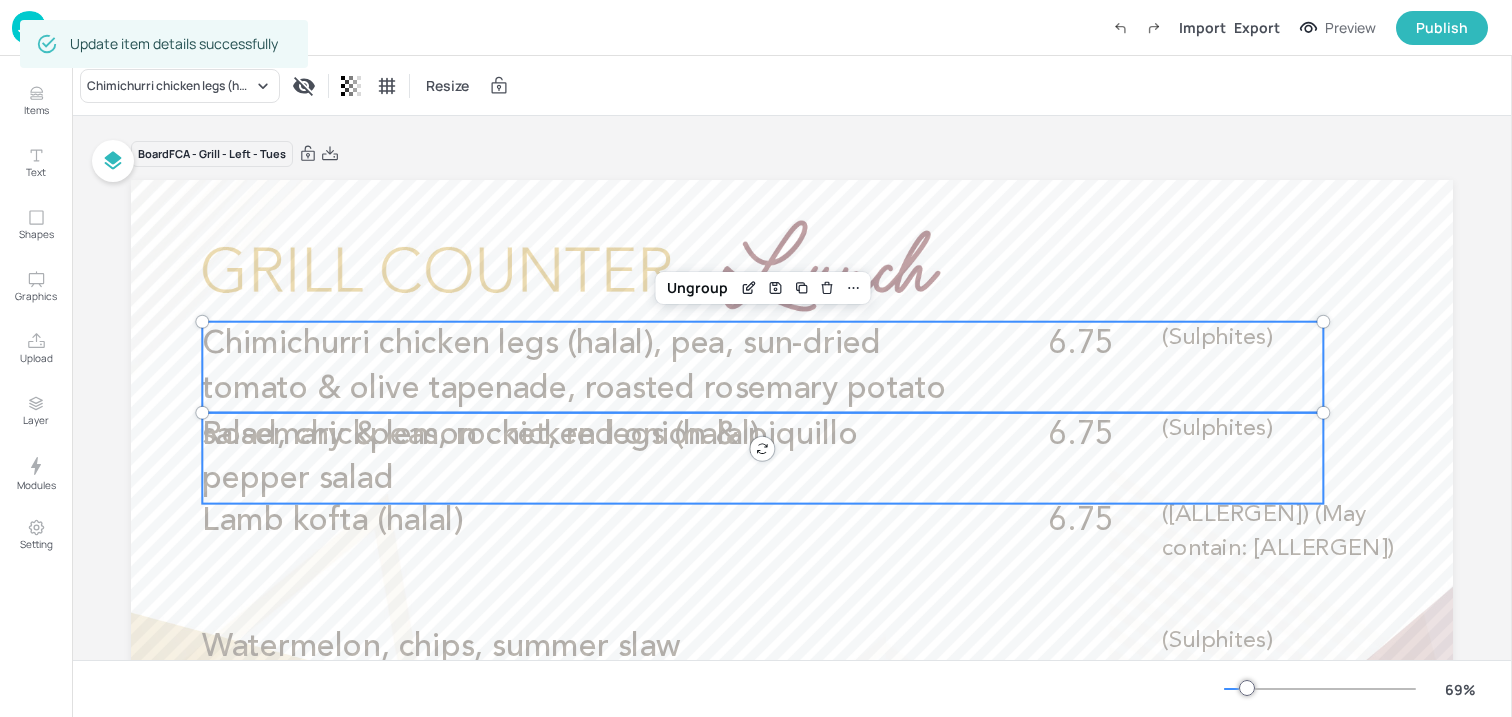 click on "Rosemary & lemon chicken legs (halal)  6.75 ([ALLERGEN])" at bounding box center (762, 458) 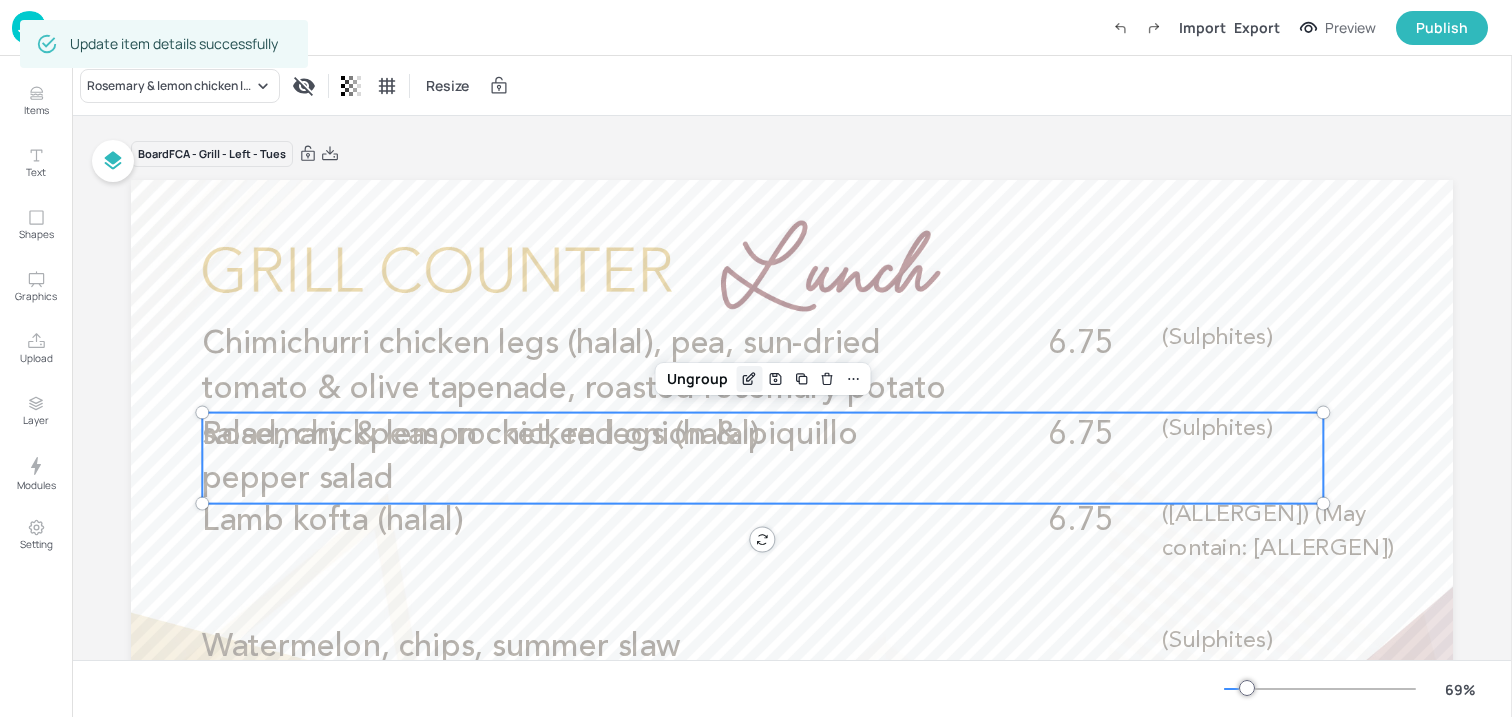 click 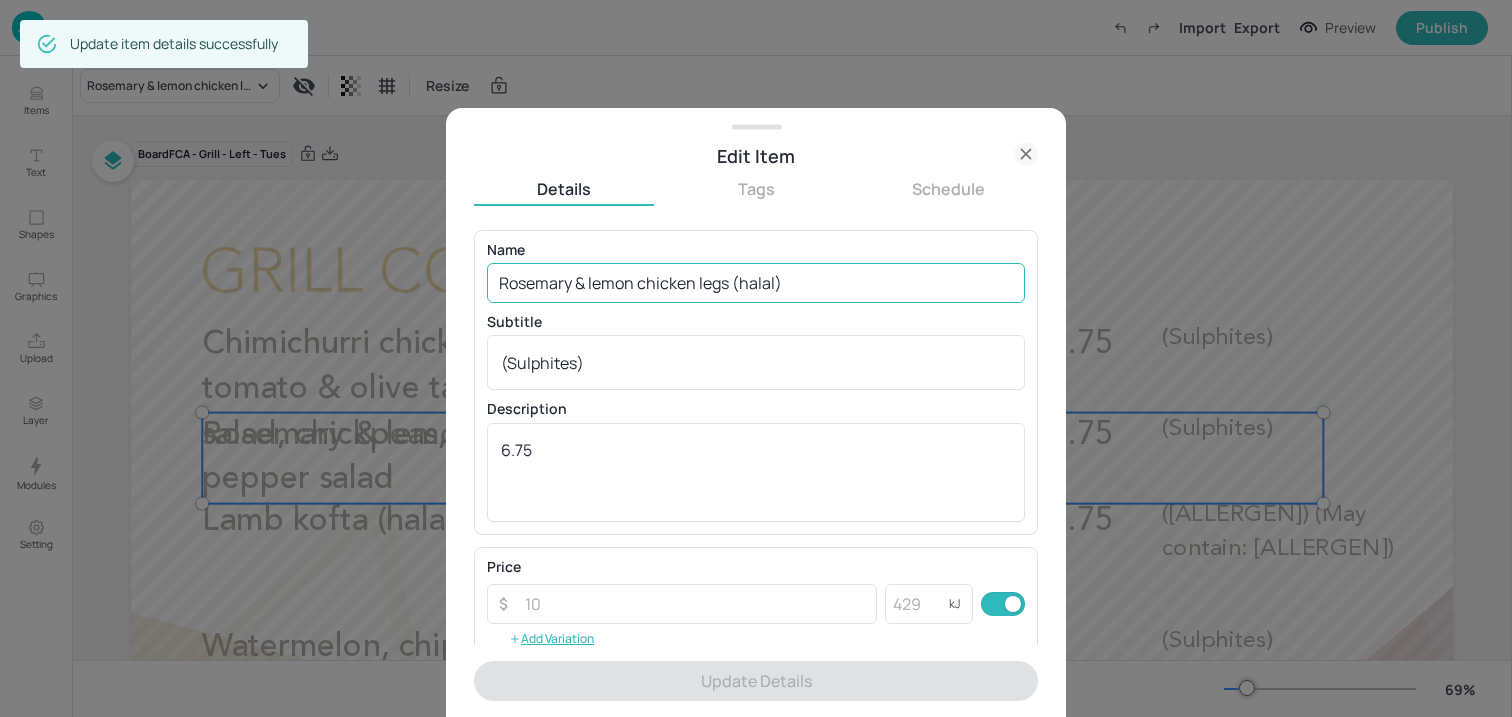 click on "Rosemary & lemon chicken legs (halal)" at bounding box center (756, 283) 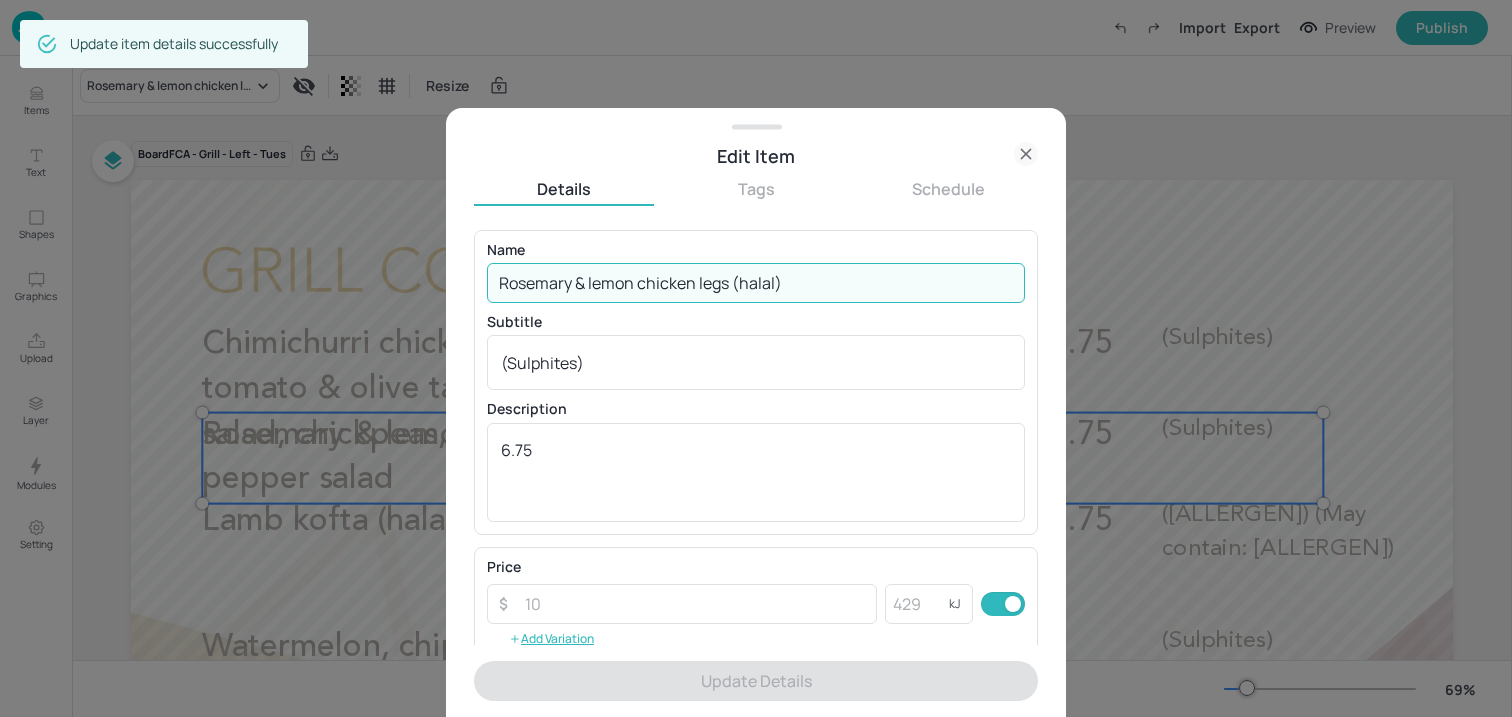 click on "Rosemary & lemon chicken legs (halal)" at bounding box center (756, 283) 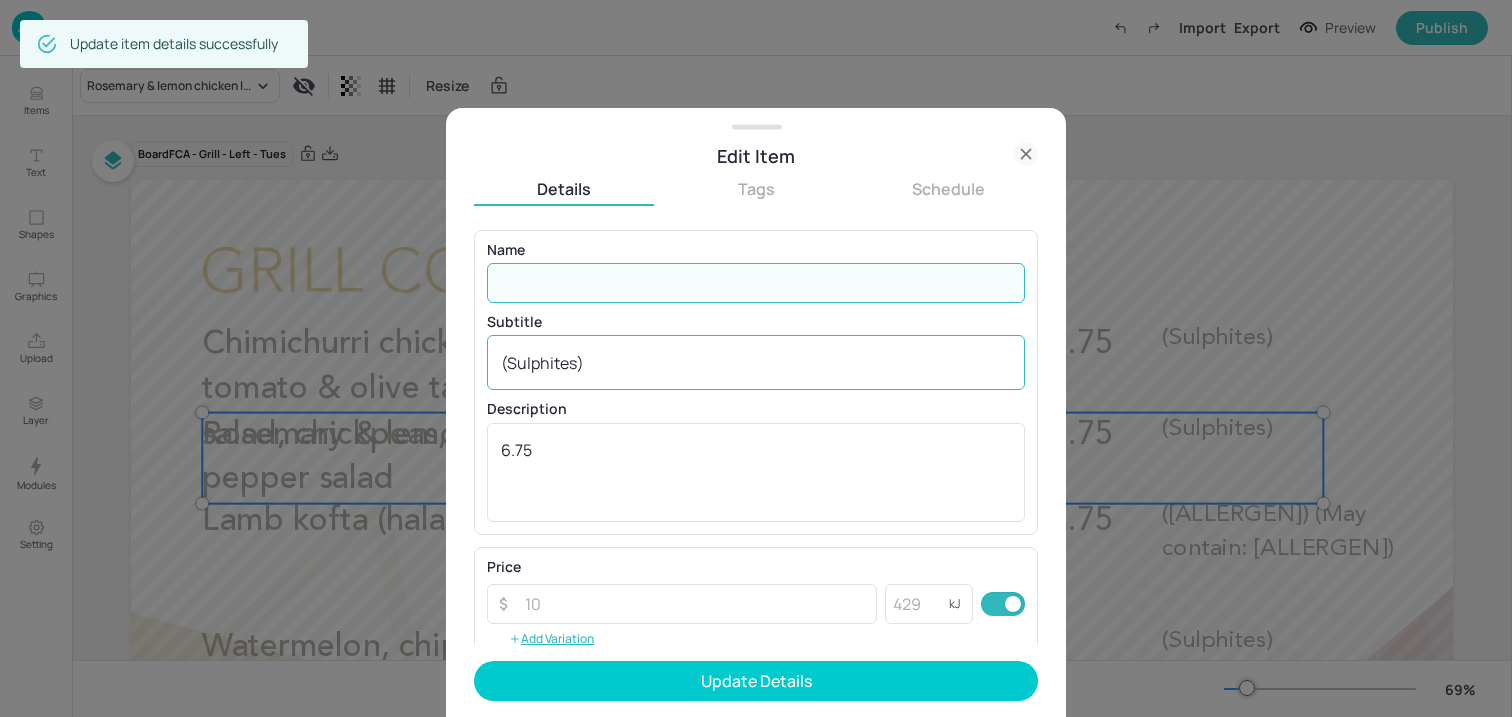 type 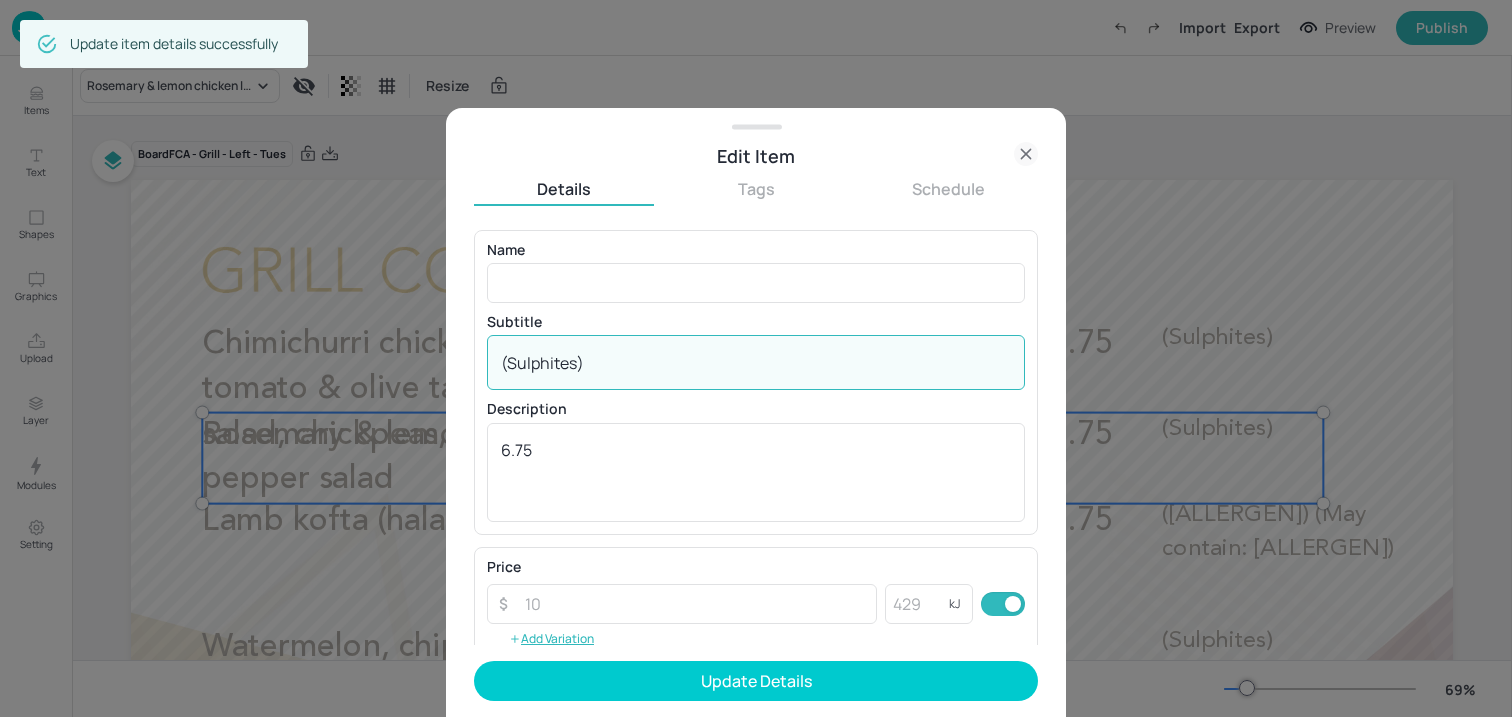 click on "(Sulphites)" at bounding box center (756, 363) 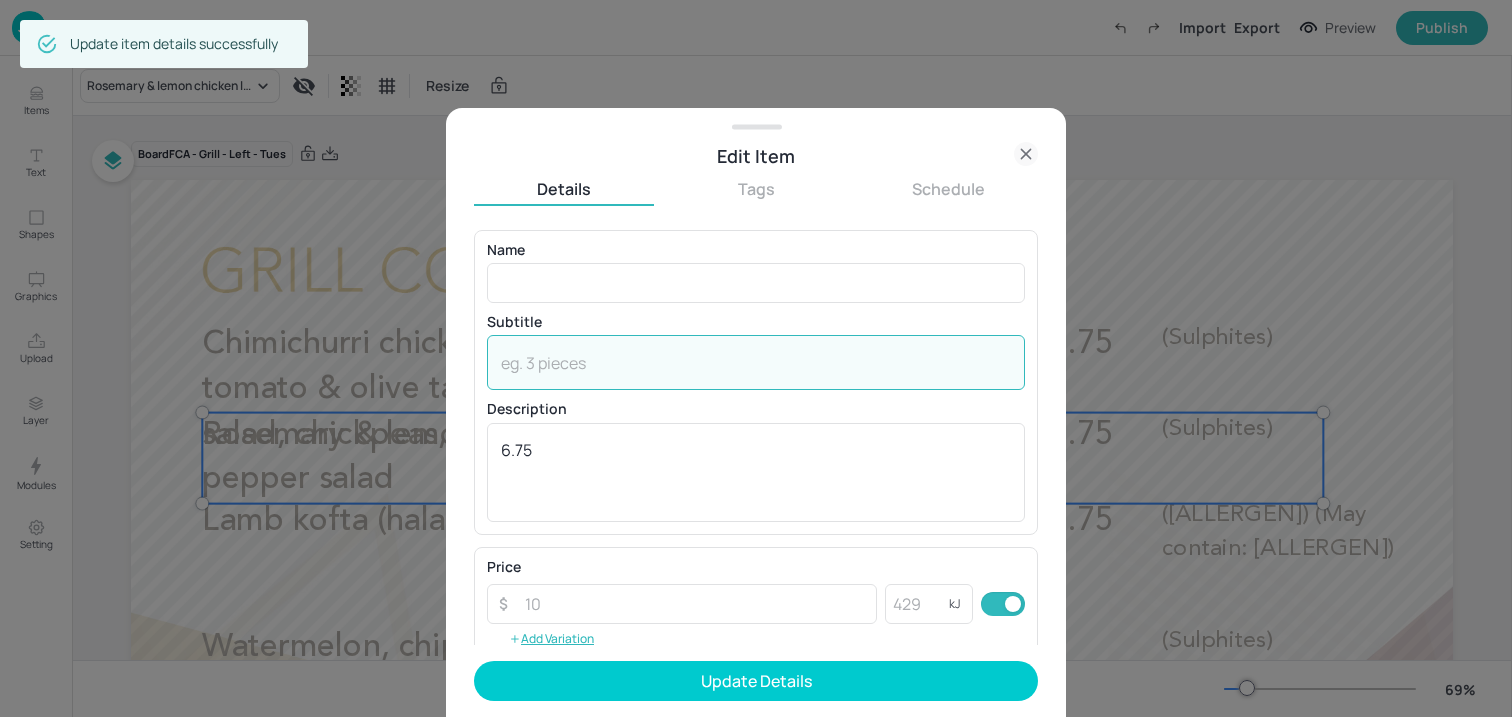 type 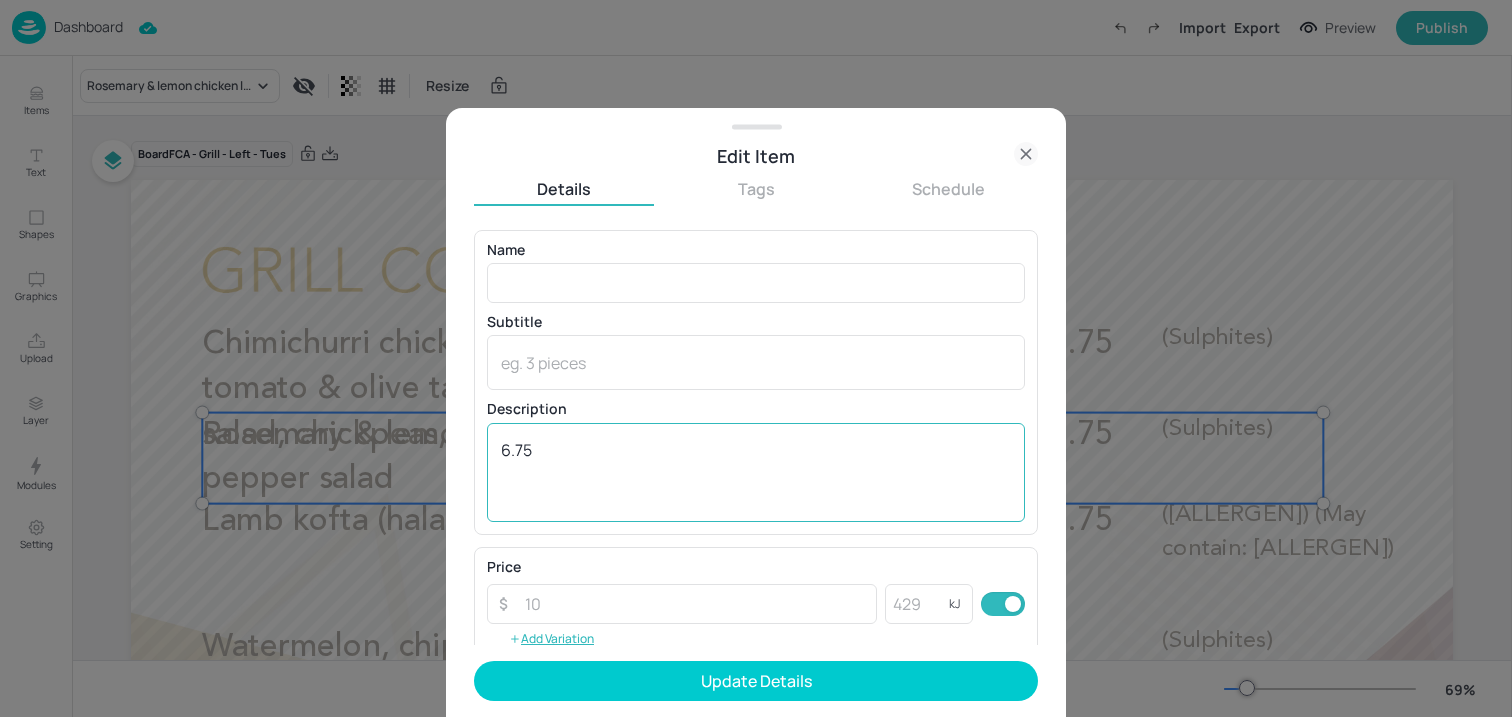 click on "[PRICE] x" at bounding box center (756, 472) 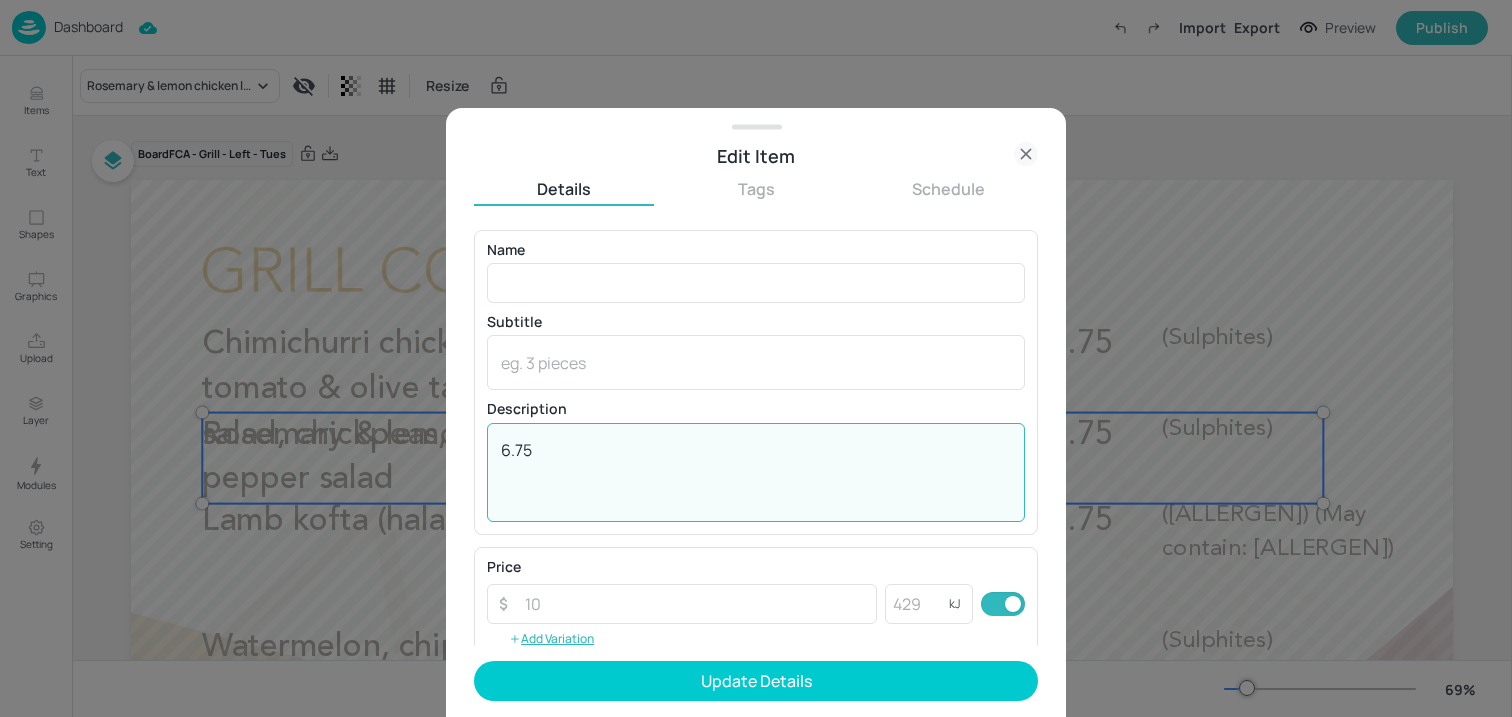 click on "[PRICE] x" at bounding box center (756, 472) 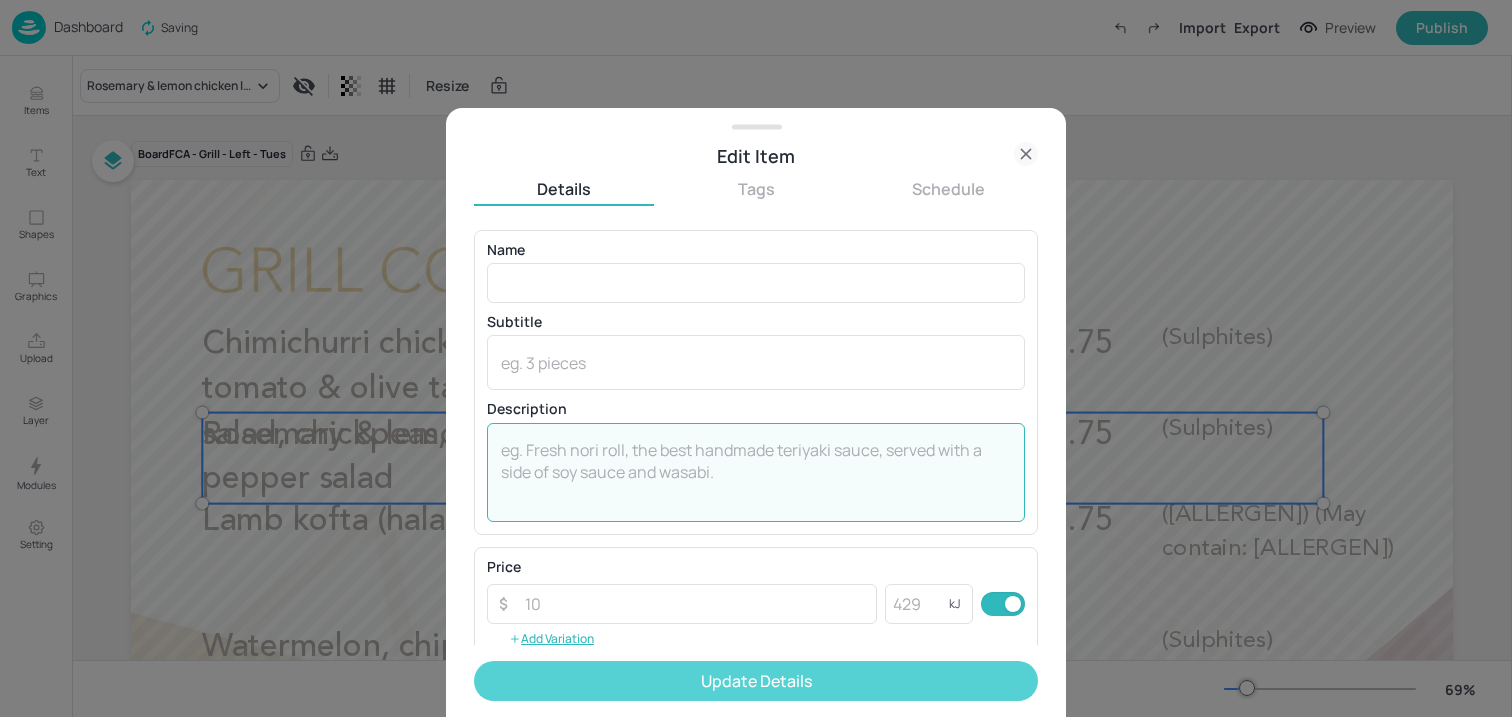 type 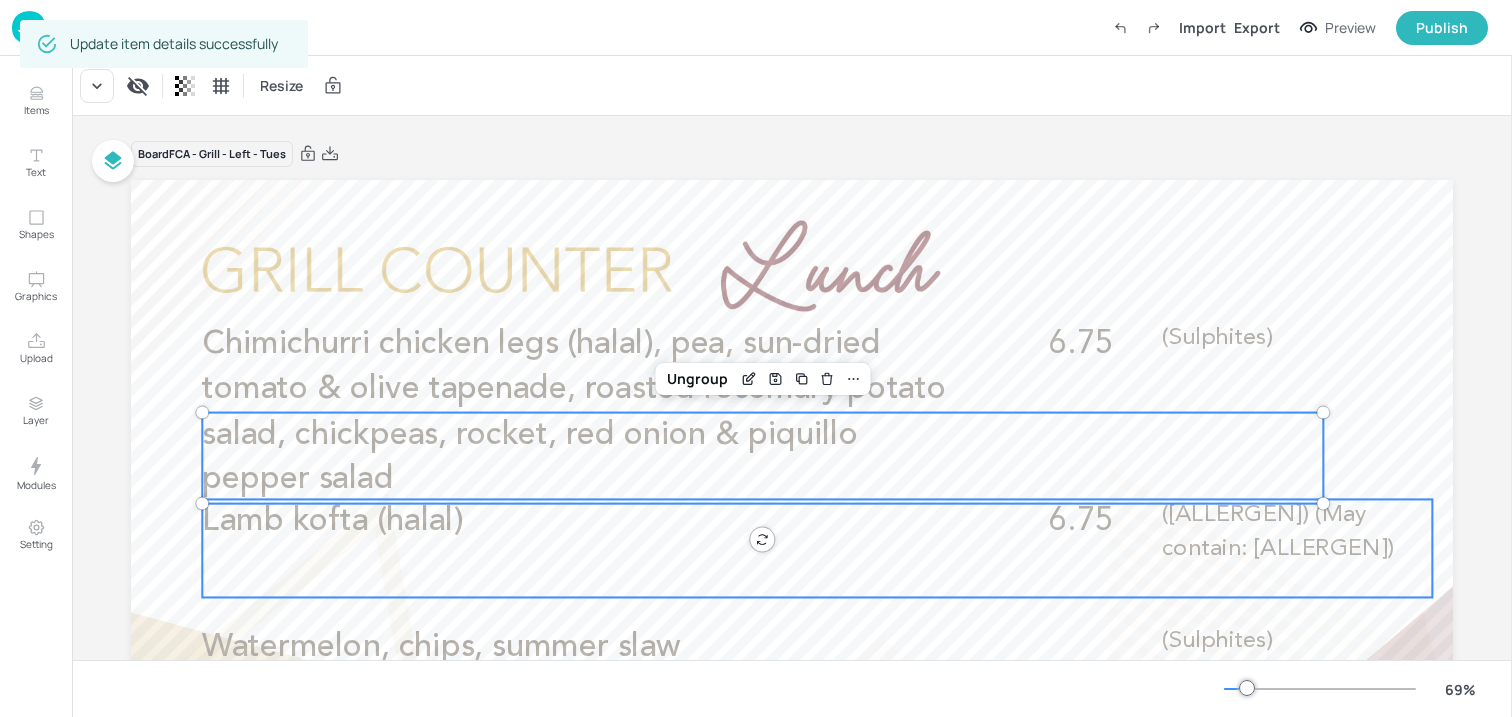 click on "Lamb kofta (halal) [PRICE] ([ALLERGEN]) (May contain: [ALLERGEN])" at bounding box center (817, 548) 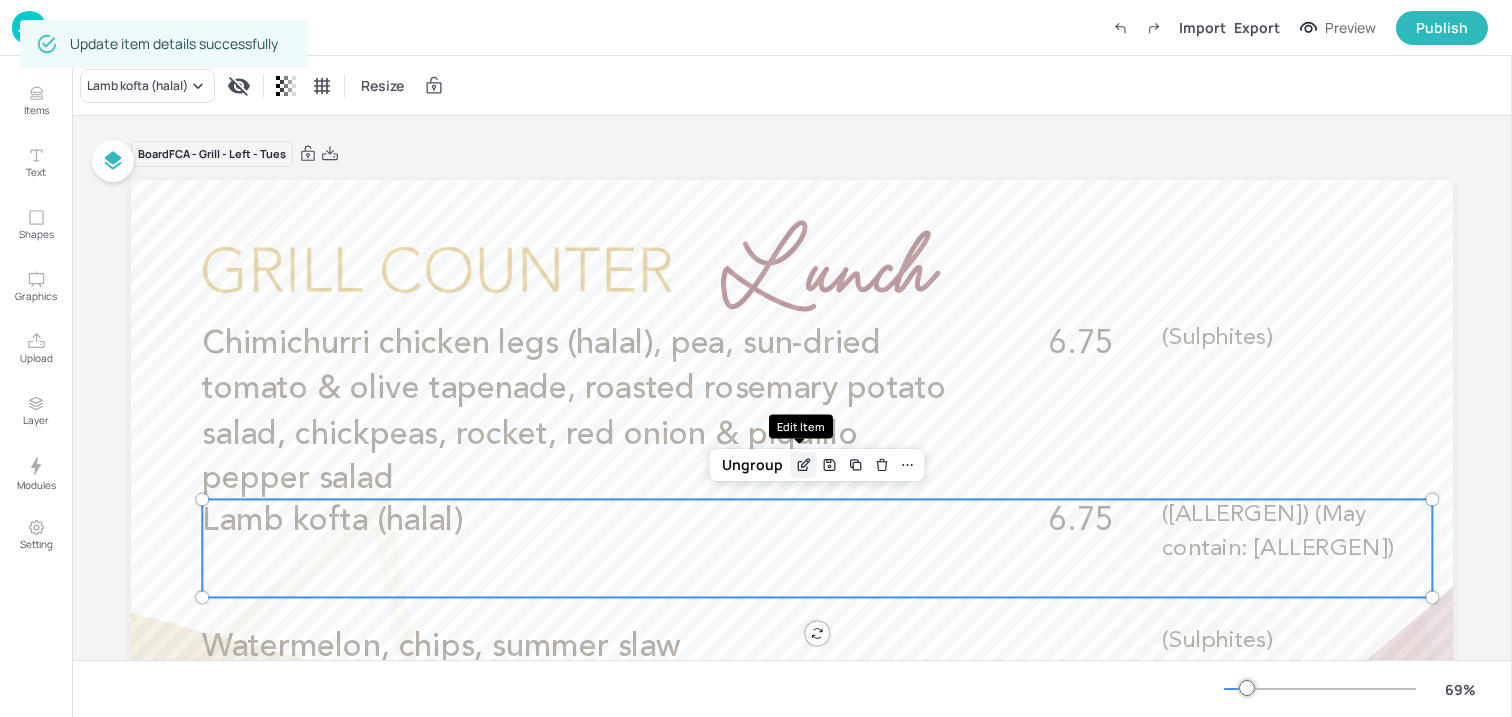 click at bounding box center (804, 465) 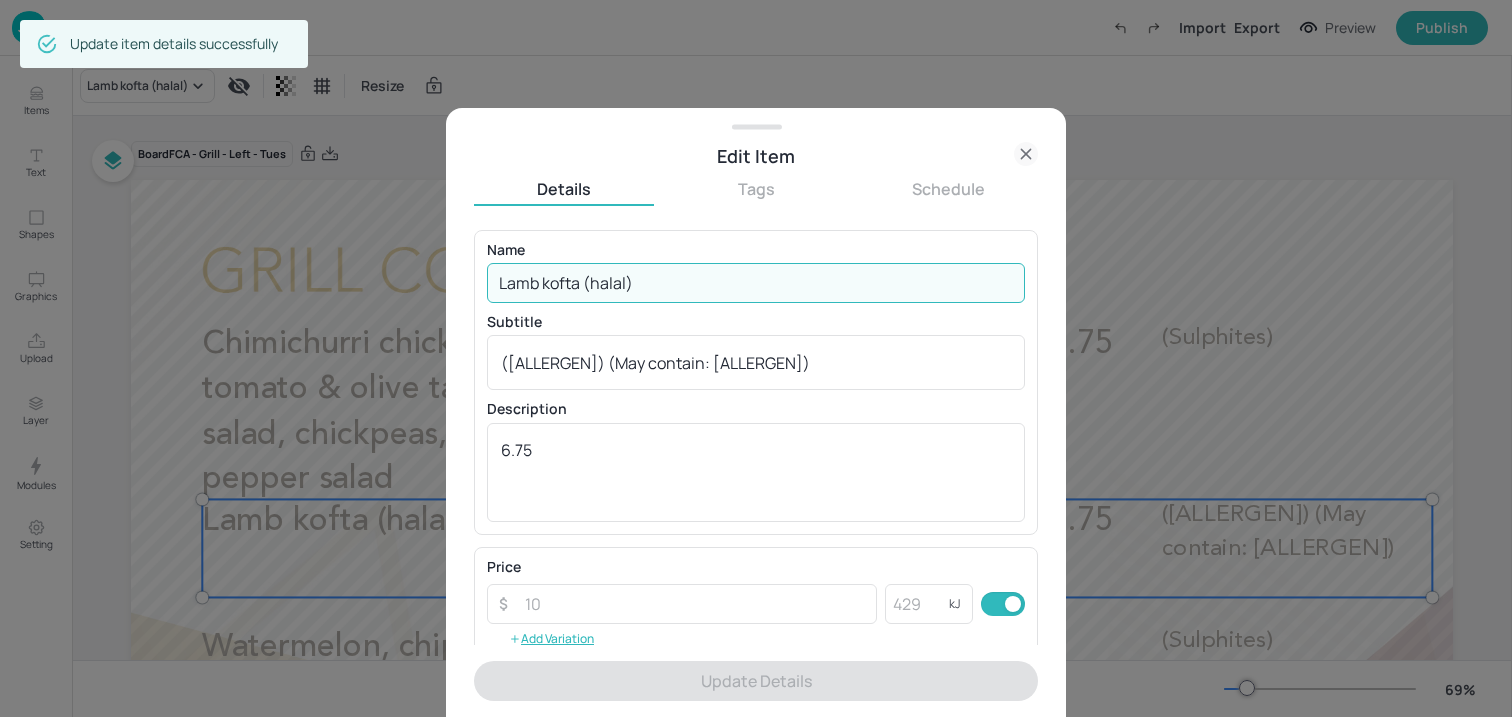 click on "Lamb kofta (halal)" at bounding box center [756, 283] 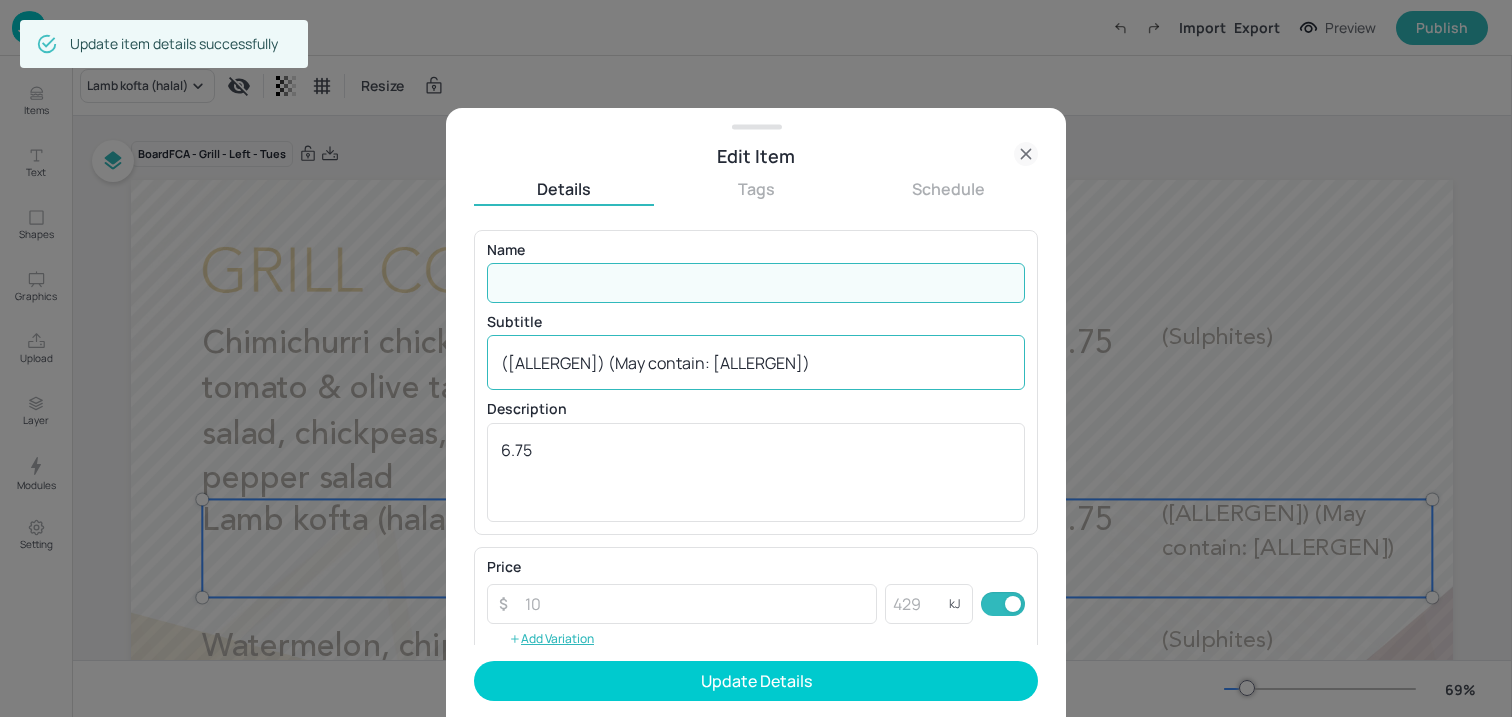 type 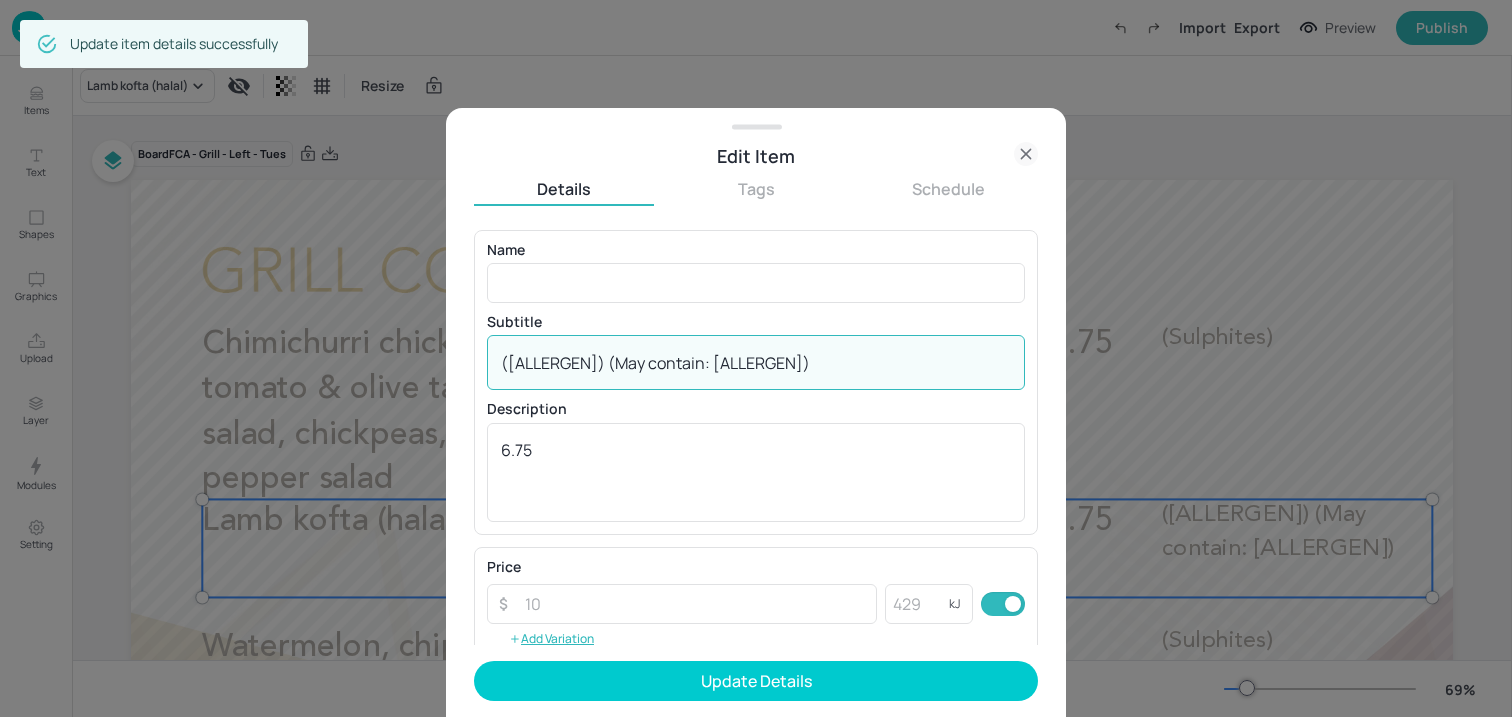 click on "([ALLERGEN]) (May contain: [ALLERGEN])" at bounding box center [756, 363] 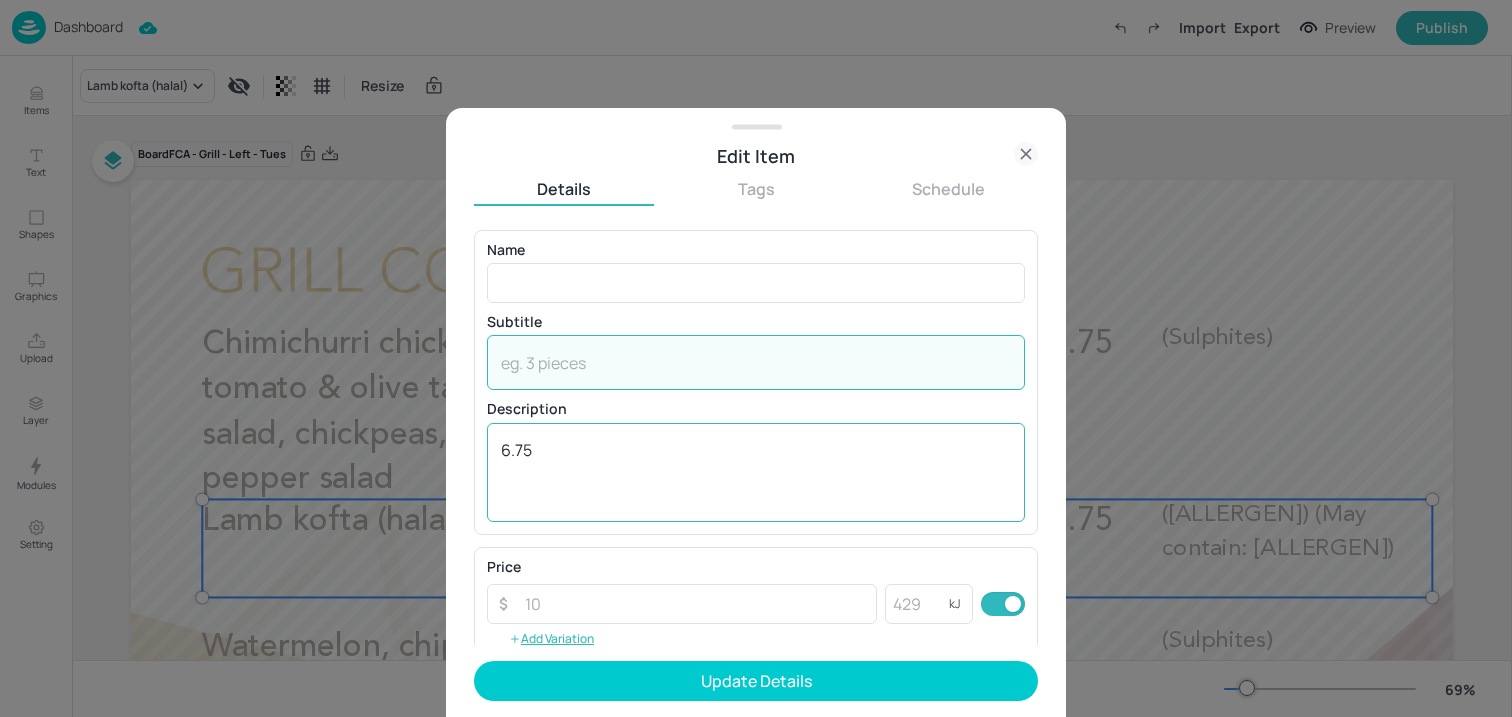 type 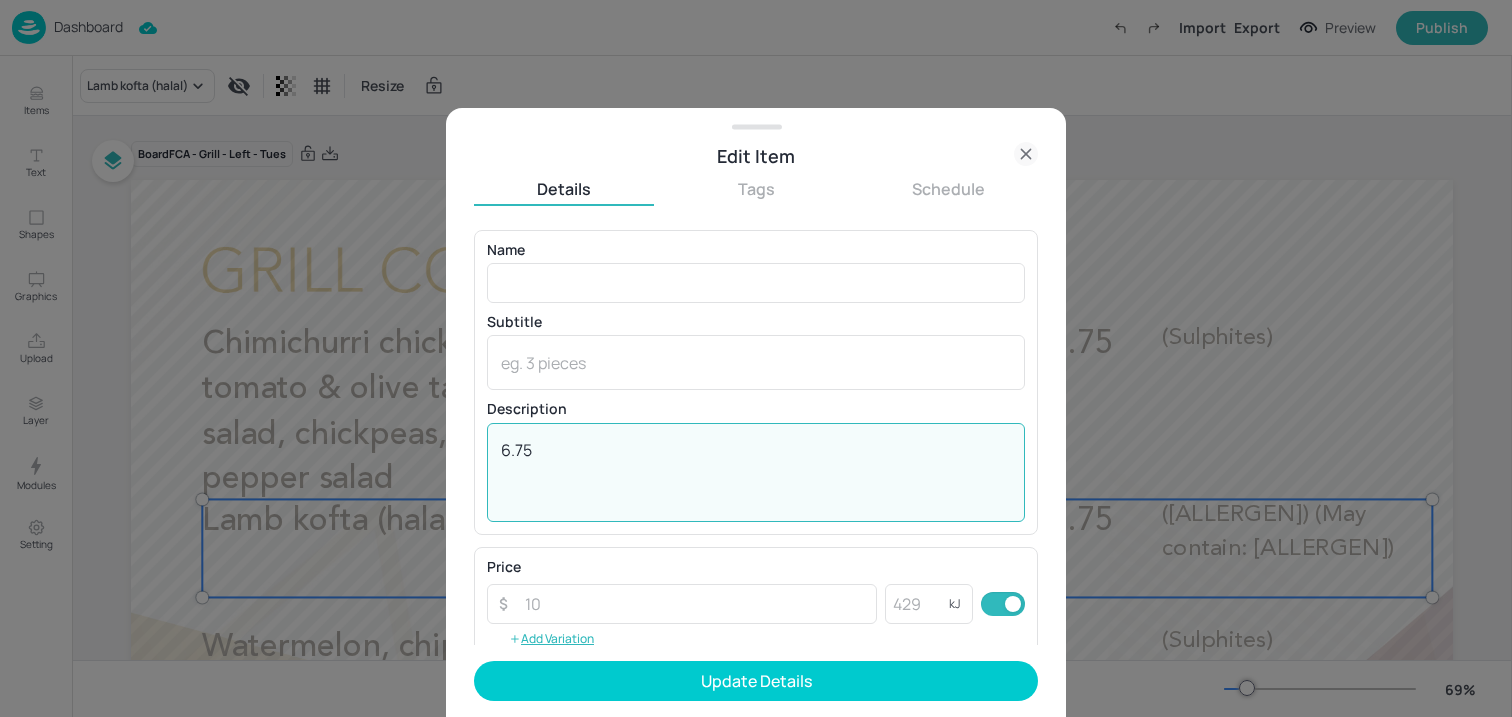click on "6.75" at bounding box center (756, 472) 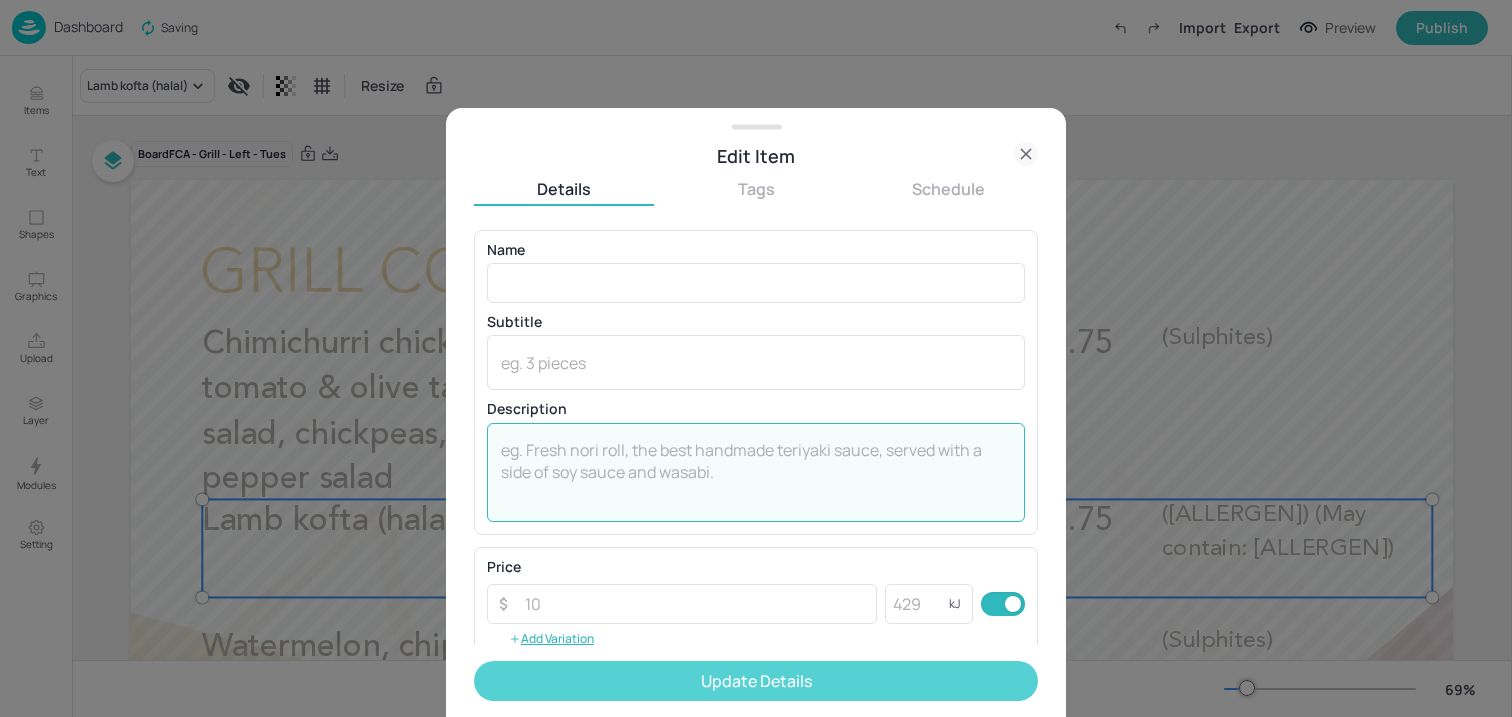 type 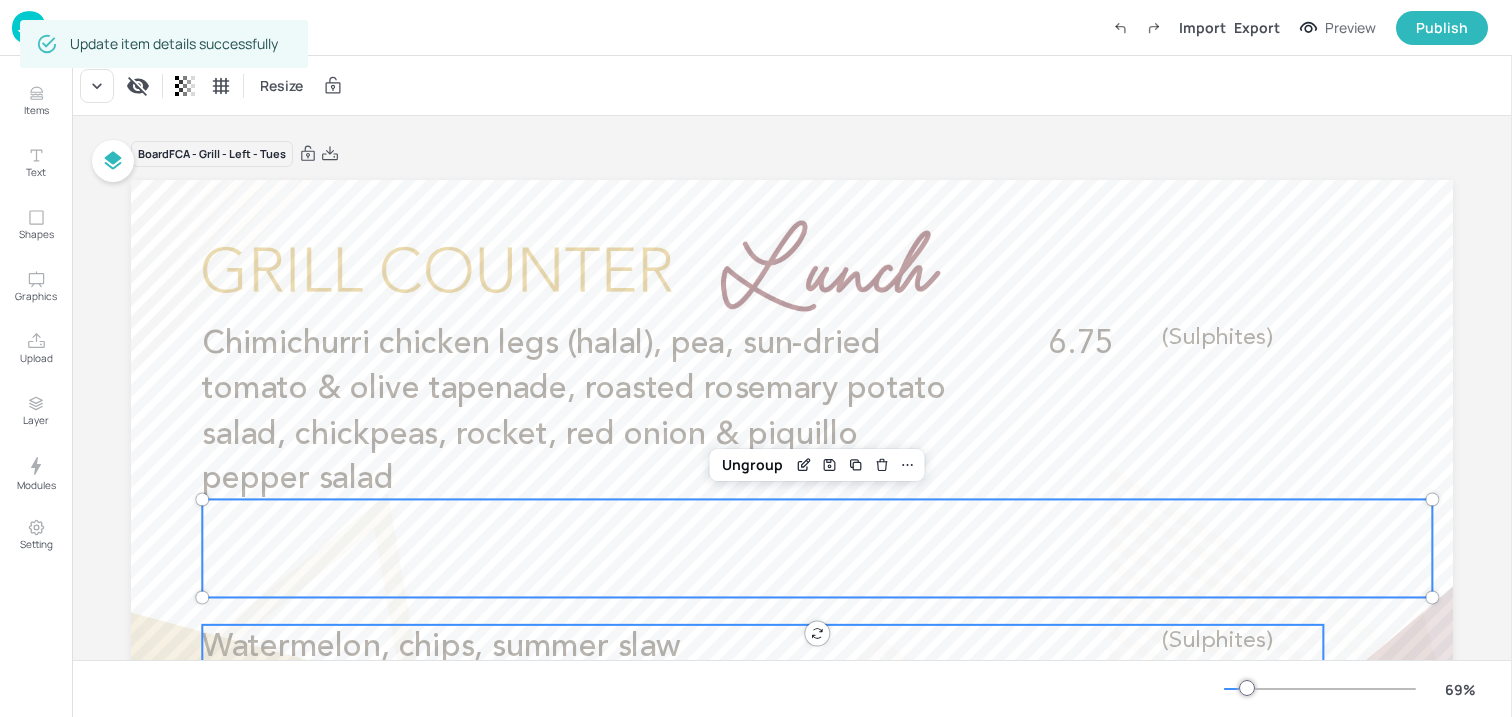 click on "Watermelon, chips, summer slaw" at bounding box center [441, 647] 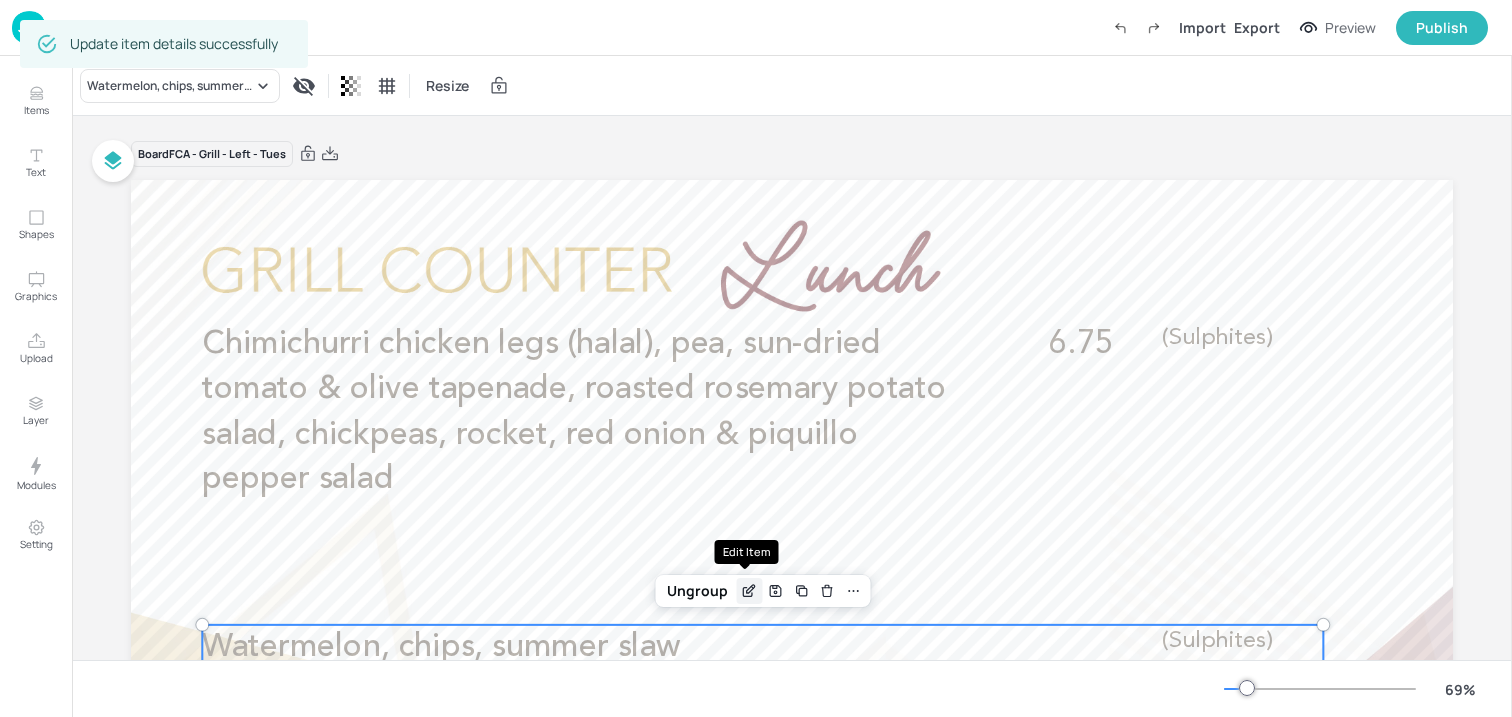click 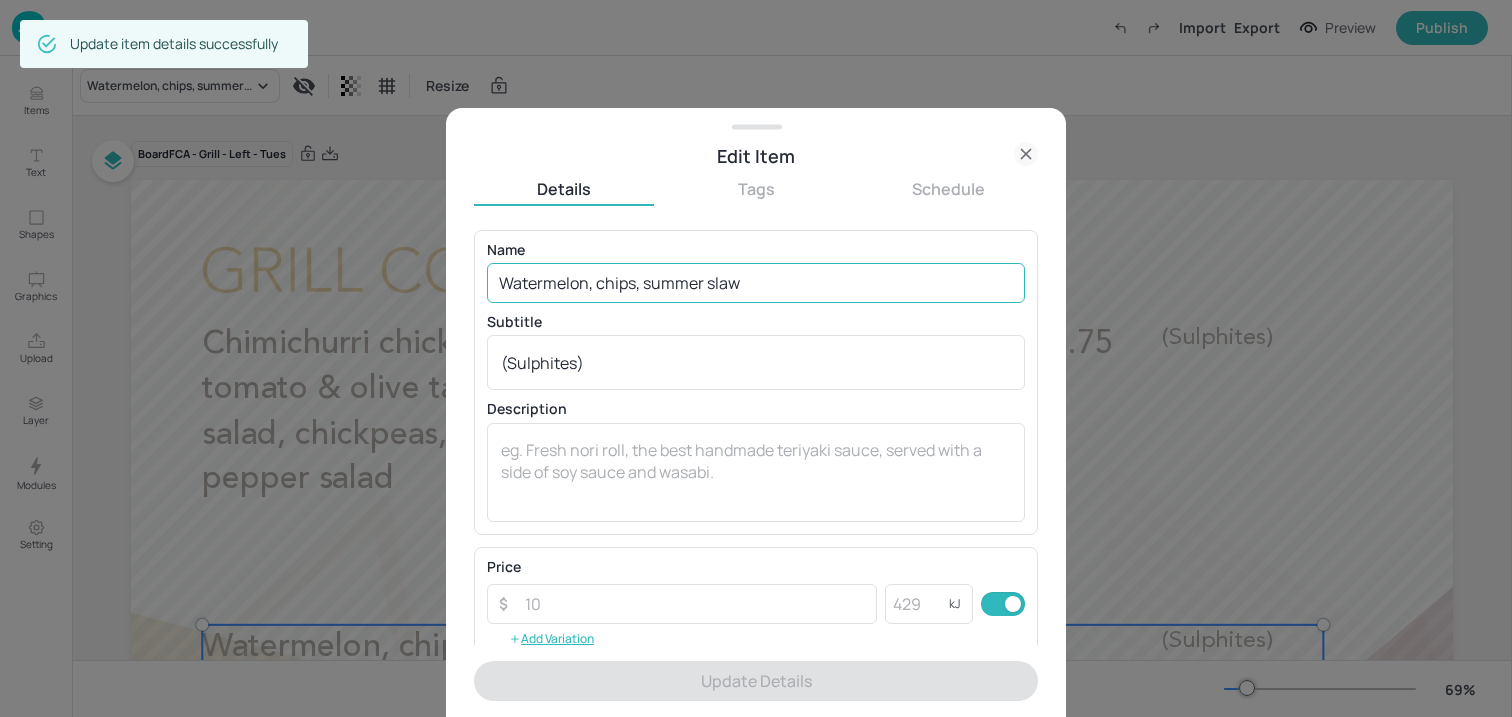 click on "Watermelon, chips, summer slaw" at bounding box center [756, 283] 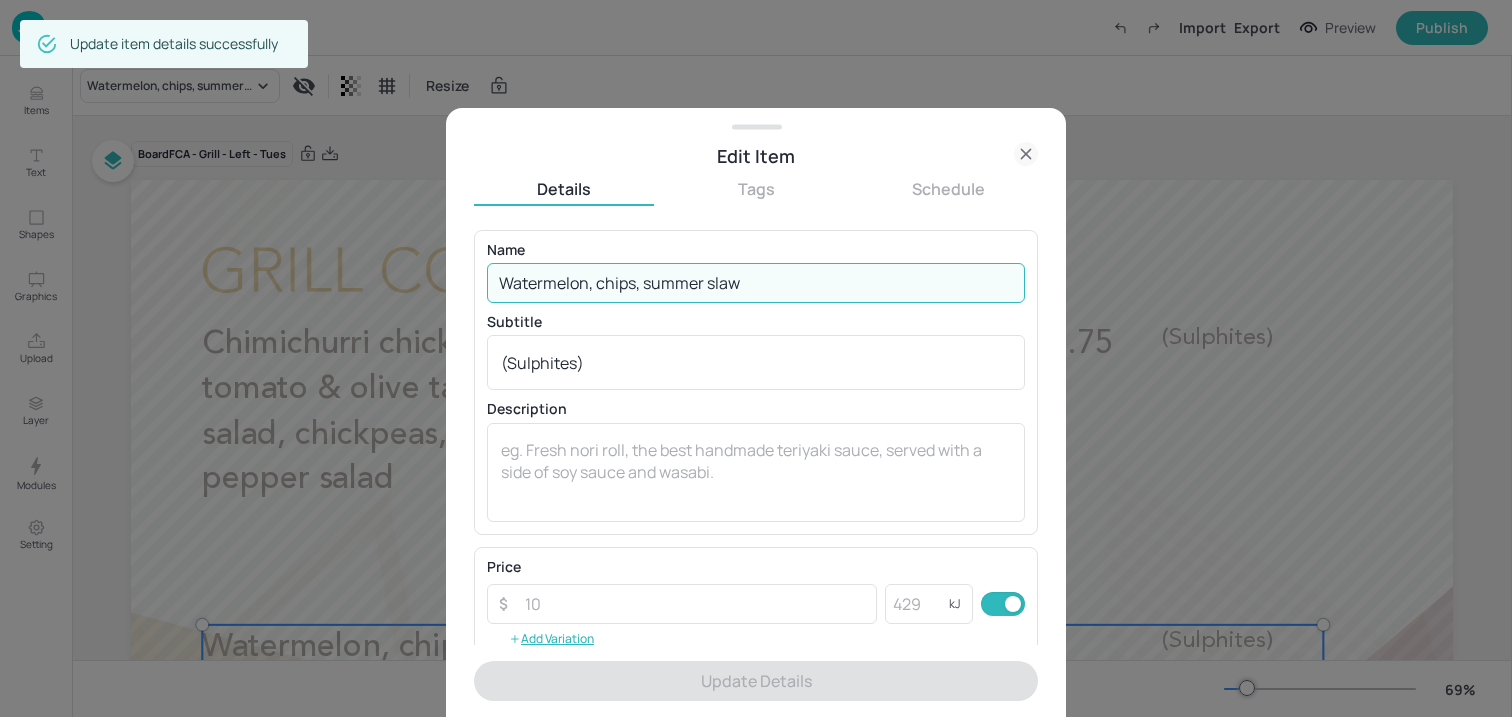 click on "Watermelon, chips, summer slaw" at bounding box center [756, 283] 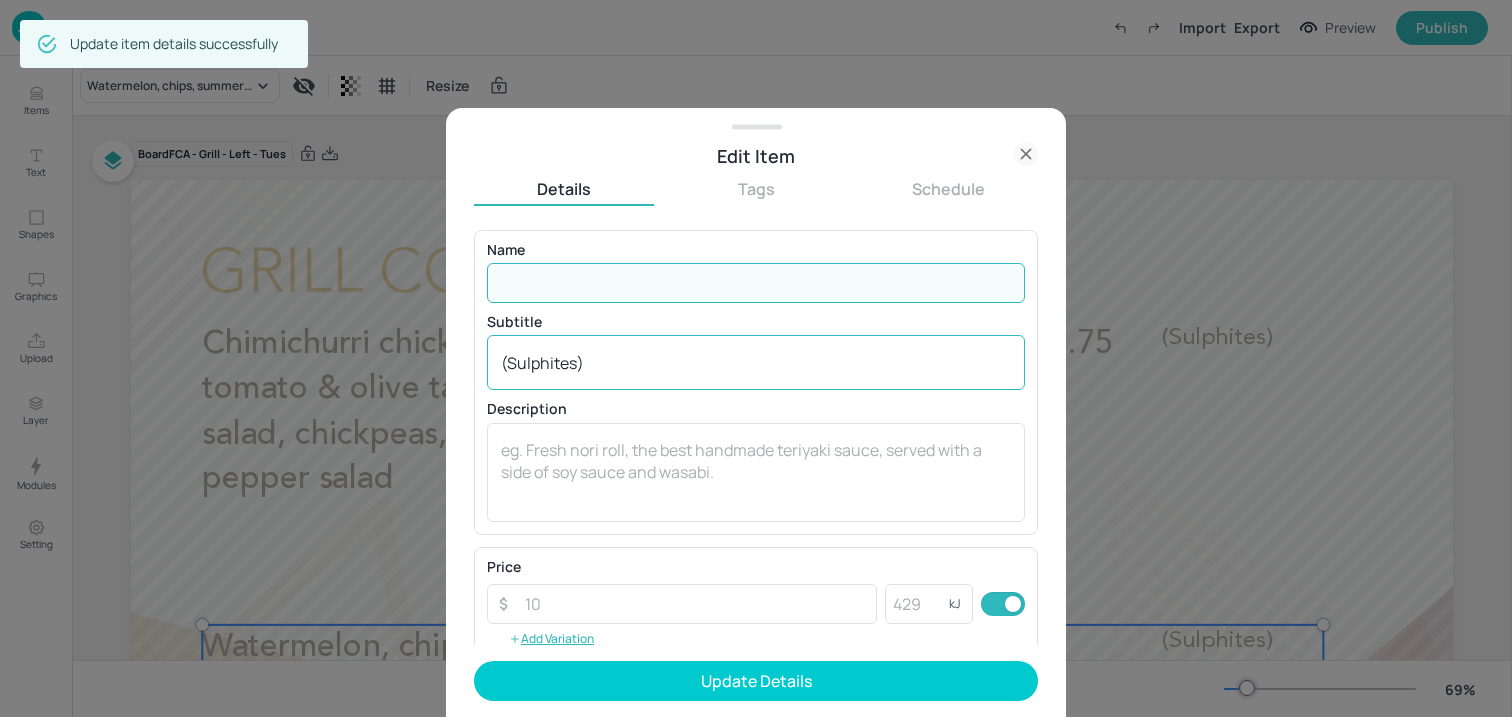 type 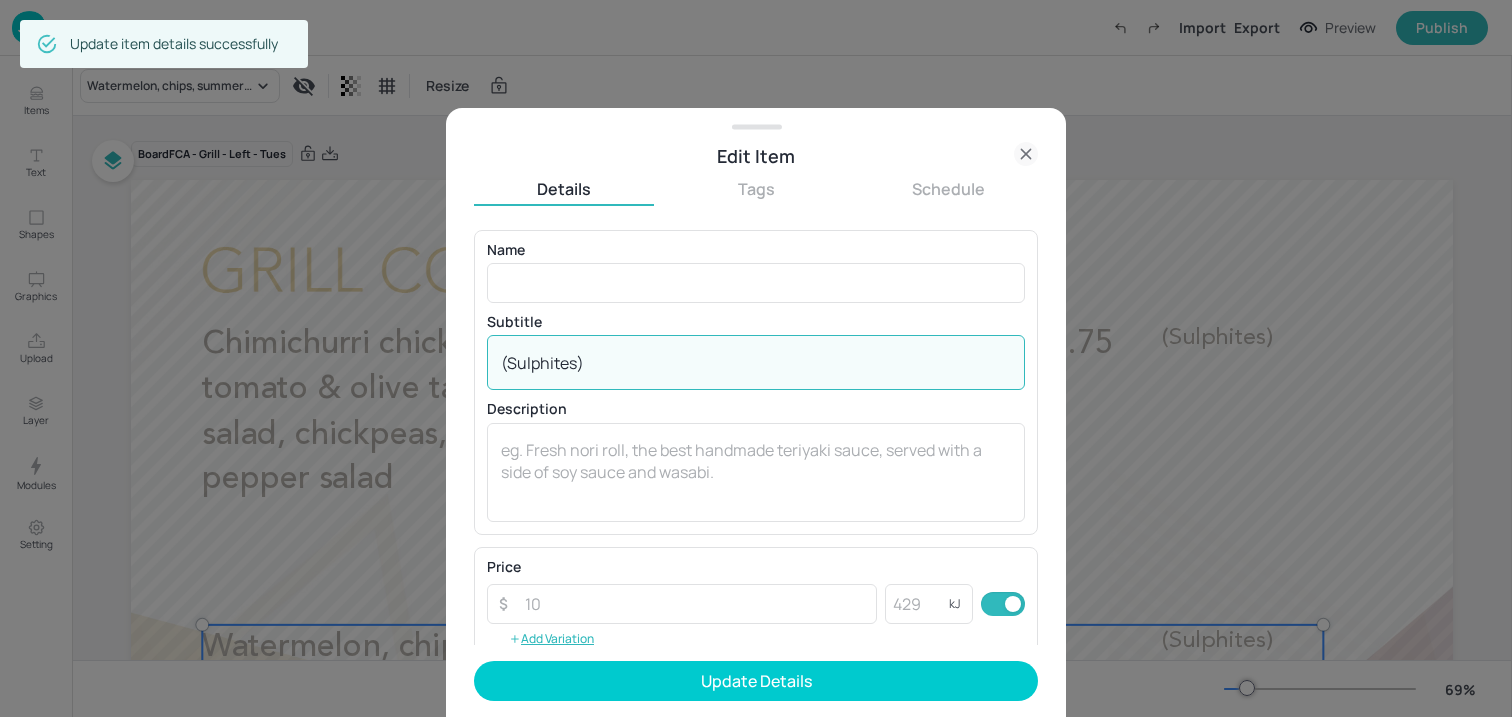 click on "(Sulphites)" at bounding box center [756, 363] 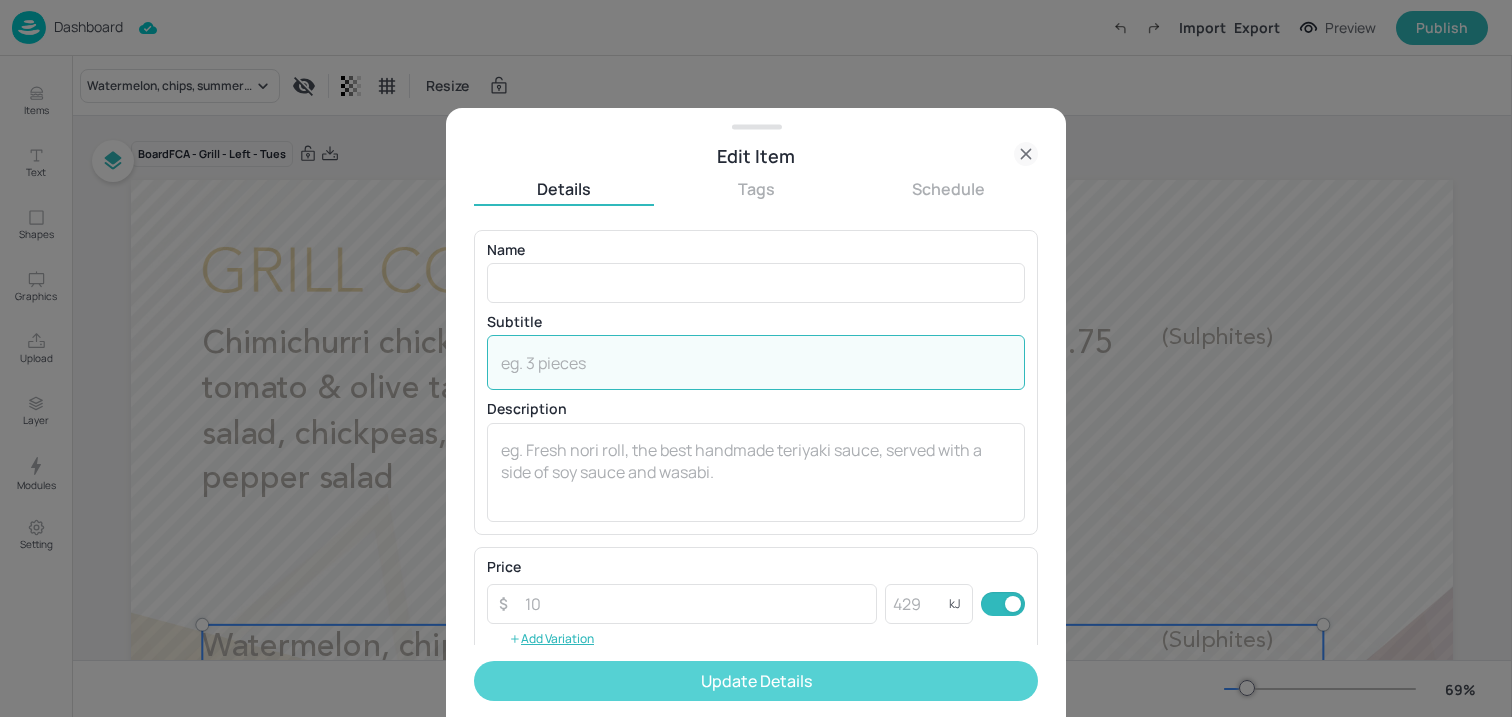 type 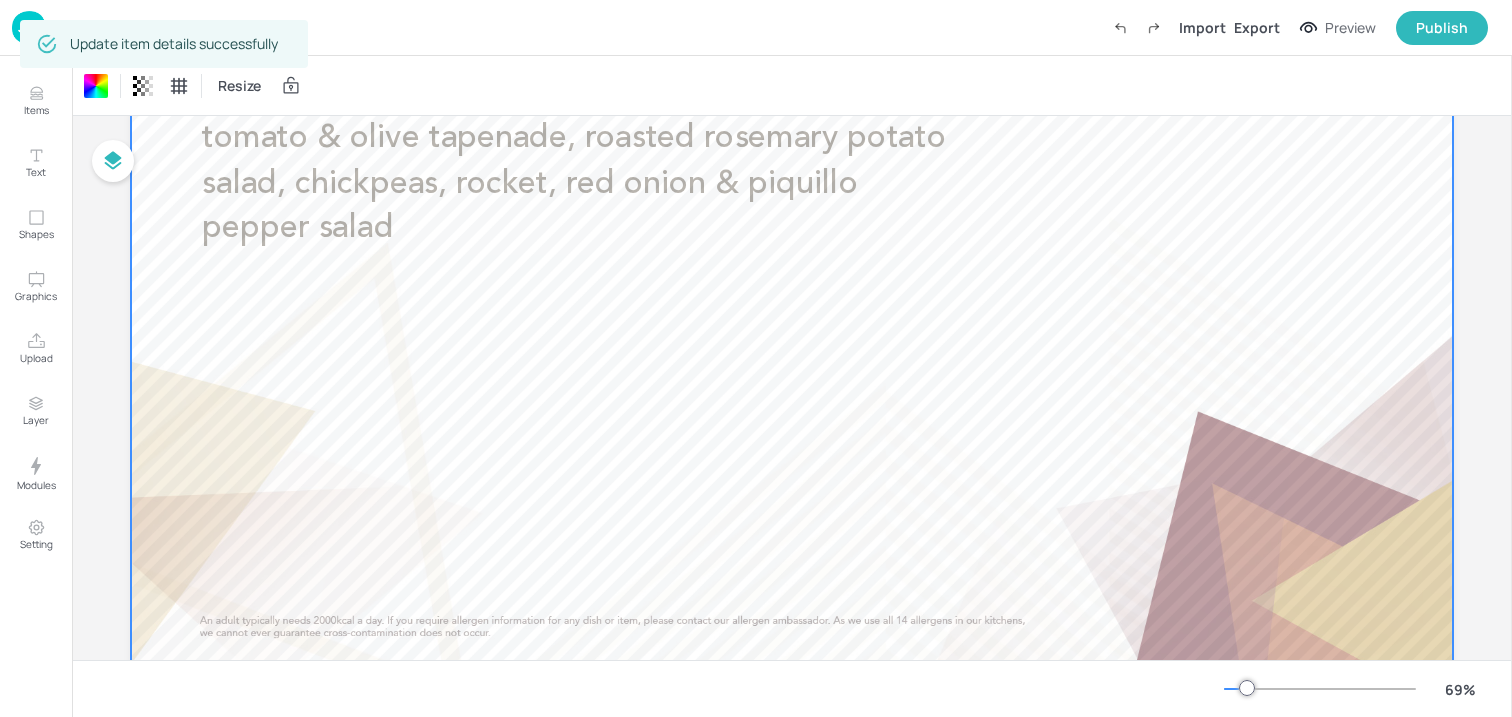 scroll, scrollTop: 0, scrollLeft: 0, axis: both 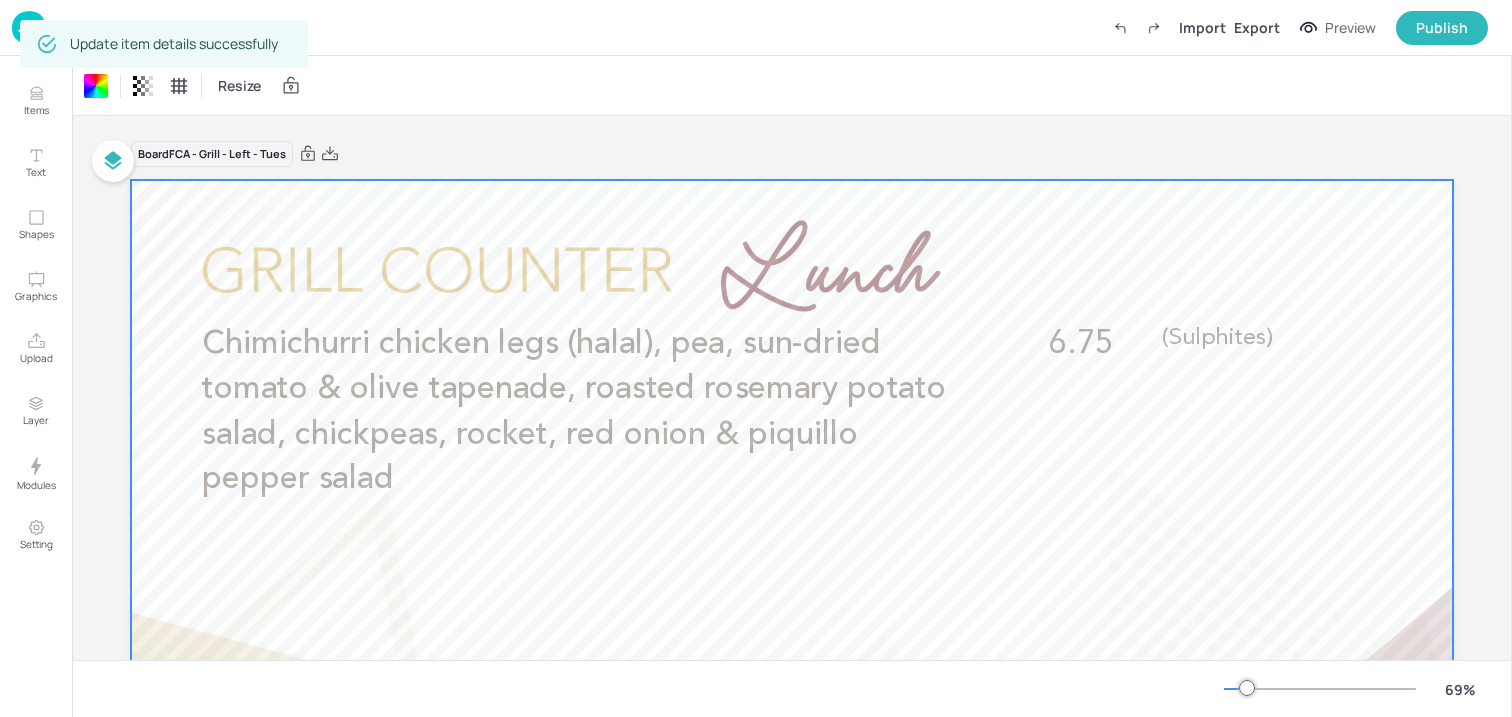 click at bounding box center (29, 27) 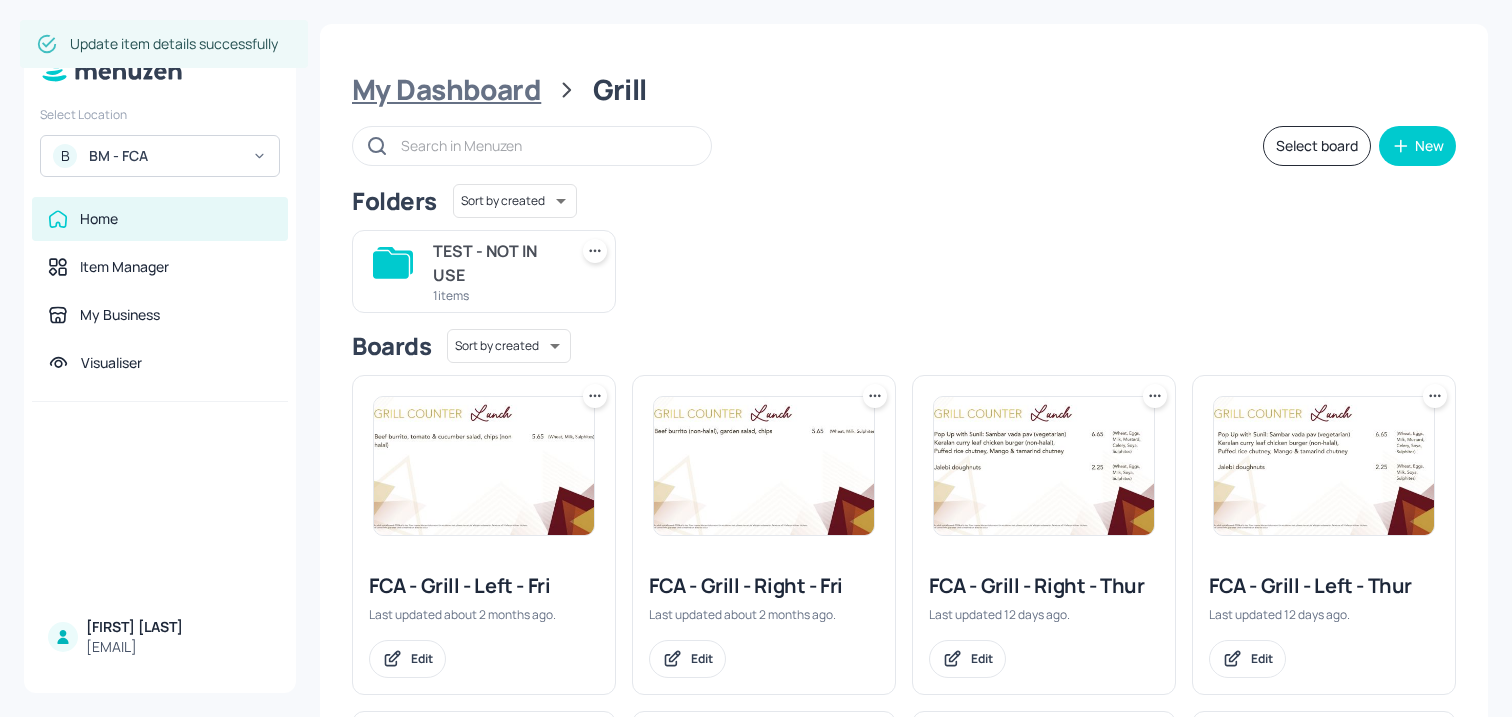 click on "My Dashboard" at bounding box center [446, 90] 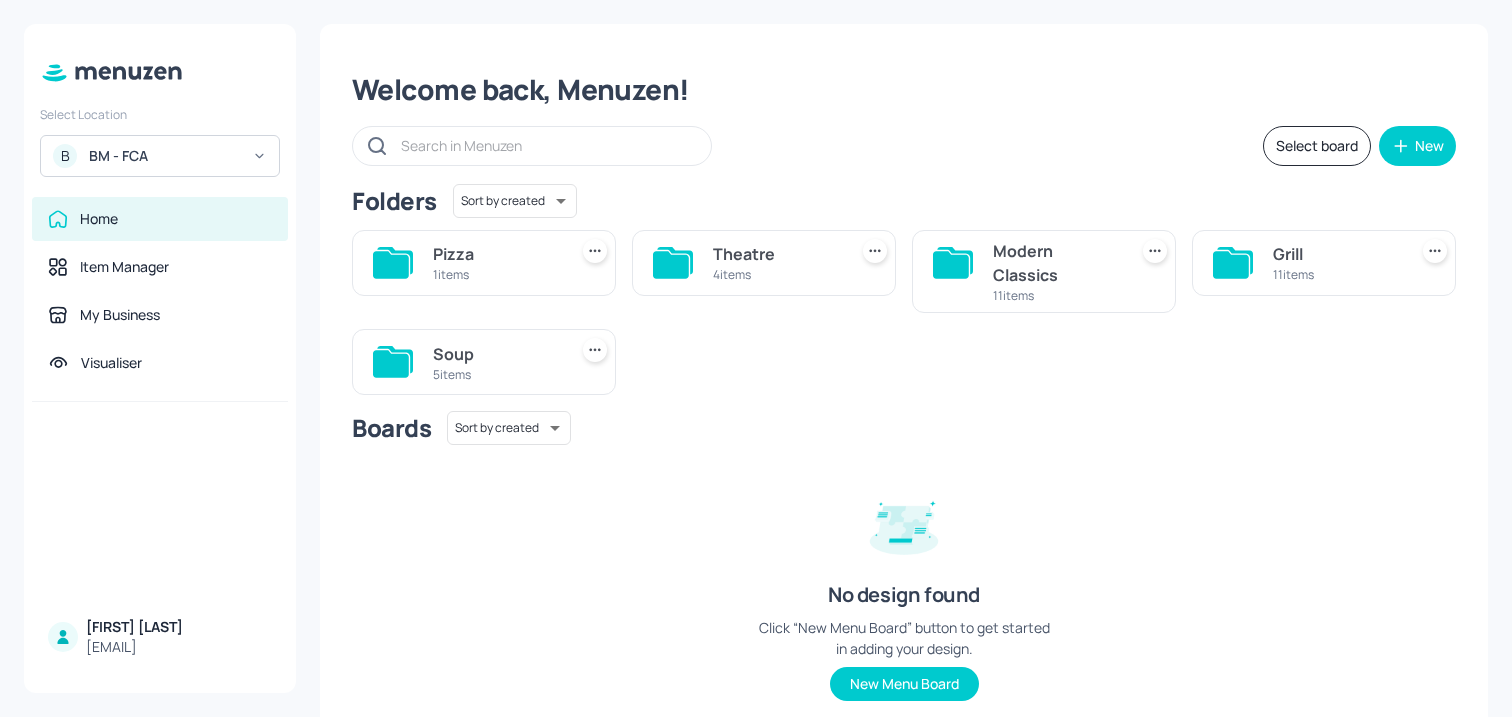 click 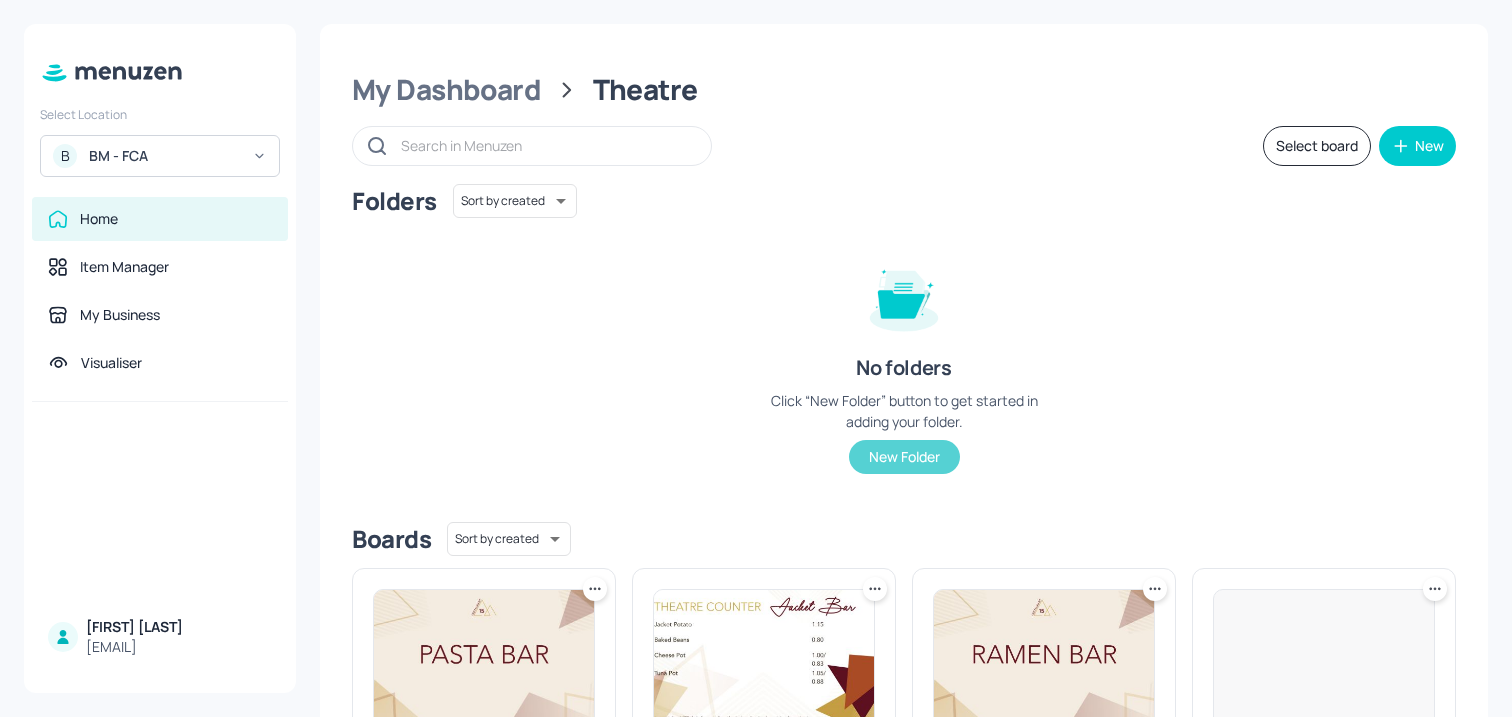 scroll, scrollTop: 246, scrollLeft: 0, axis: vertical 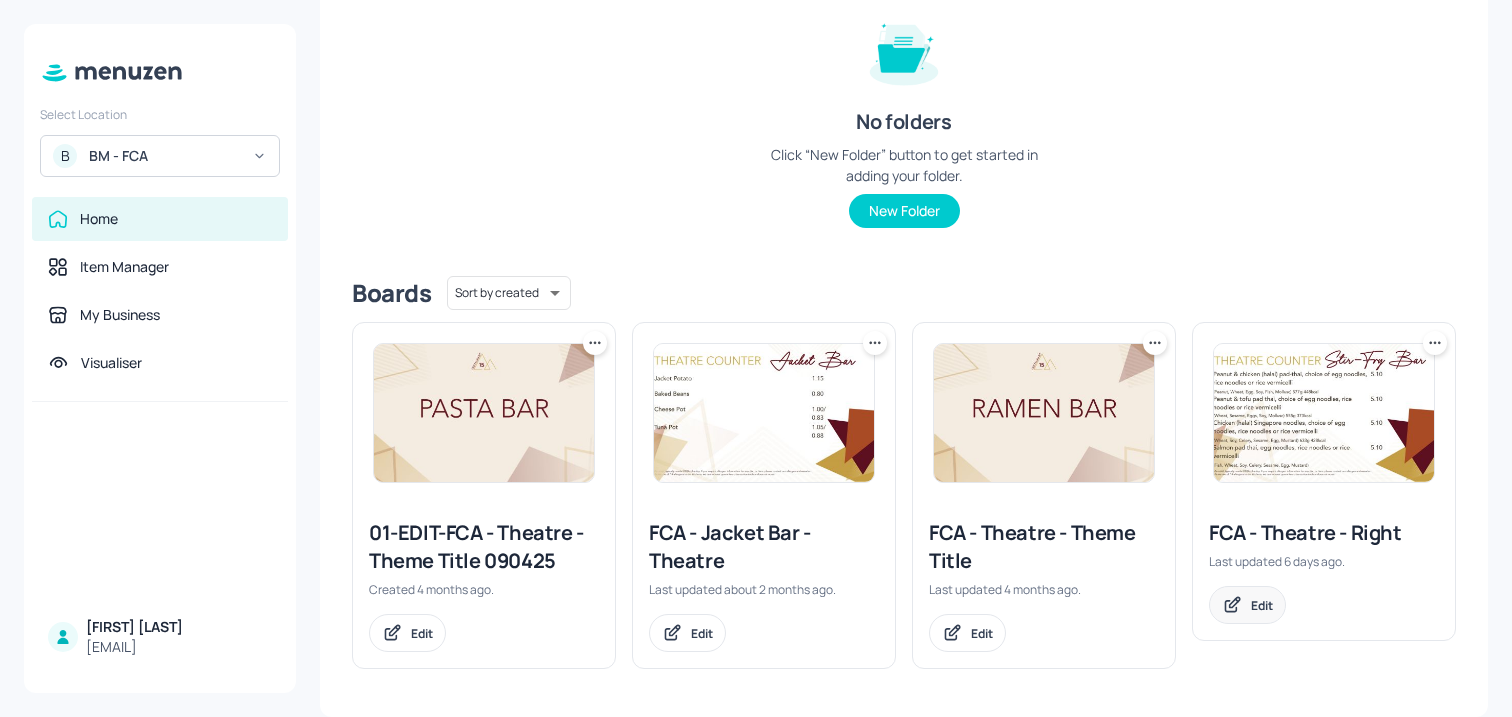 click on "Edit" at bounding box center [1262, 605] 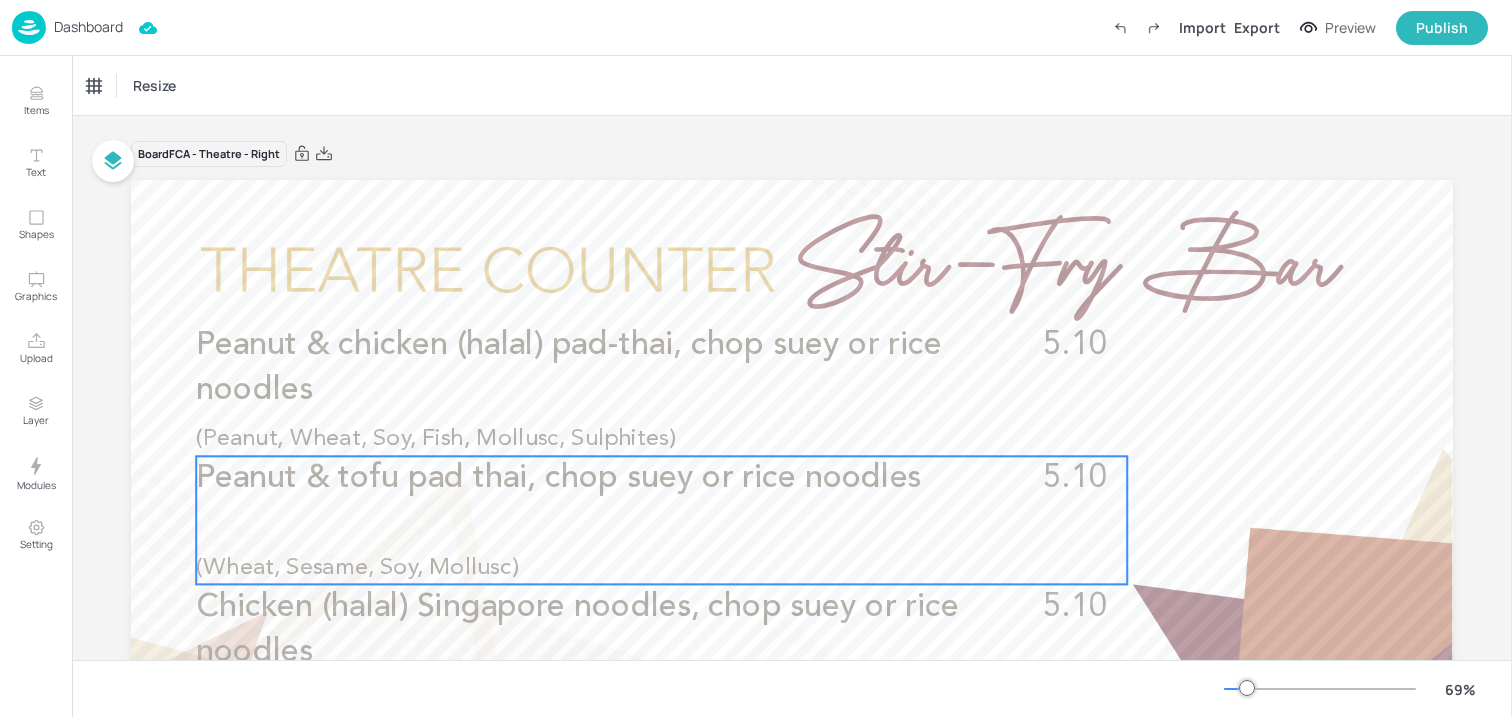 scroll, scrollTop: 248, scrollLeft: 0, axis: vertical 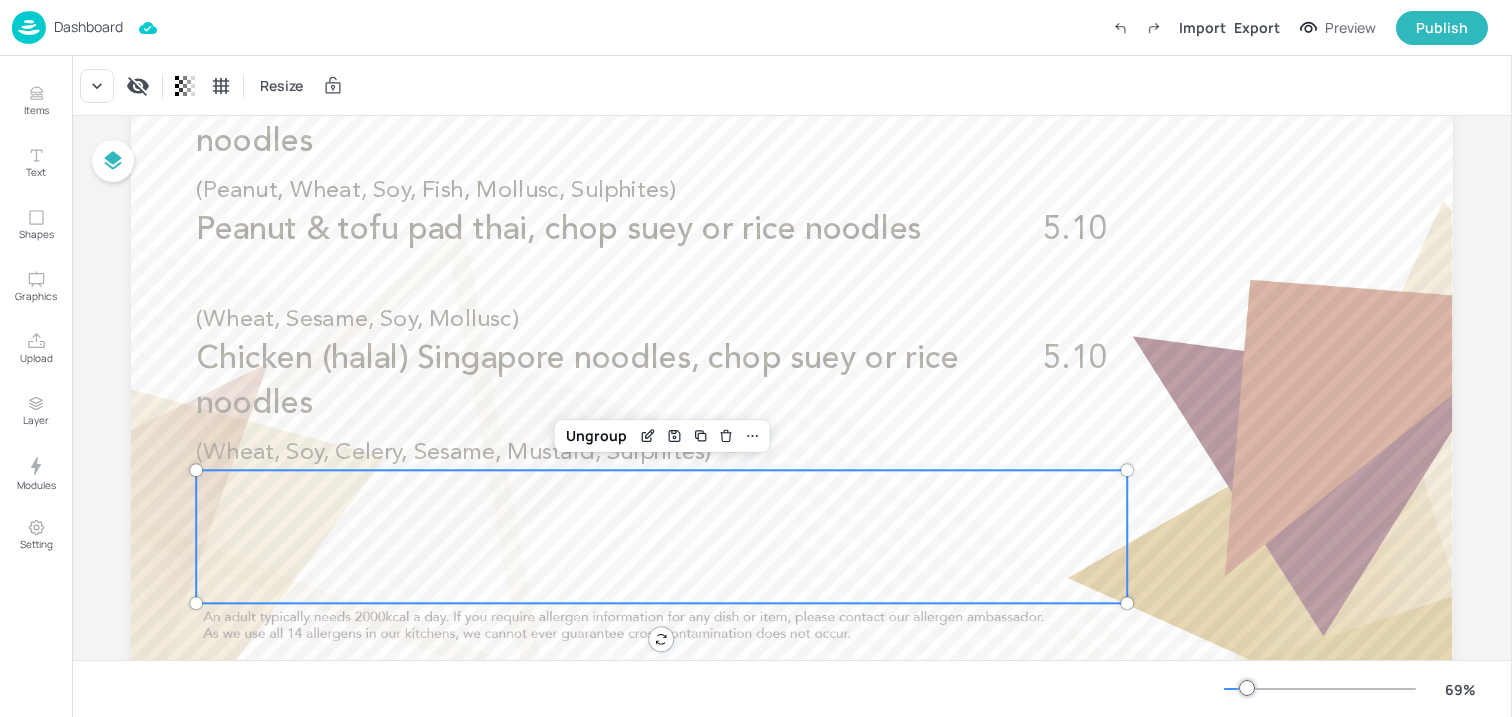click at bounding box center [661, 536] 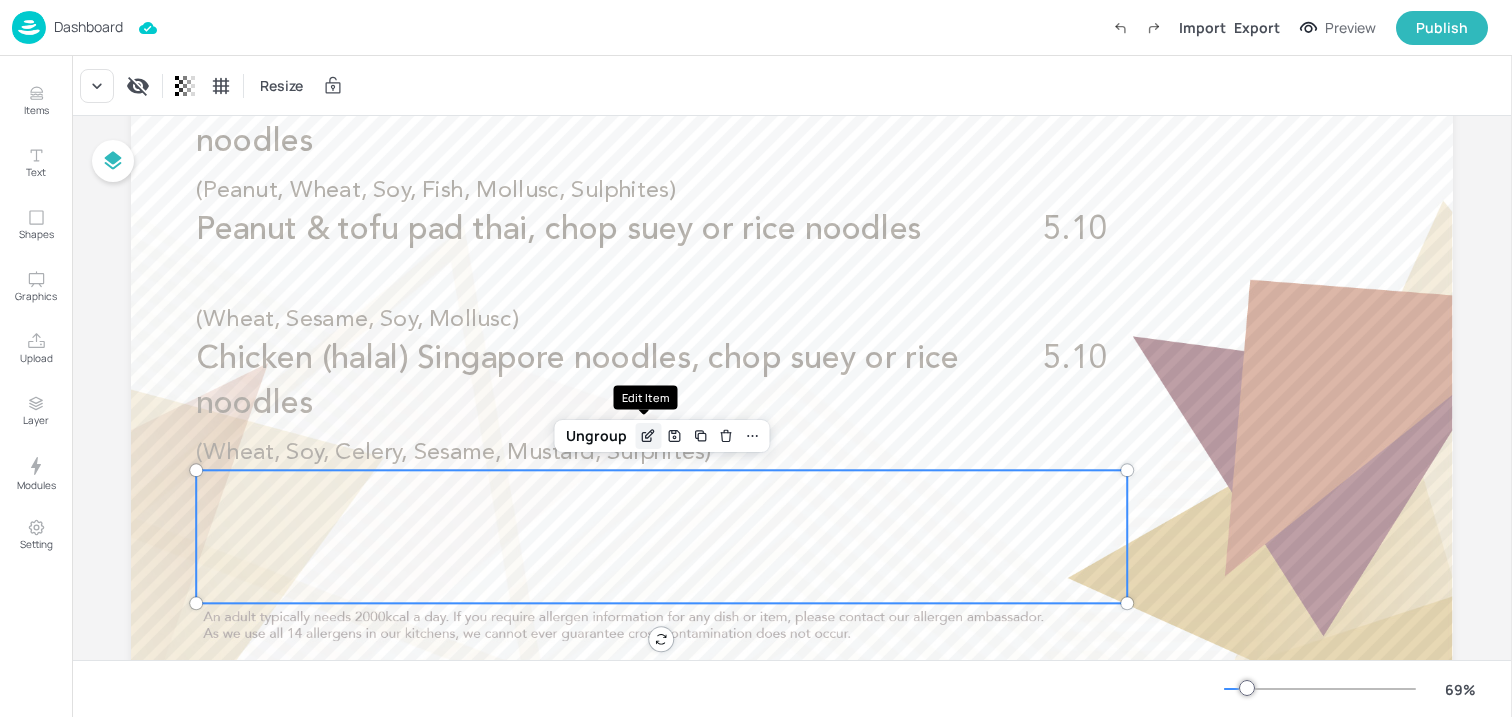 click 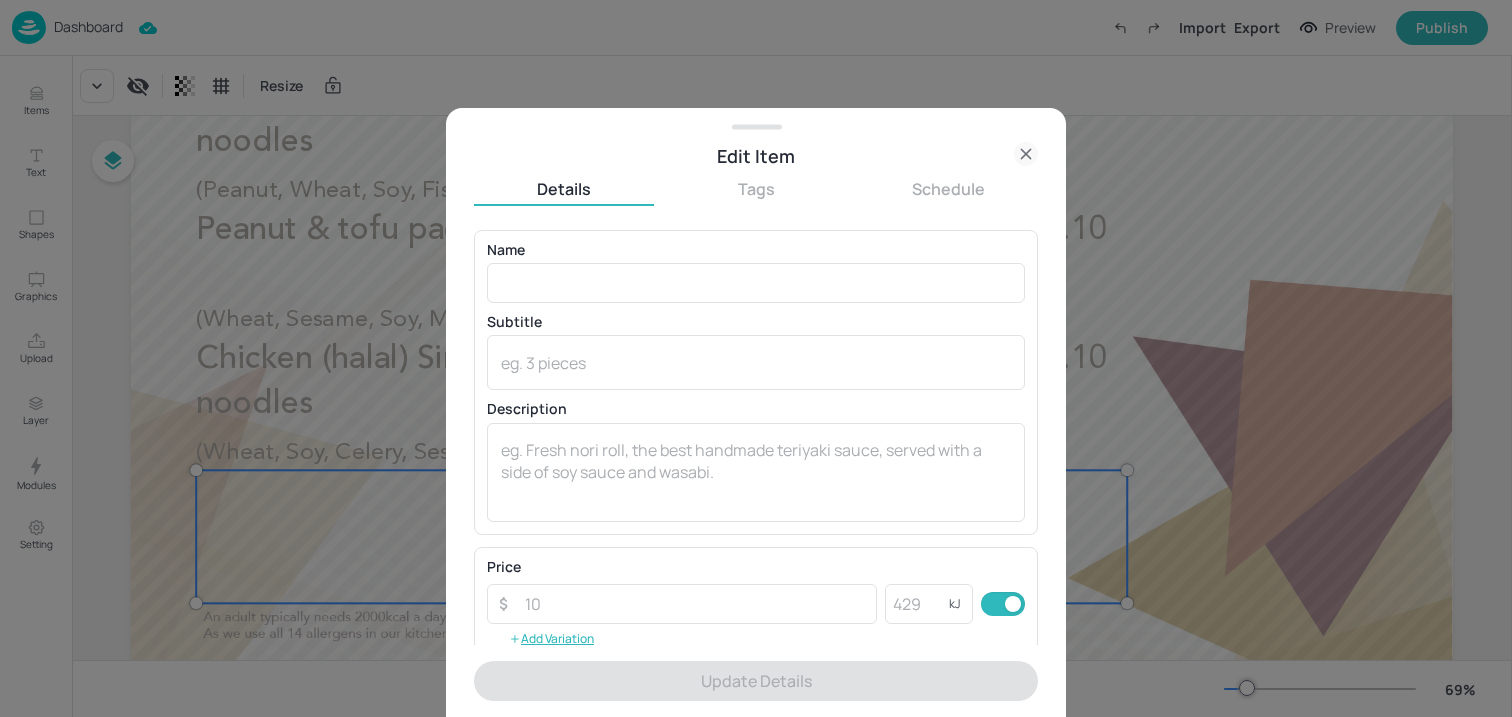 click on "Name" at bounding box center [756, 250] 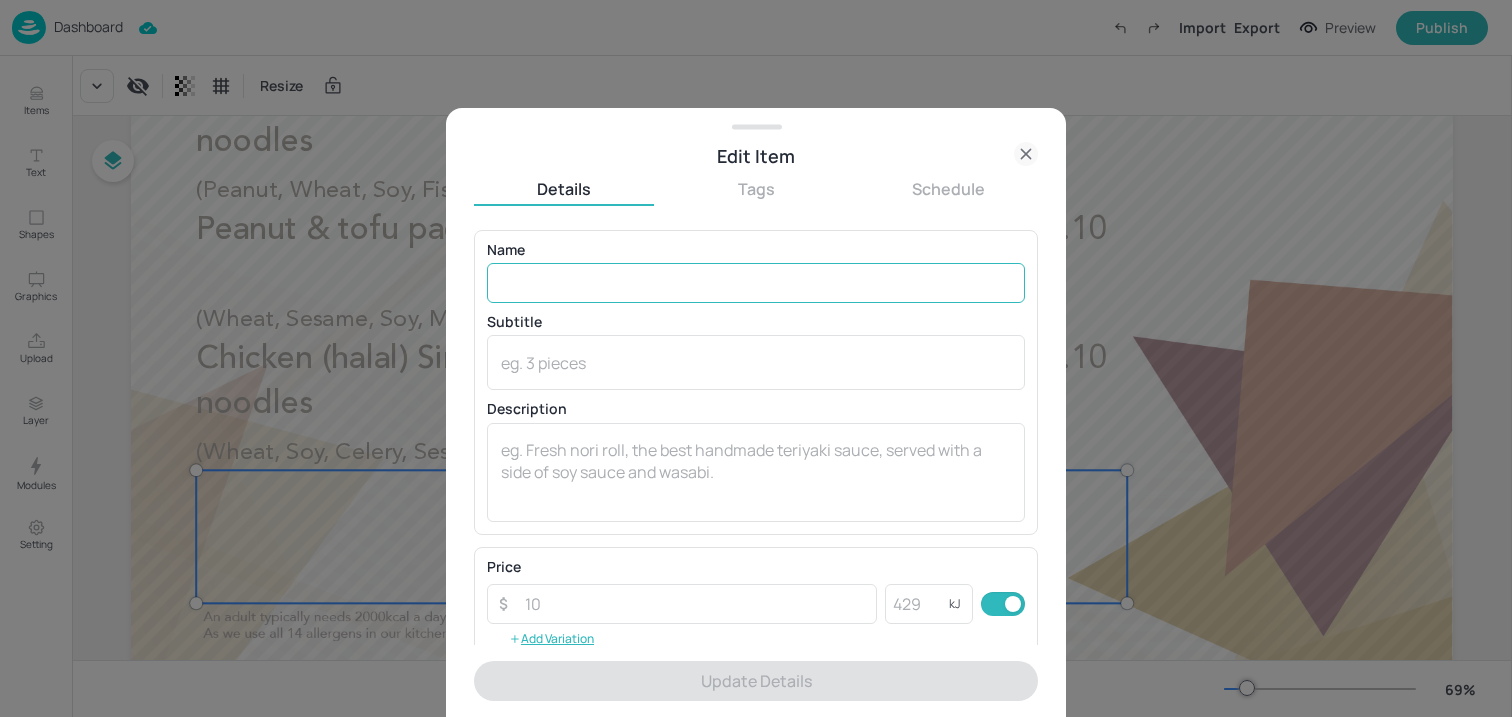 click at bounding box center [756, 283] 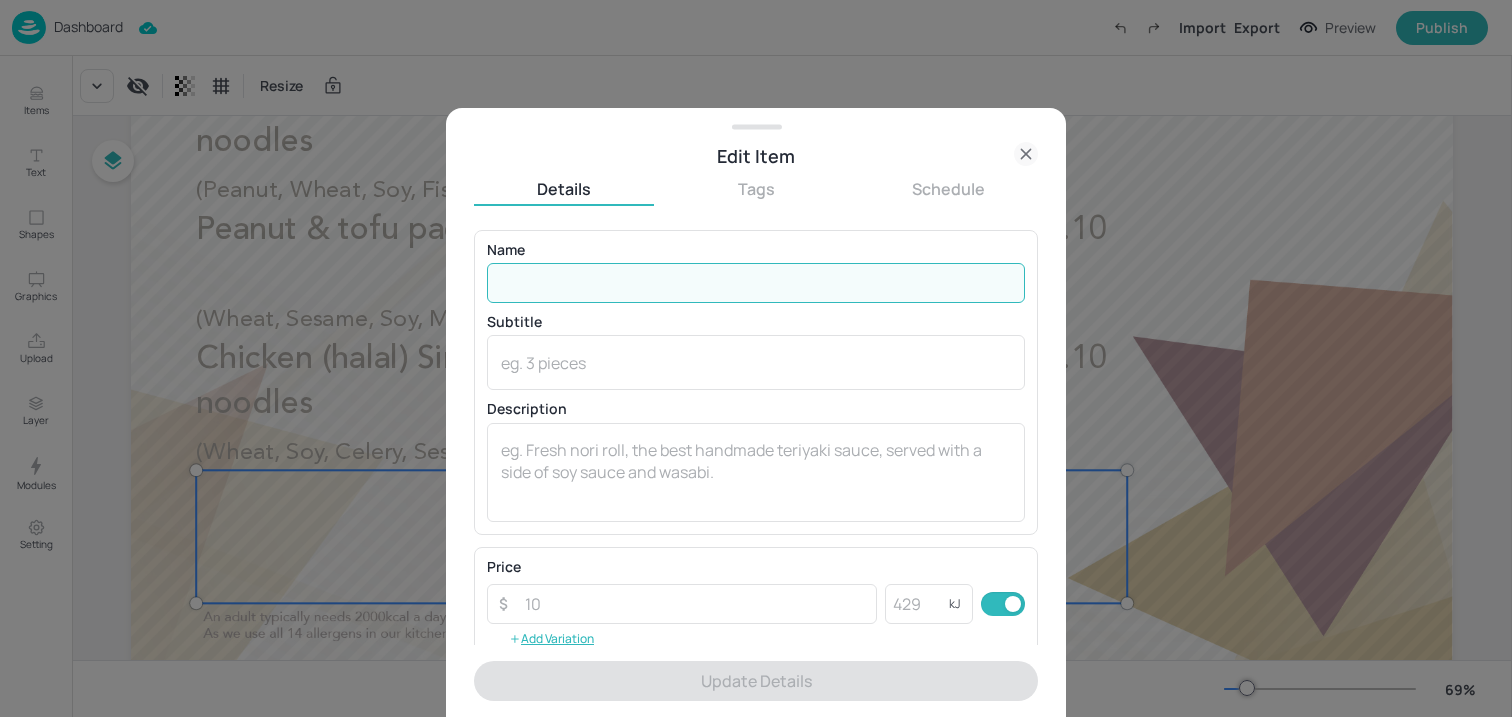 paste on "Peanut & roasted pork pad thai, chop suey or rice noodles ([ALLERGEN], [ALLERGEN]) £5.10" 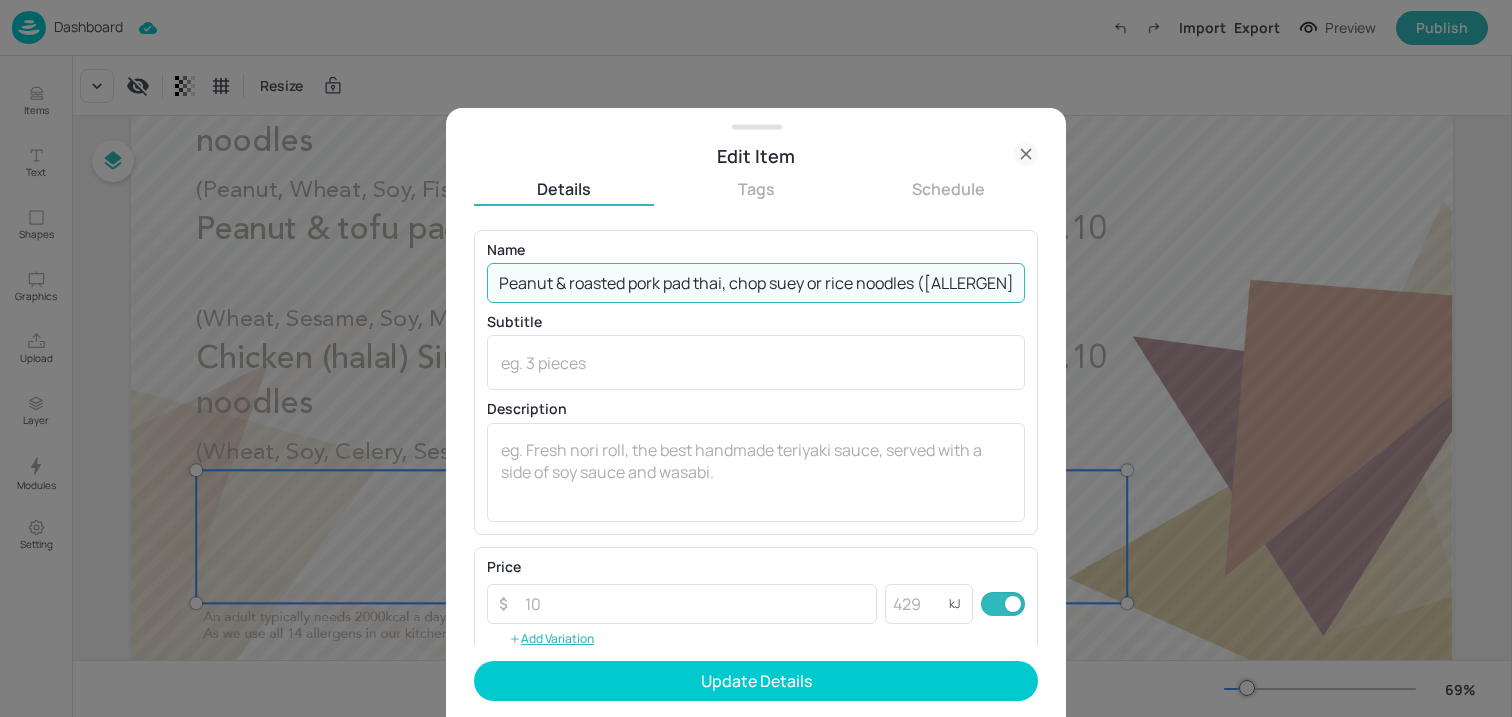 scroll, scrollTop: 0, scrollLeft: 64, axis: horizontal 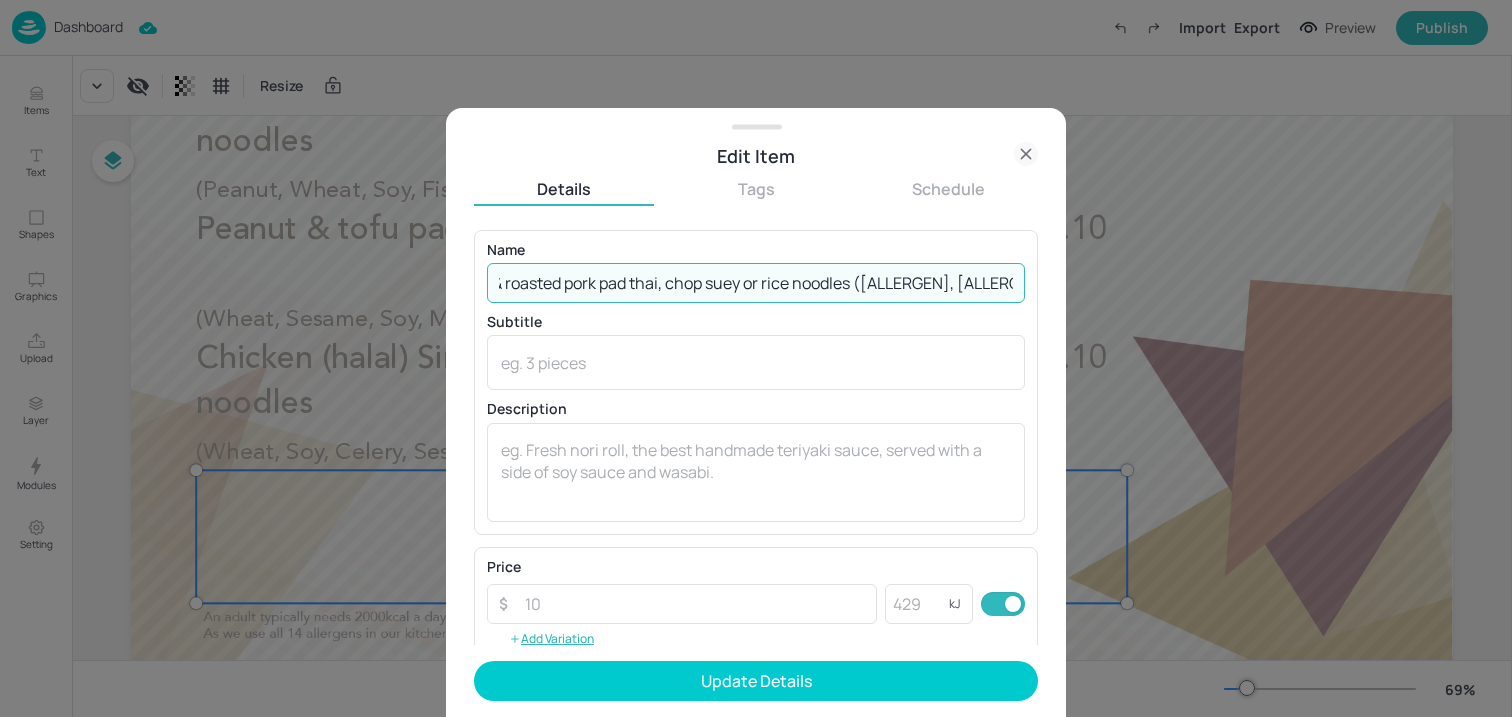 drag, startPoint x: 865, startPoint y: 284, endPoint x: 934, endPoint y: 284, distance: 69 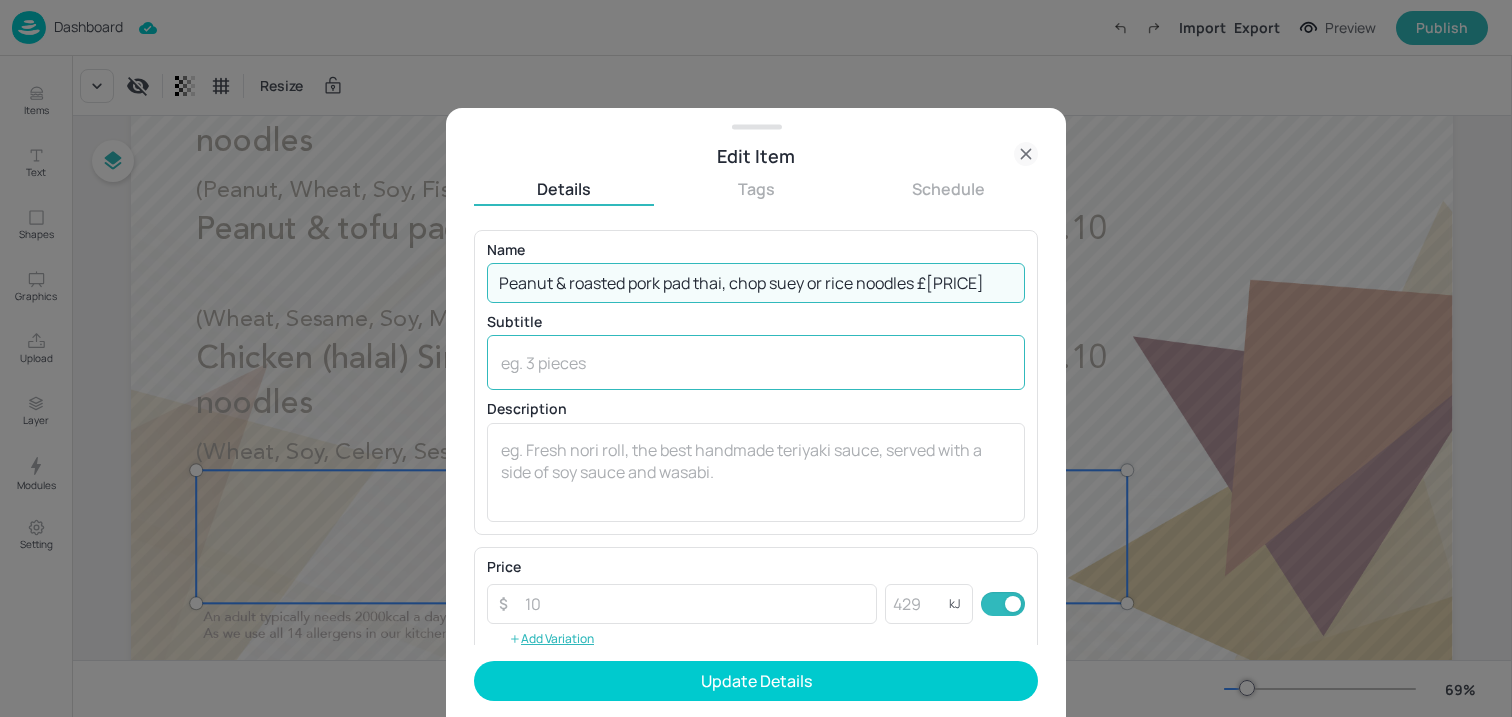 scroll, scrollTop: 0, scrollLeft: 0, axis: both 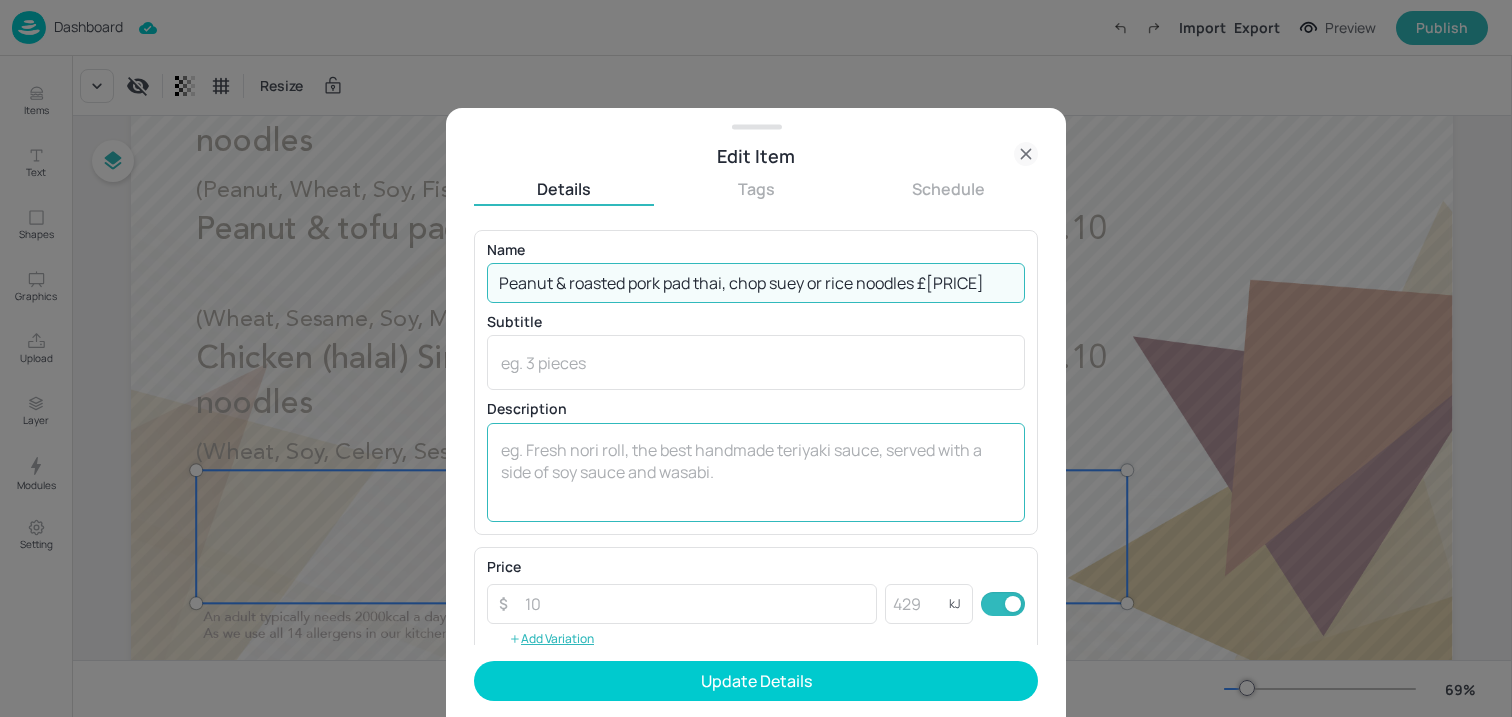 type on "Peanut & roasted pork pad thai, chop suey or rice noodles £[PRICE]" 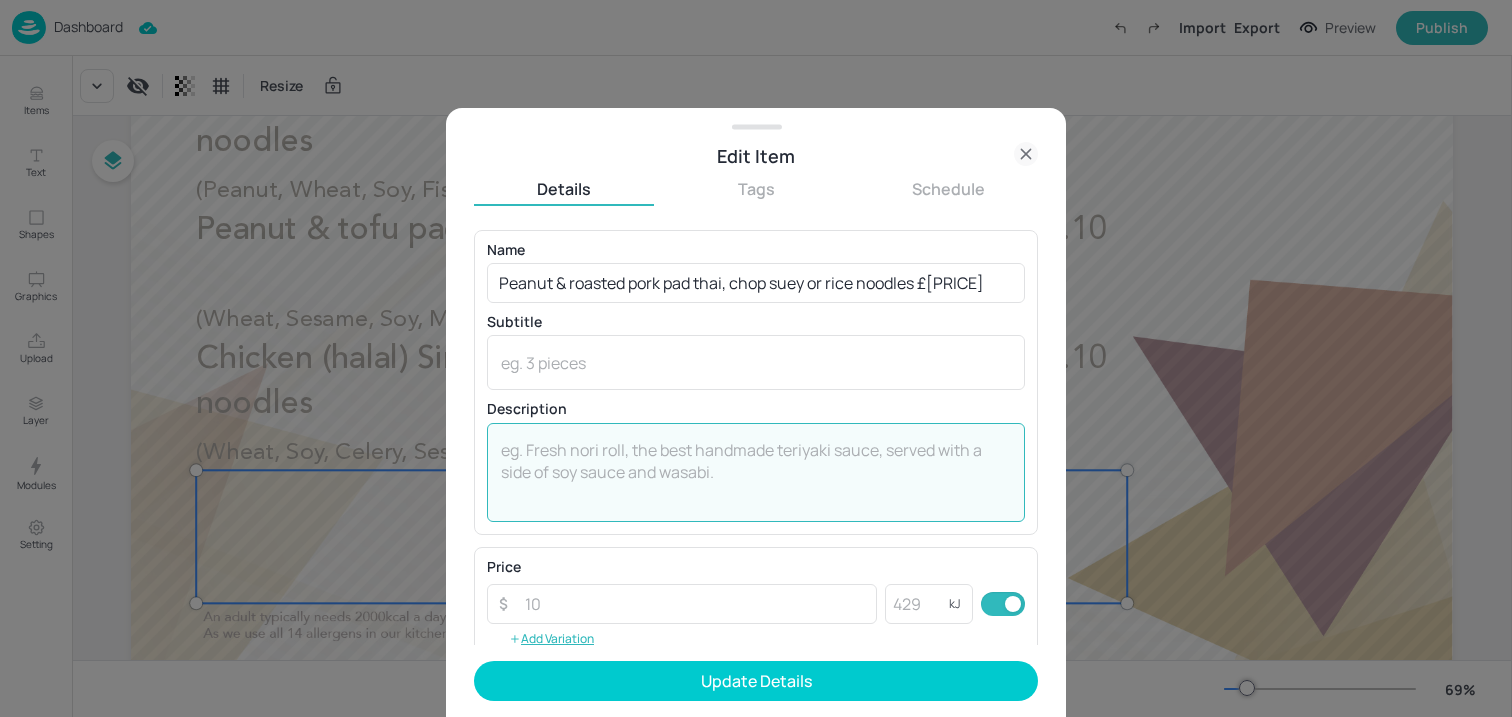 click at bounding box center (756, 472) 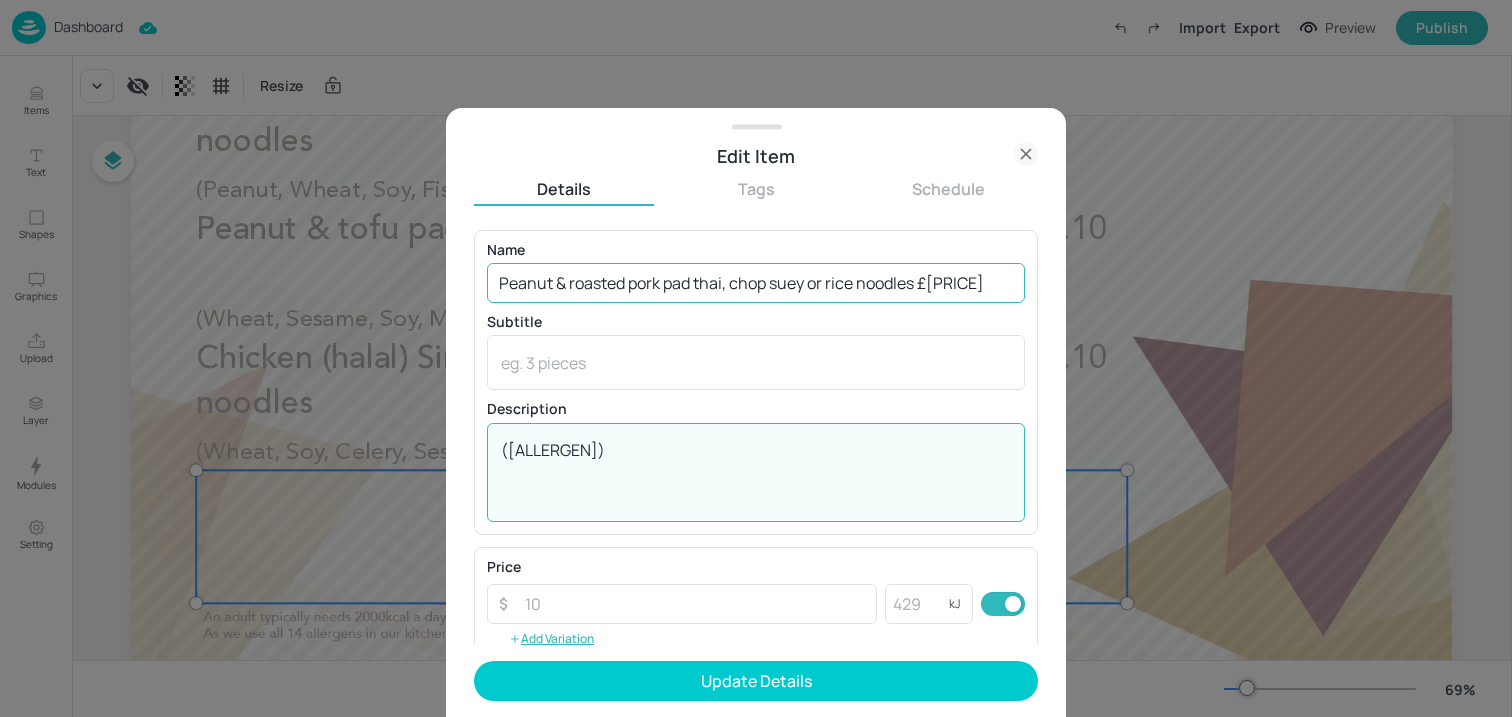 type on "([ALLERGEN])" 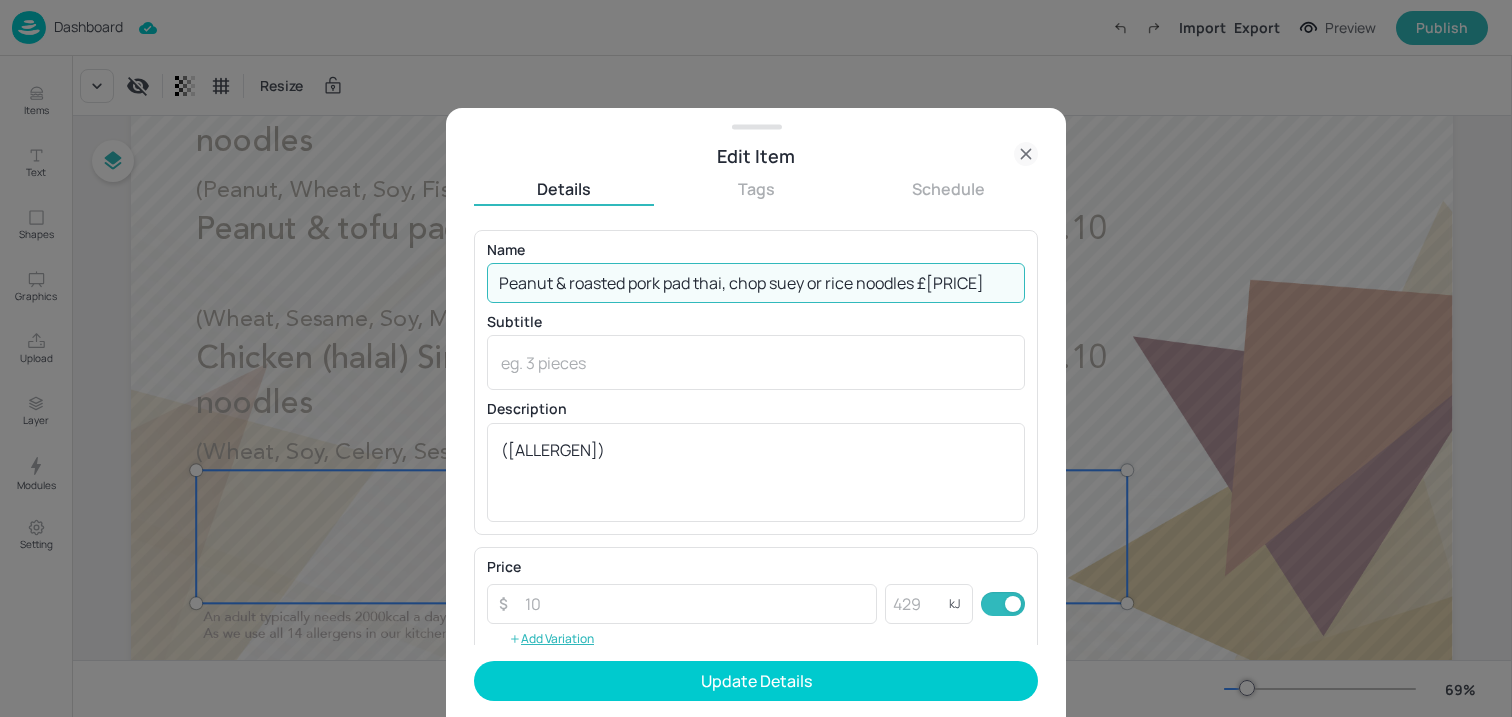 drag, startPoint x: 926, startPoint y: 279, endPoint x: 1025, endPoint y: 277, distance: 99.0202 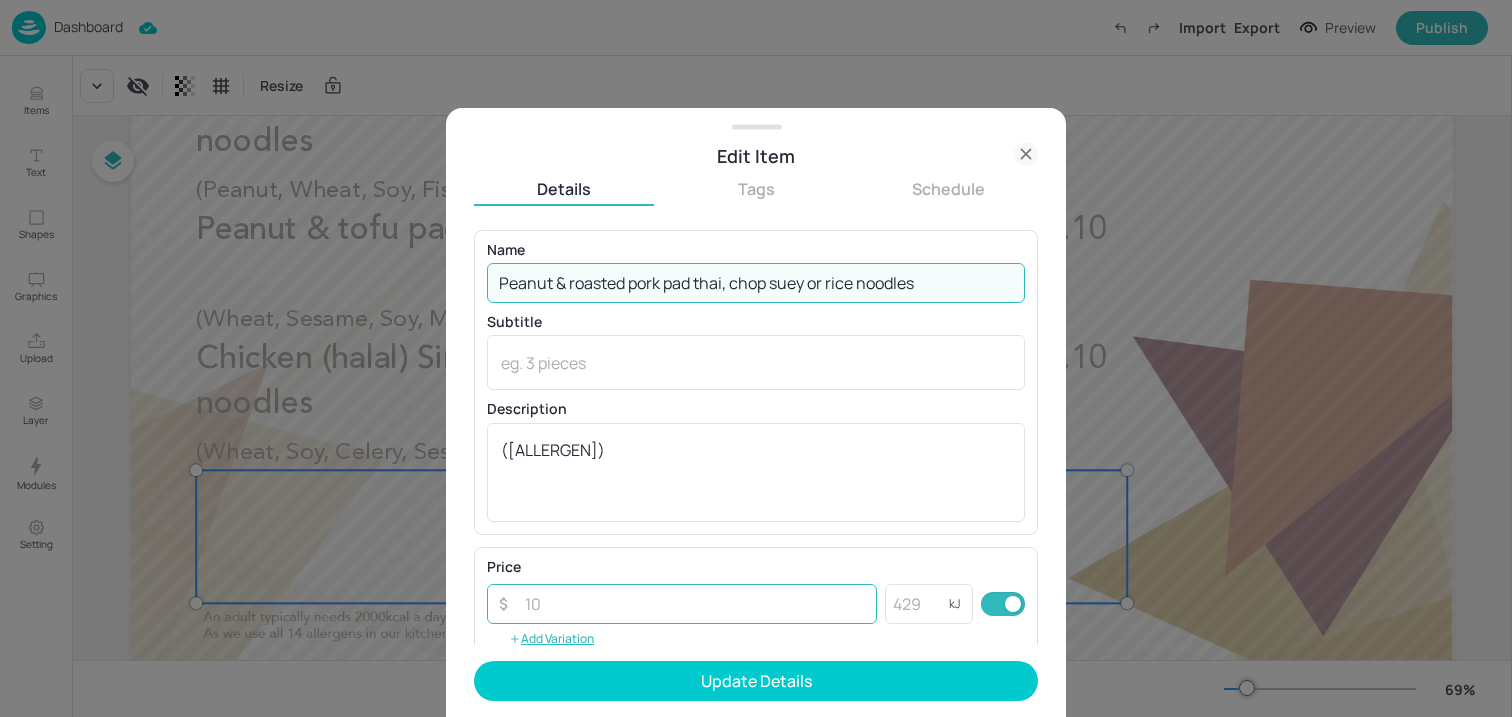 type on "Peanut & roasted pork pad thai, chop suey or rice noodles" 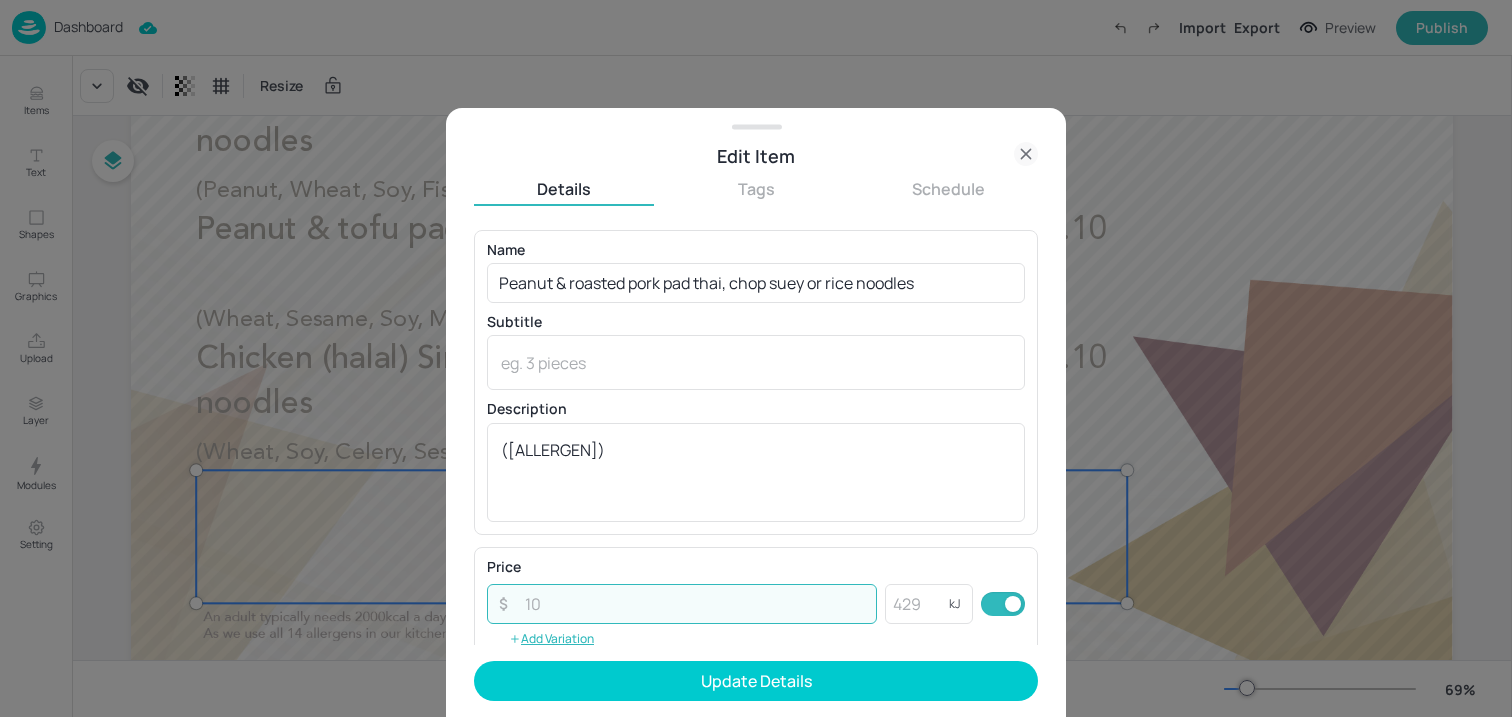 click at bounding box center (695, 604) 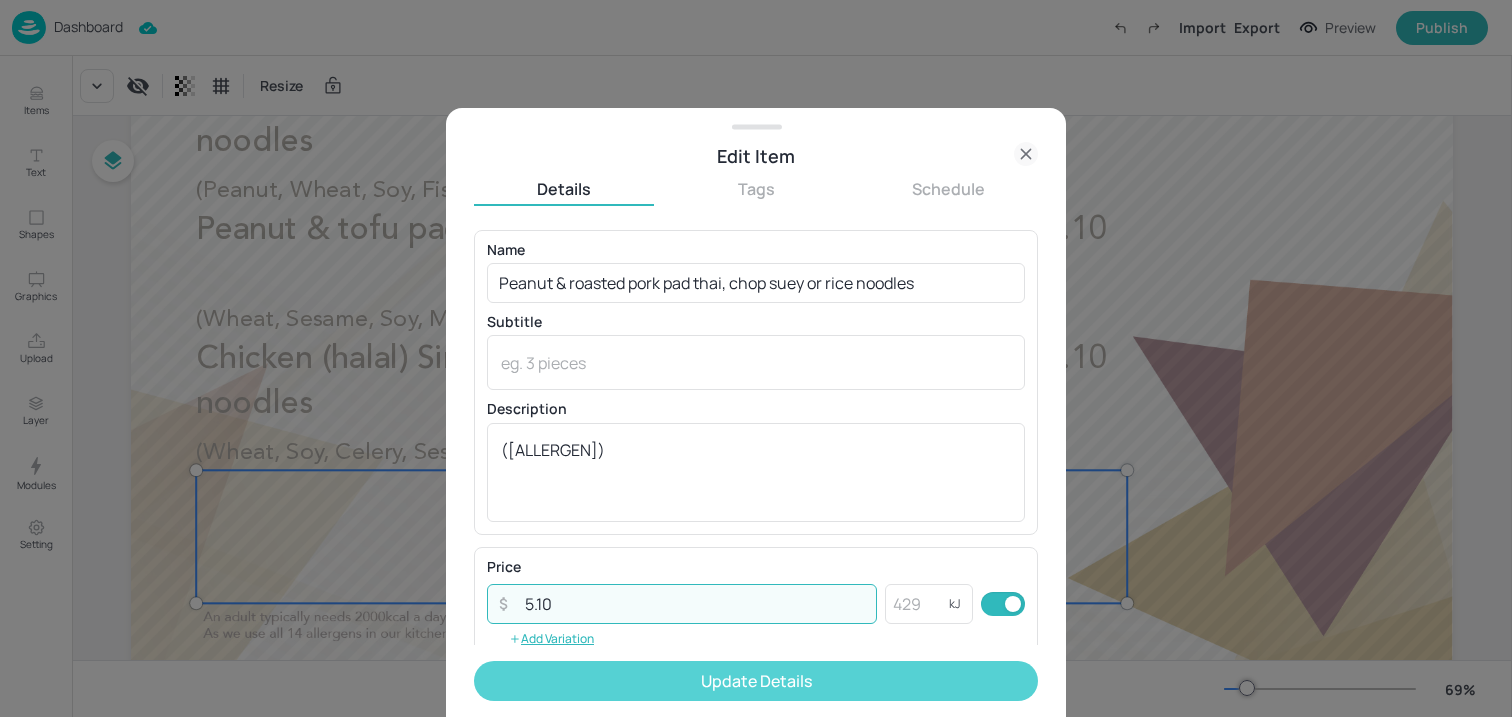 type on "5.10" 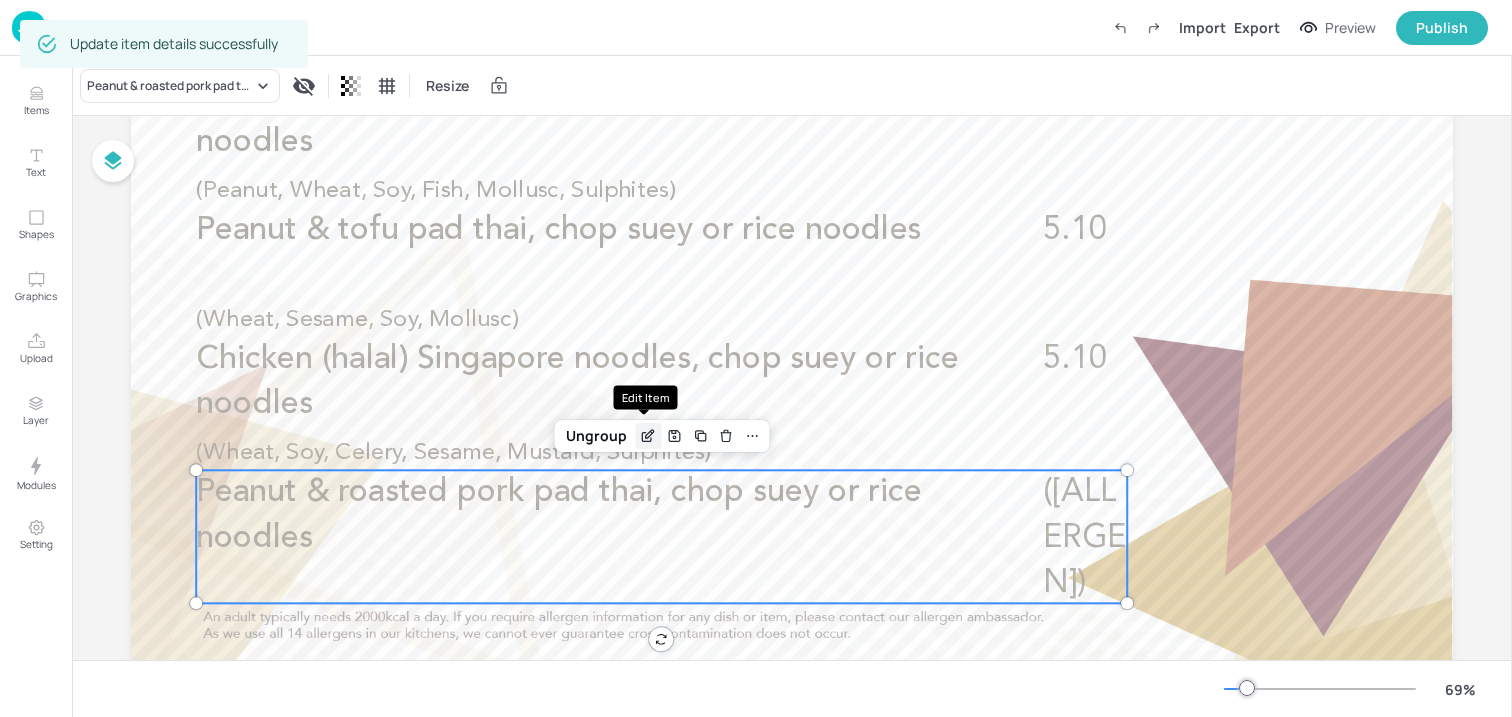 click 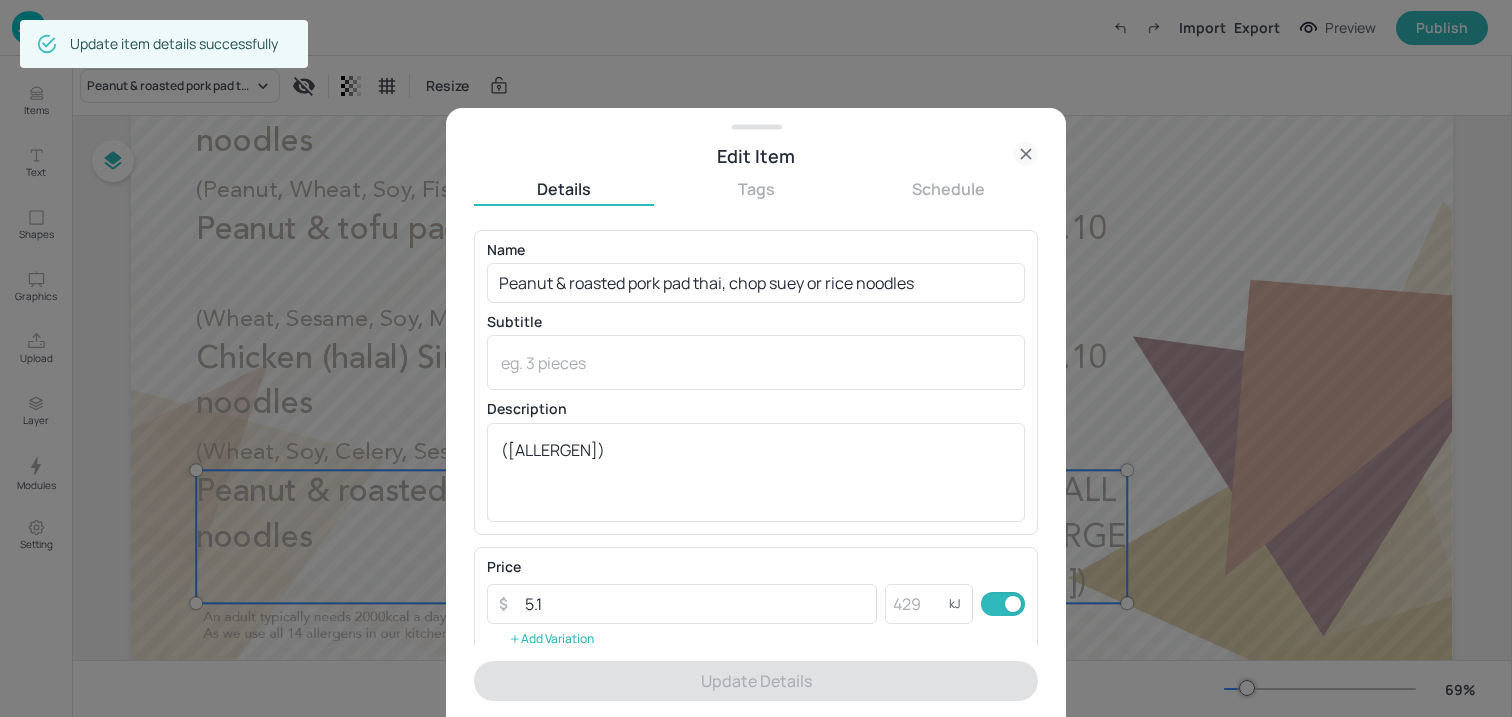 click on "Add Variation" at bounding box center (551, 639) 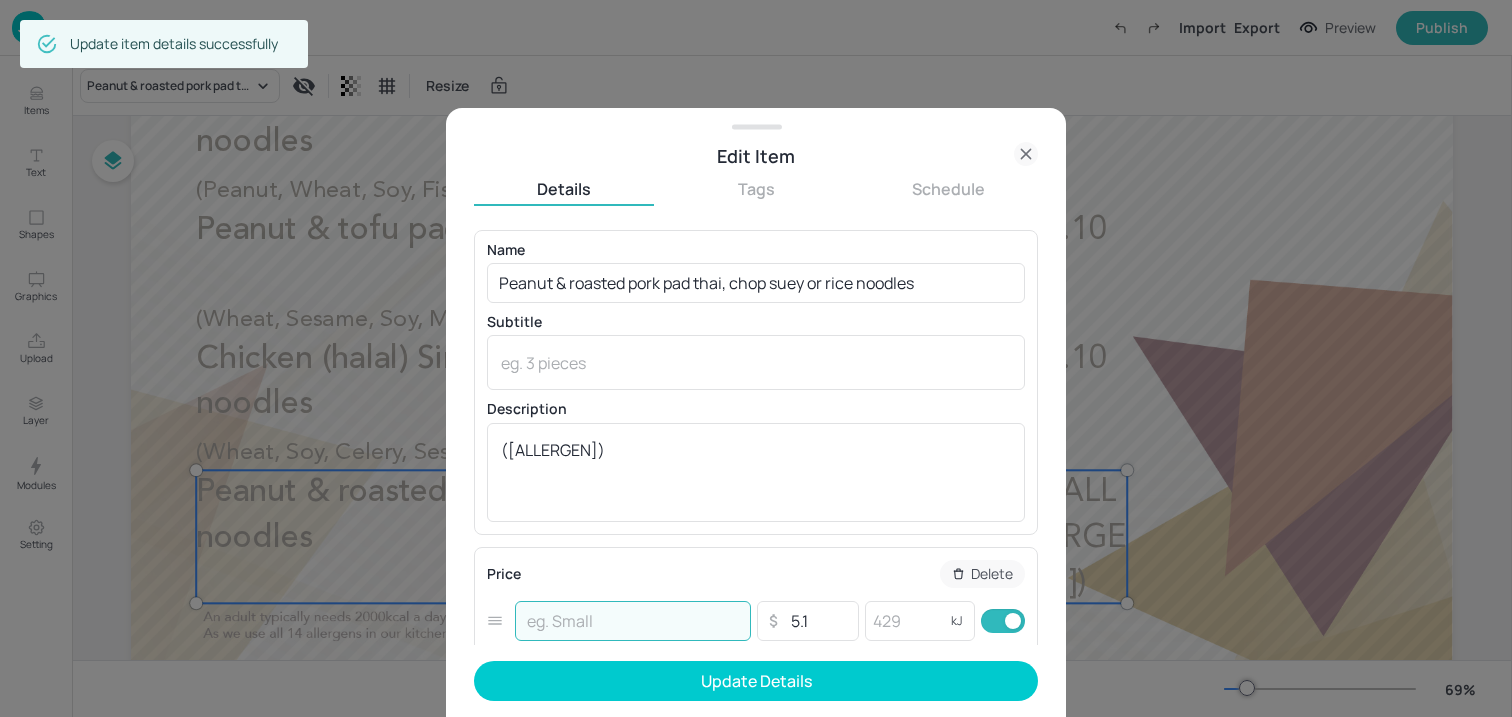 click at bounding box center (633, 621) 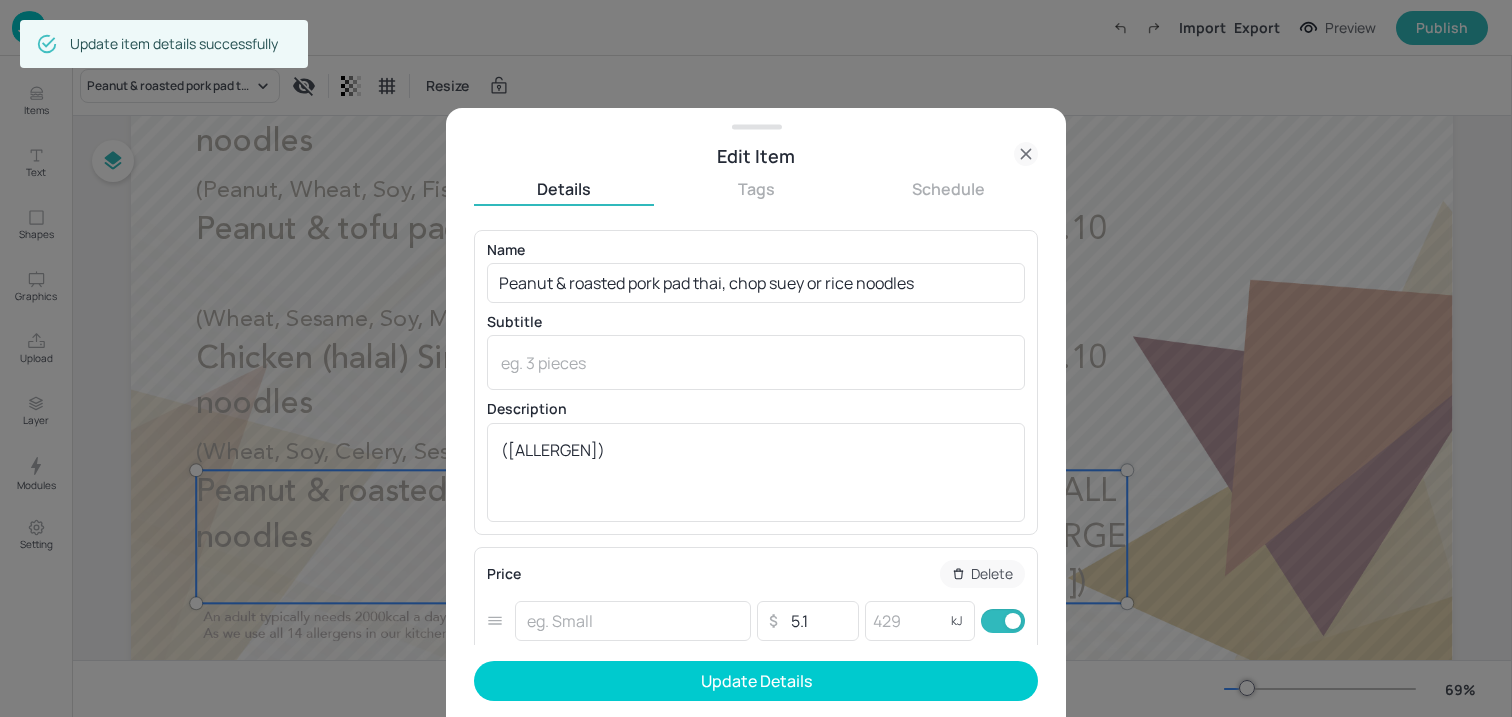 click on "Delete" at bounding box center [982, 574] 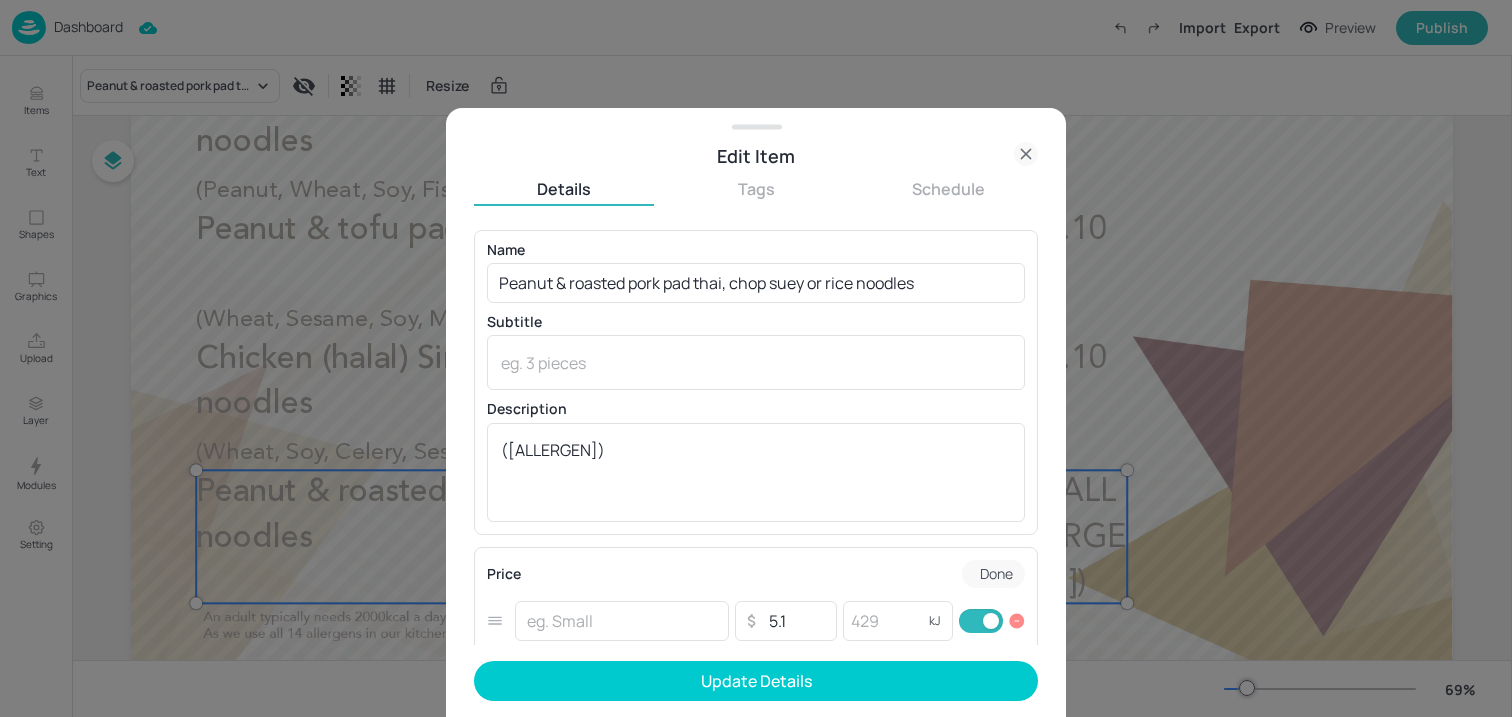 click on "Done" at bounding box center (996, 574) 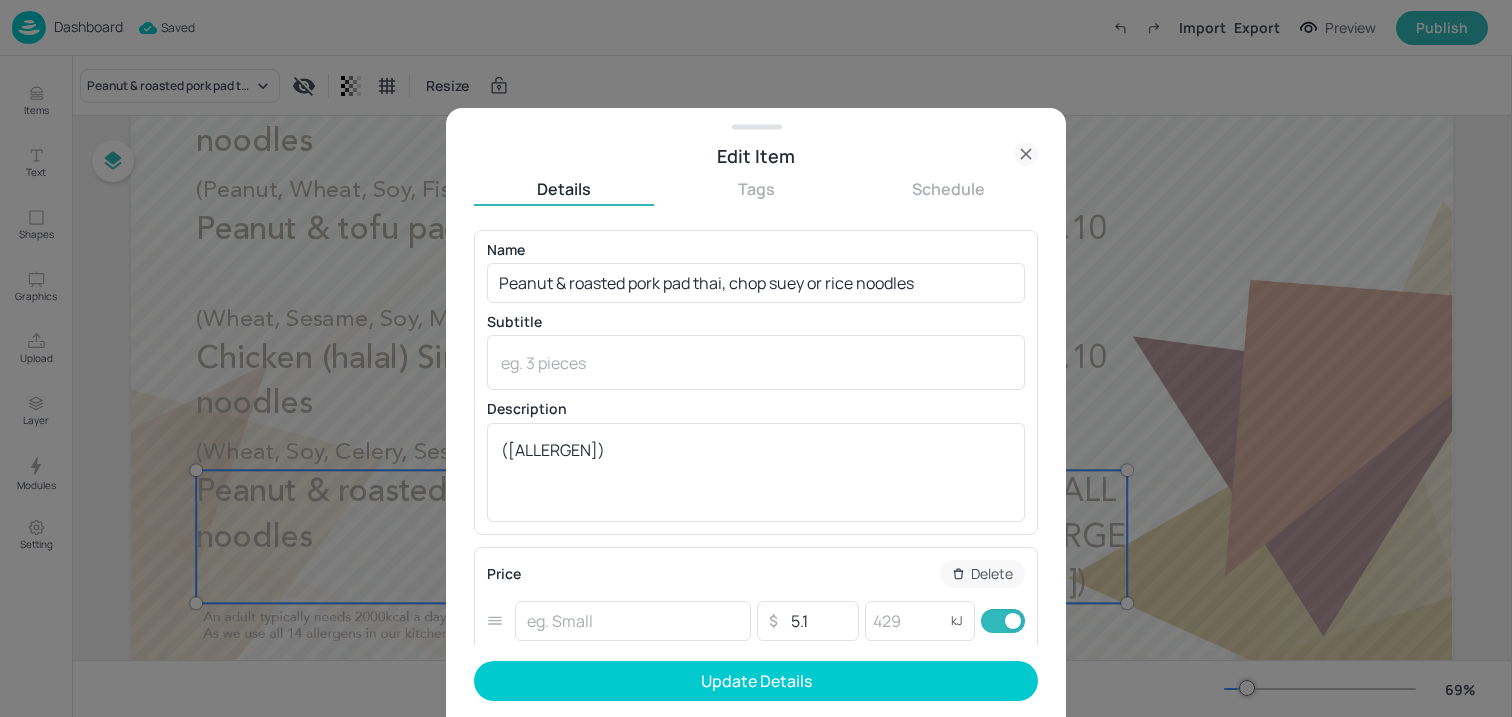 click 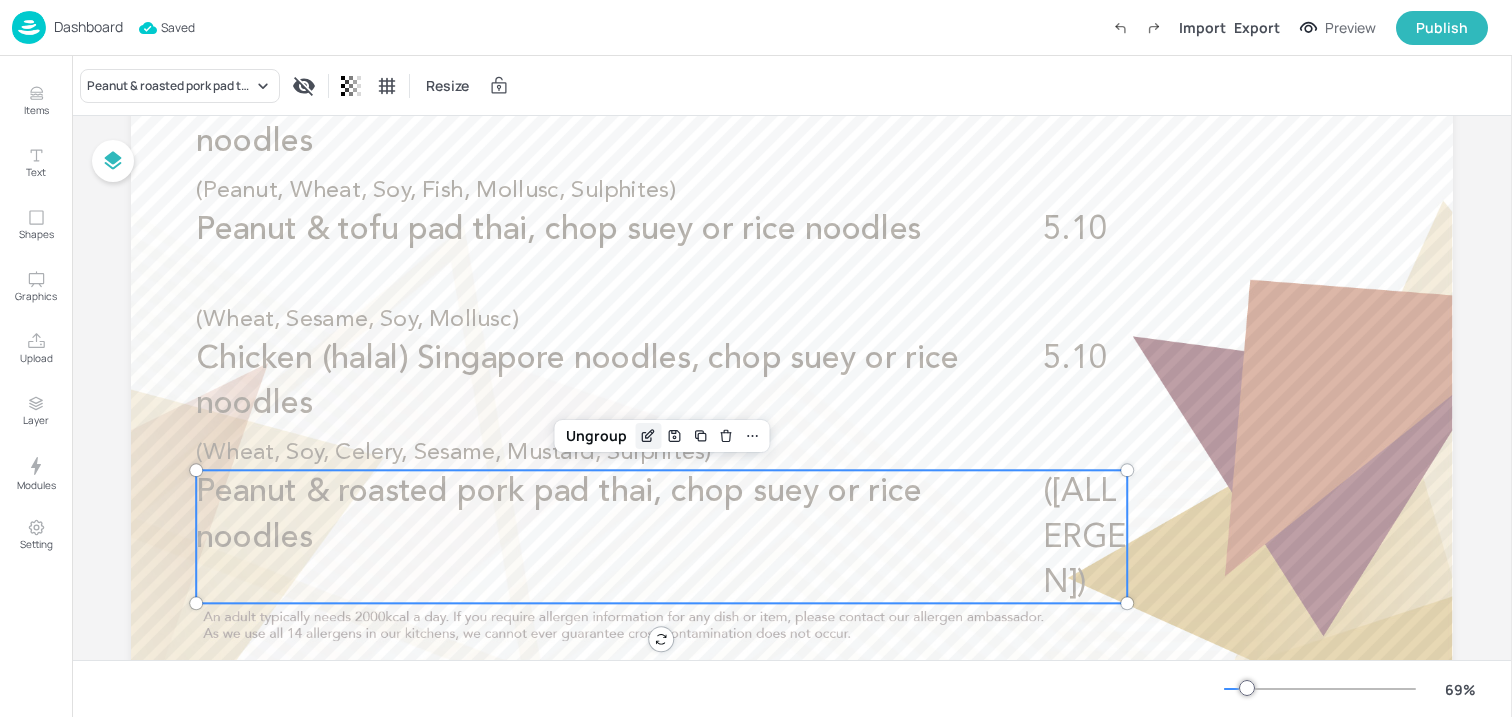 click 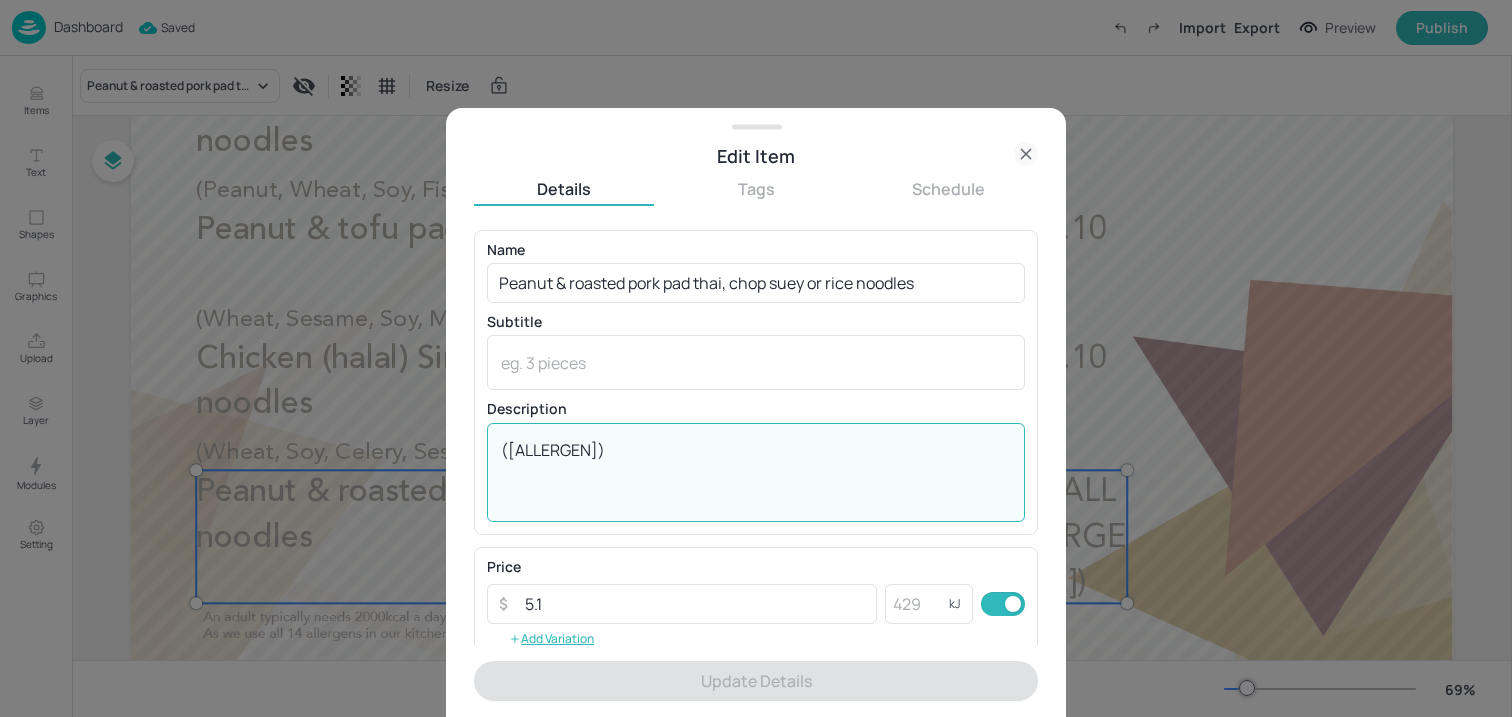 click on "([ALLERGEN])" at bounding box center [756, 472] 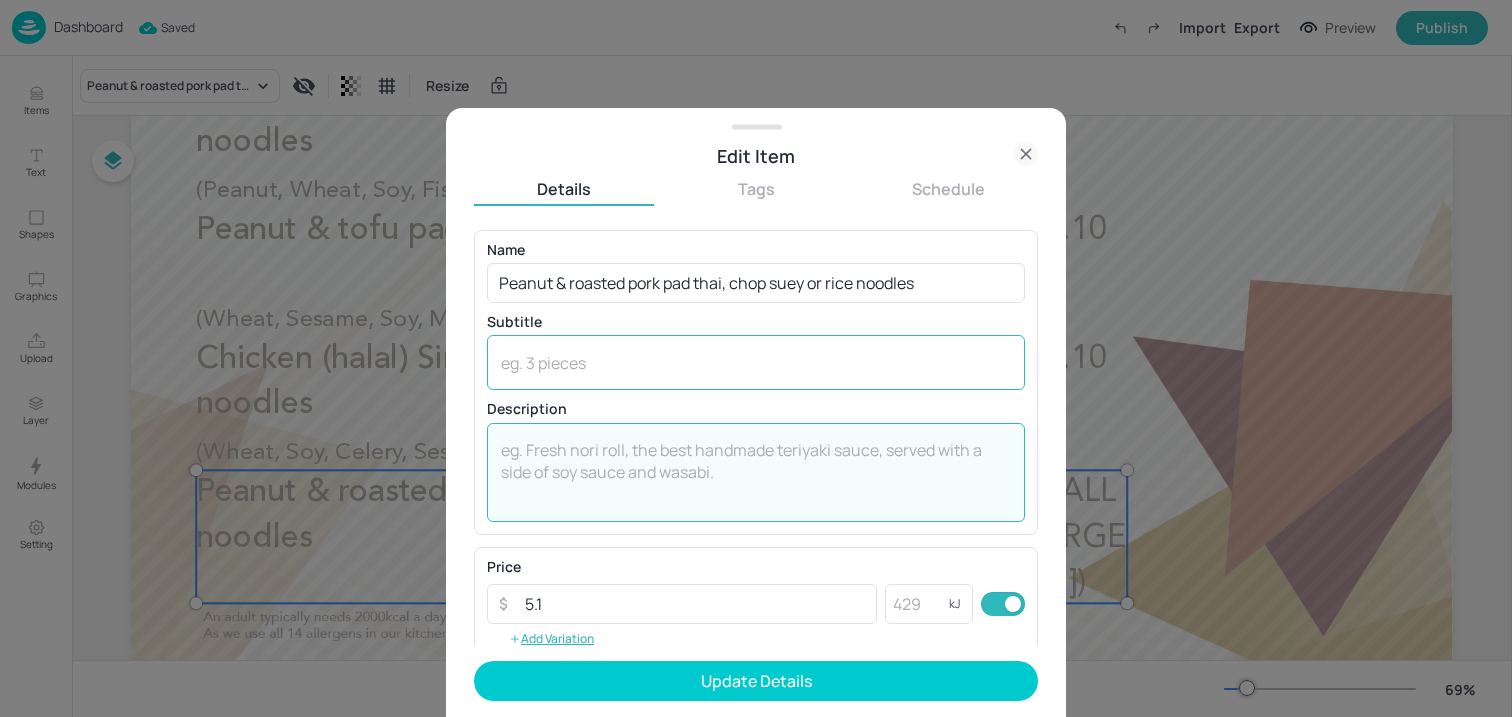 type 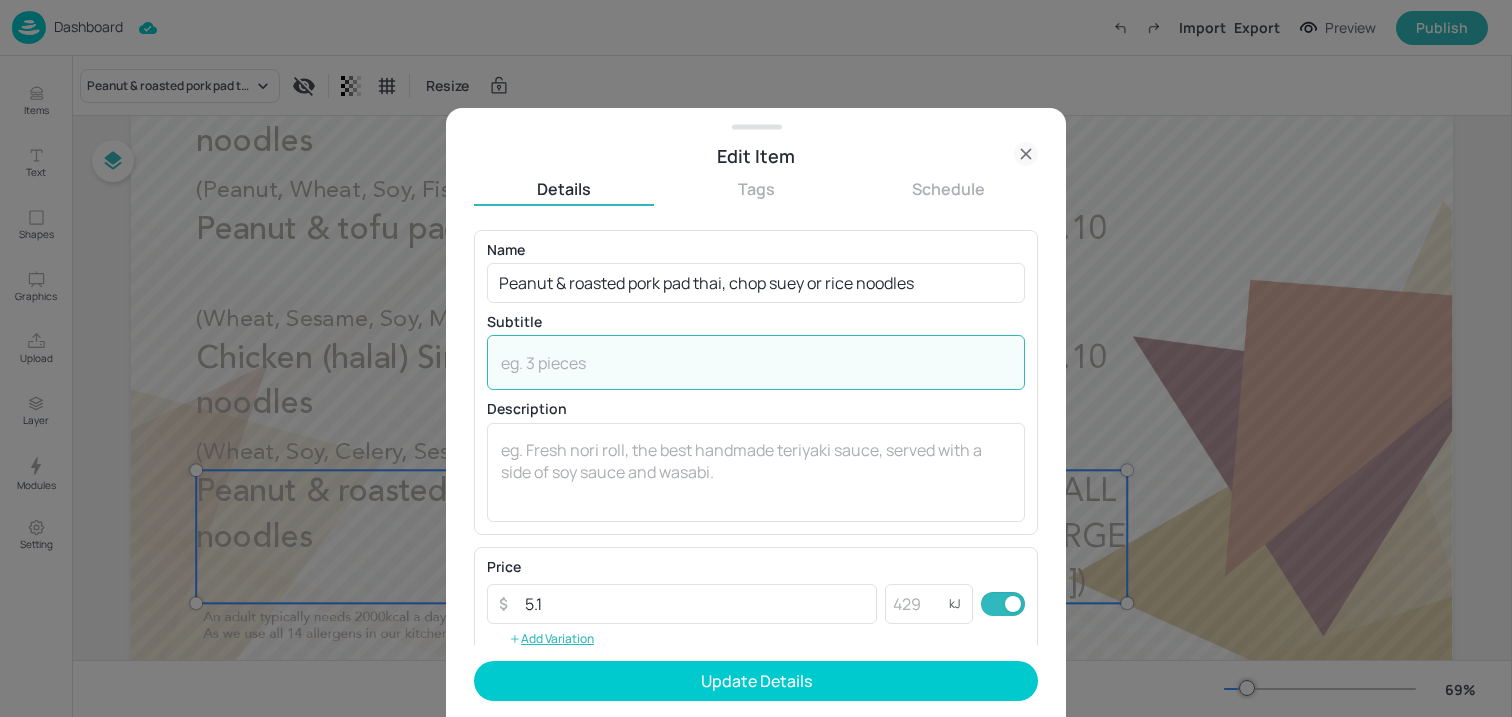 click at bounding box center (756, 363) 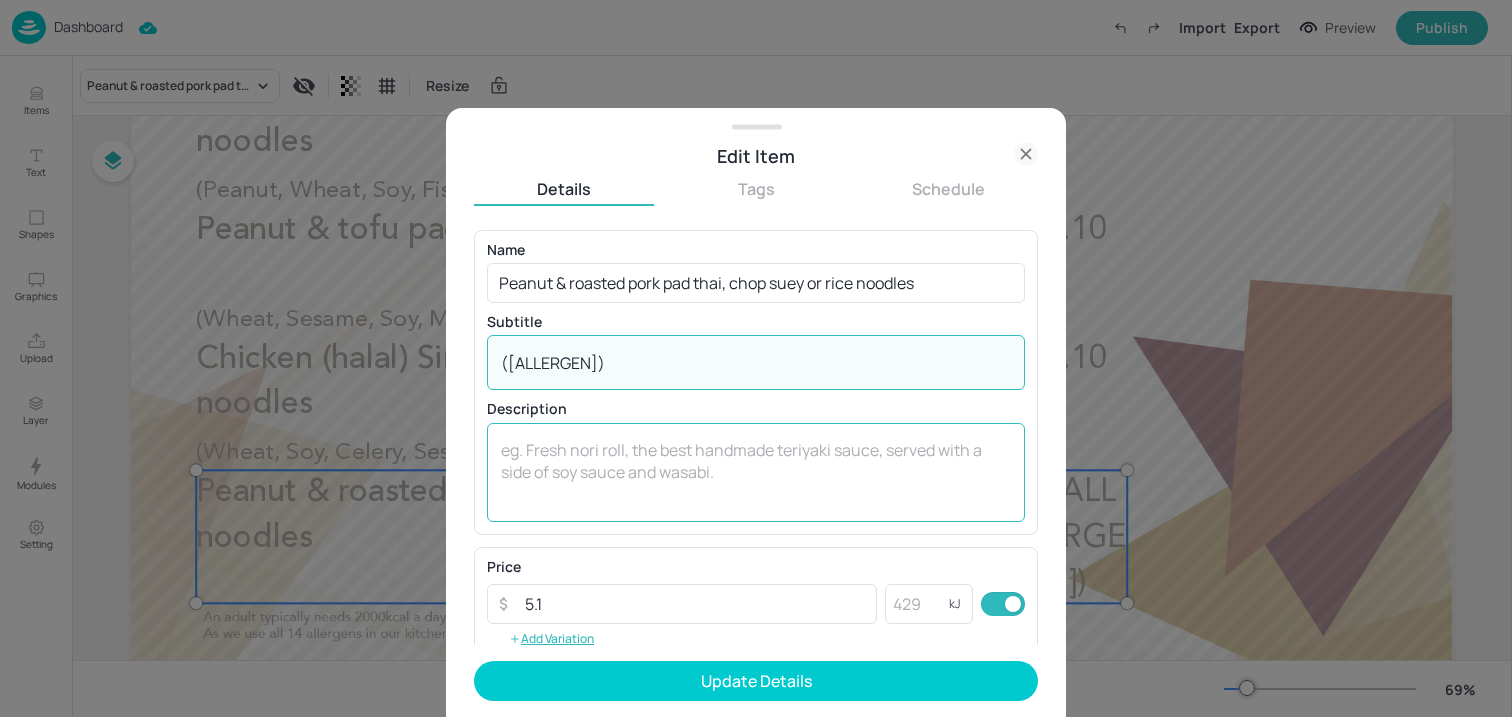 type on "([ALLERGEN])" 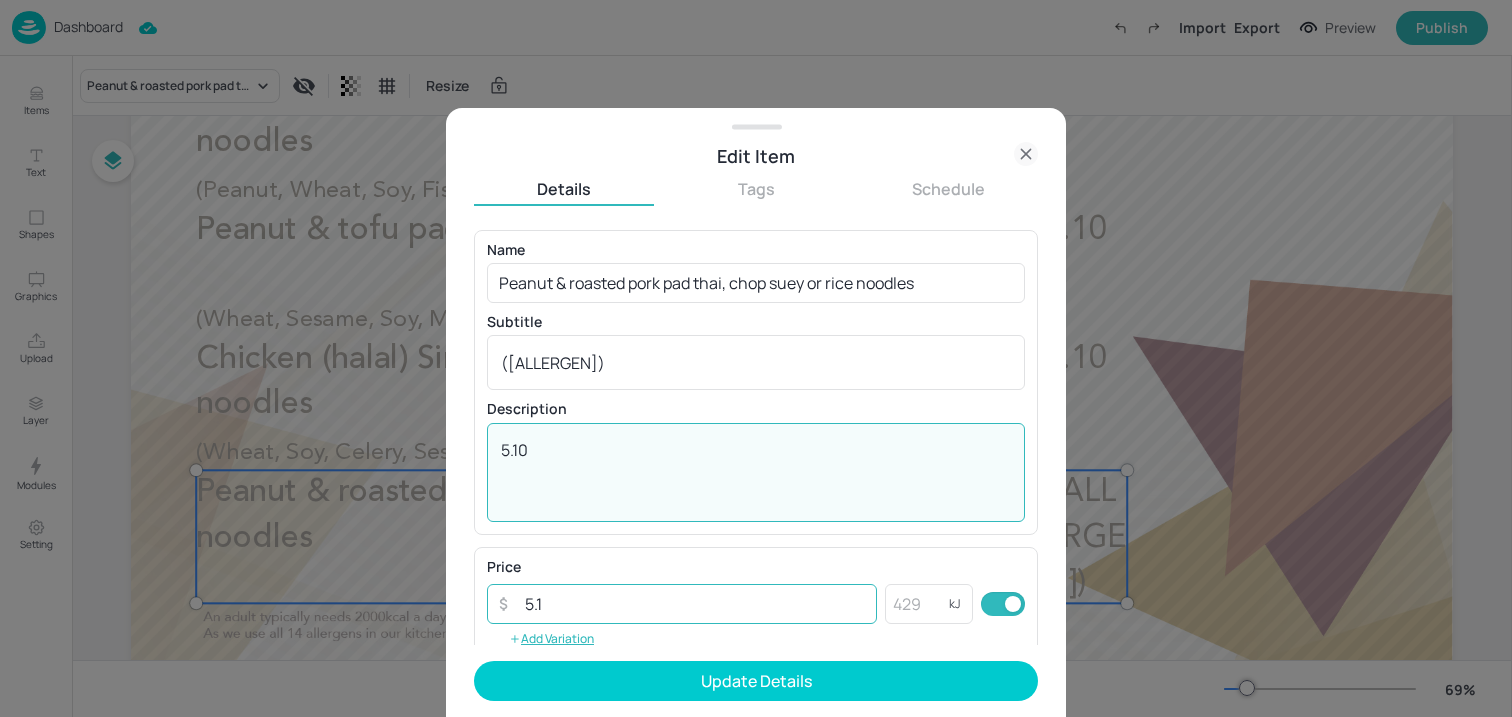 type on "5.10" 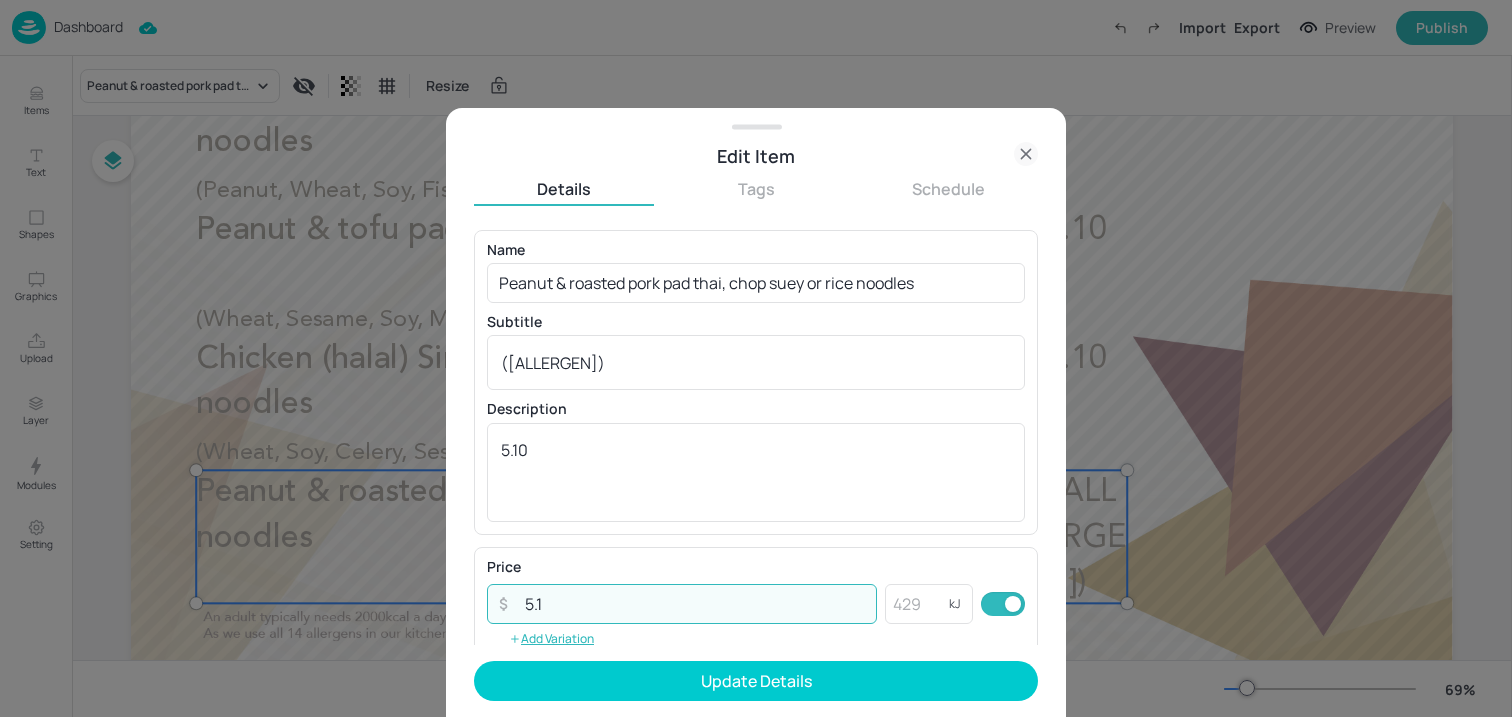 click on "5.1" at bounding box center (695, 604) 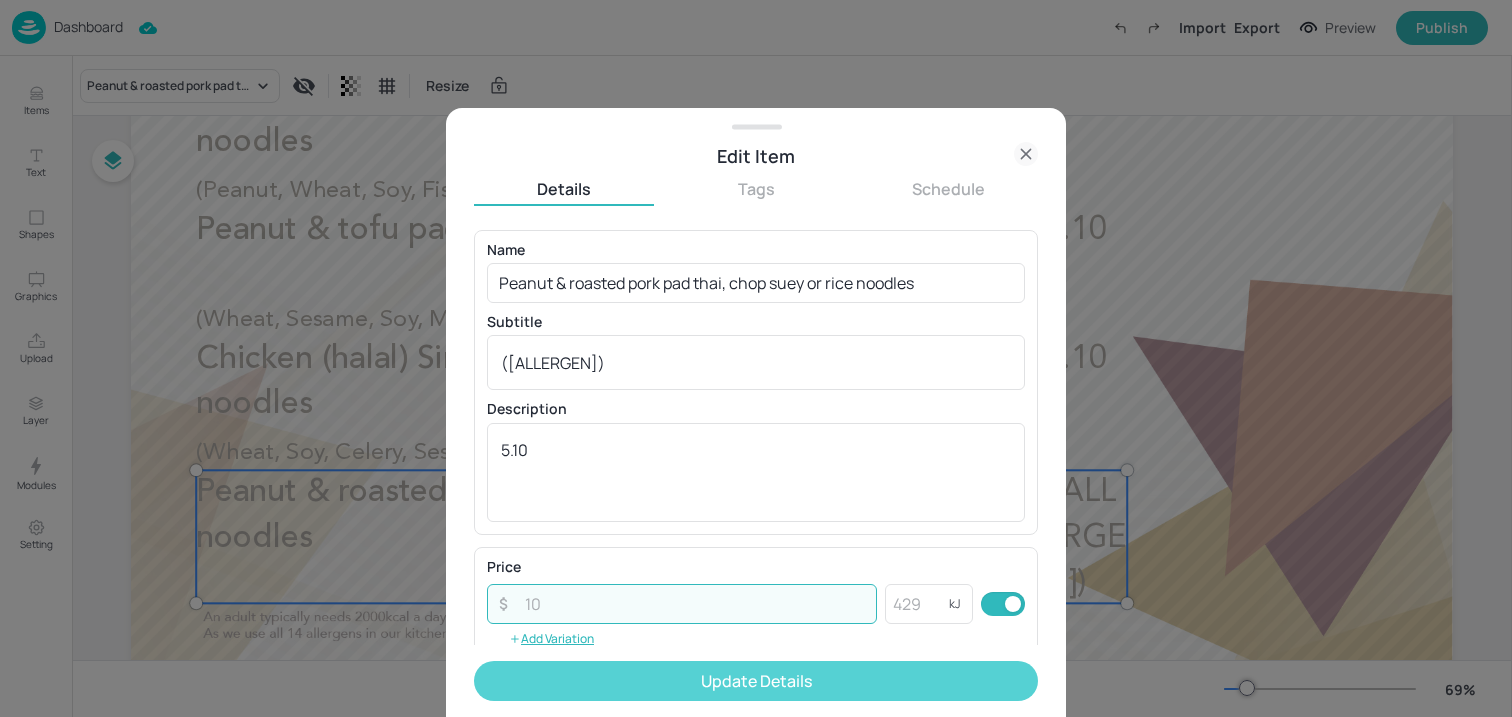 type 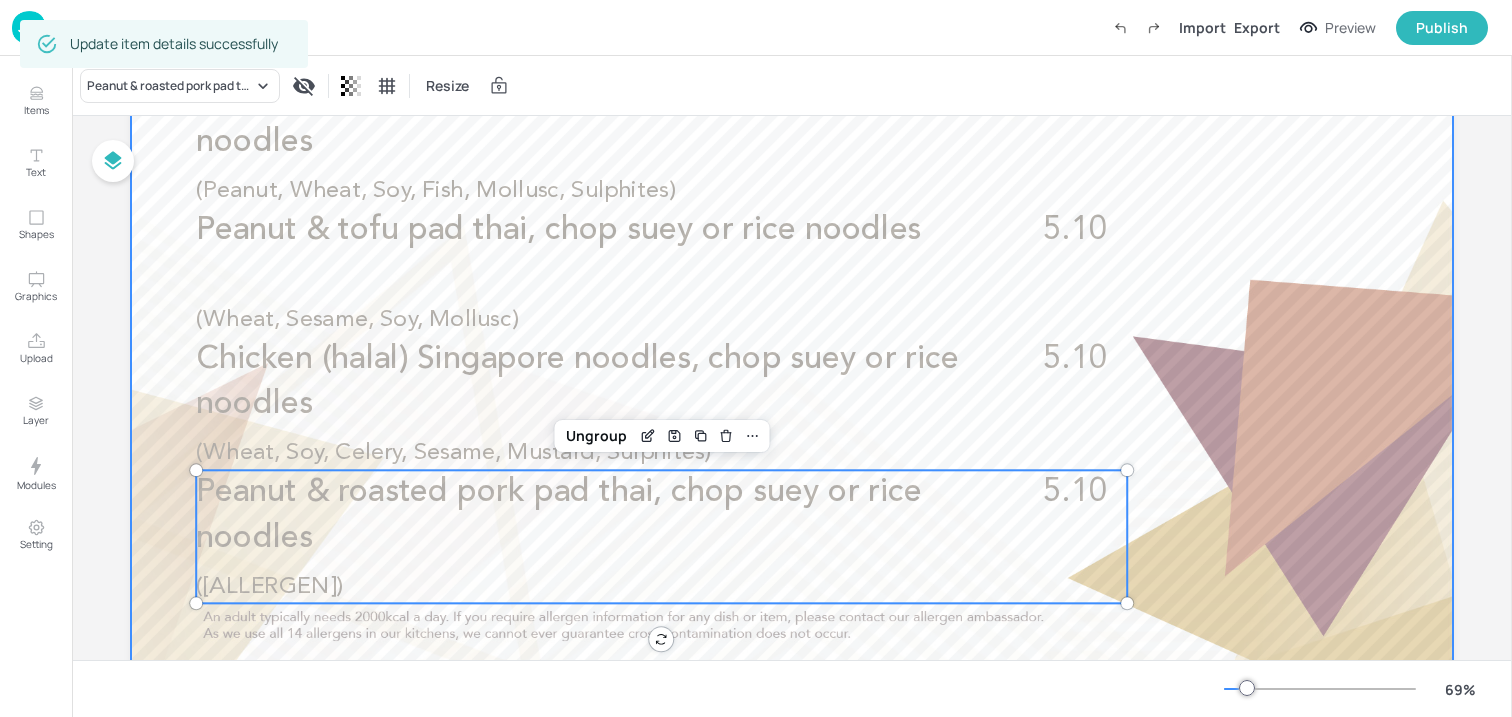 click at bounding box center [792, 304] 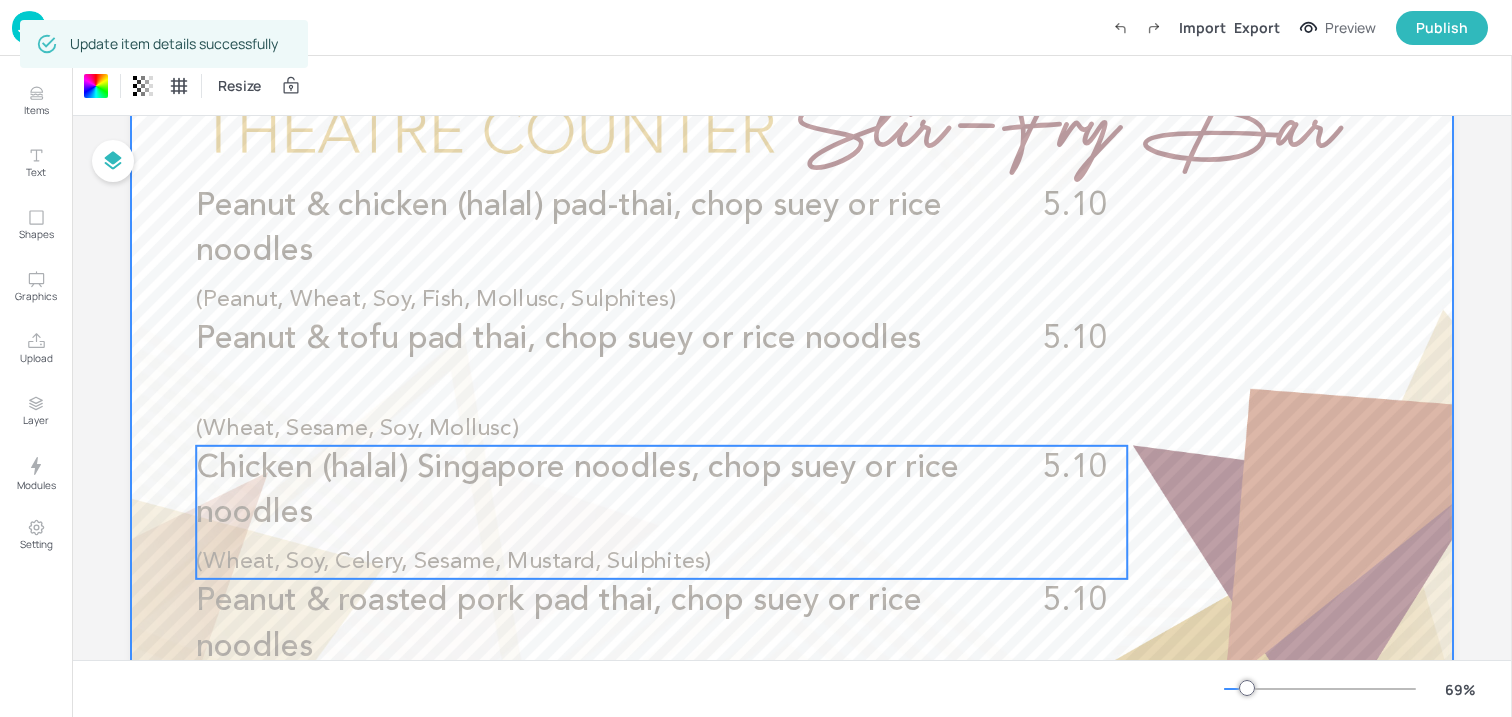 scroll, scrollTop: 0, scrollLeft: 0, axis: both 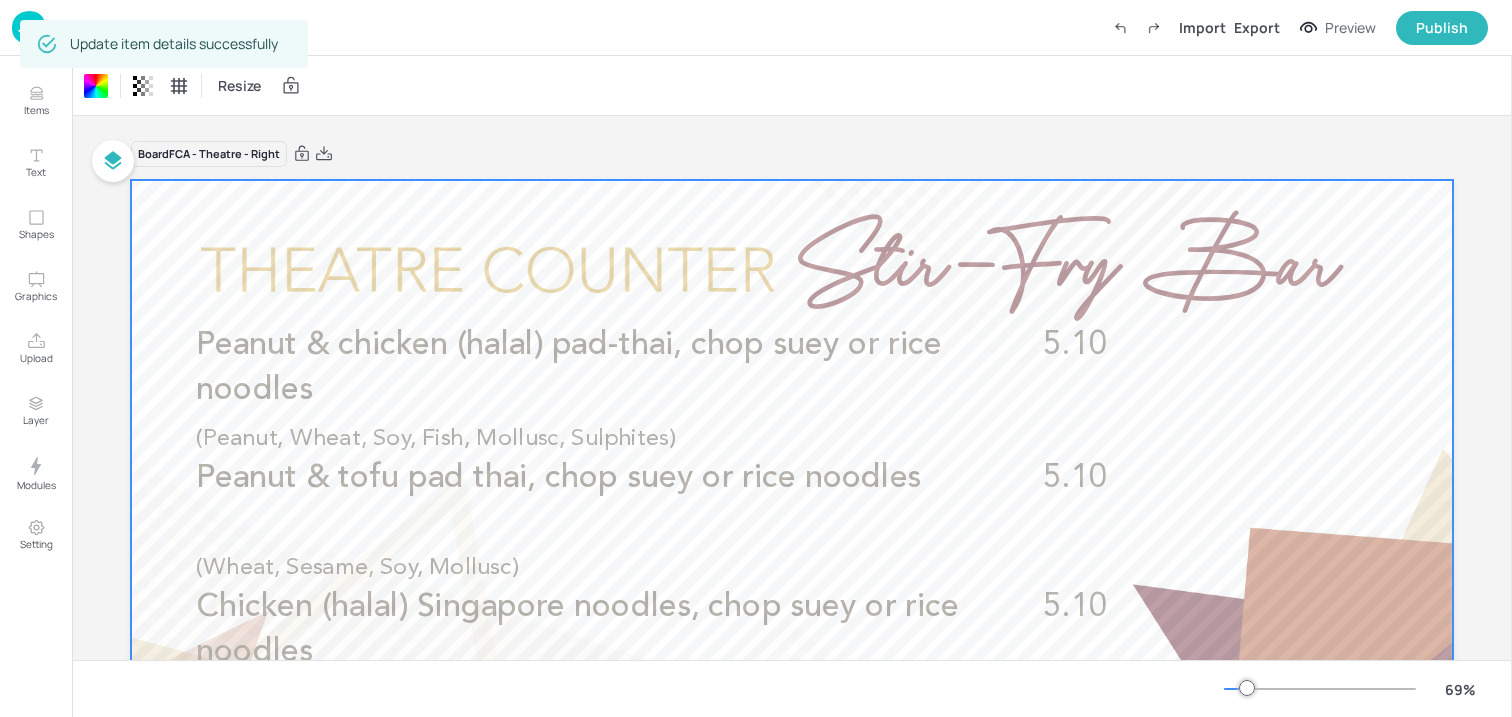 click at bounding box center [29, 27] 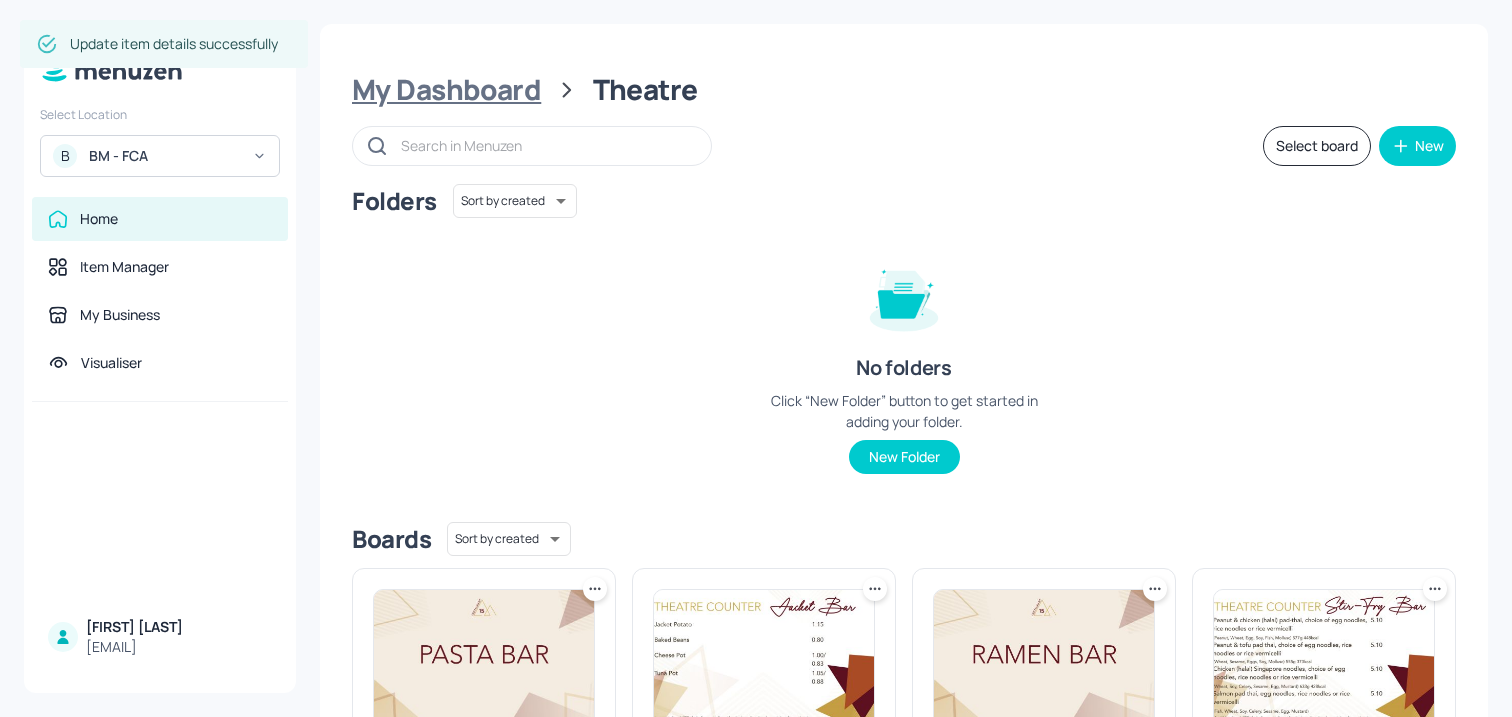 click on "My Dashboard" at bounding box center [446, 90] 